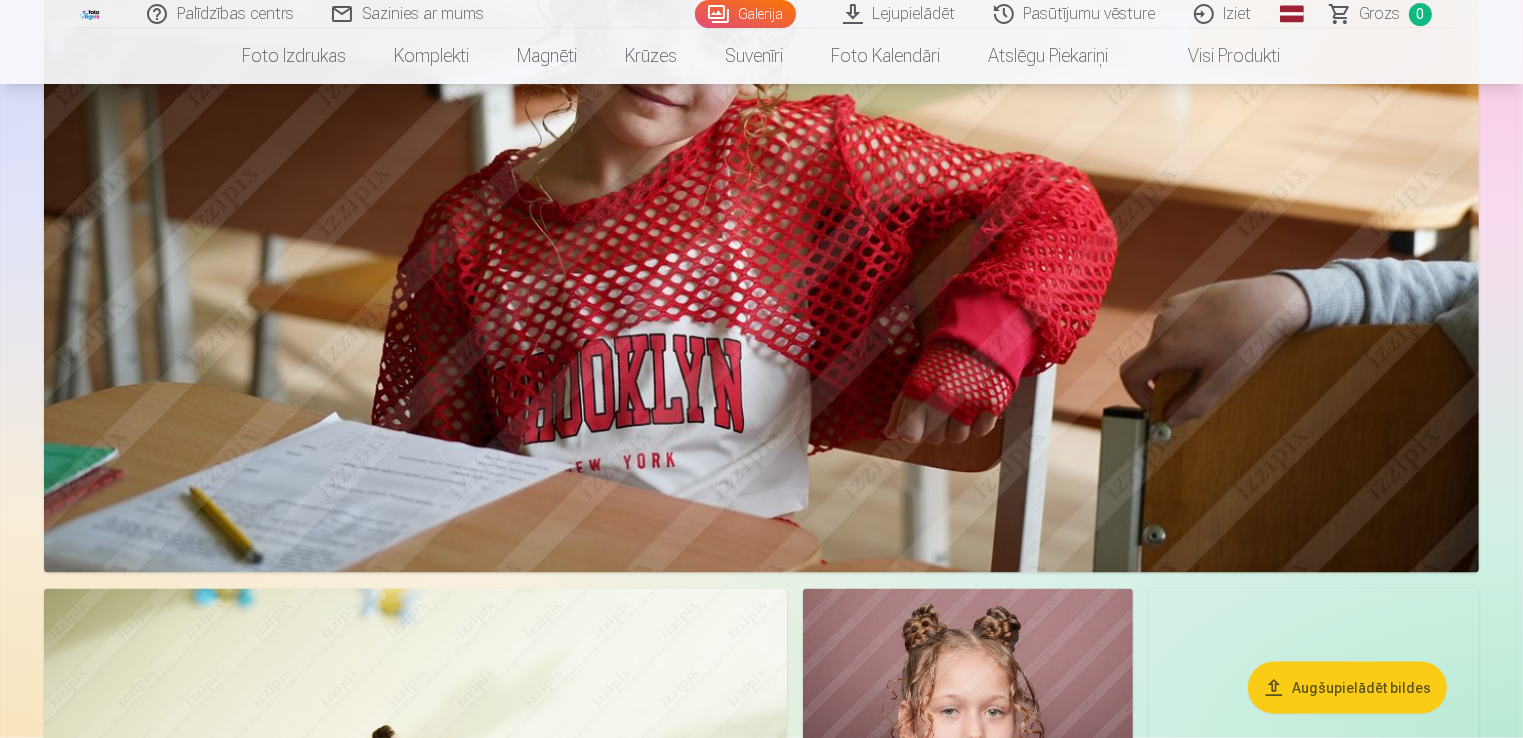 scroll, scrollTop: 10200, scrollLeft: 0, axis: vertical 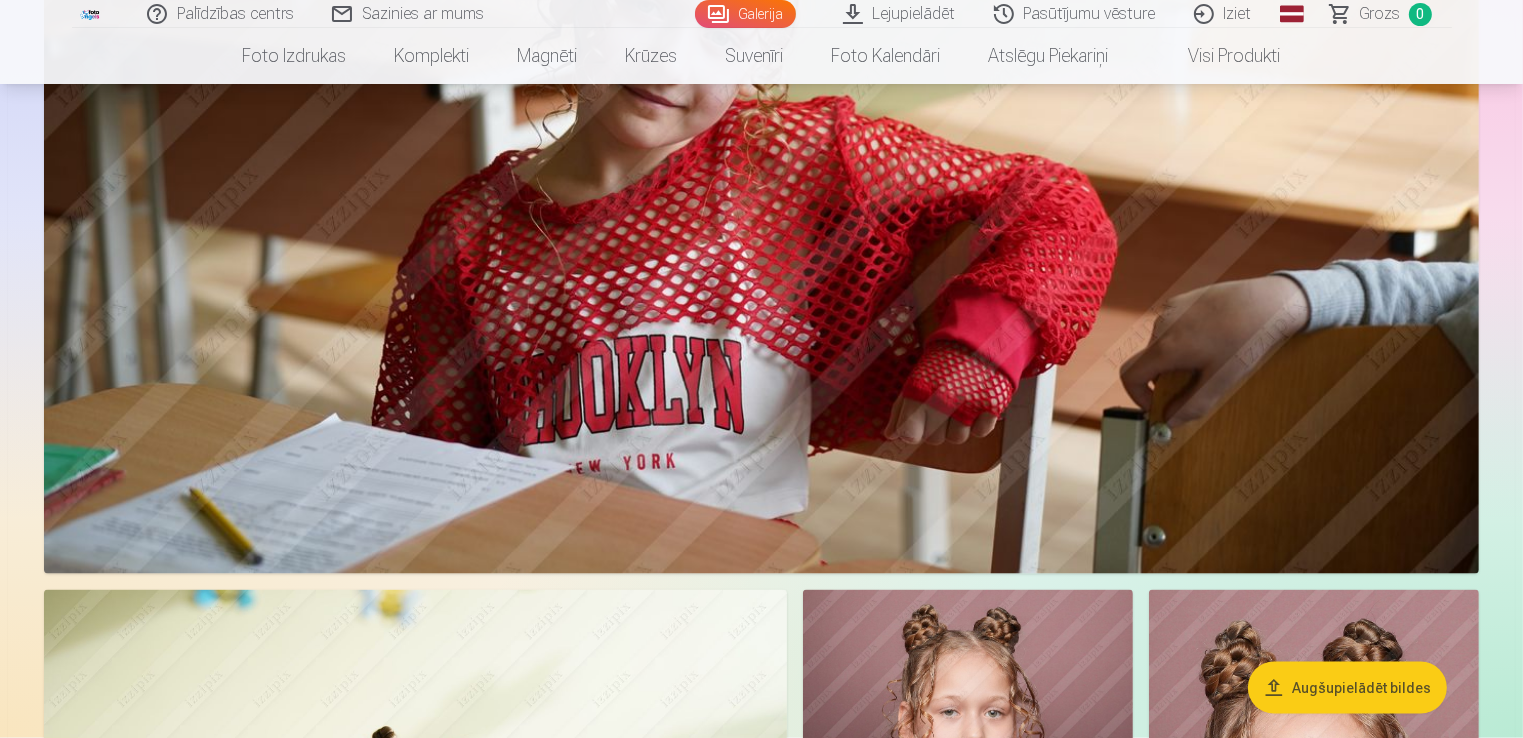 click on "Visi produkti" at bounding box center [1219, 56] 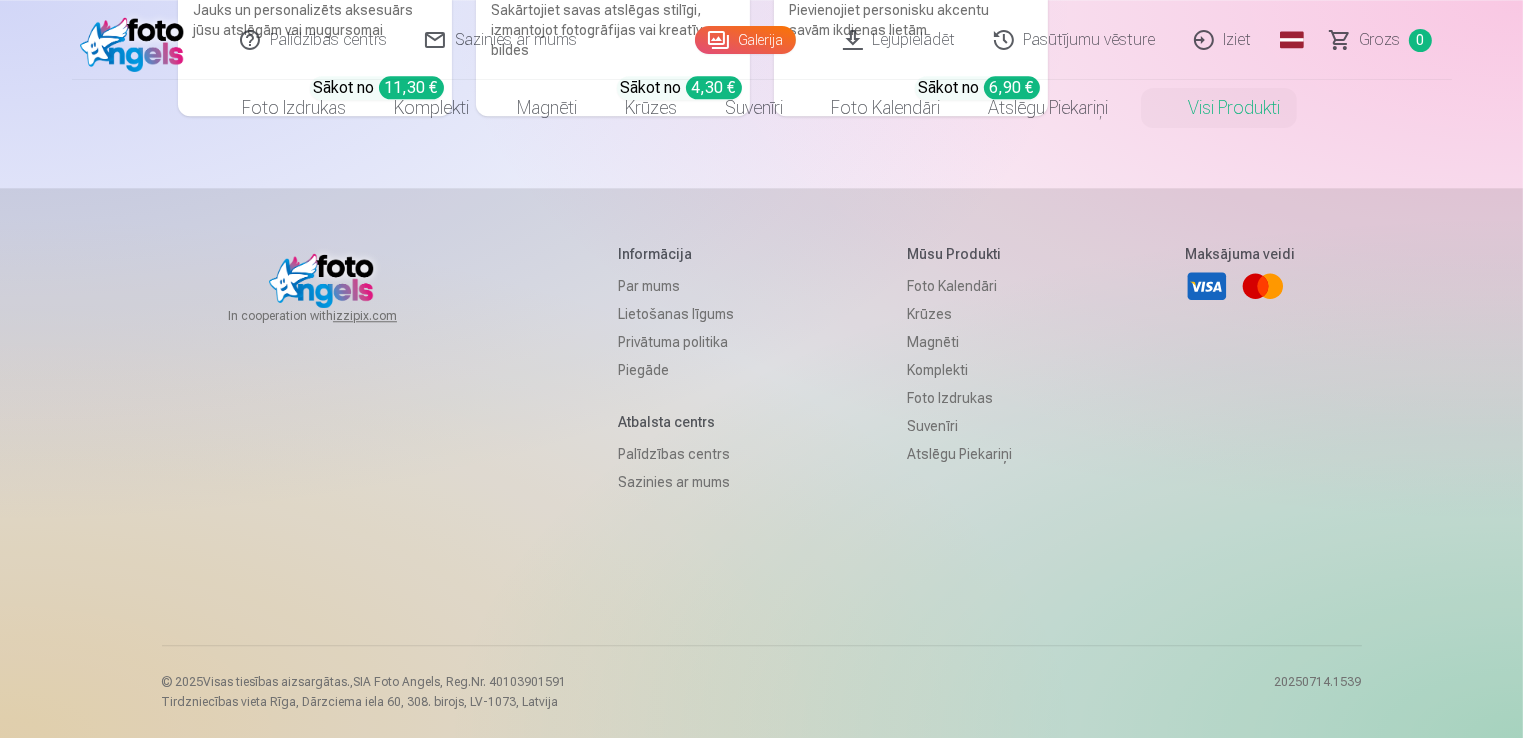 scroll, scrollTop: 0, scrollLeft: 0, axis: both 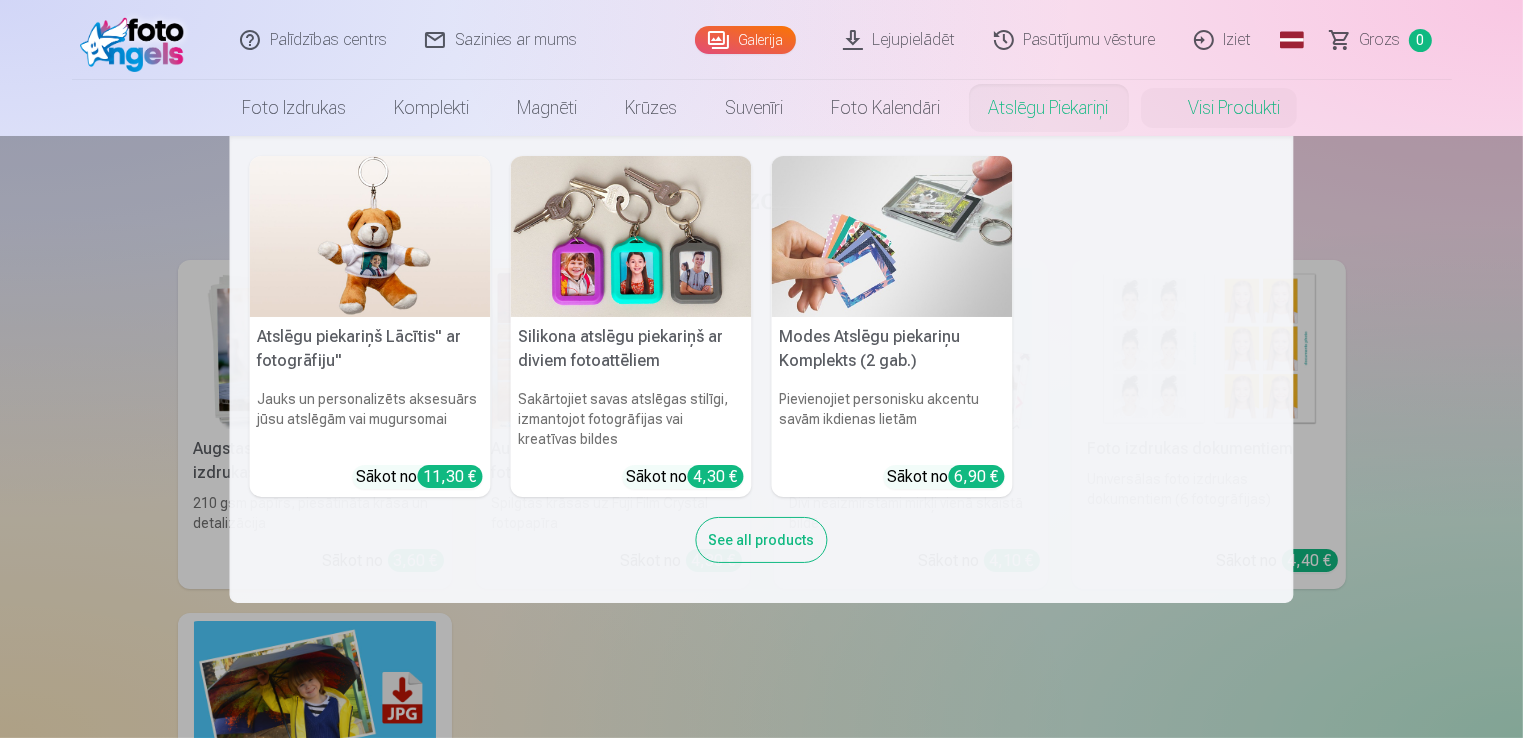 click on "Atslēgu piekariņi" at bounding box center (1049, 108) 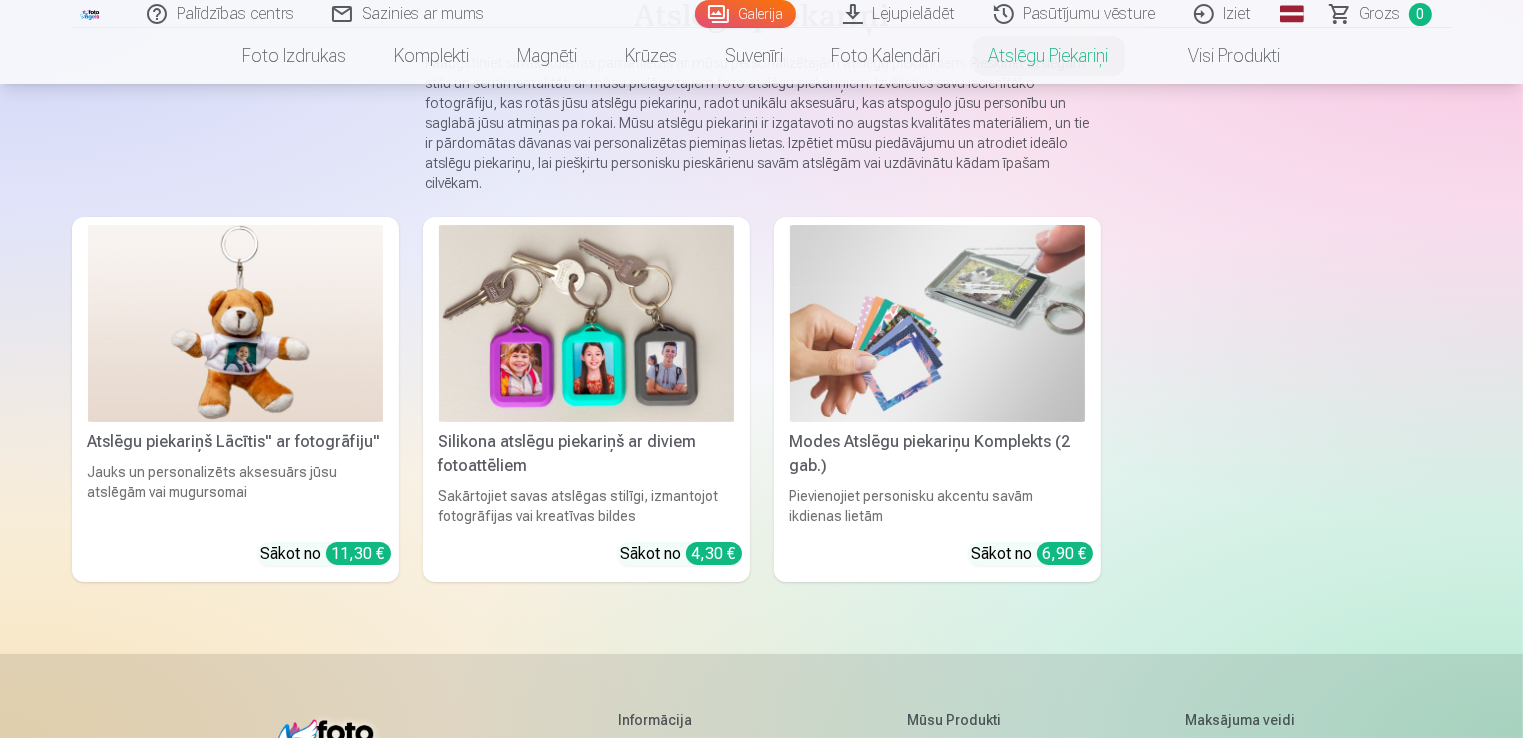 scroll, scrollTop: 200, scrollLeft: 0, axis: vertical 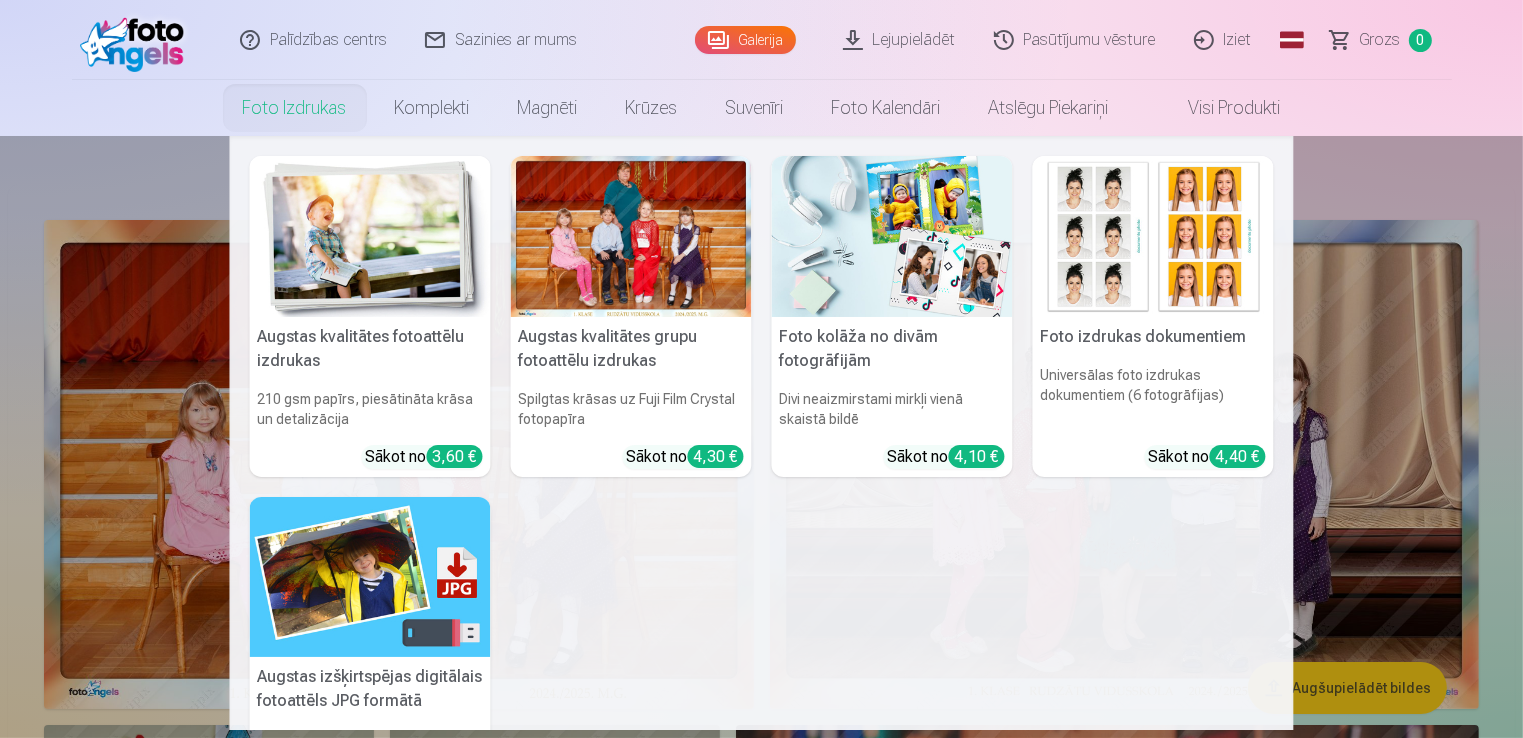 click on "Foto izdrukas" at bounding box center (295, 108) 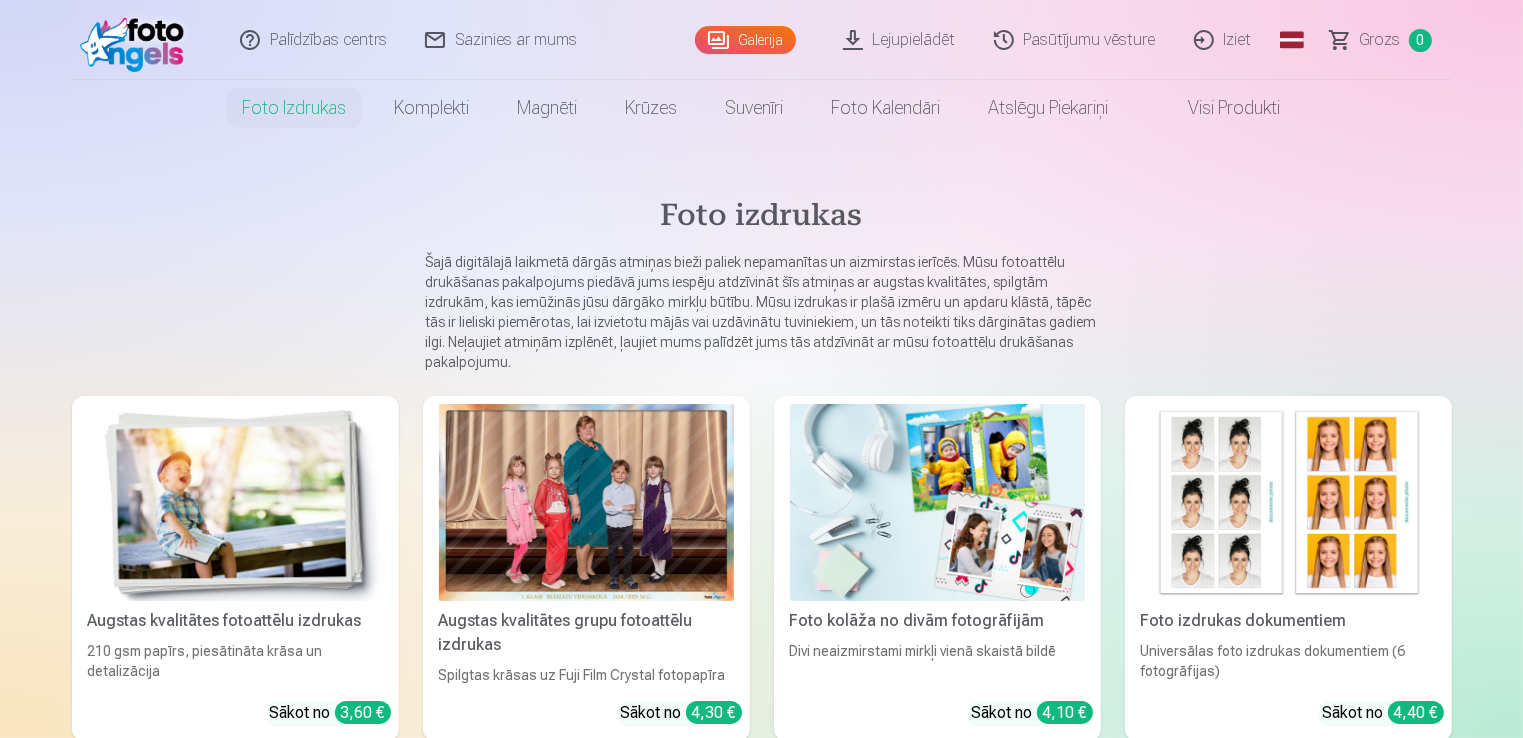 click at bounding box center [586, 502] 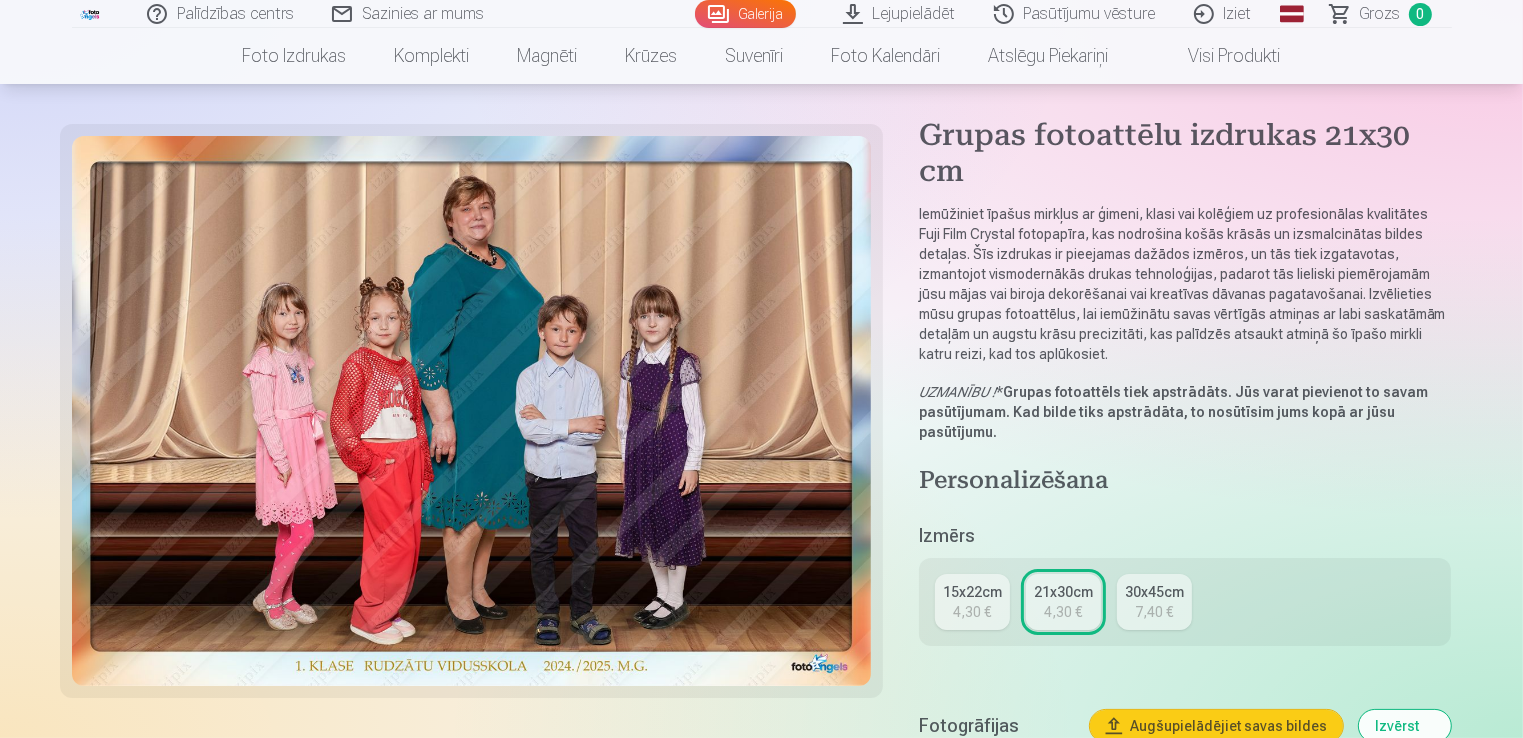 scroll, scrollTop: 200, scrollLeft: 0, axis: vertical 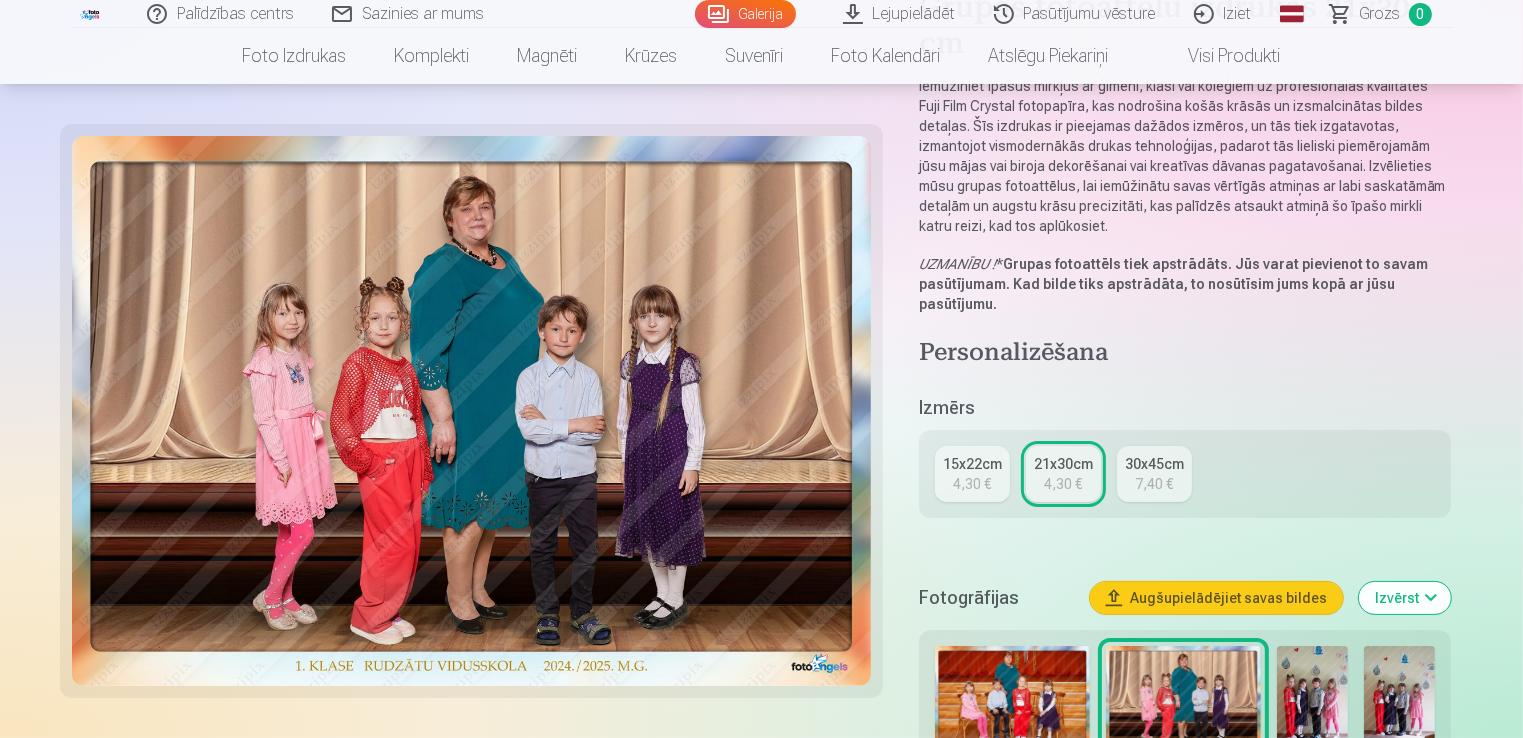 click on "4,30 €" at bounding box center [972, 484] 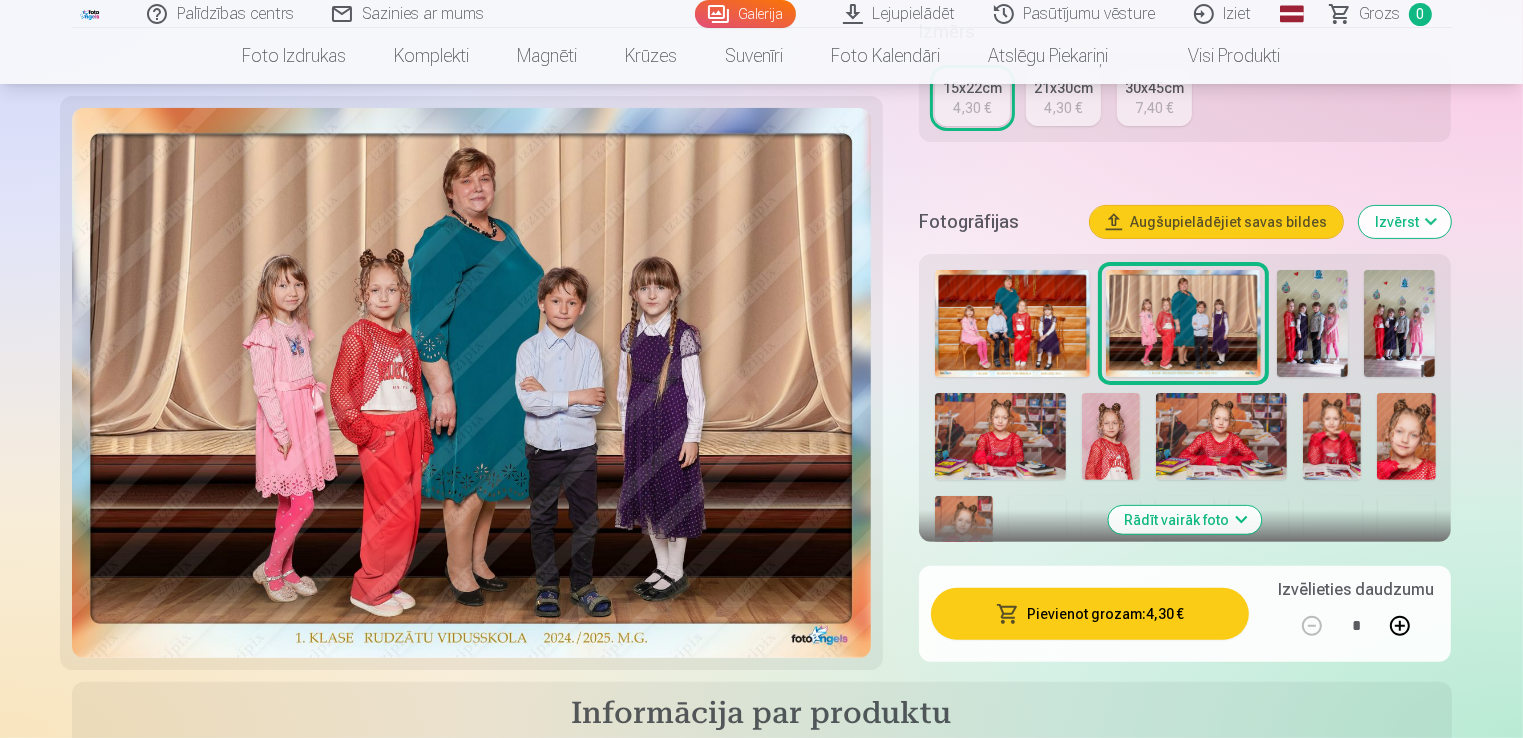 scroll, scrollTop: 500, scrollLeft: 0, axis: vertical 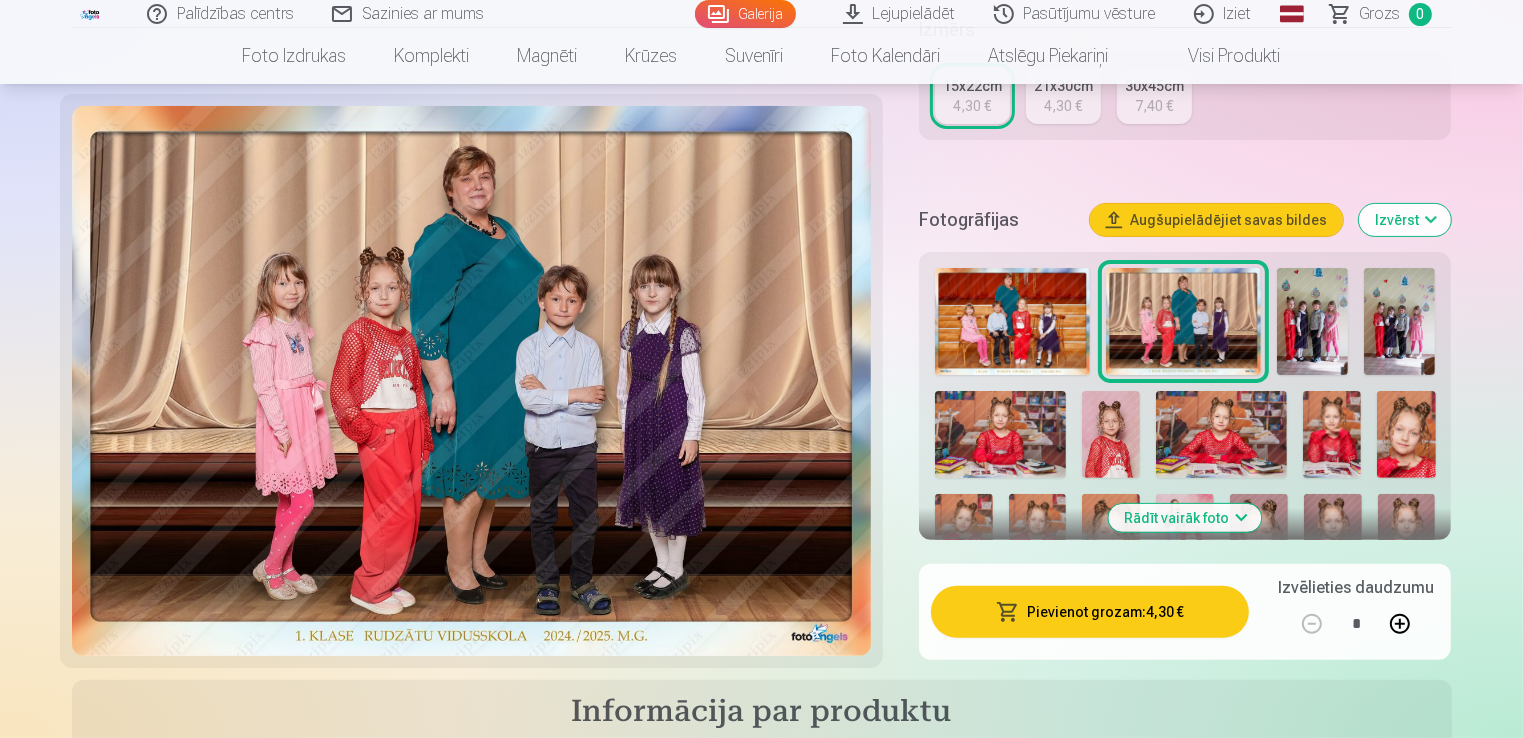 click on "Pievienot grozam :  4,30 €" at bounding box center [1090, 612] 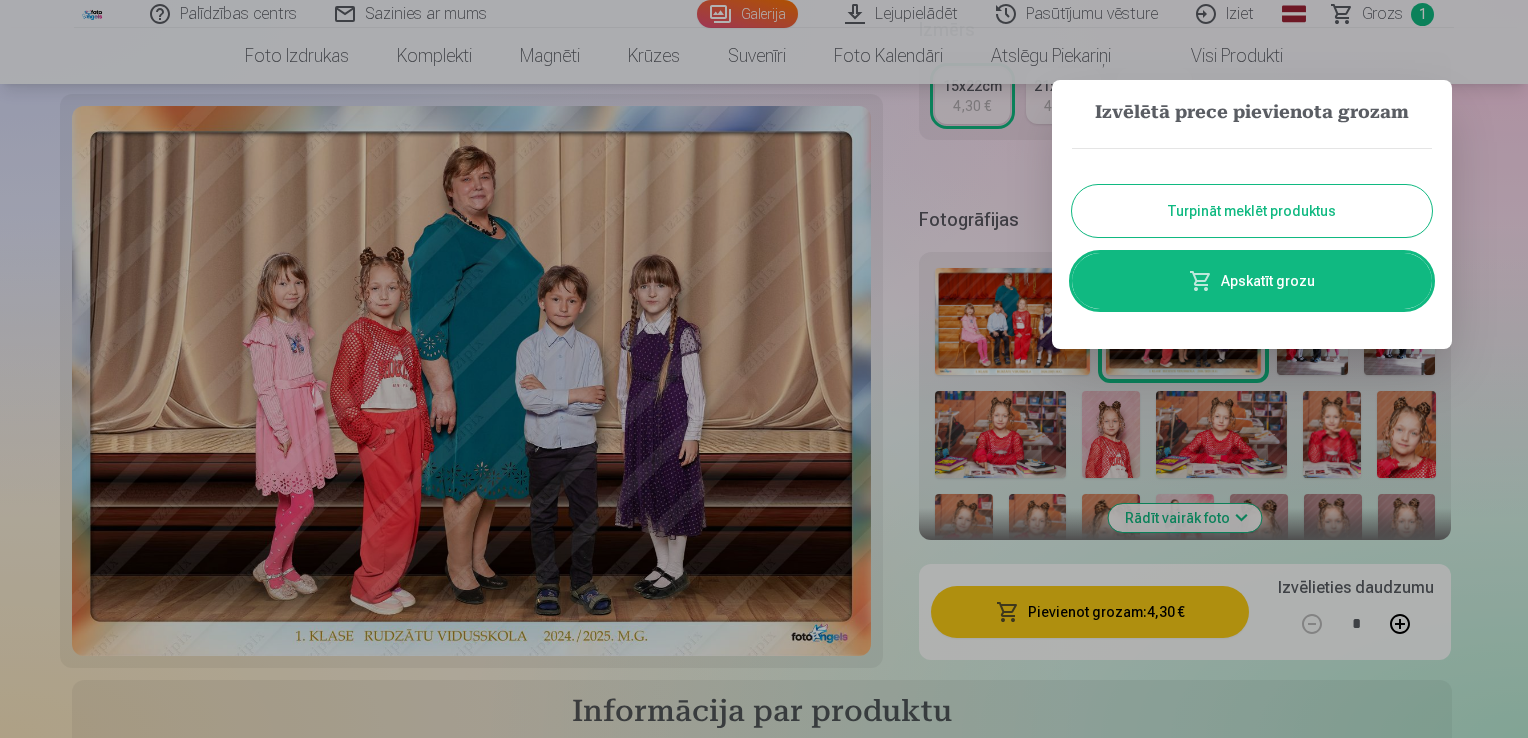 click on "Turpināt meklēt produktus" at bounding box center [1252, 211] 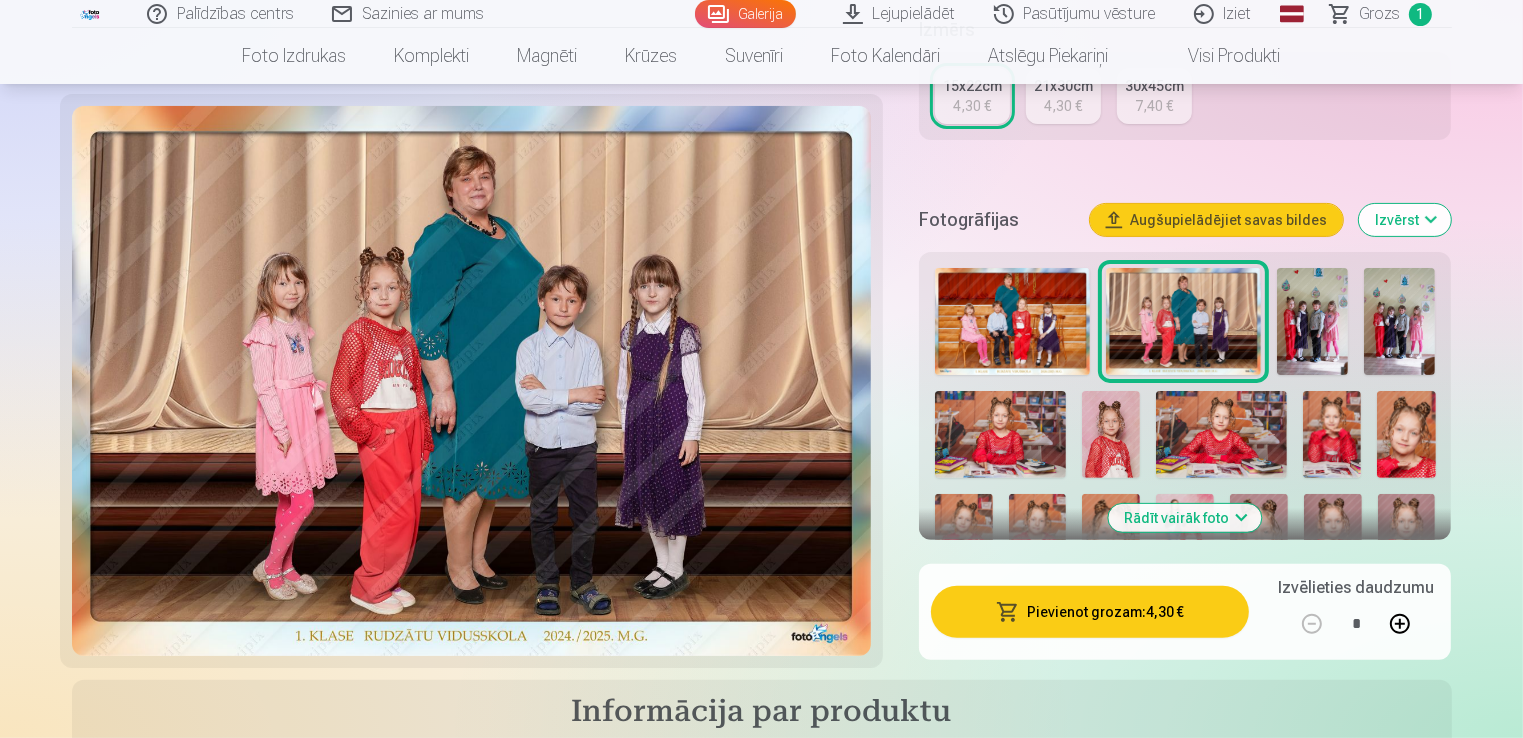 click at bounding box center (1012, 321) 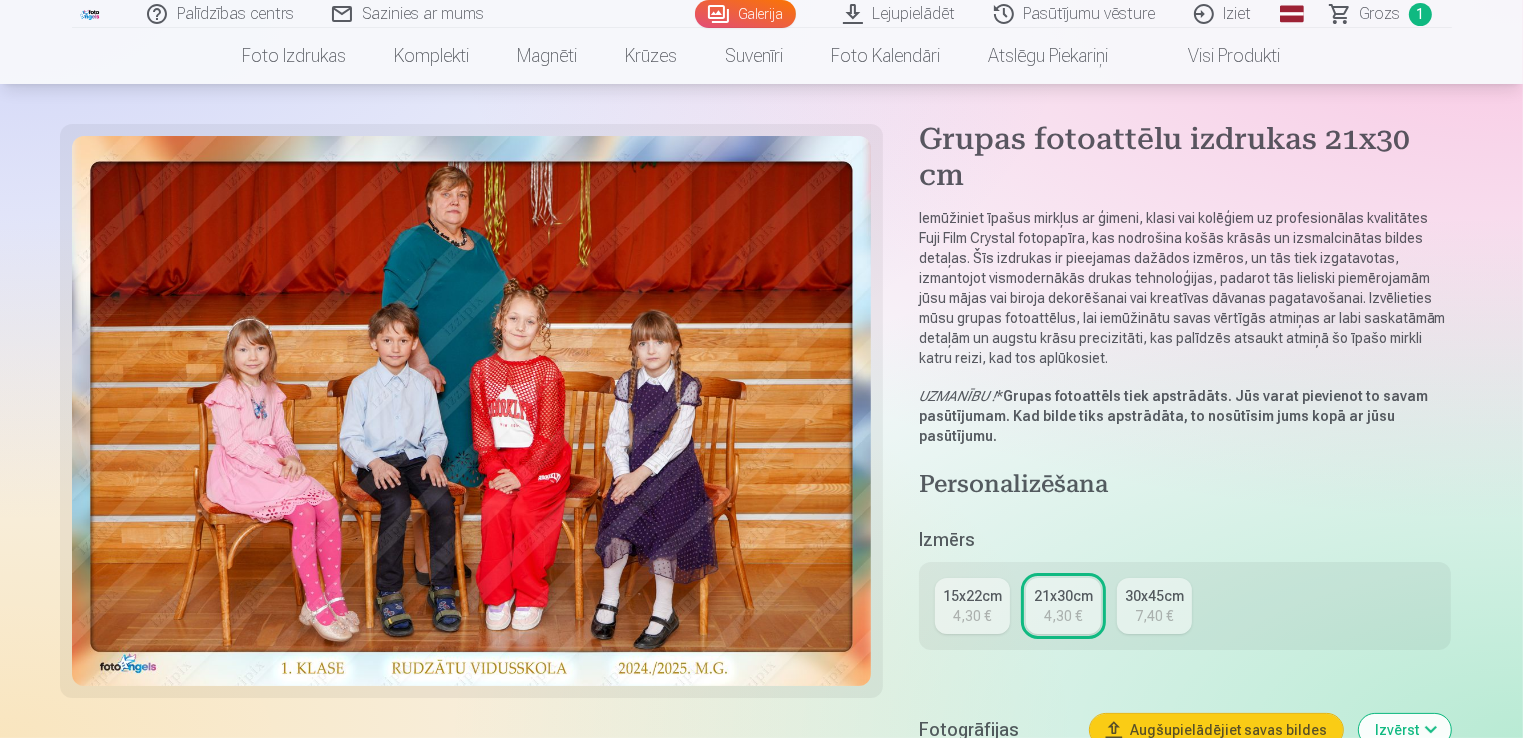 scroll, scrollTop: 100, scrollLeft: 0, axis: vertical 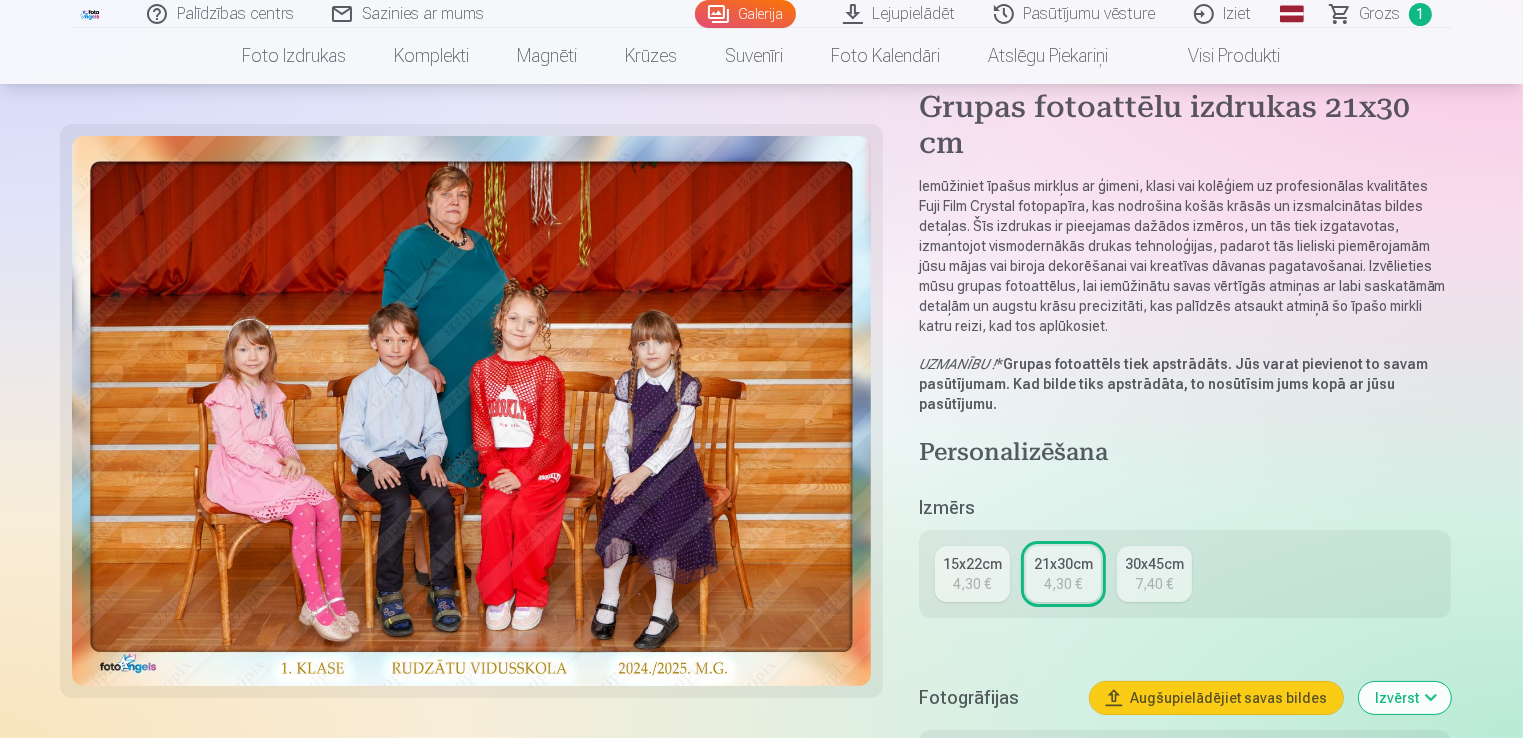 click on "4,30 €" at bounding box center [972, 584] 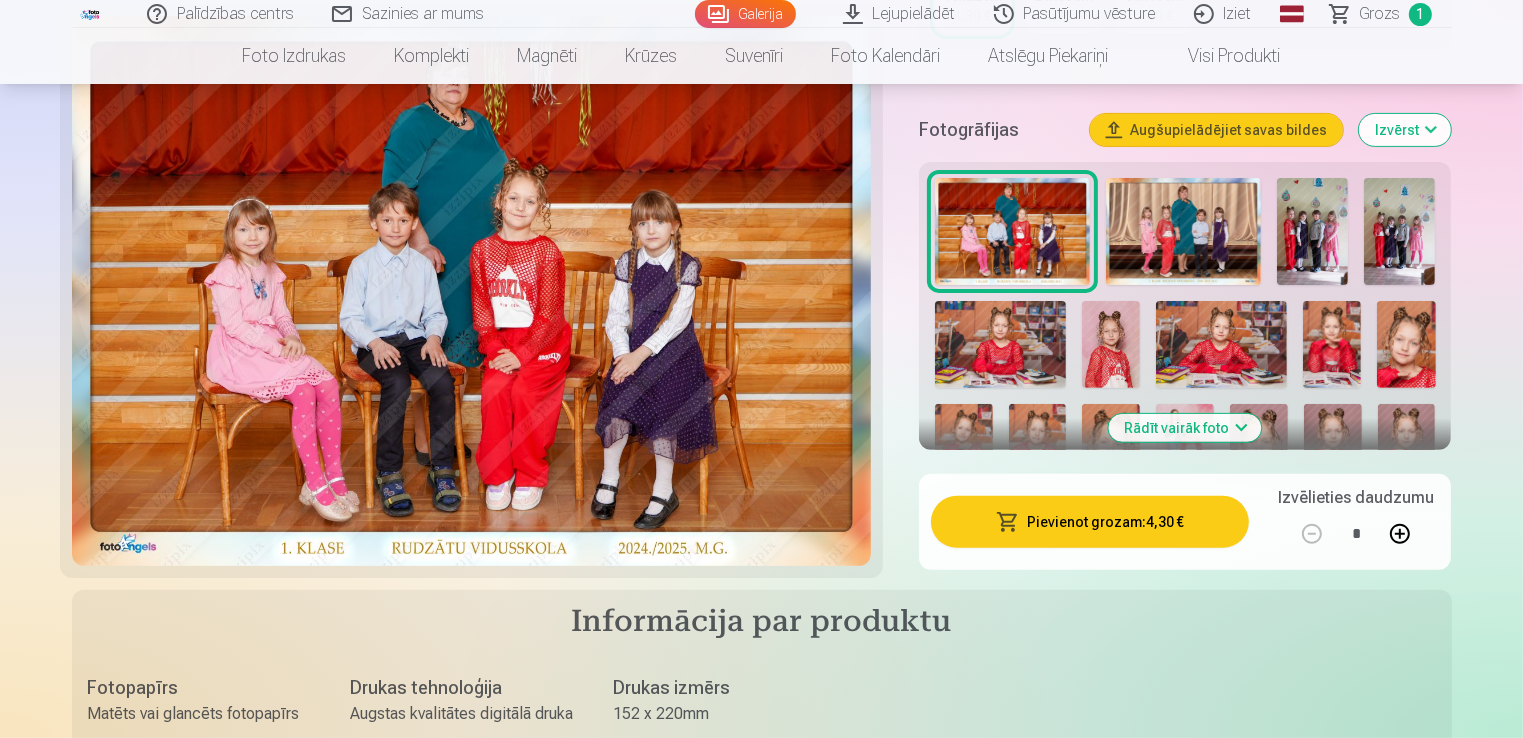 scroll, scrollTop: 600, scrollLeft: 0, axis: vertical 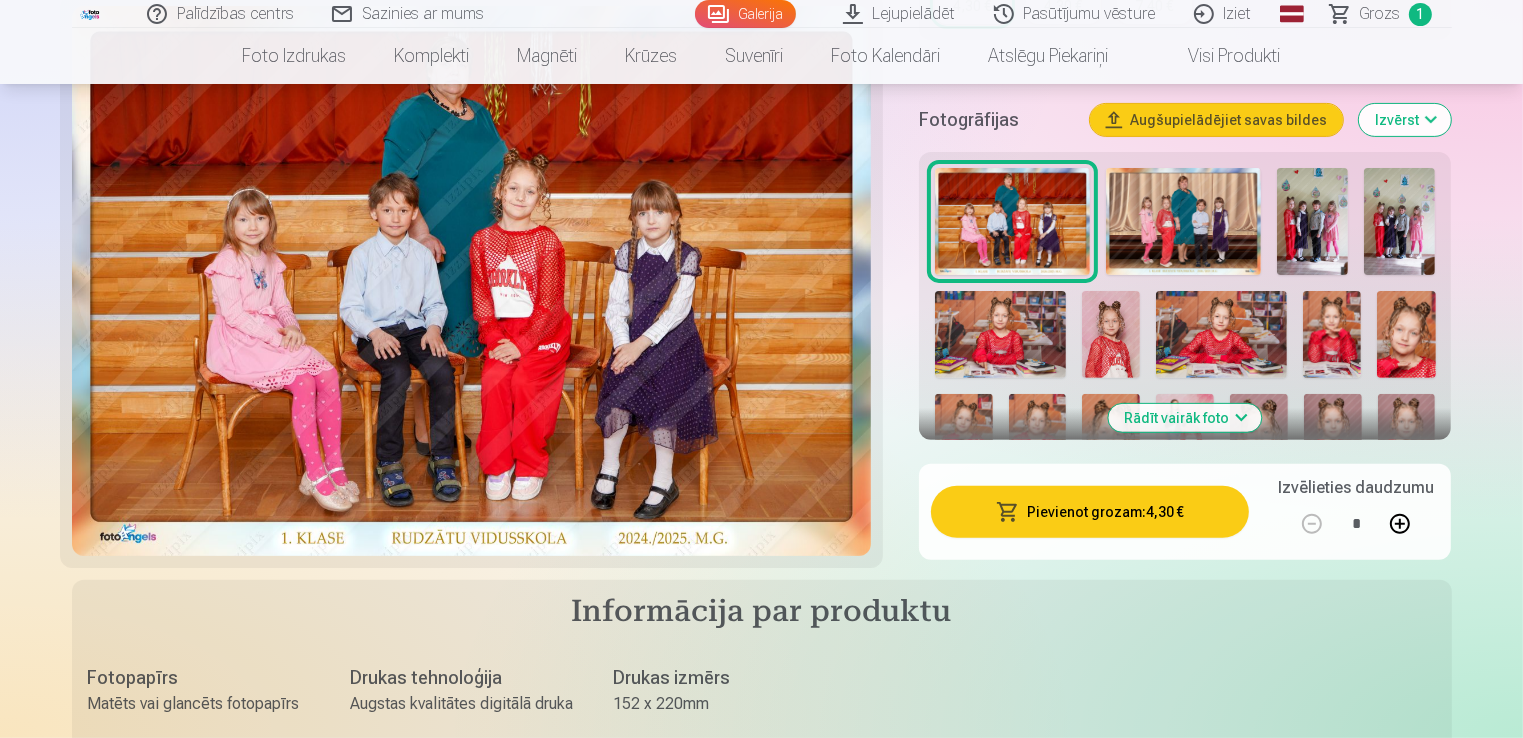 click on "Pievienot grozam :  4,30 €" at bounding box center (1090, 512) 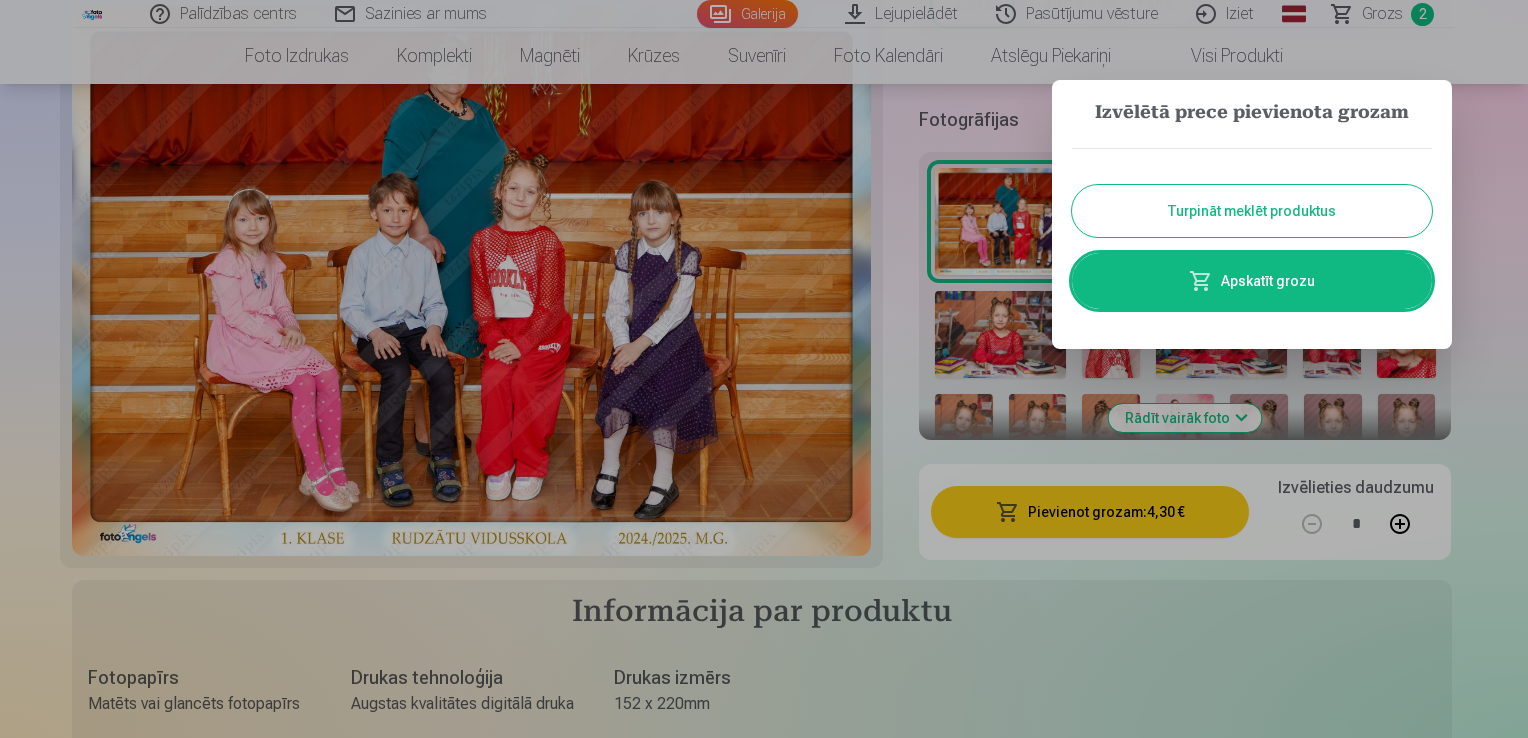 click on "Turpināt meklēt produktus" at bounding box center [1252, 211] 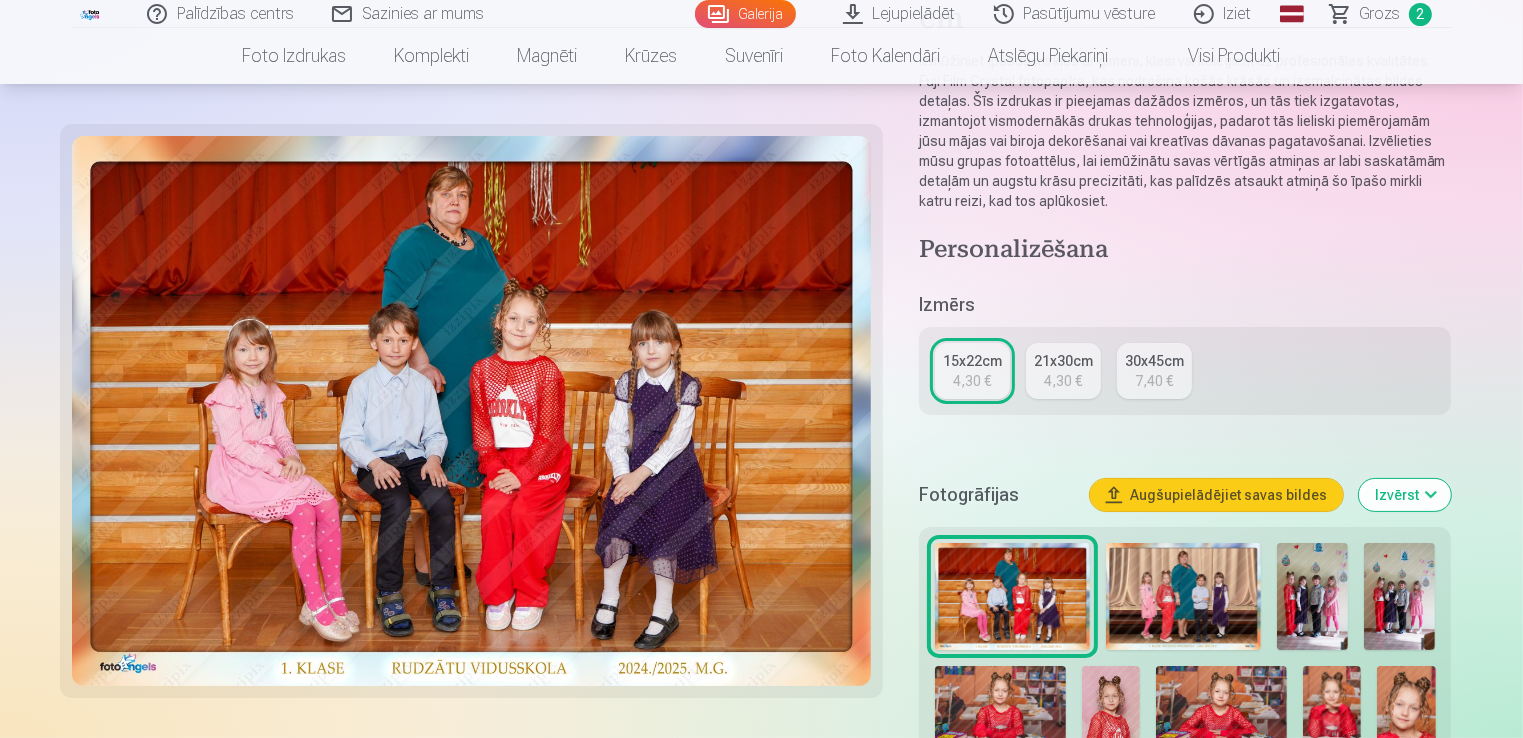 scroll, scrollTop: 300, scrollLeft: 0, axis: vertical 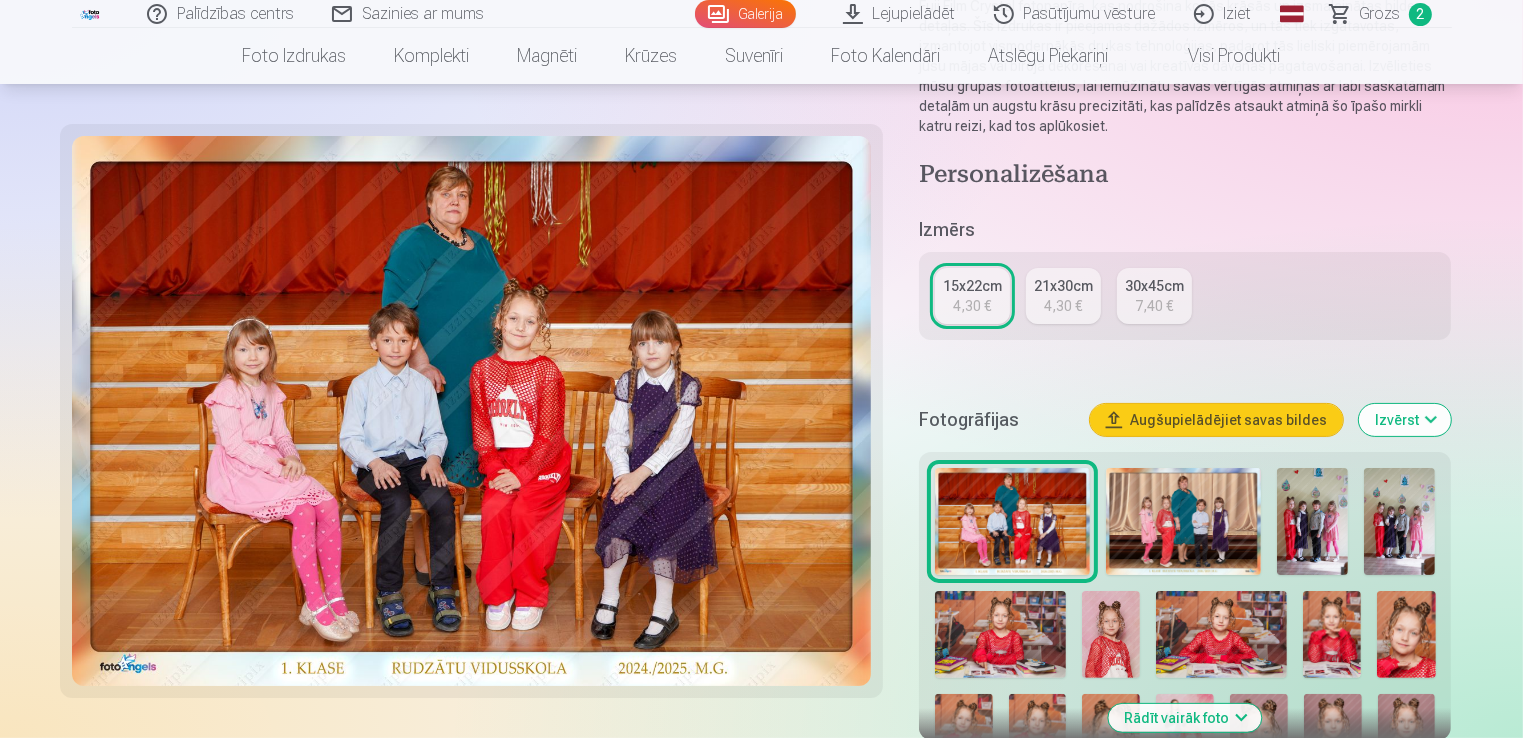 click at bounding box center [1312, 521] 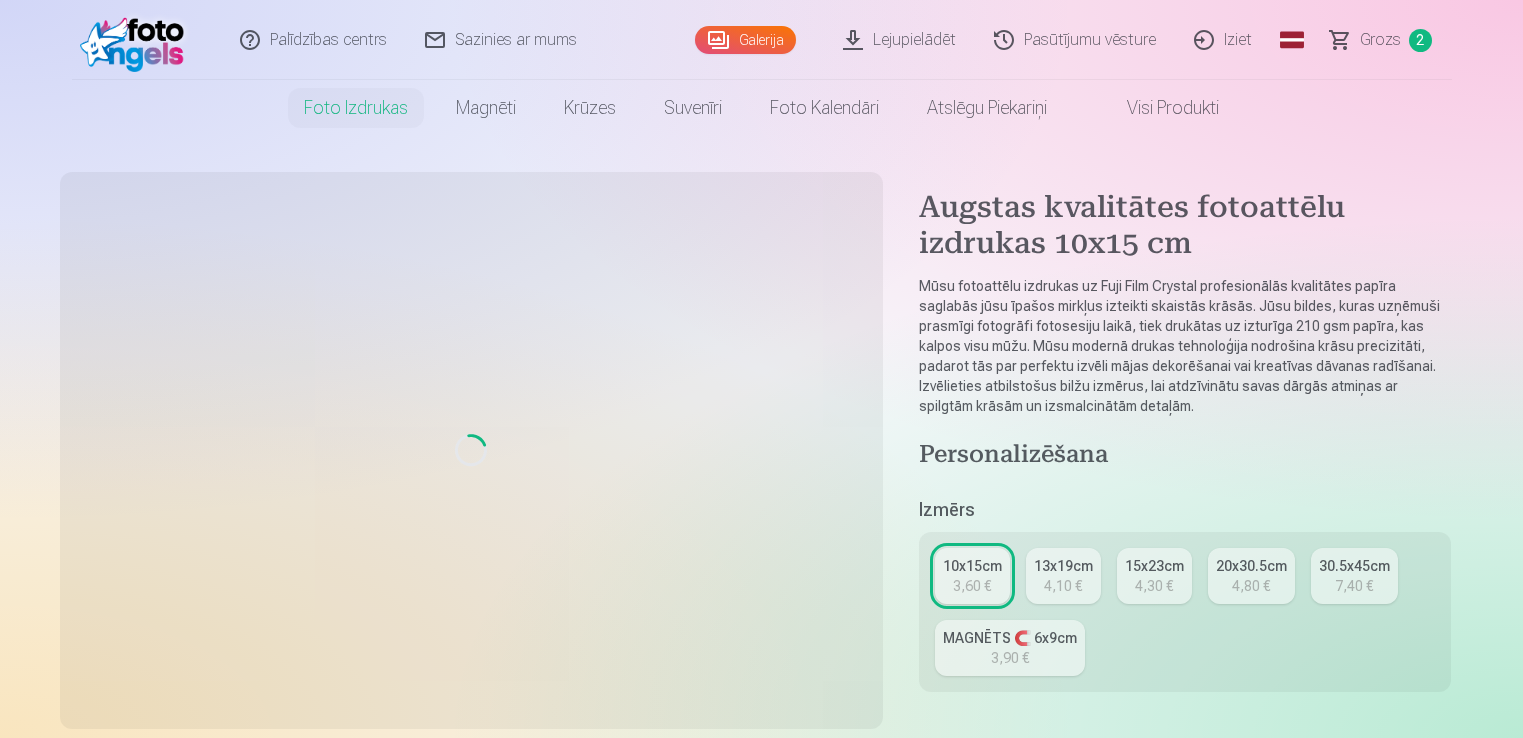 scroll, scrollTop: 0, scrollLeft: 0, axis: both 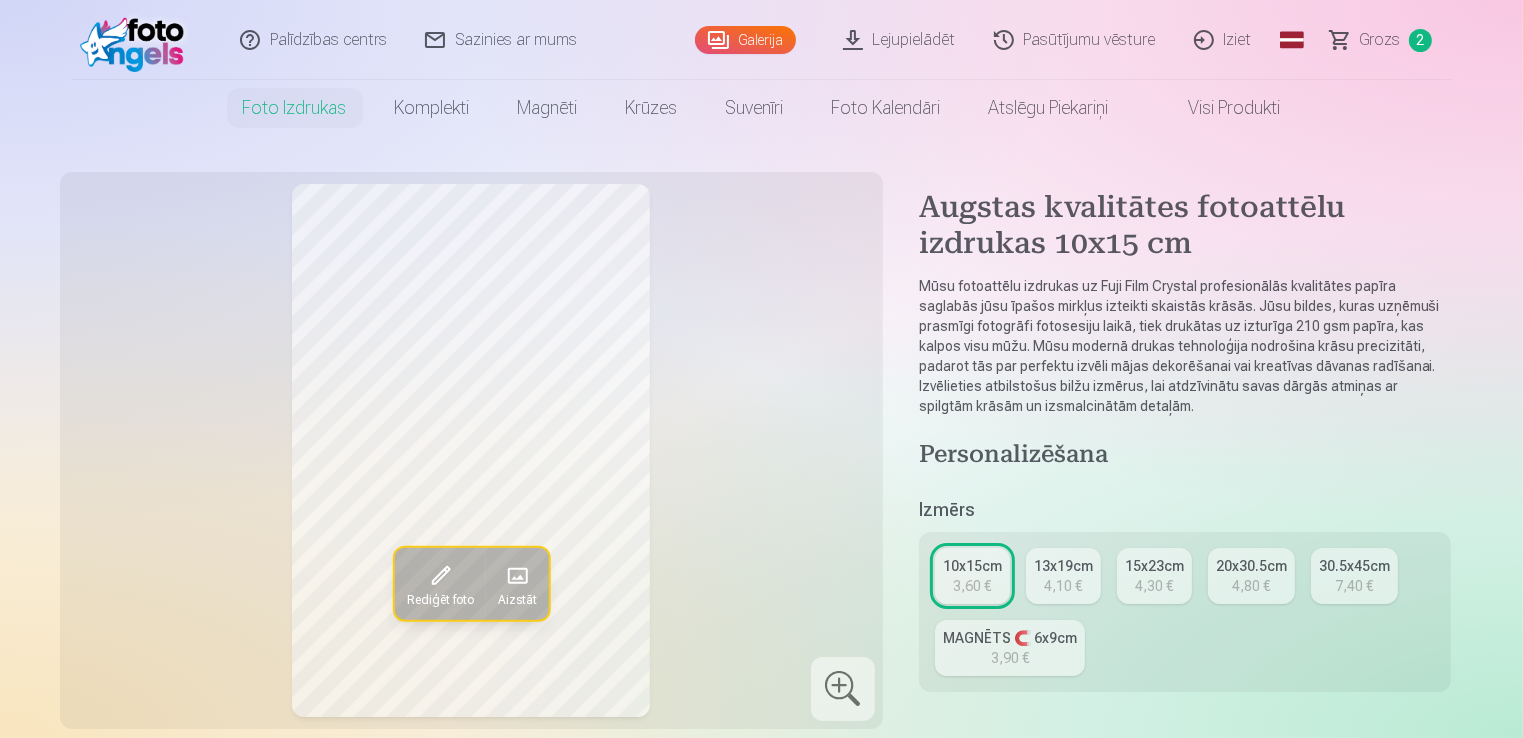 click on "4,10 €" at bounding box center [1063, 586] 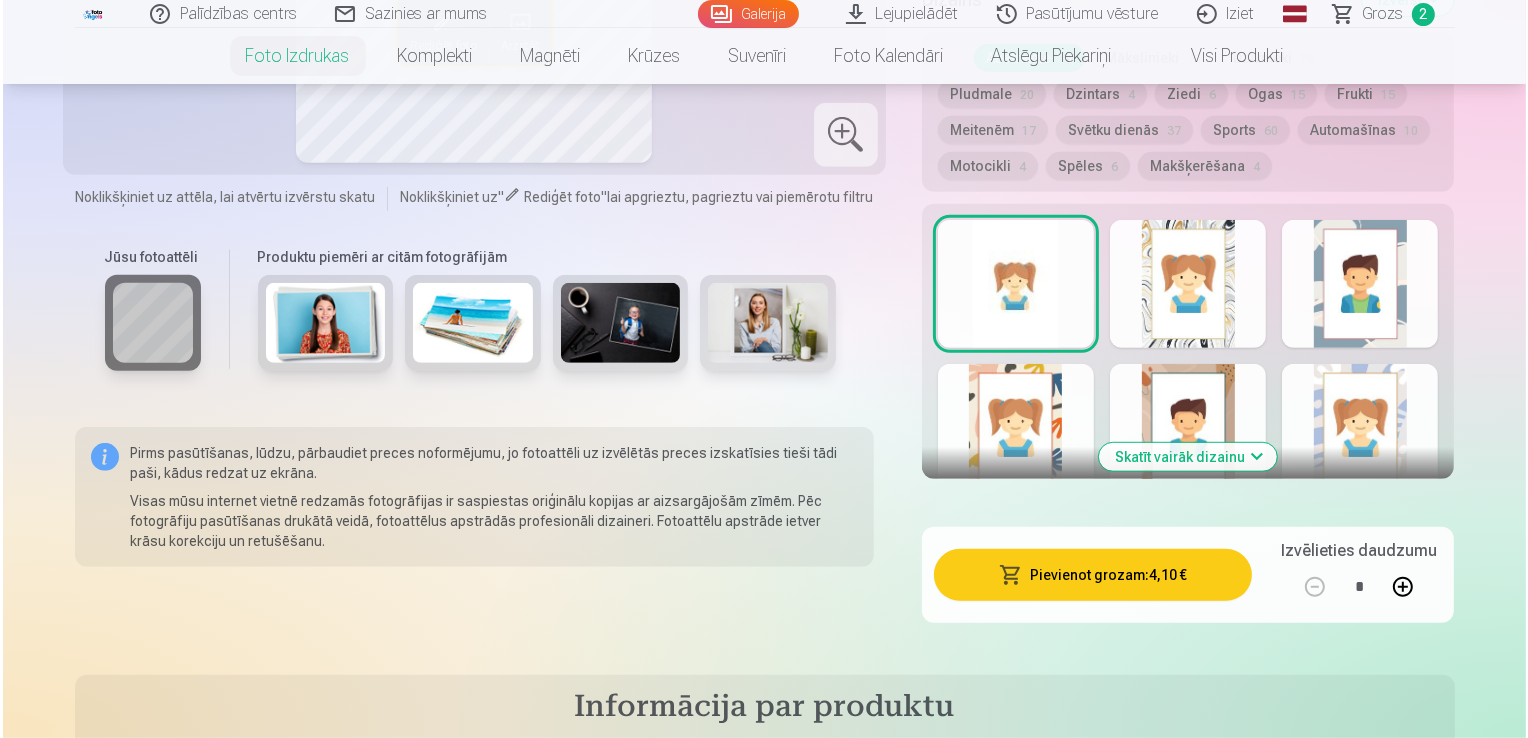 scroll, scrollTop: 1200, scrollLeft: 0, axis: vertical 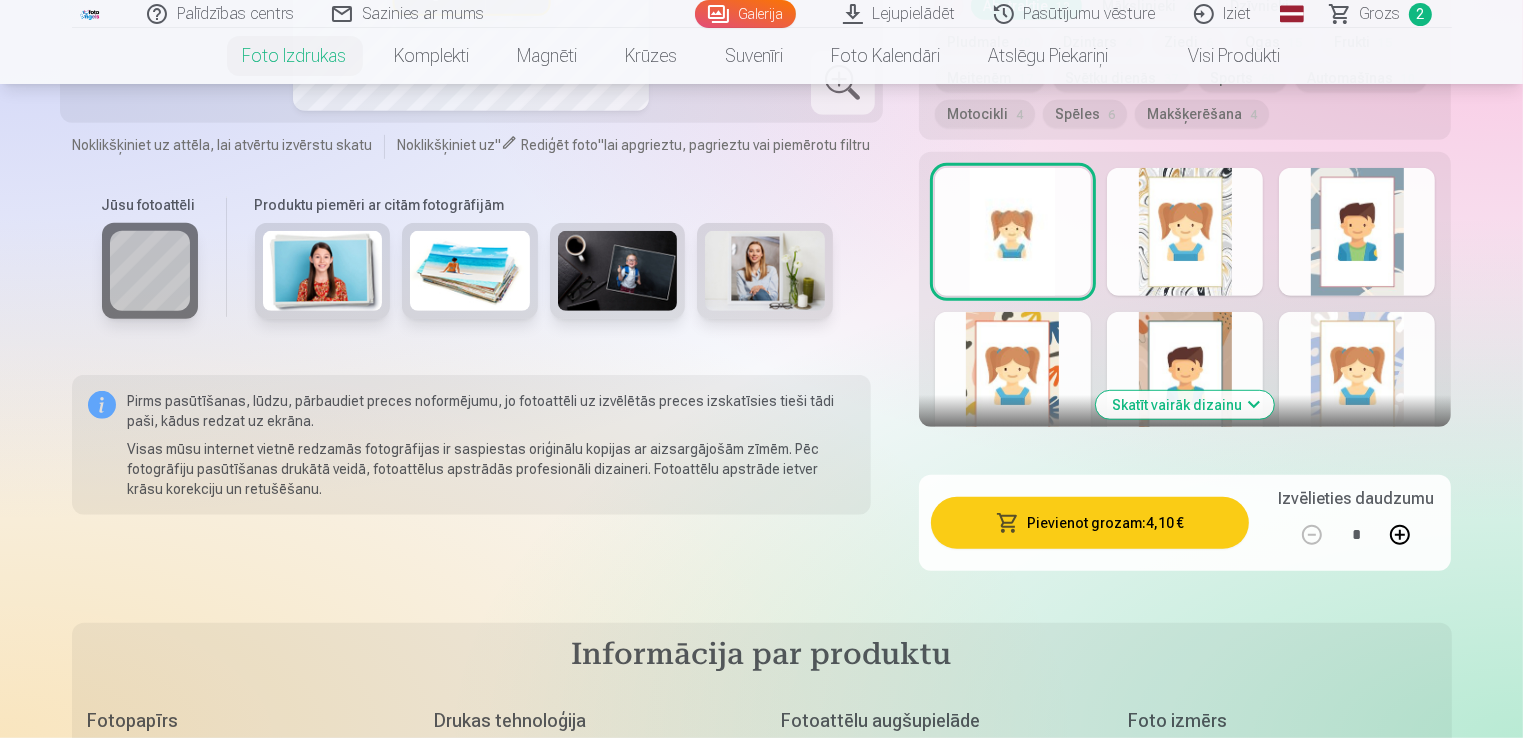 click on "Pievienot grozam :  4,10 €" at bounding box center (1090, 523) 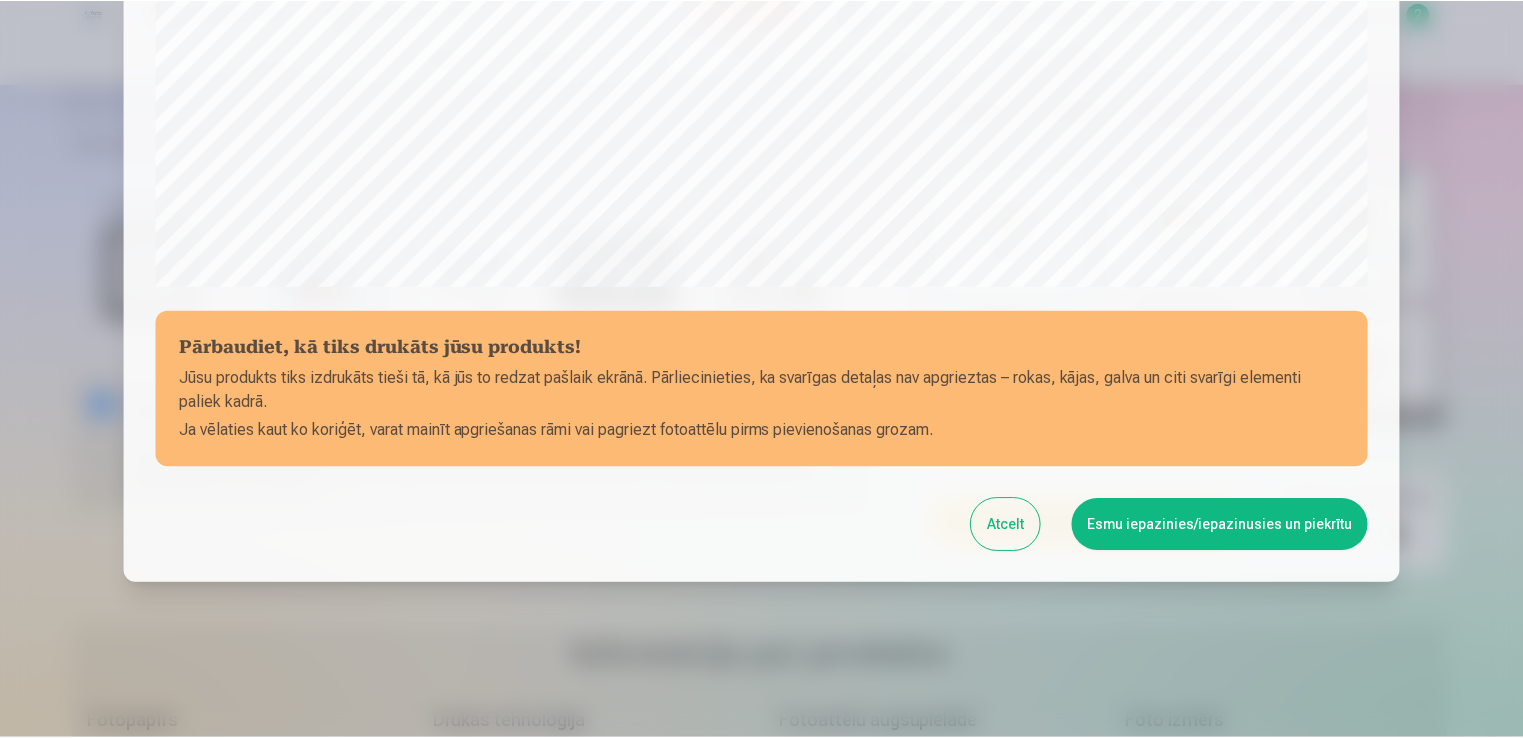scroll, scrollTop: 701, scrollLeft: 0, axis: vertical 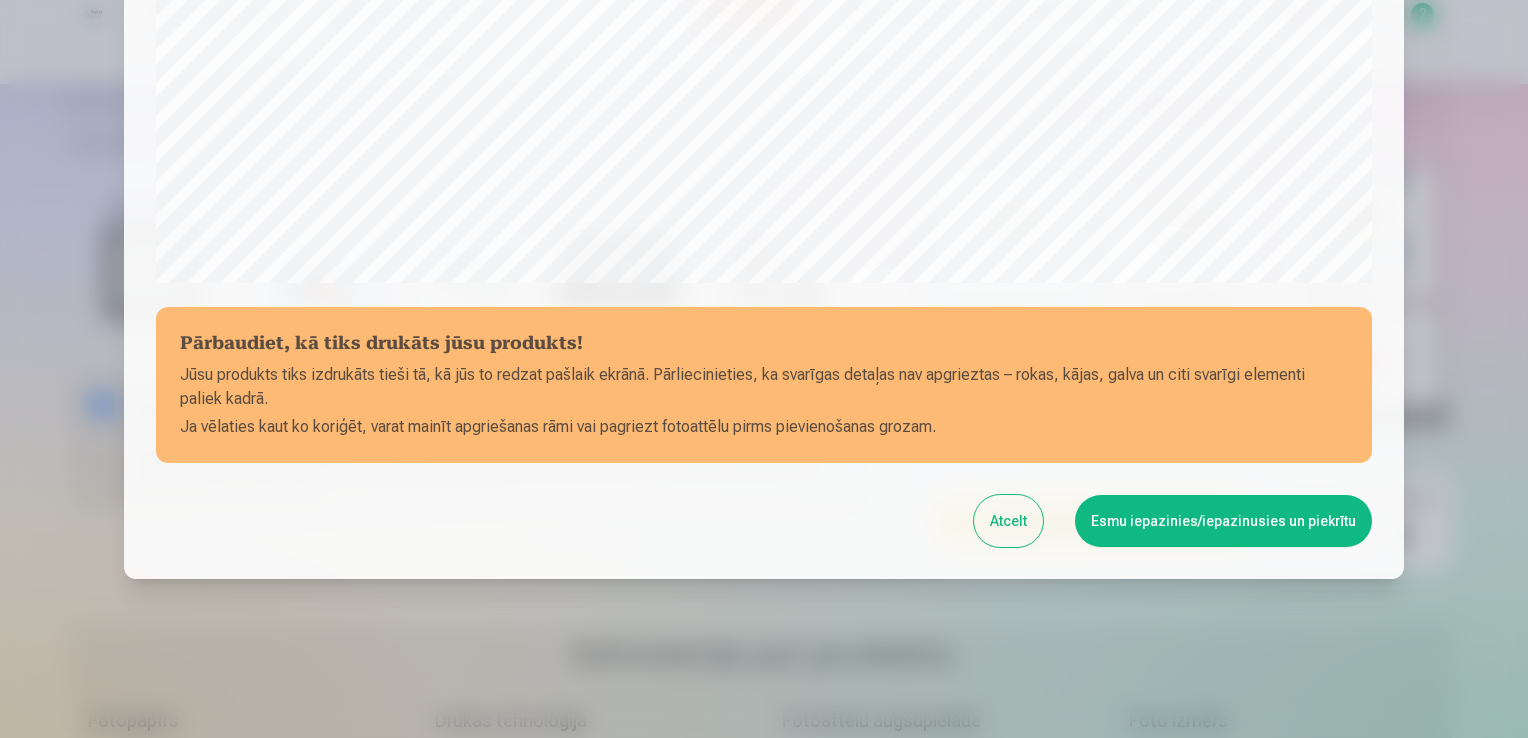 click on "Esmu iepazinies/iepazinusies un piekrītu" at bounding box center (1223, 521) 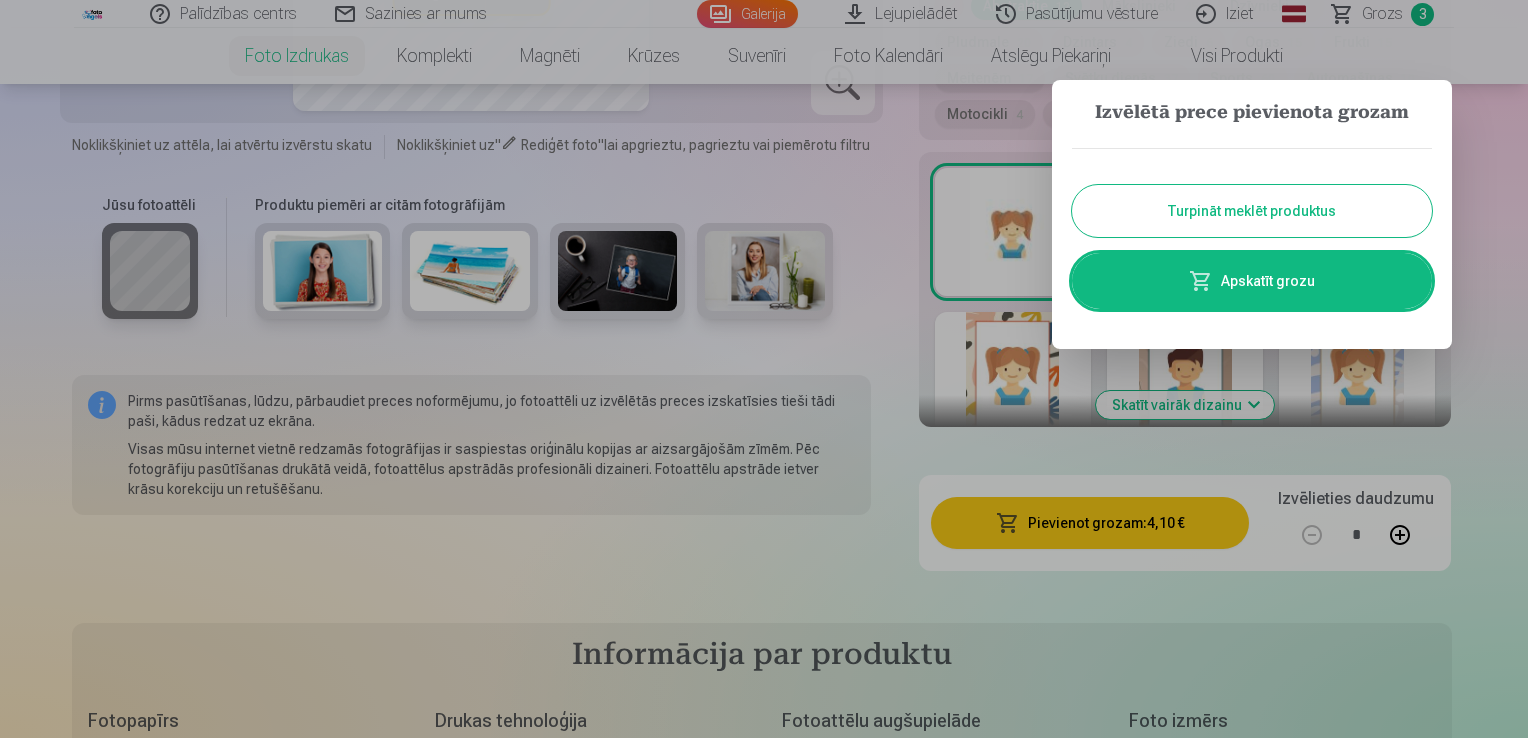 click on "Turpināt meklēt produktus" at bounding box center [1252, 211] 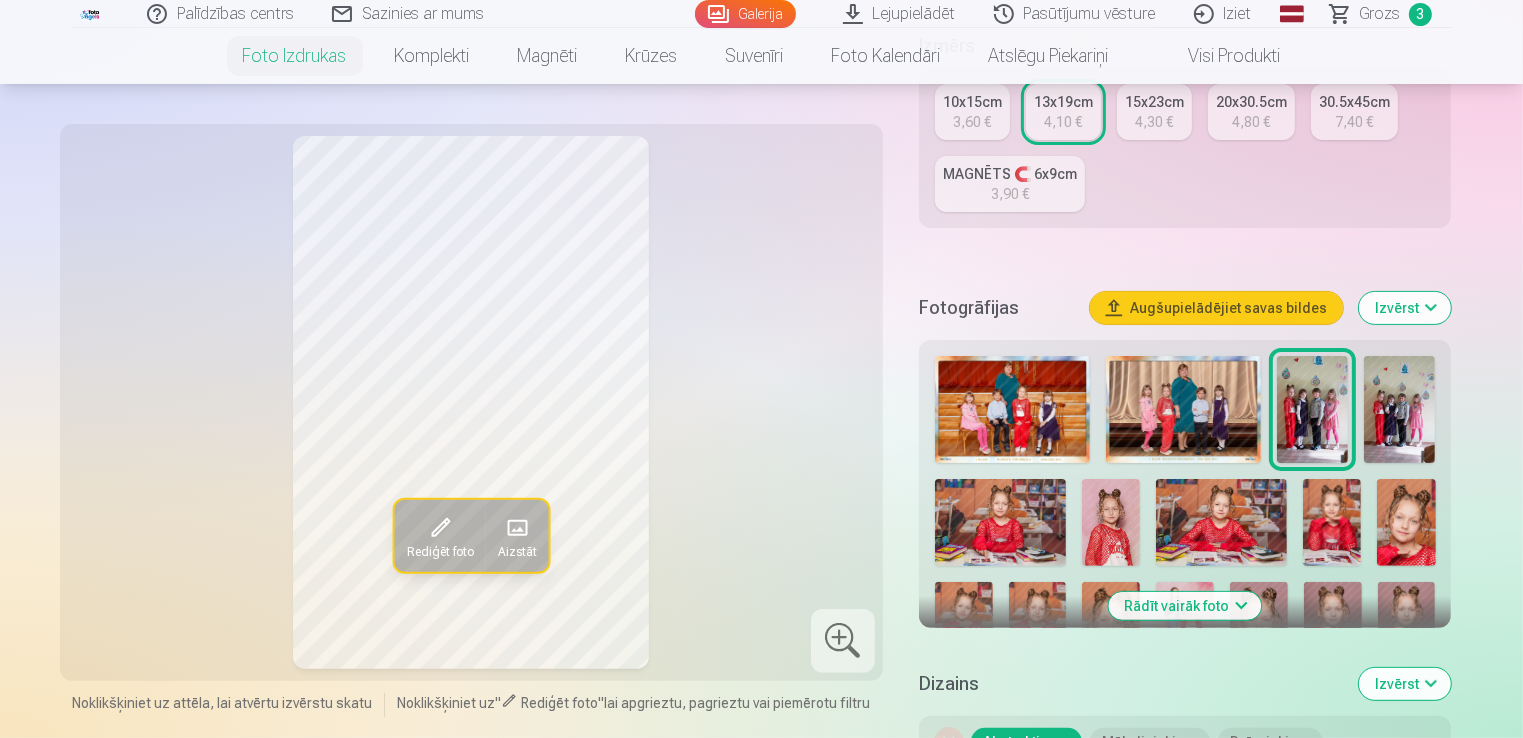 scroll, scrollTop: 400, scrollLeft: 0, axis: vertical 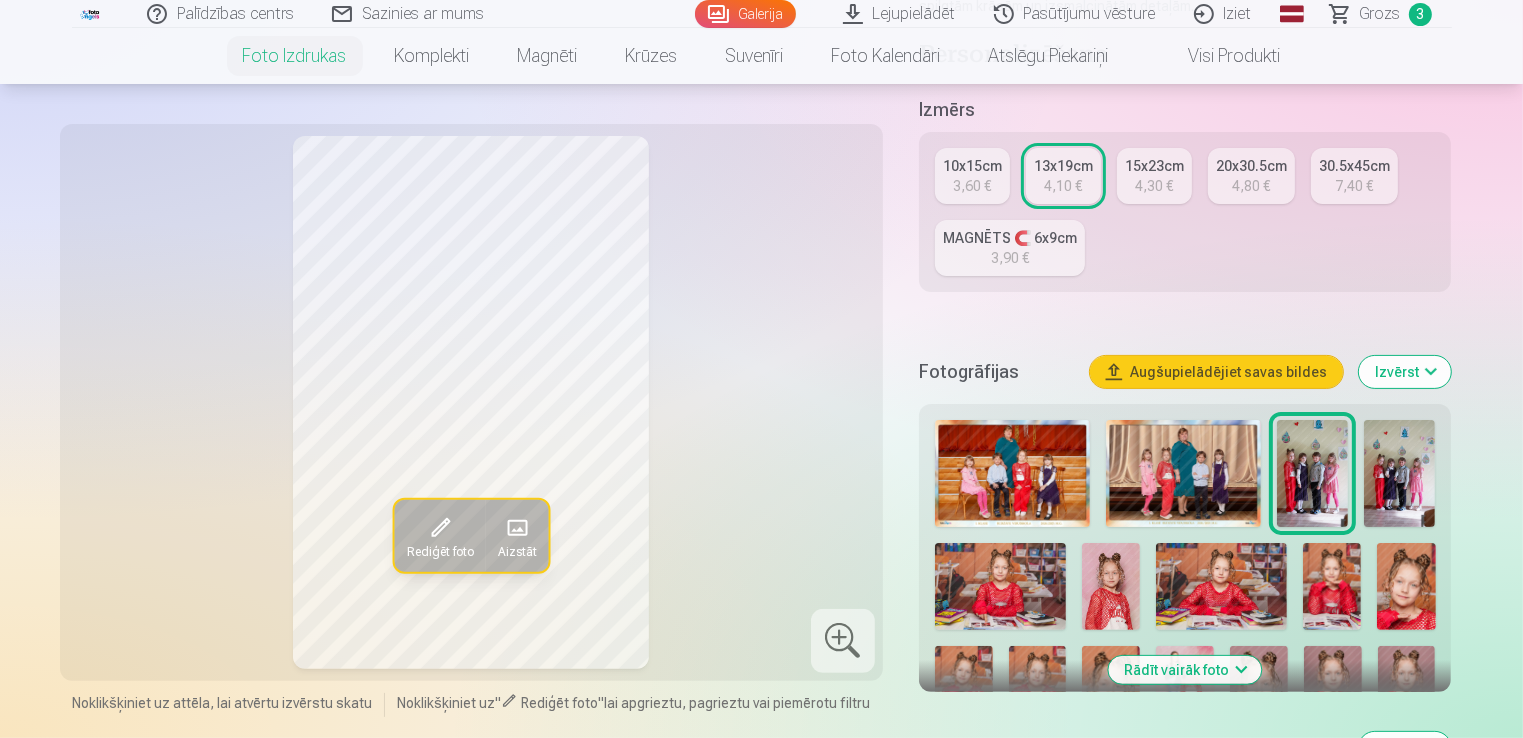 click at bounding box center (1399, 473) 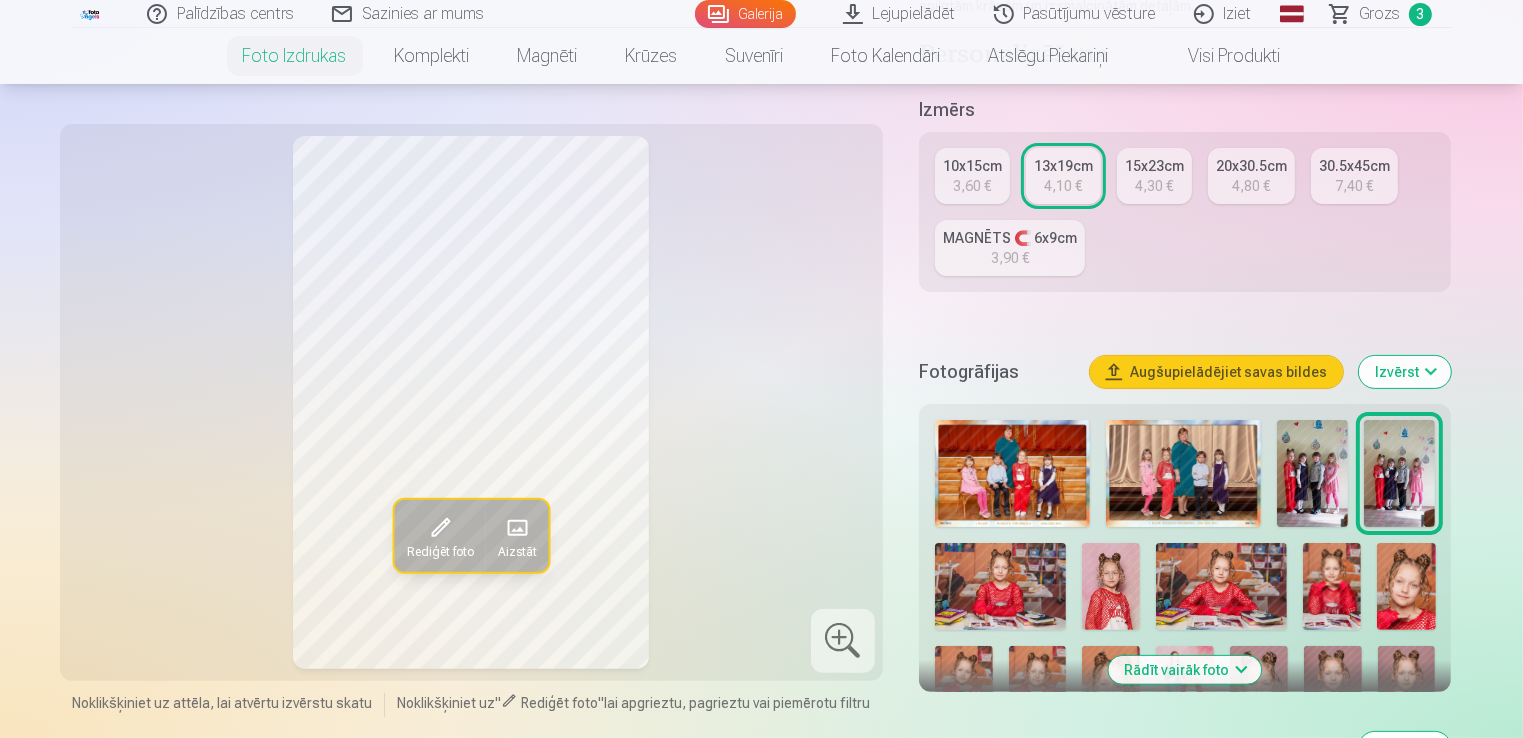 click on "3,60 €" at bounding box center [972, 186] 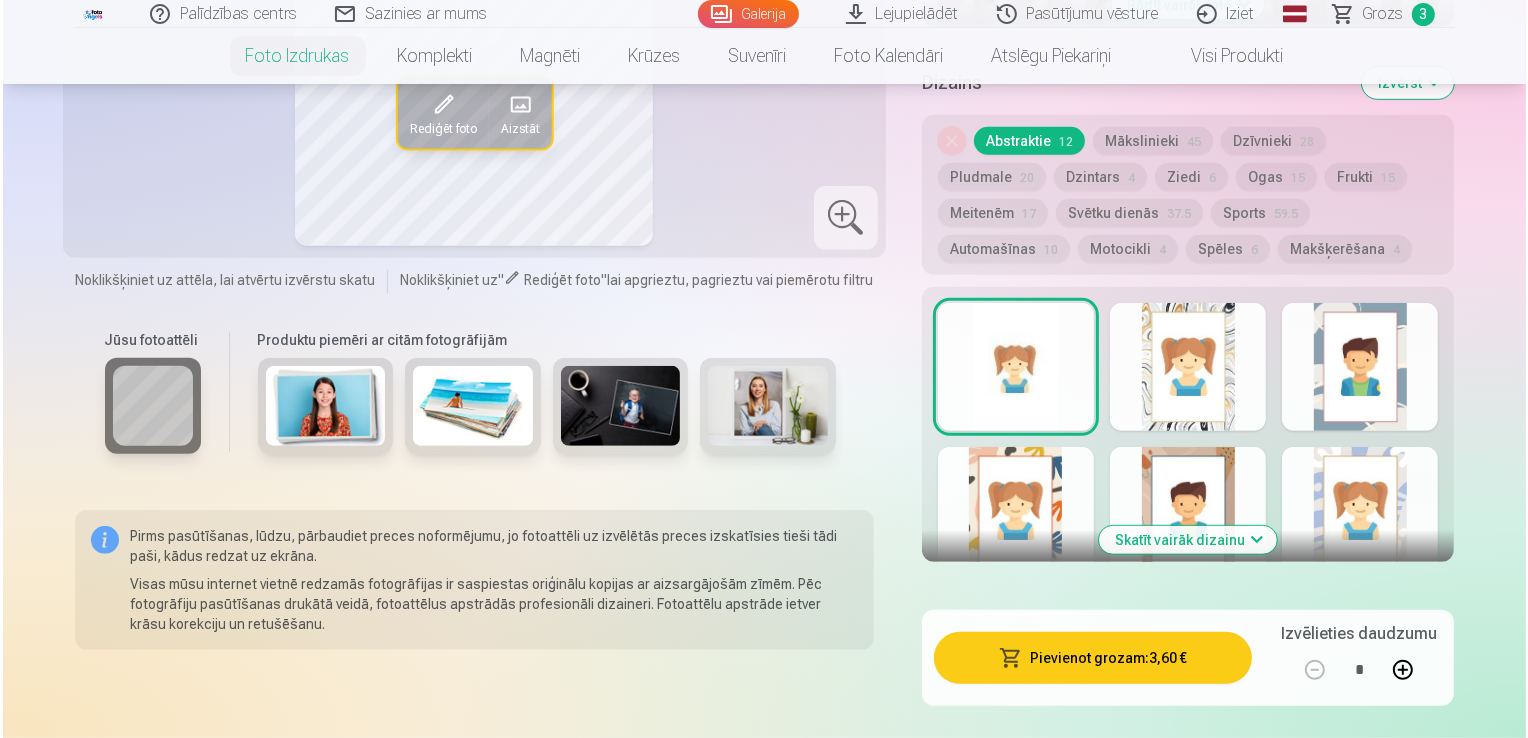 scroll, scrollTop: 1100, scrollLeft: 0, axis: vertical 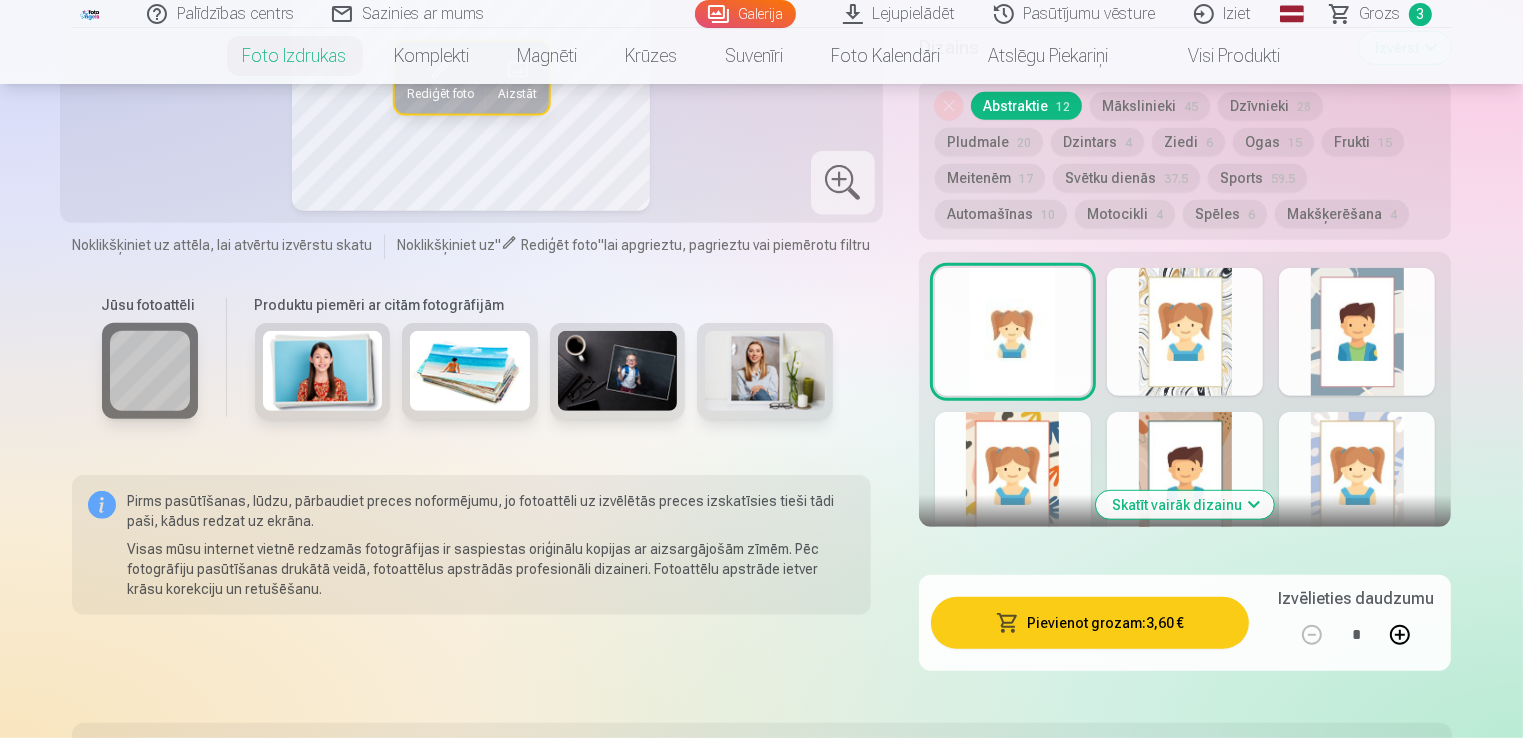click on "Pievienot grozam :  3,60 €" at bounding box center (1090, 623) 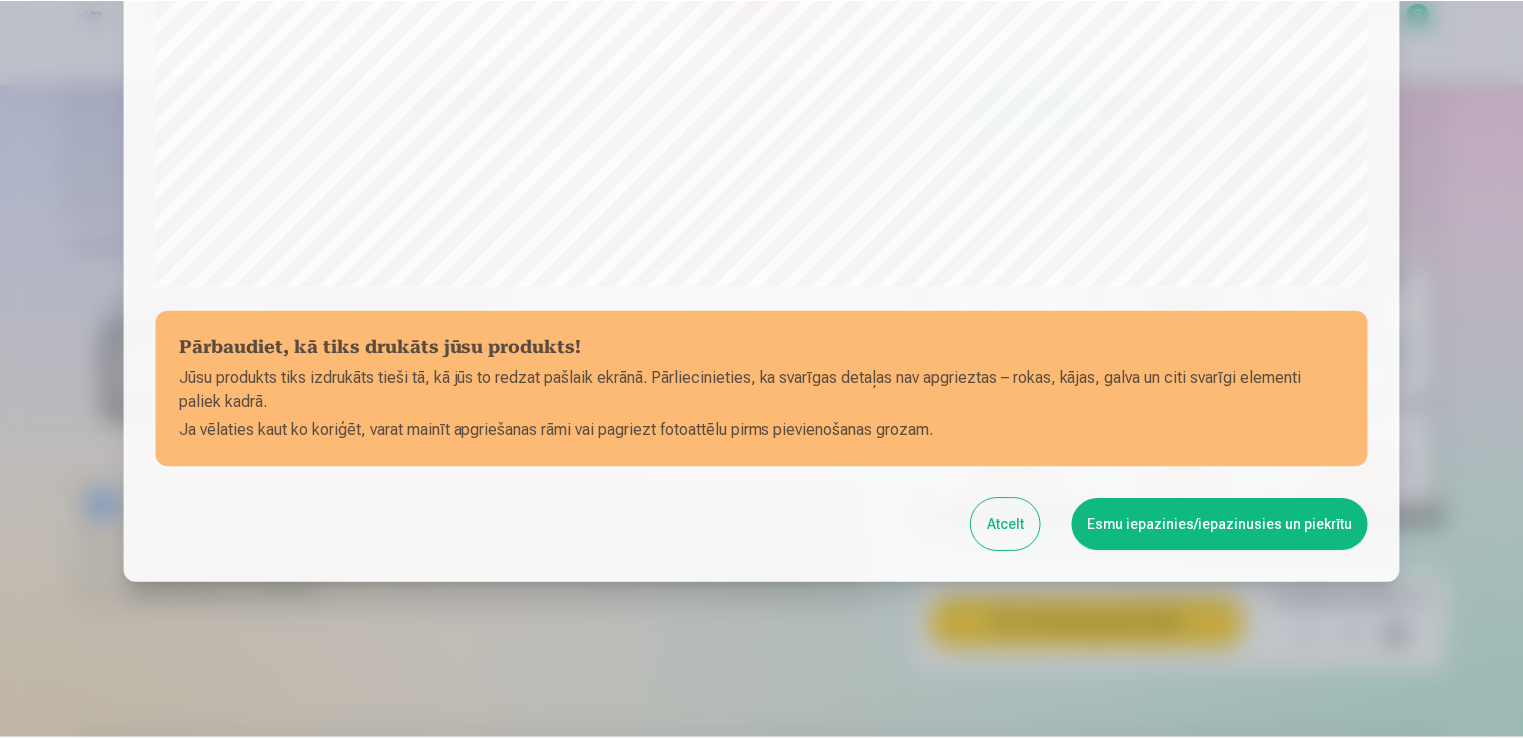 scroll, scrollTop: 701, scrollLeft: 0, axis: vertical 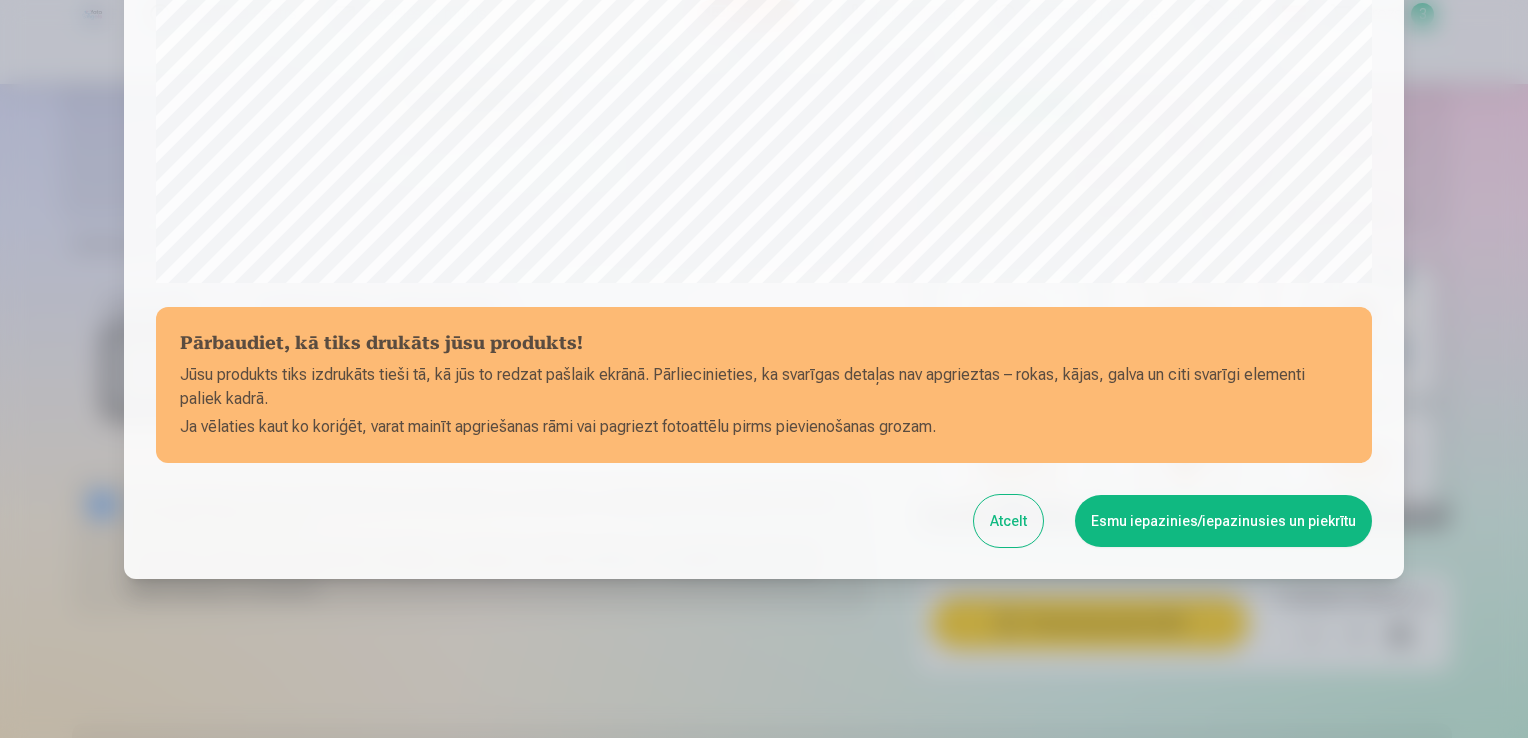 click on "Esmu iepazinies/iepazinusies un piekrītu" at bounding box center (1223, 521) 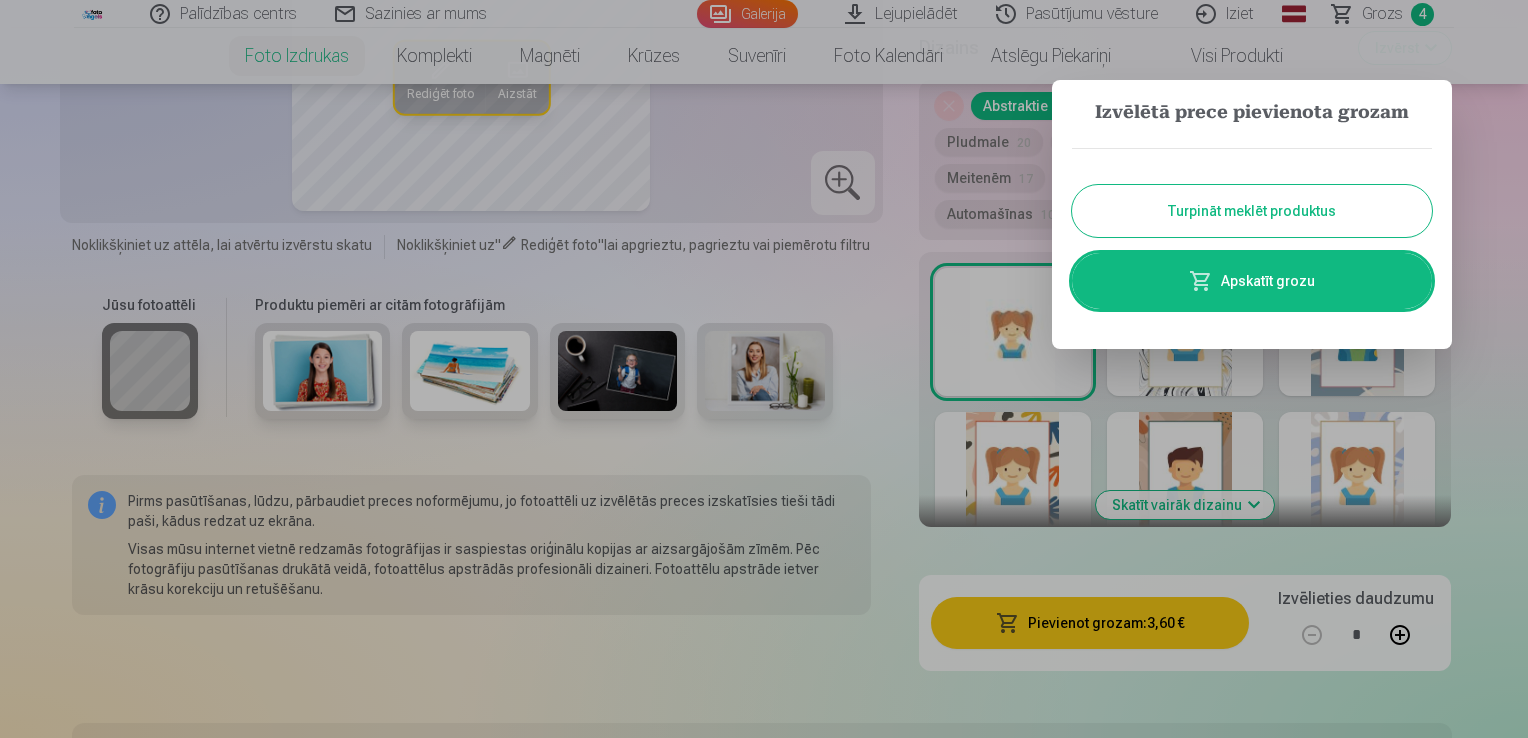 click on "Turpināt meklēt produktus" at bounding box center [1252, 211] 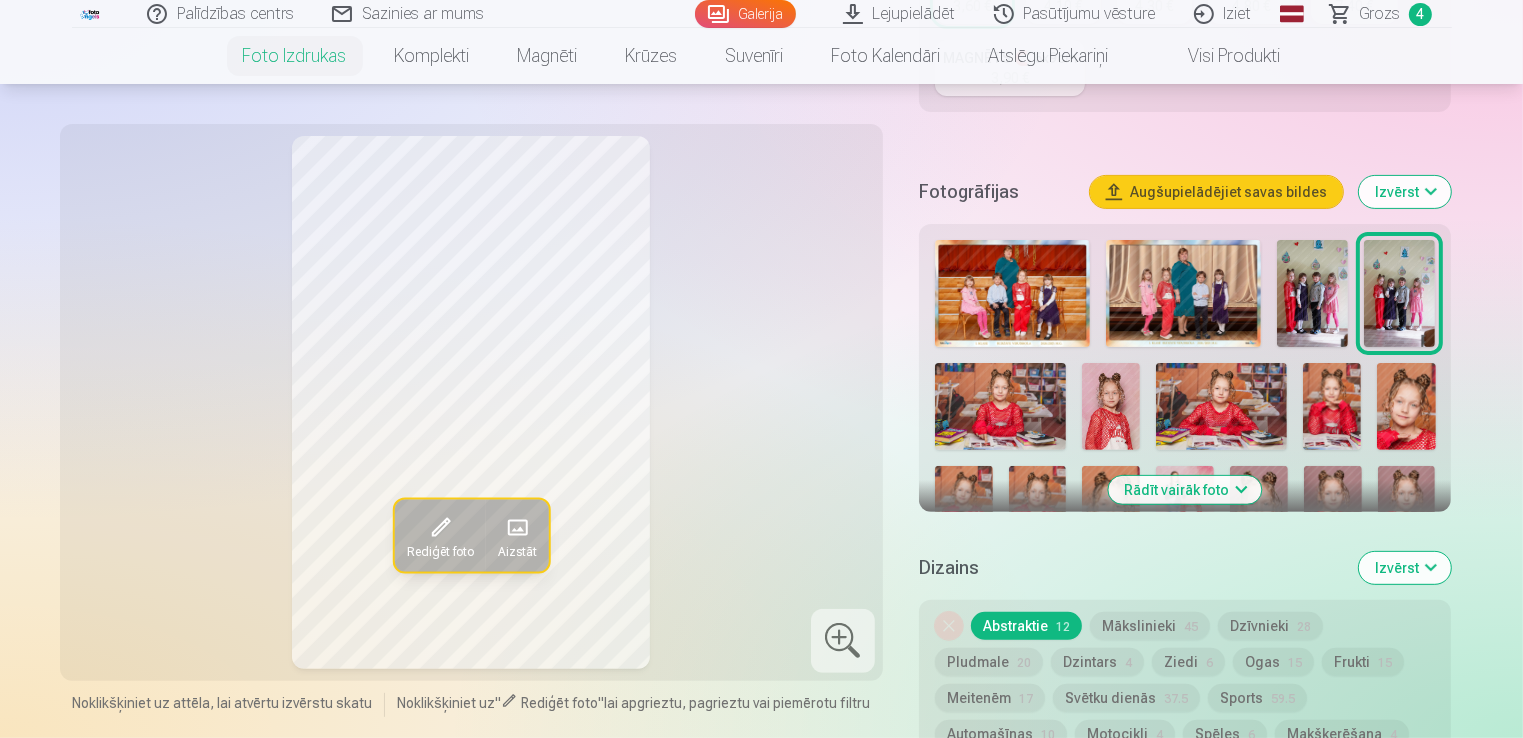 scroll, scrollTop: 700, scrollLeft: 0, axis: vertical 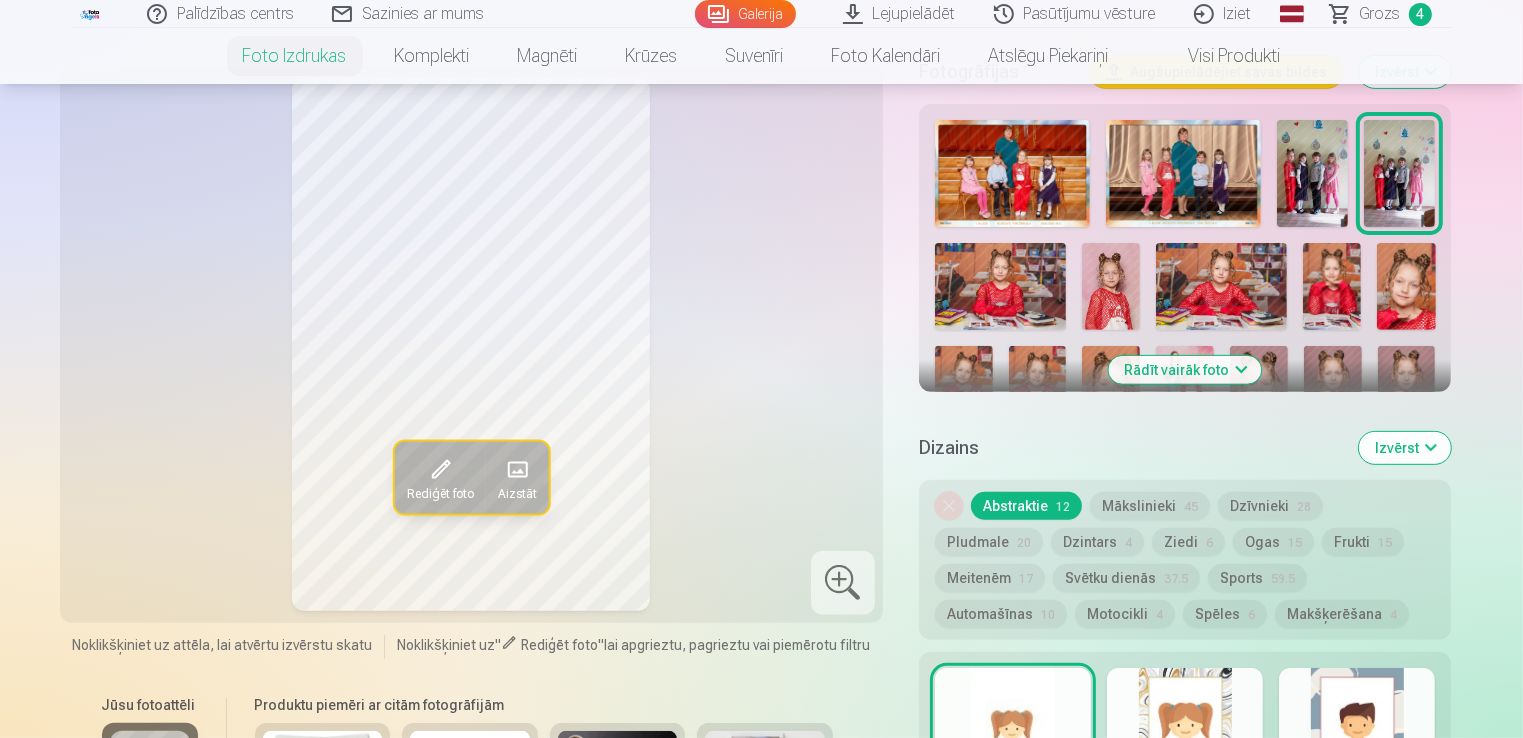 click at bounding box center (1000, 286) 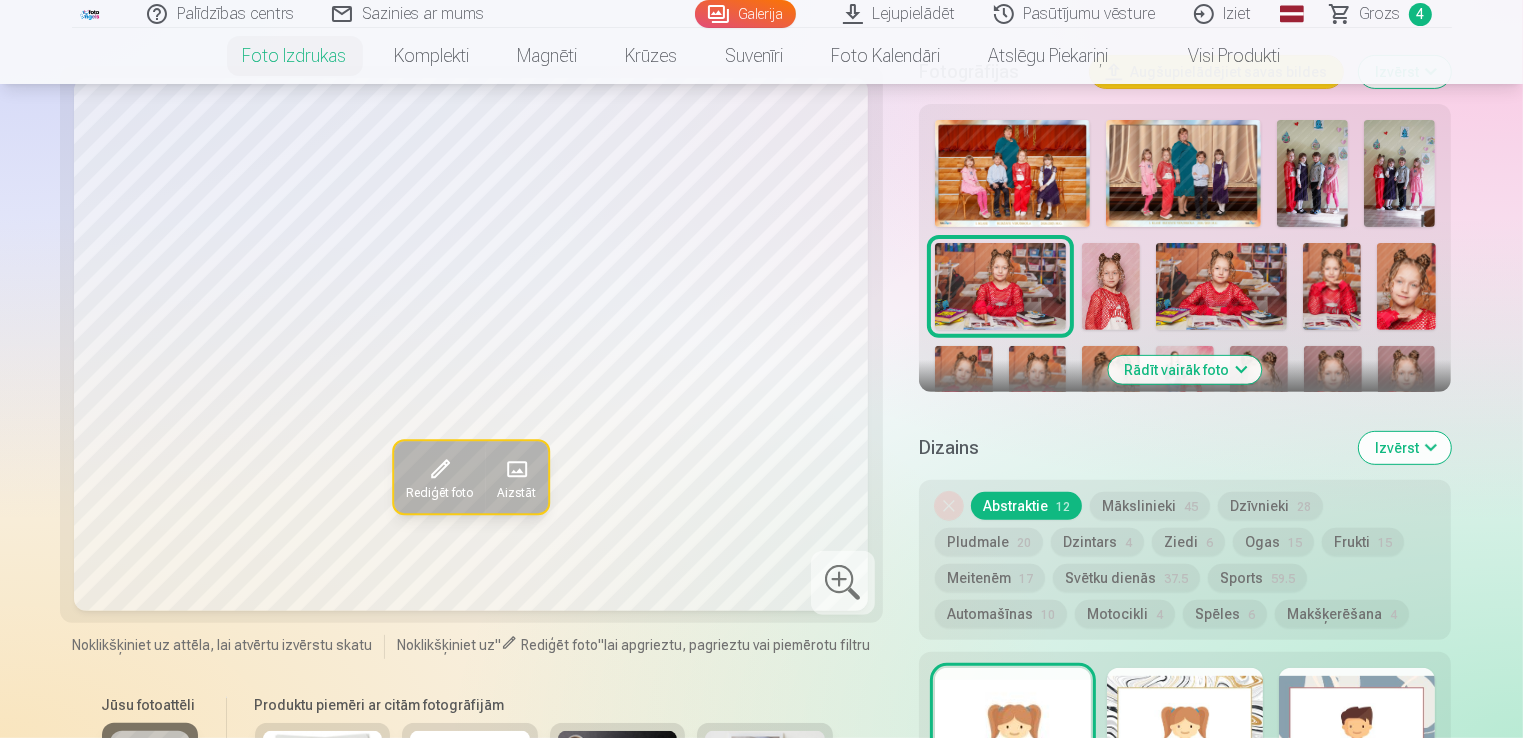 click at bounding box center [1111, 286] 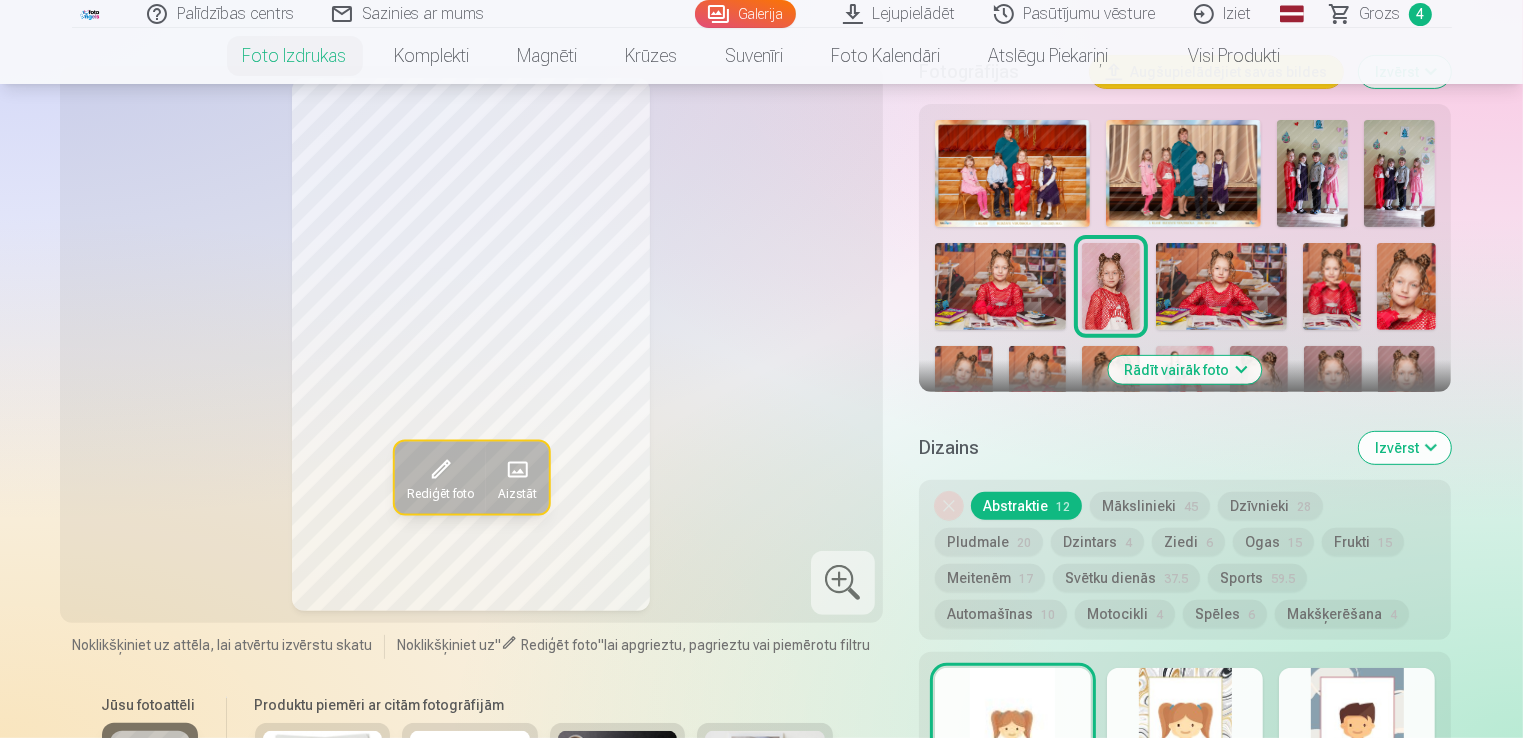 click at bounding box center [1221, 286] 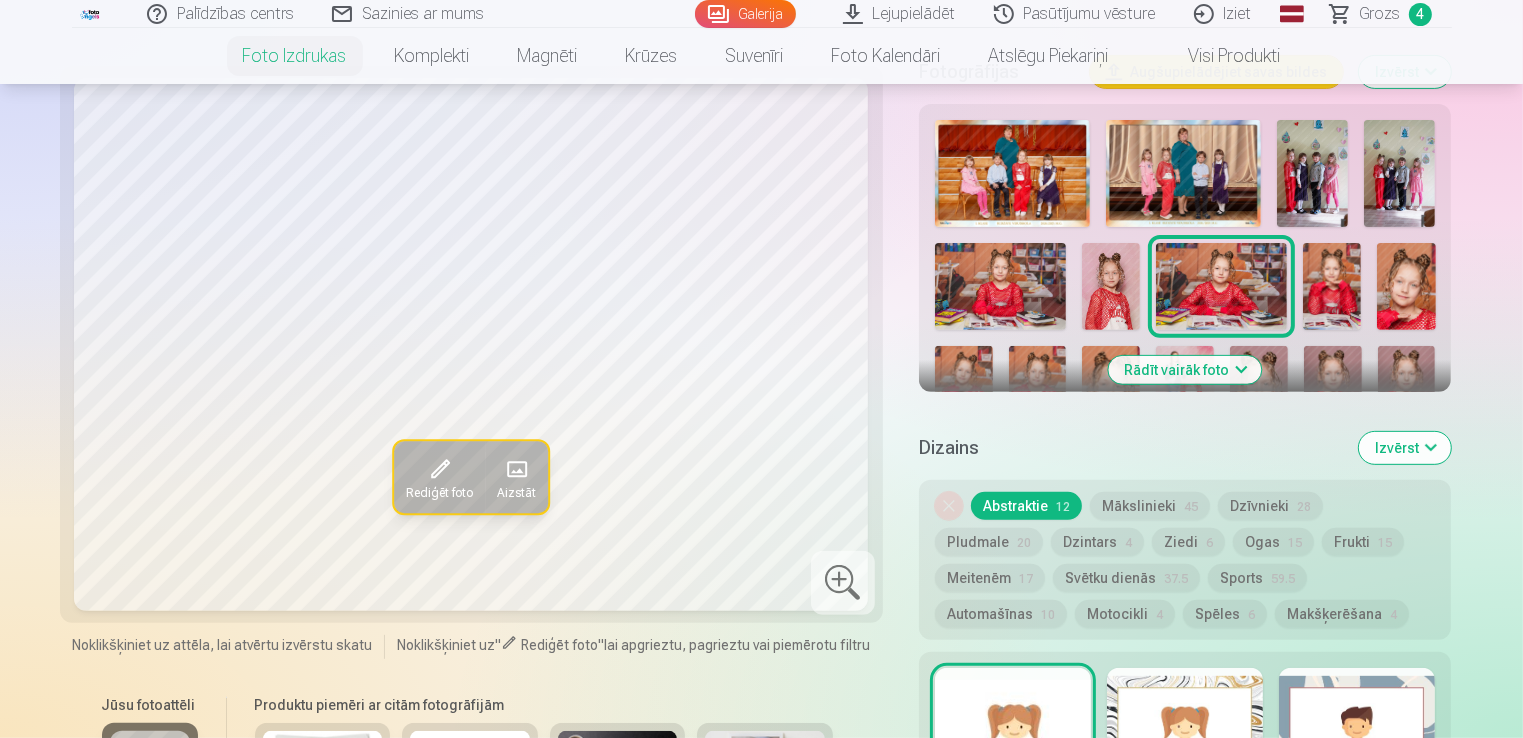 click at bounding box center (1332, 286) 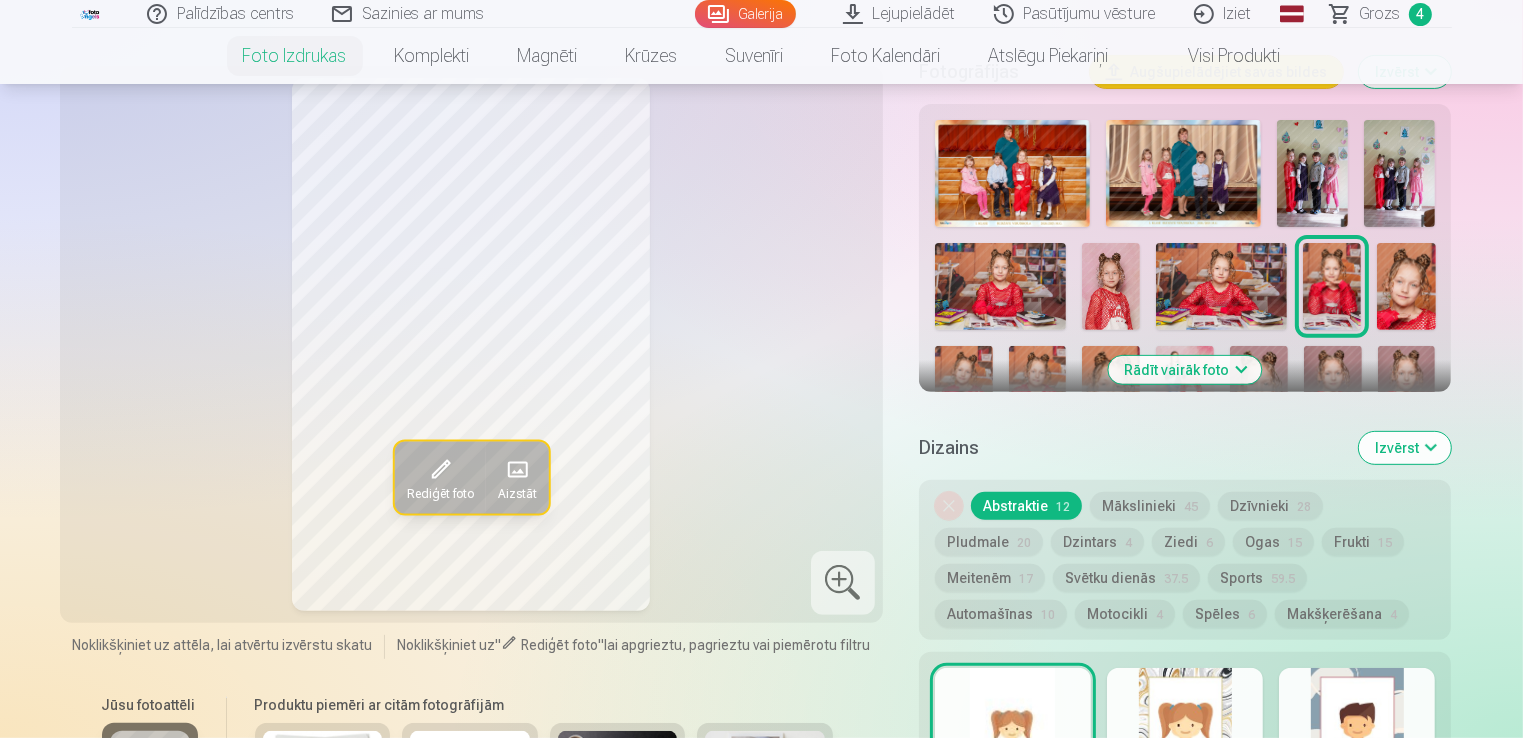 click at bounding box center (1406, 286) 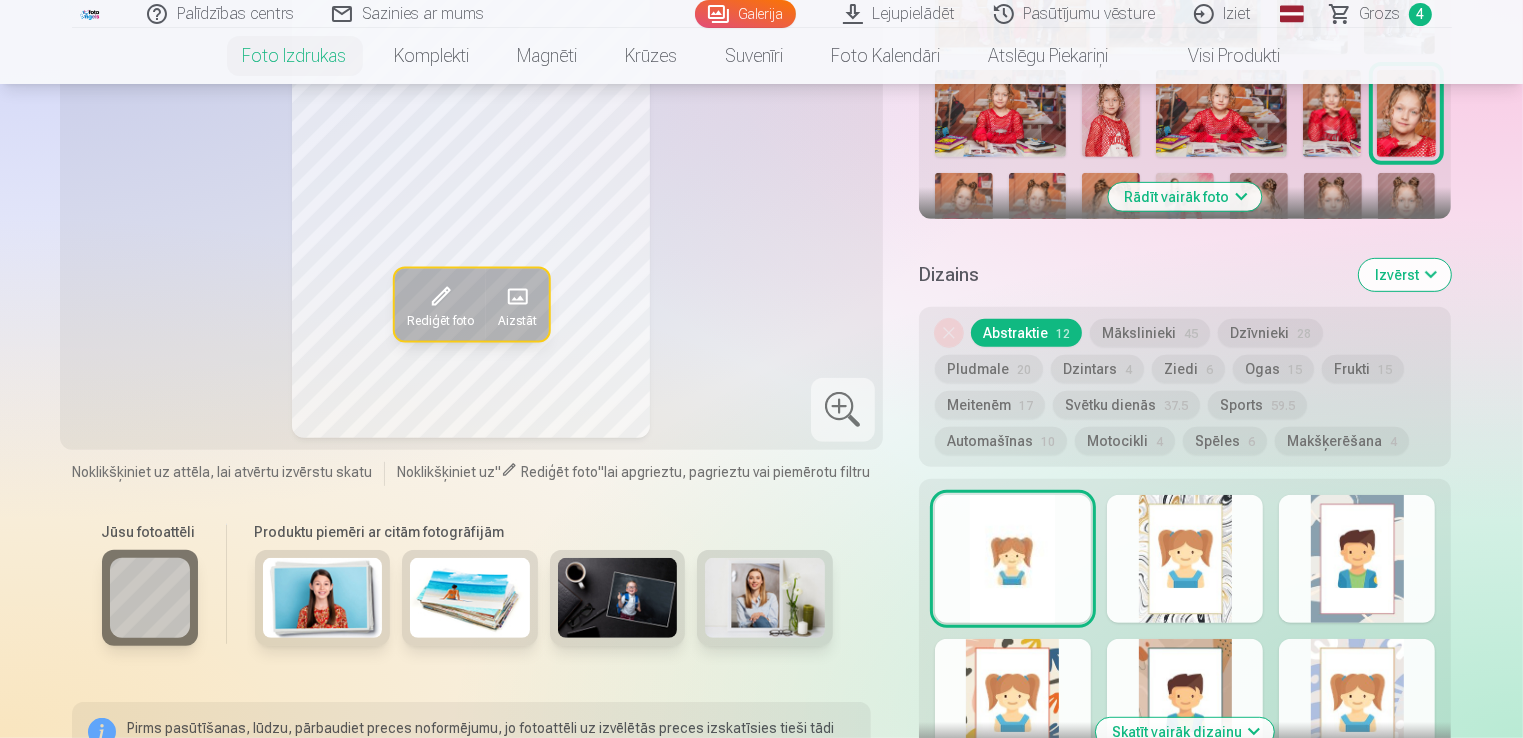 scroll, scrollTop: 900, scrollLeft: 0, axis: vertical 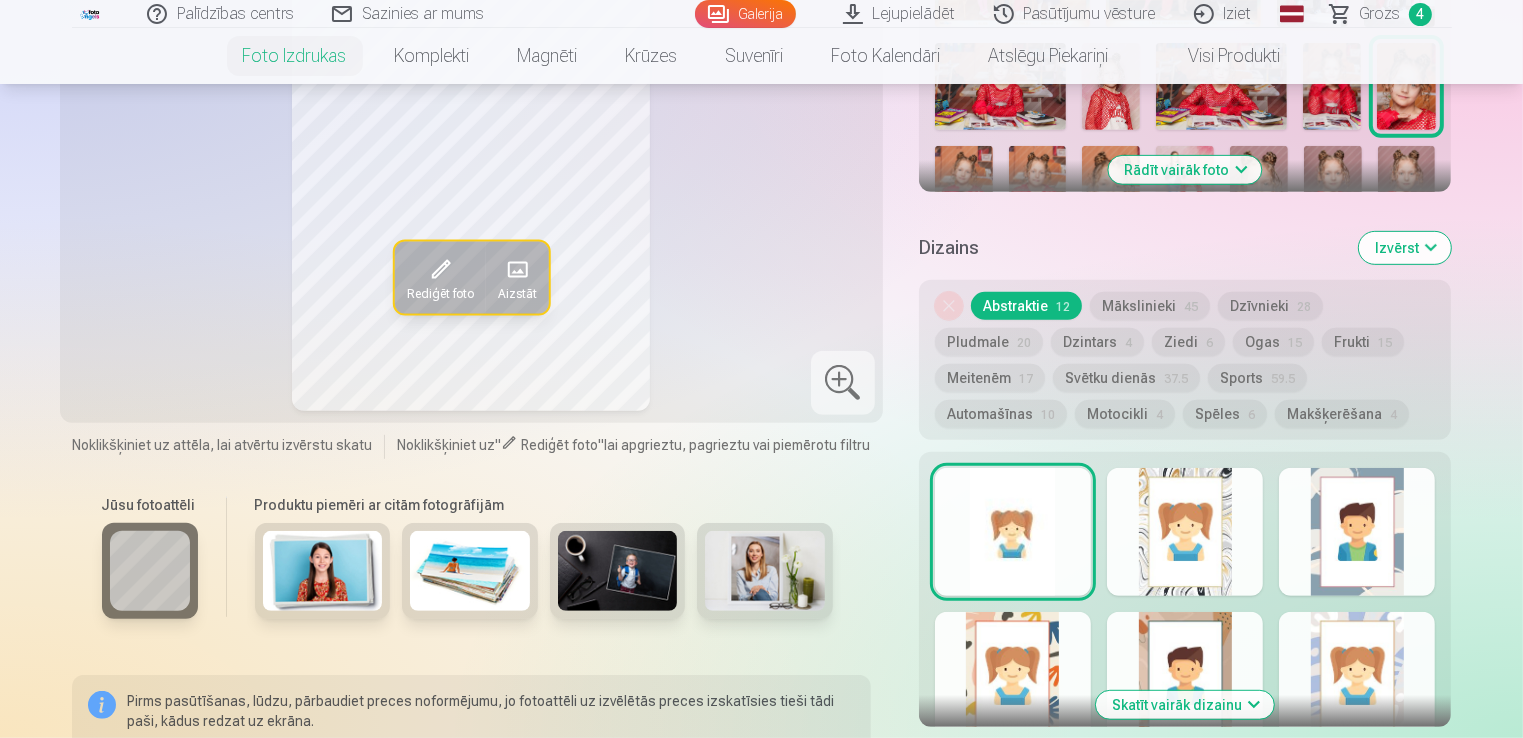 click on "Rādīt vairāk foto" at bounding box center [1185, 170] 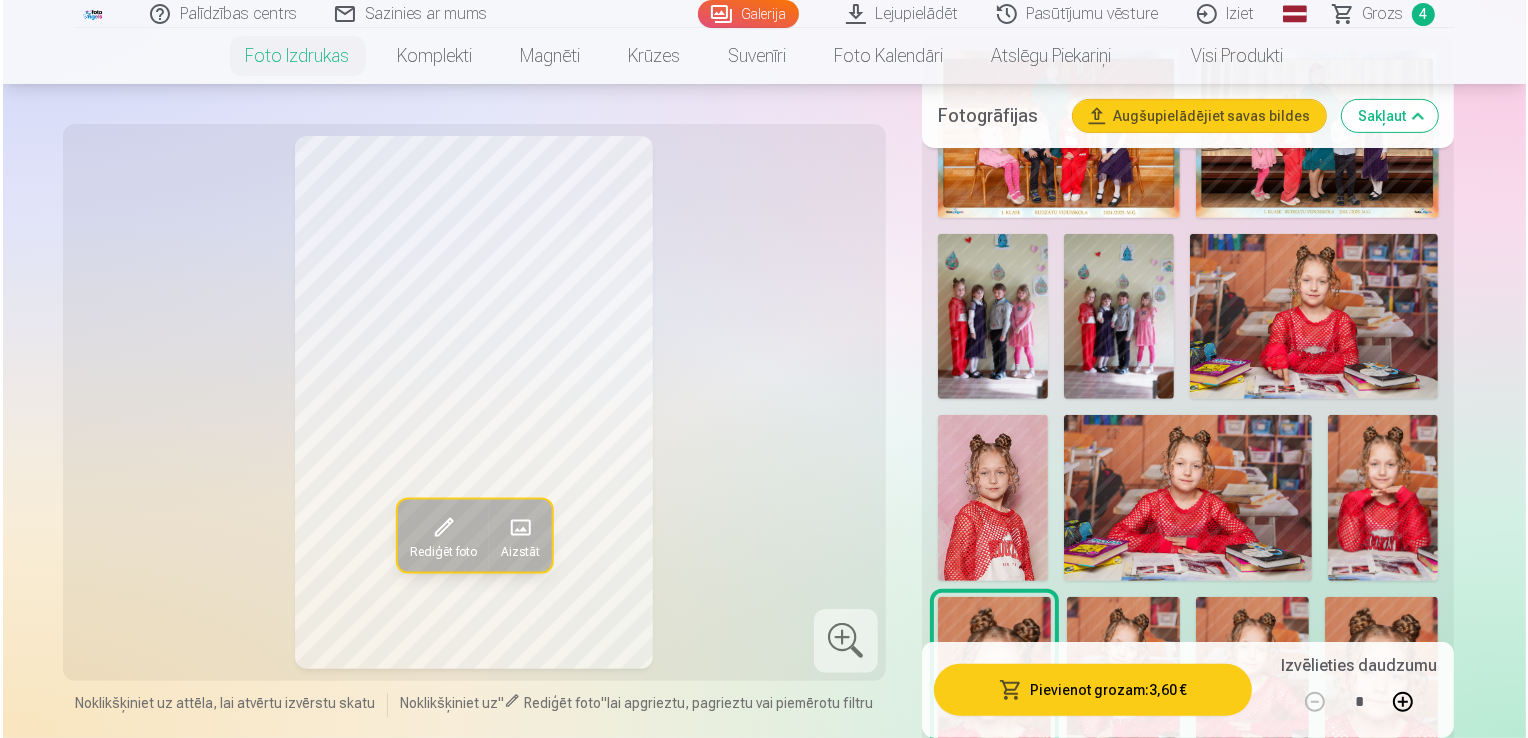 scroll, scrollTop: 800, scrollLeft: 0, axis: vertical 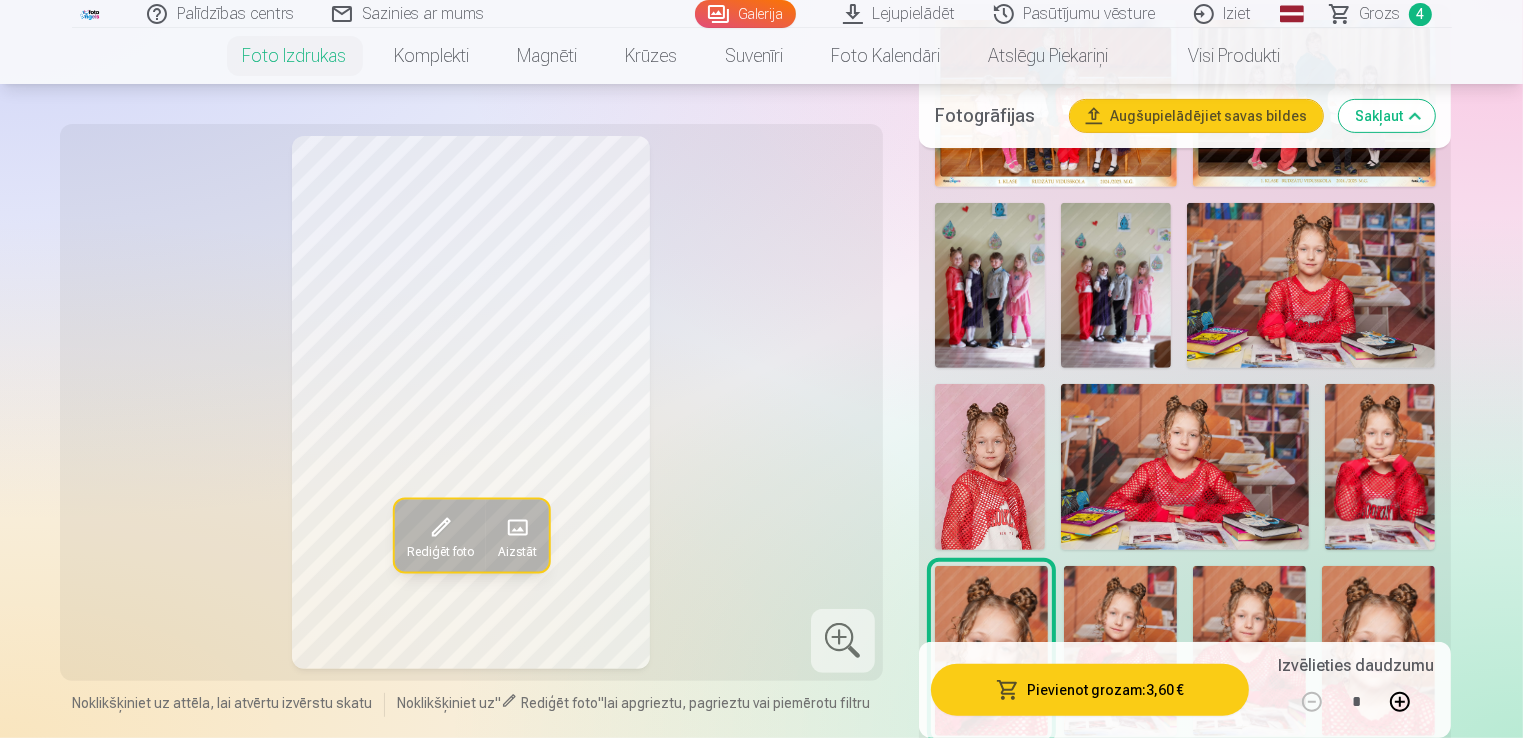 click on "Pievienot grozam :  3,60 €" at bounding box center [1090, 690] 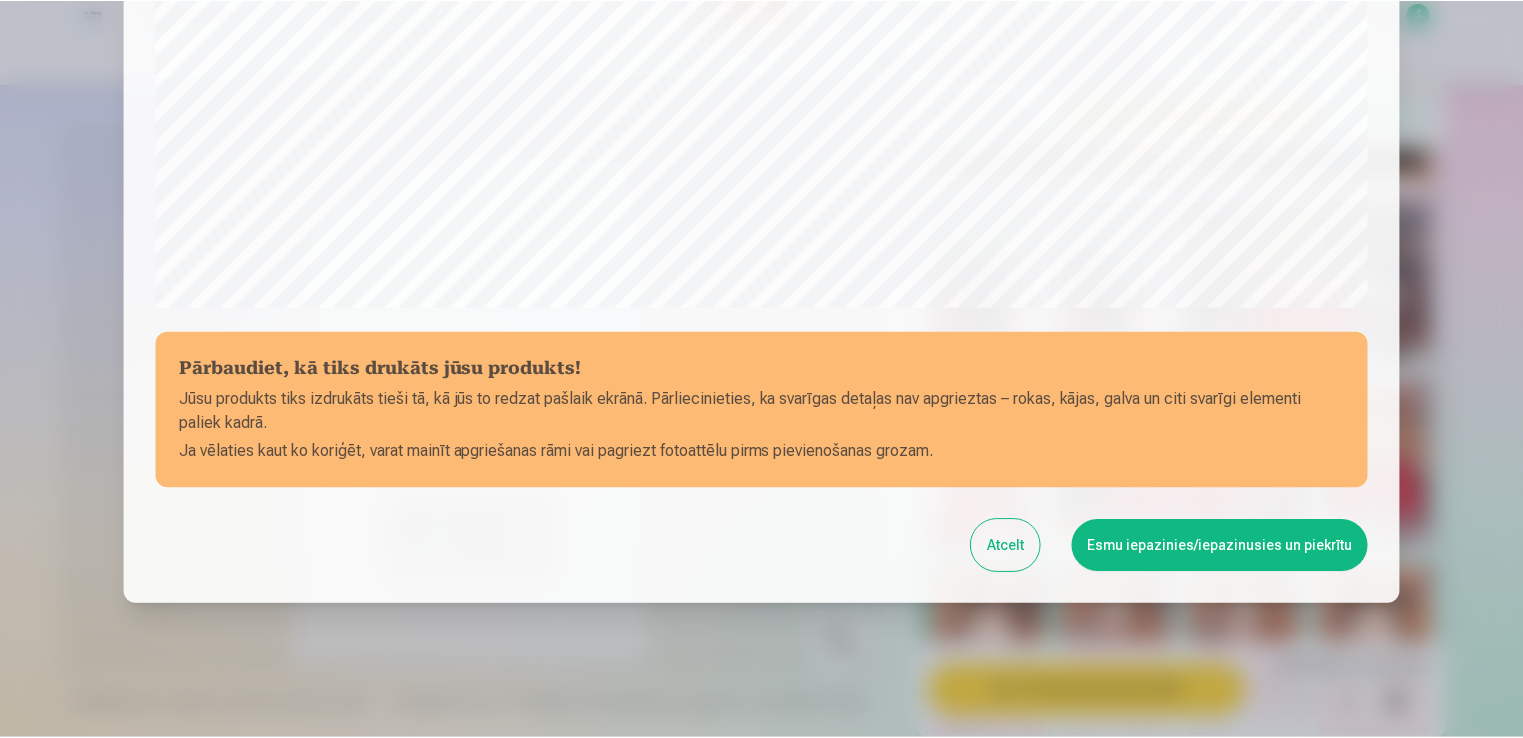 scroll, scrollTop: 701, scrollLeft: 0, axis: vertical 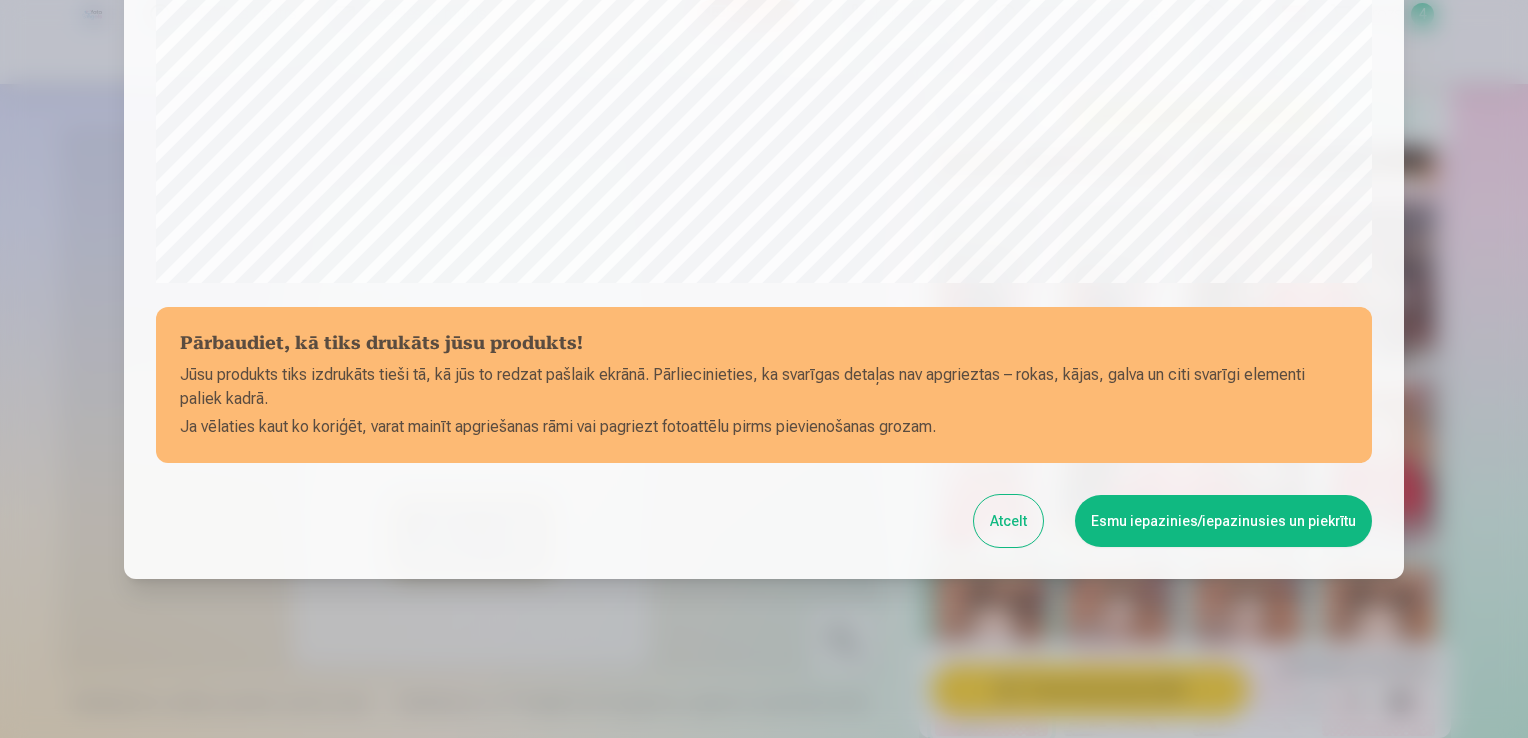 click on "Esmu iepazinies/iepazinusies un piekrītu" at bounding box center [1223, 521] 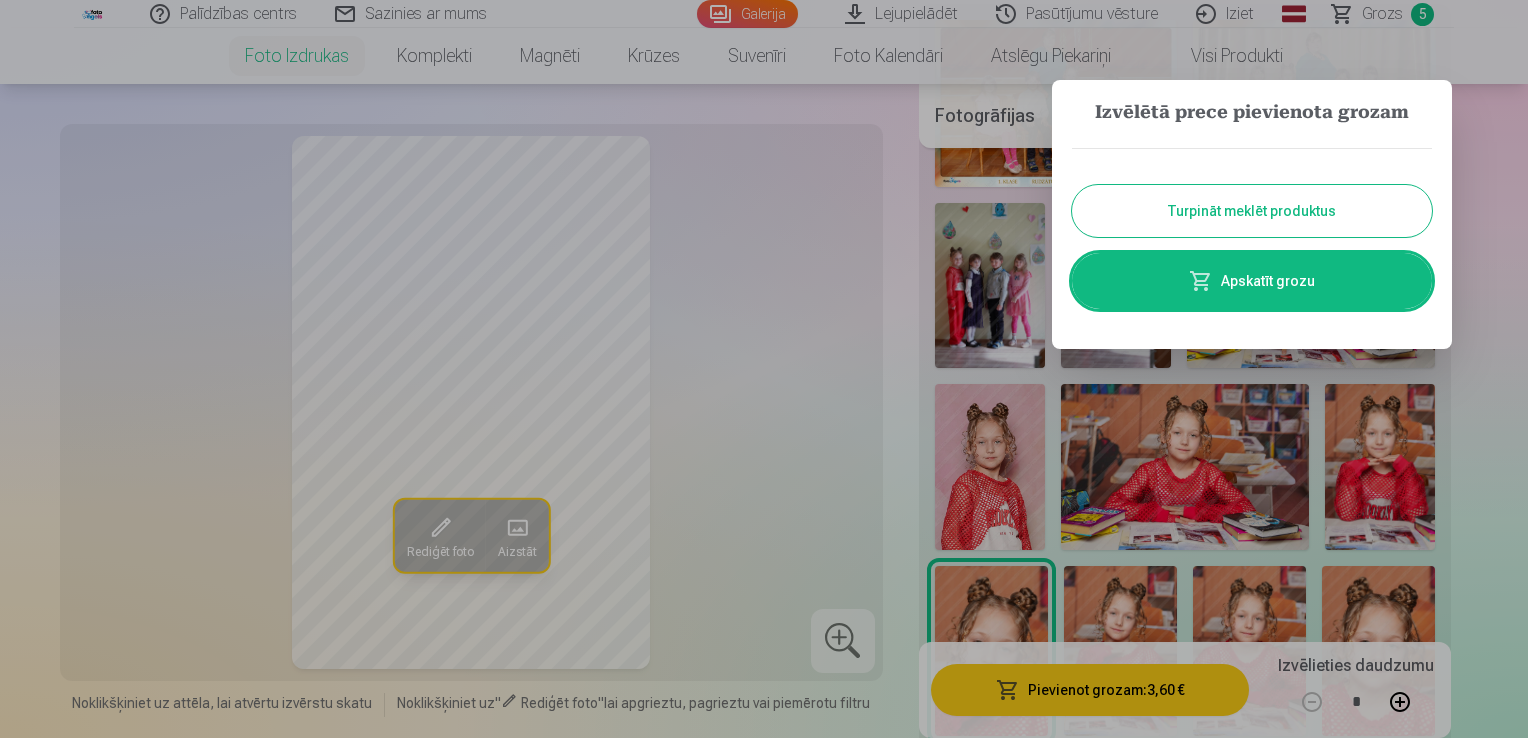 click on "Turpināt meklēt produktus" at bounding box center (1252, 211) 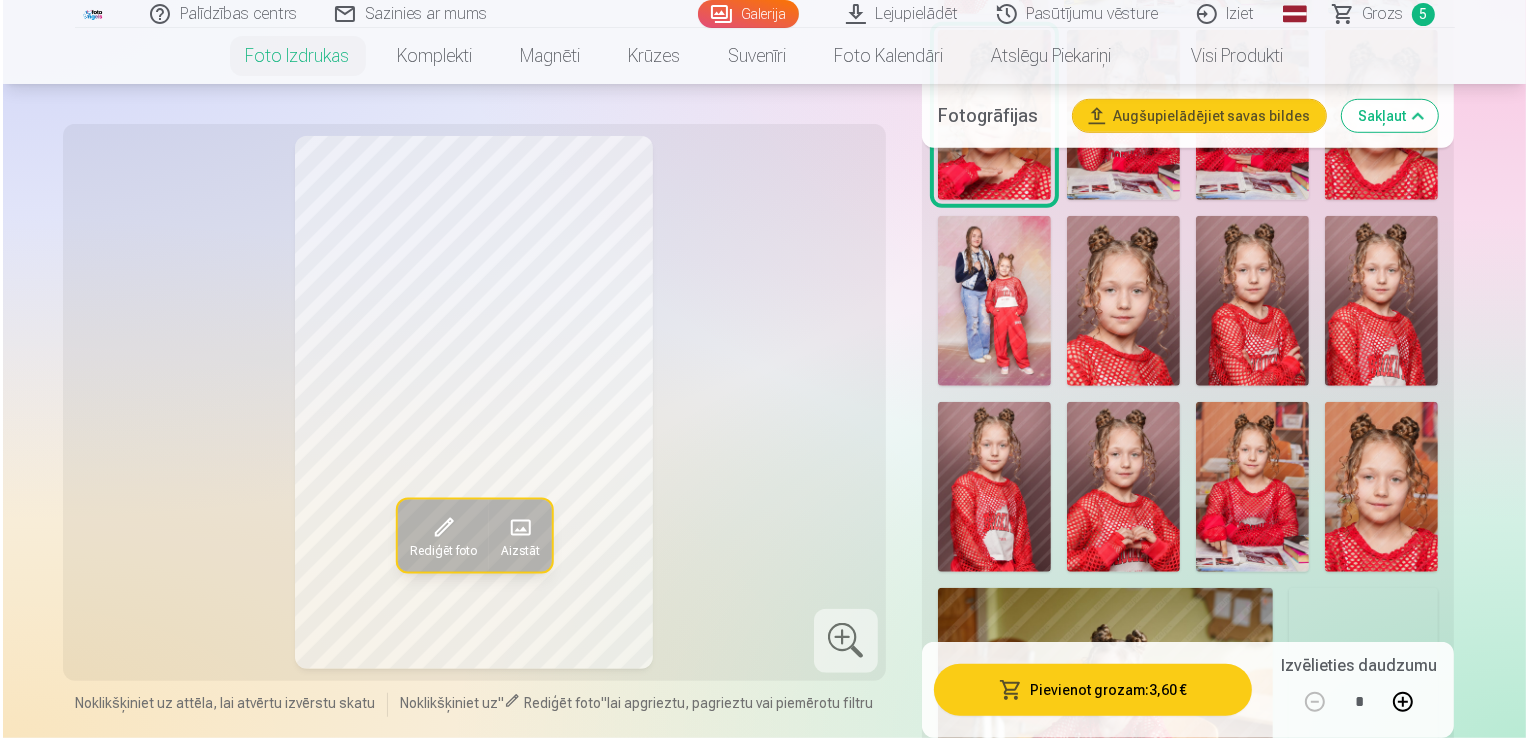 scroll, scrollTop: 1400, scrollLeft: 0, axis: vertical 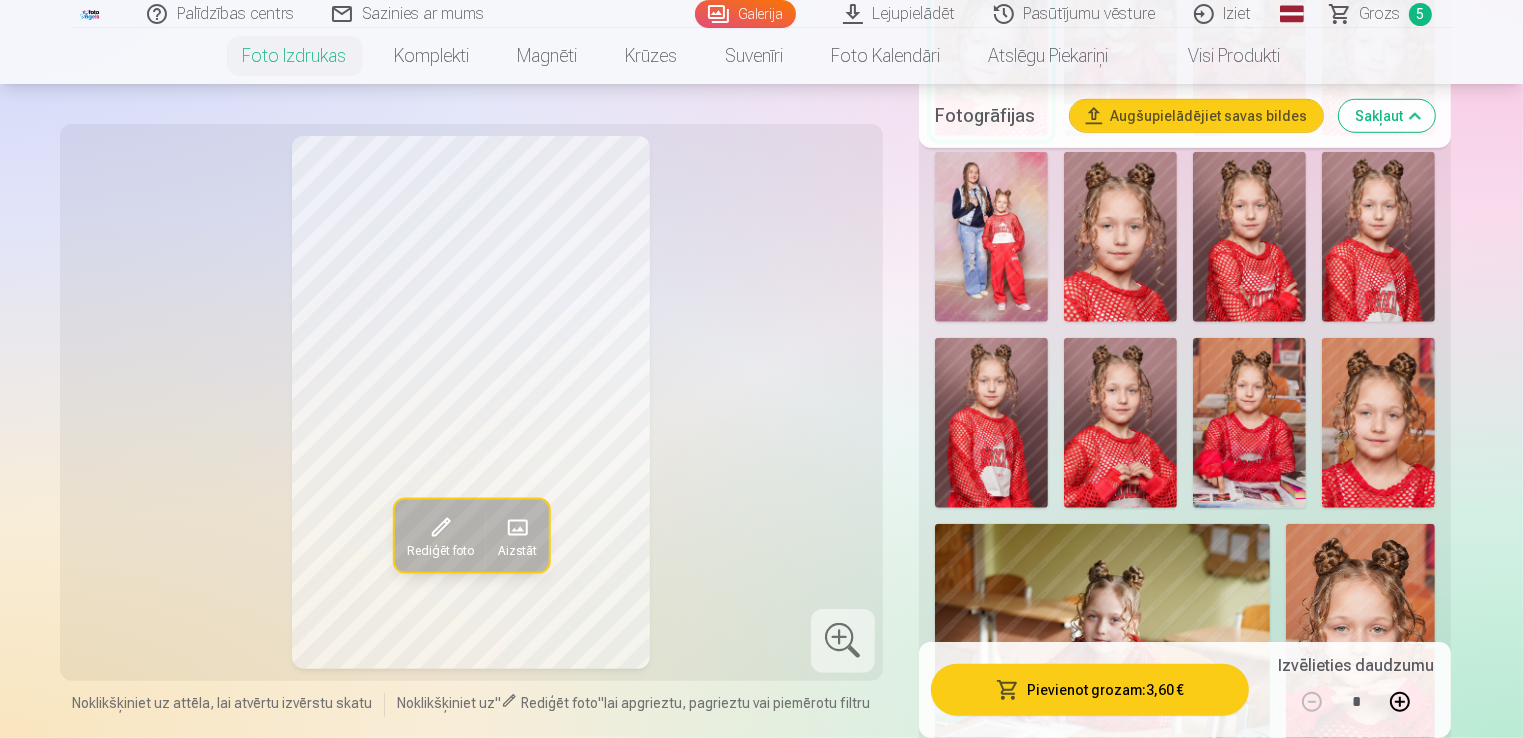 click at bounding box center [1120, 423] 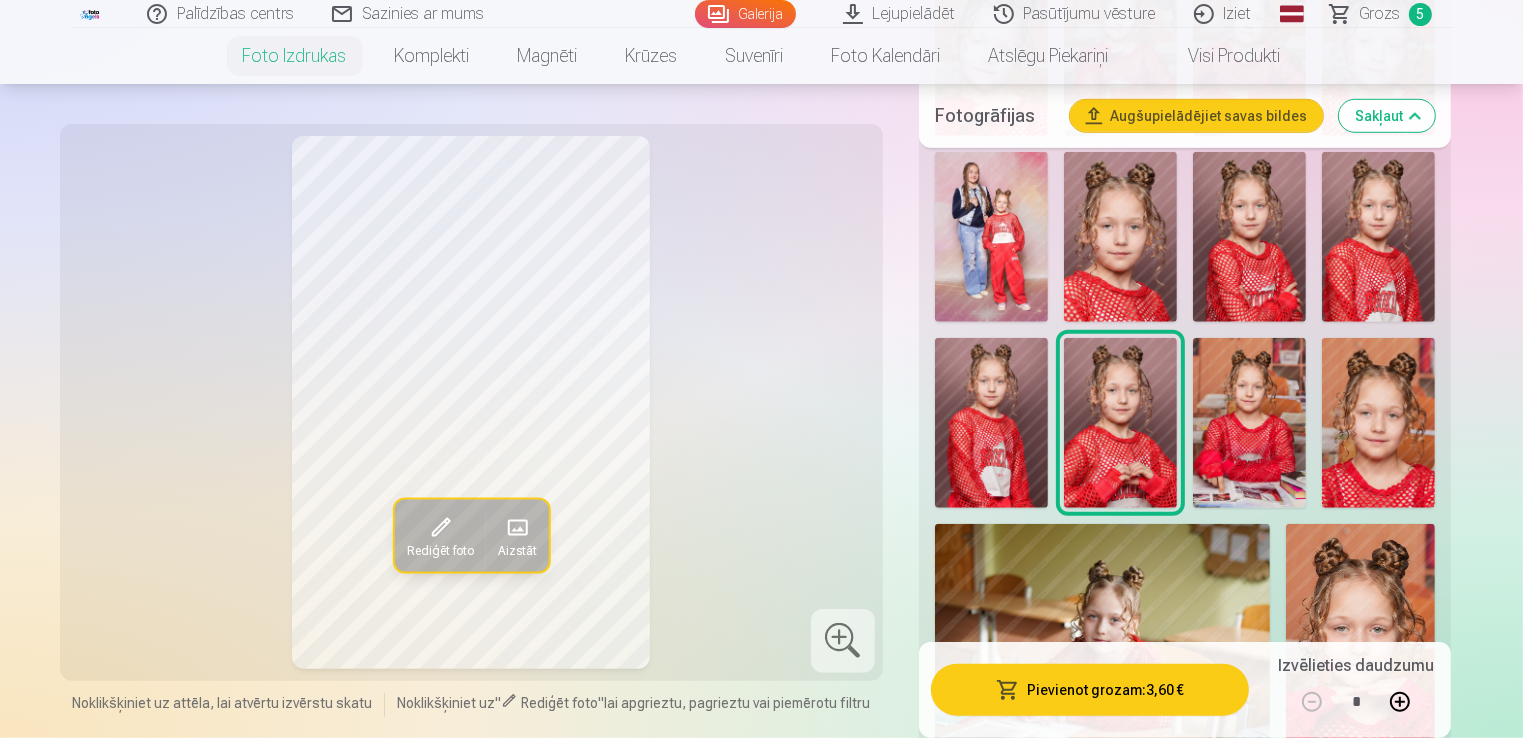 click on "Pievienot grozam :  3,60 €" at bounding box center (1090, 690) 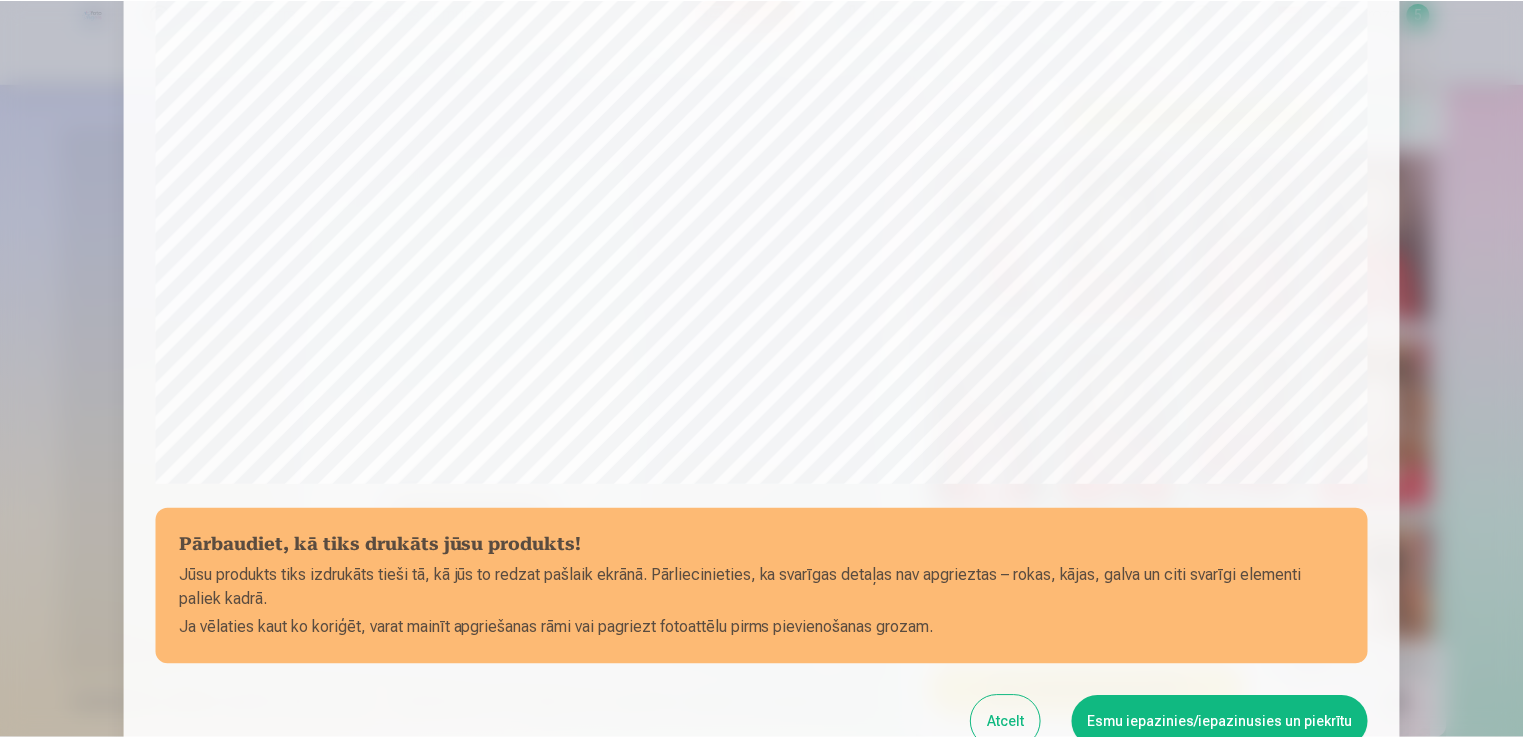 scroll, scrollTop: 700, scrollLeft: 0, axis: vertical 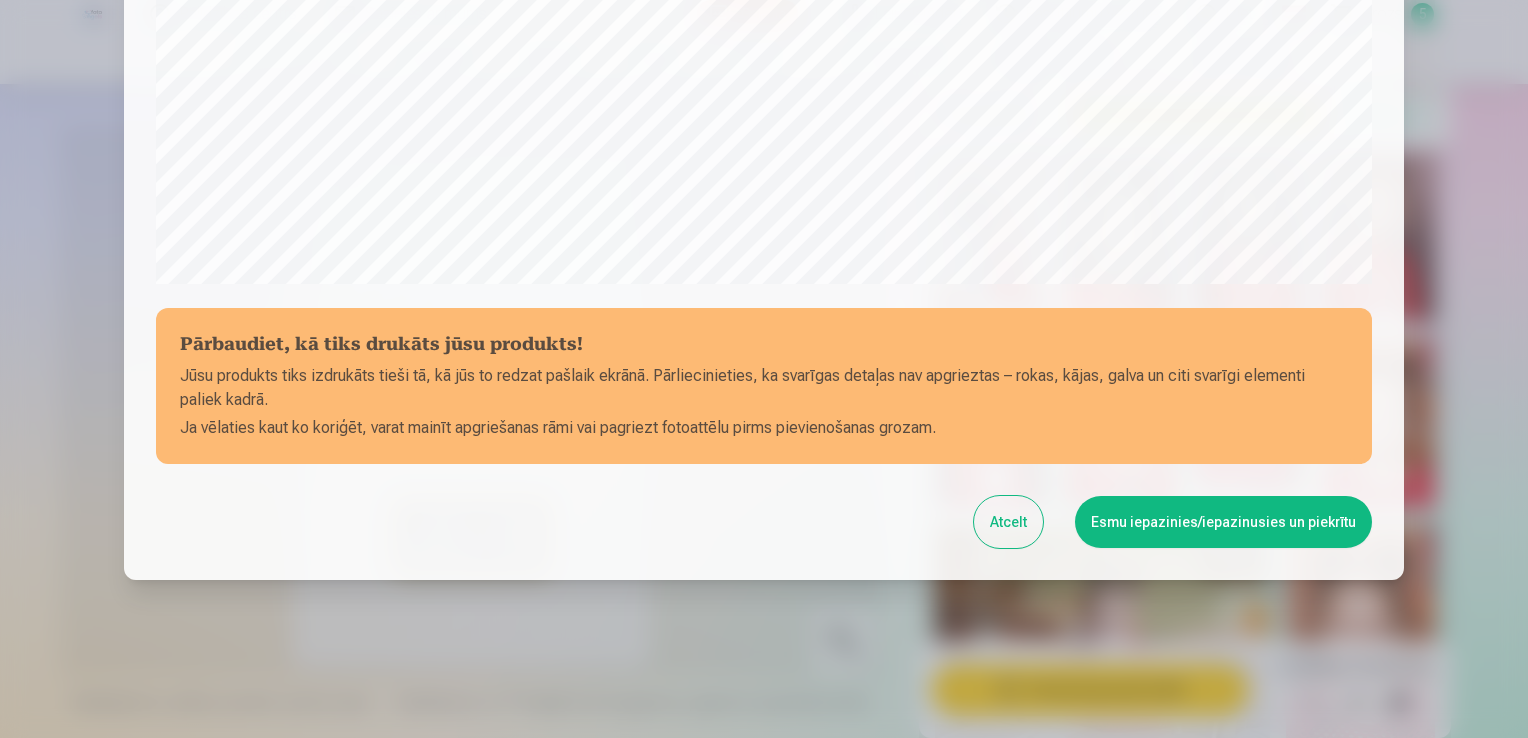 click on "Pārbaudiet, kā tiks drukāts jūsu produkts! Jūsu produkts tiks izdrukāts tieši tā, kā jūs to redzat pašlaik ekrānā. Pārliecinieties, ka svarīgas detaļas nav apgrieztas – rokas, kājas, galva un citi svarīgi elementi paliek kadrā. Ja vēlaties kaut ko koriģēt, varat mainīt apgriešanas rāmi vai pagriezt fotoattēlu pirms pievienošanas grozam. Atcelt Esmu iepazinies/iepazinusies un piekrītu" at bounding box center (764, -40) 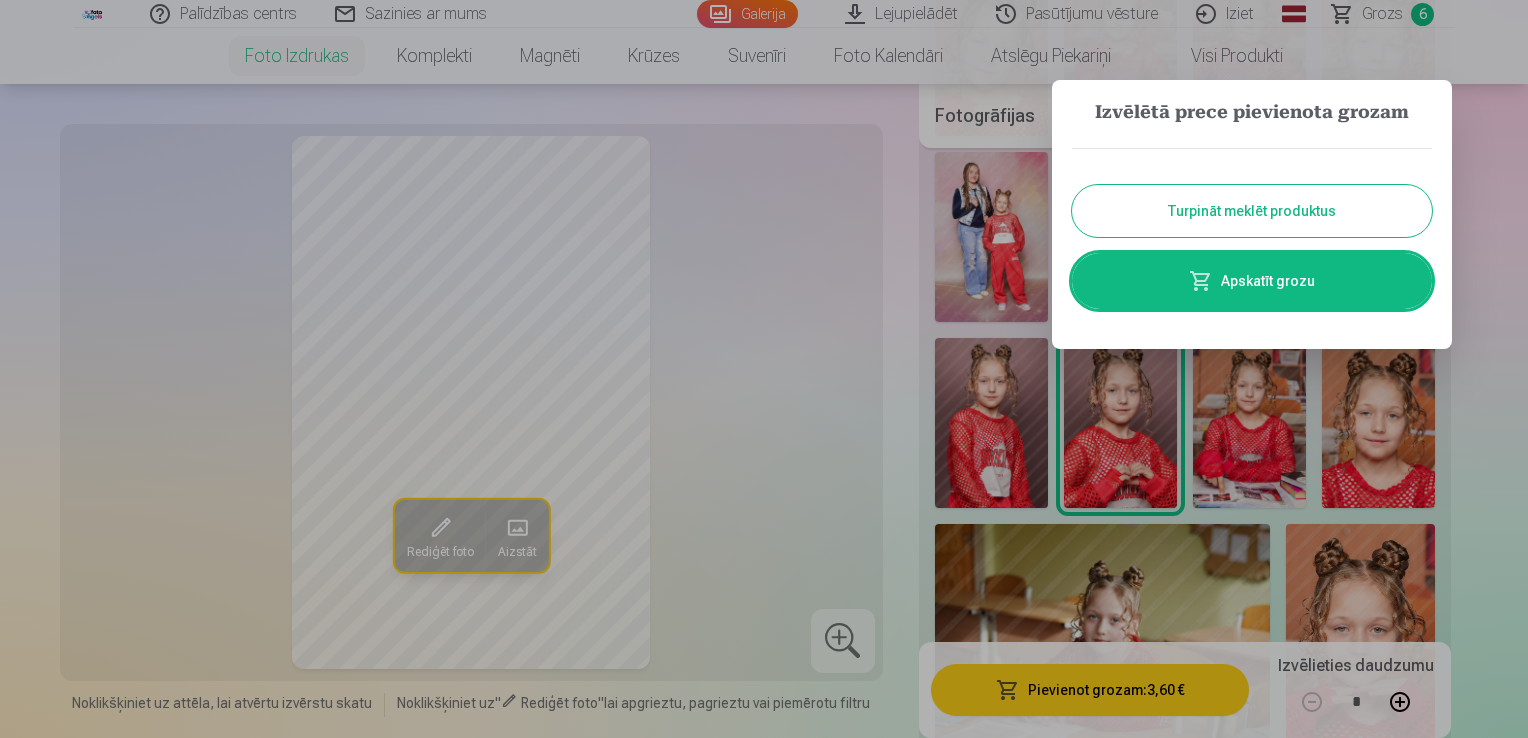 click on "Turpināt meklēt produktus" at bounding box center [1252, 211] 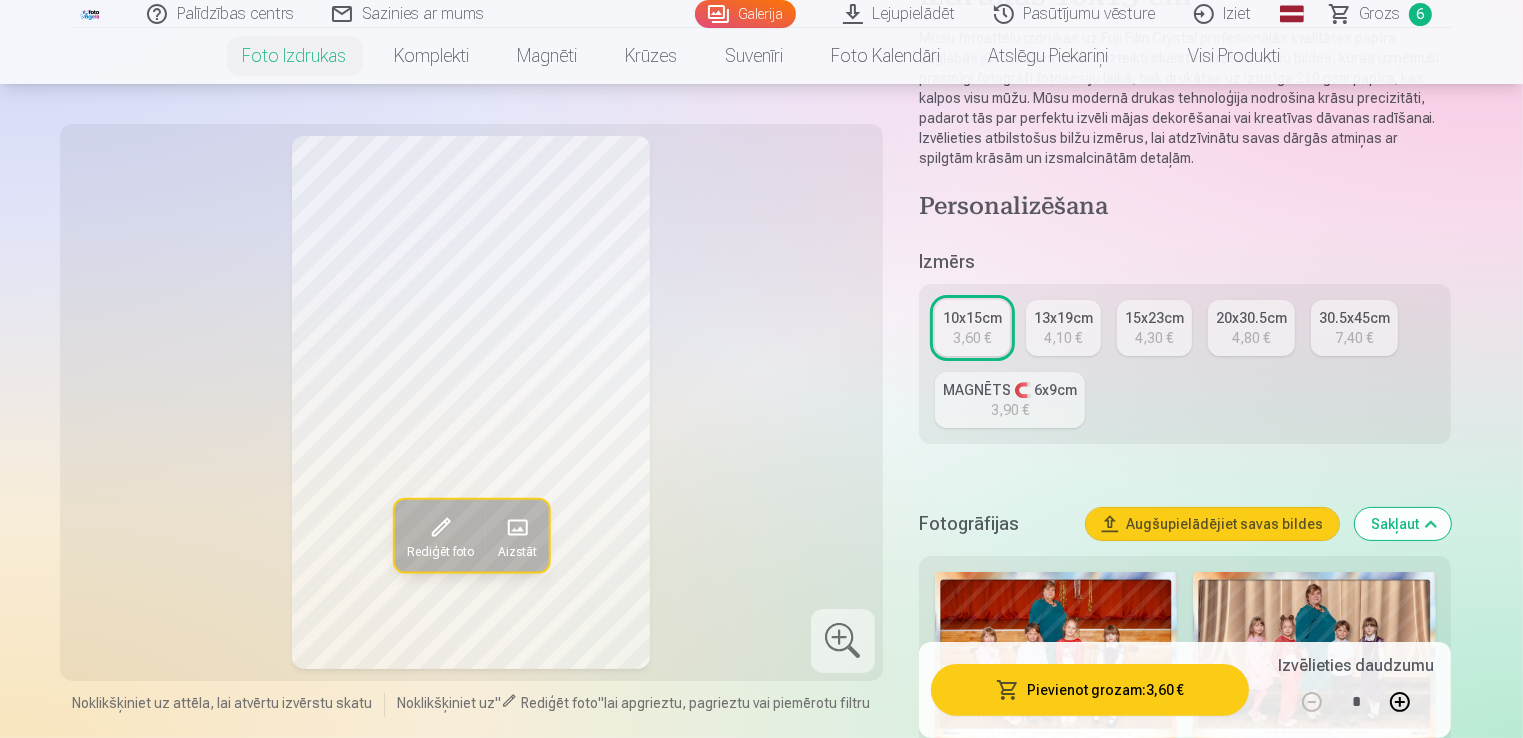 scroll, scrollTop: 200, scrollLeft: 0, axis: vertical 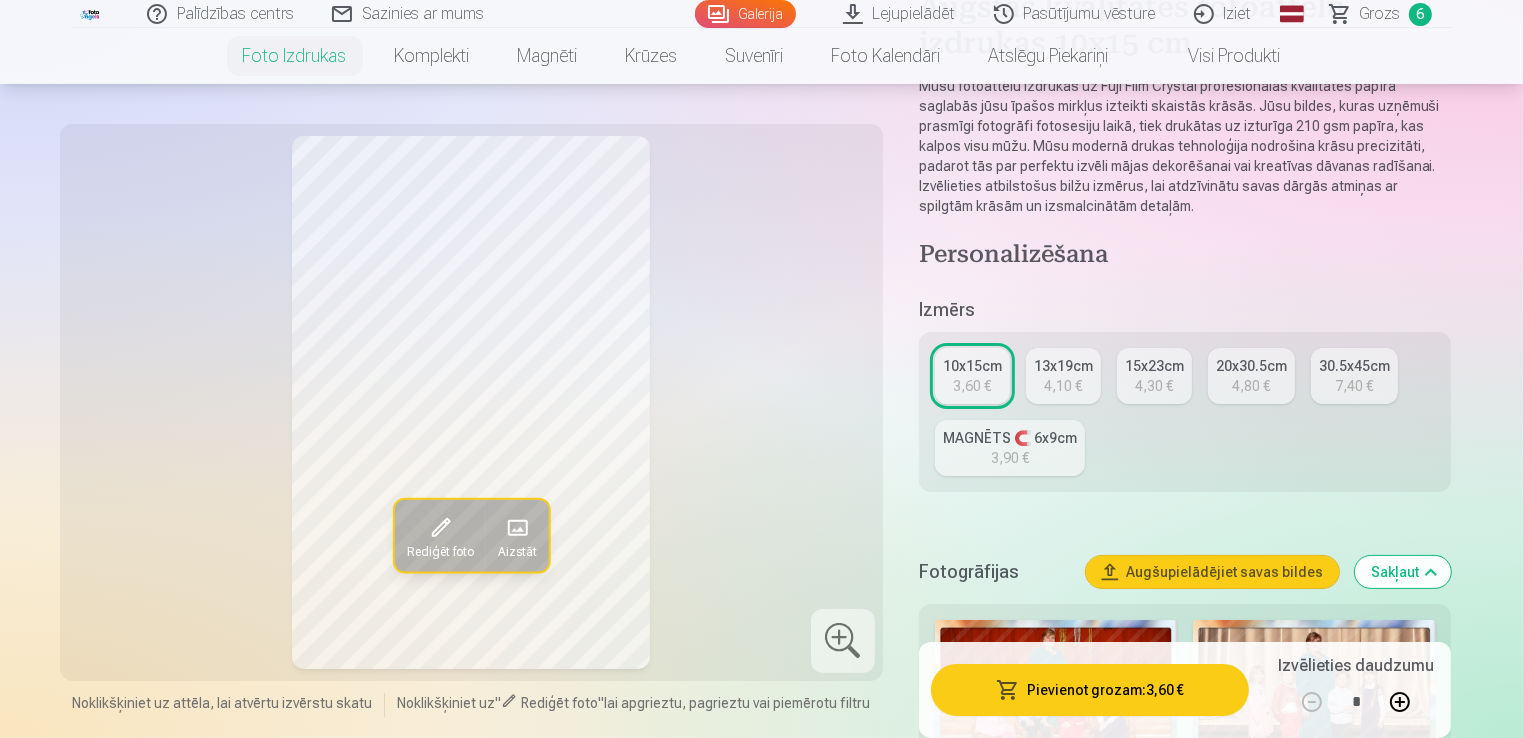 click on "4,10 €" at bounding box center [1063, 386] 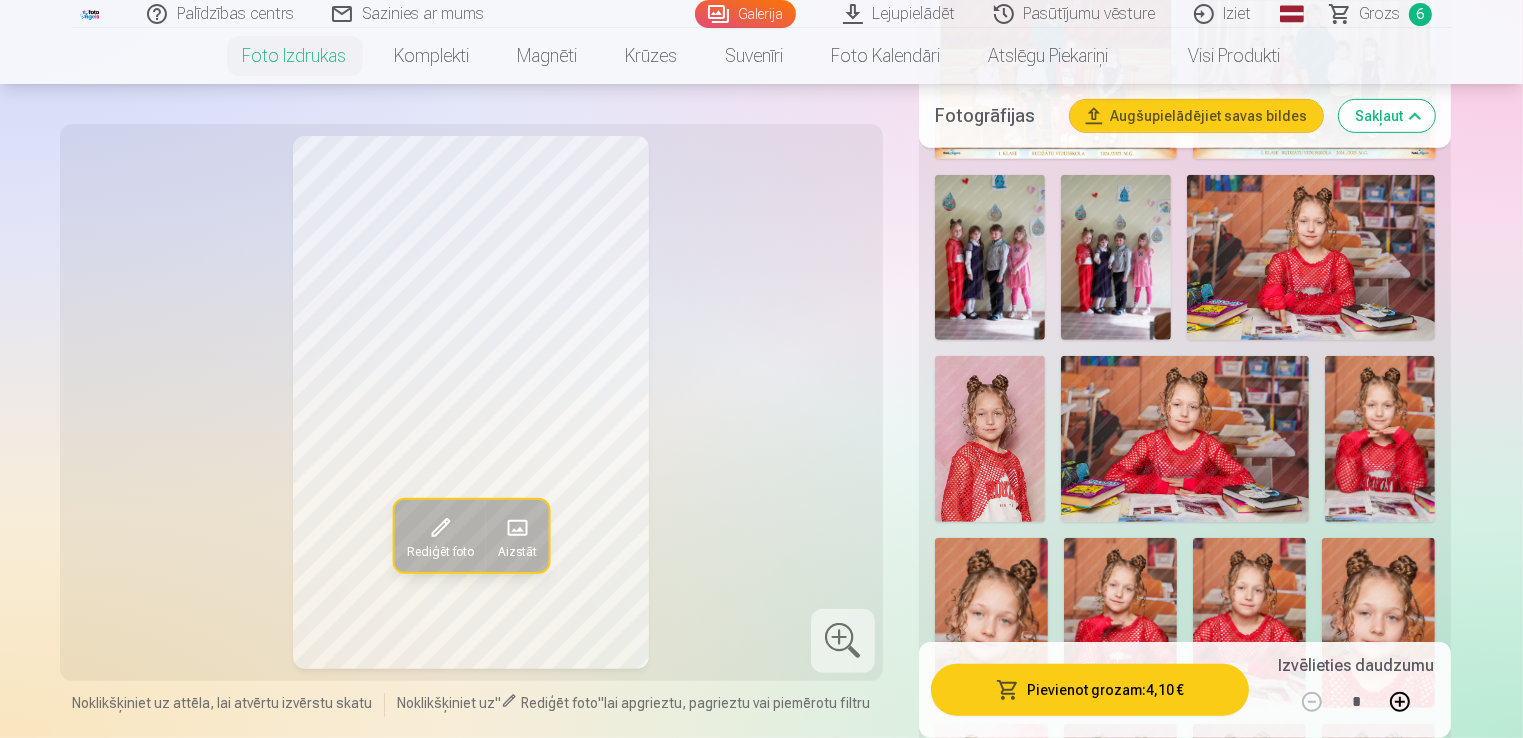 scroll, scrollTop: 900, scrollLeft: 0, axis: vertical 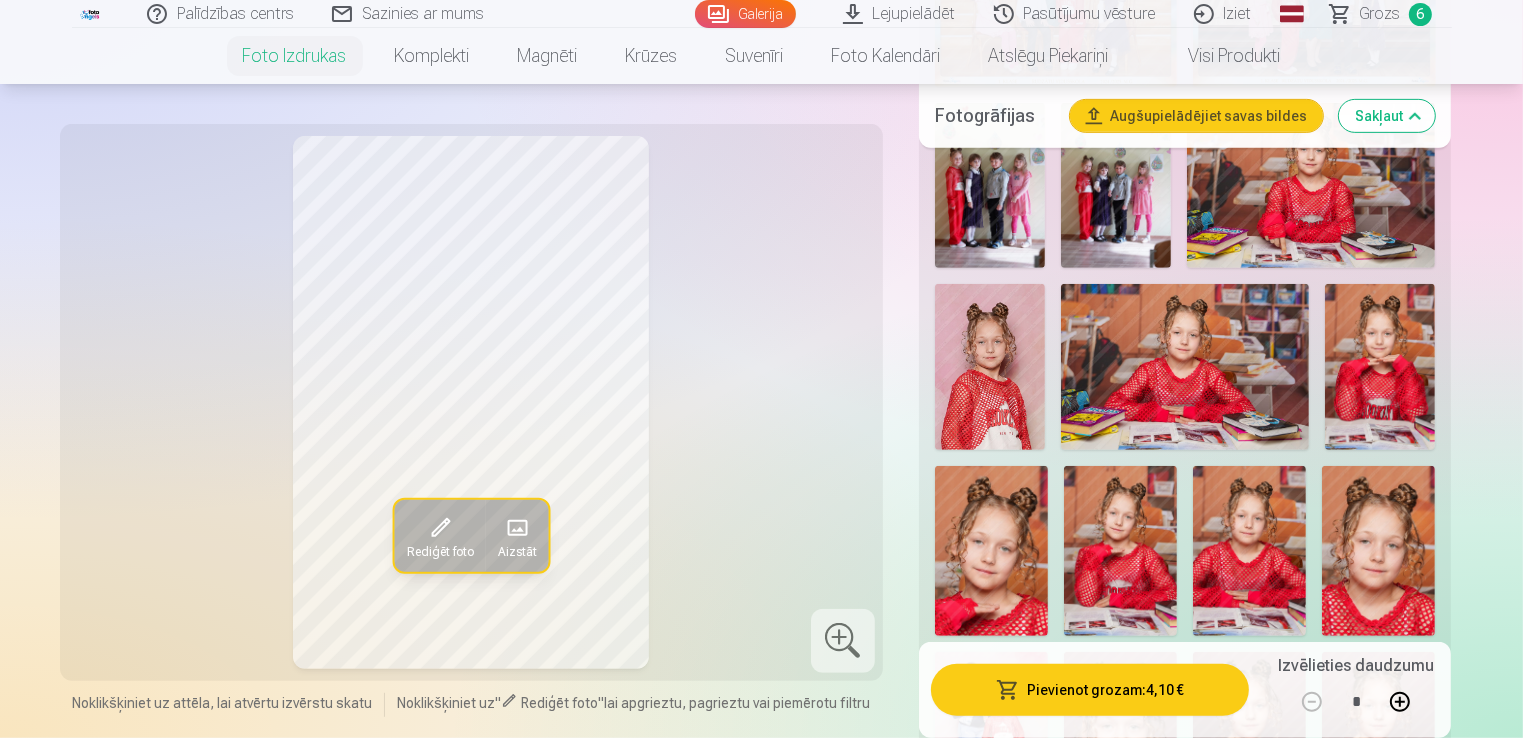 click at bounding box center (1185, 366) 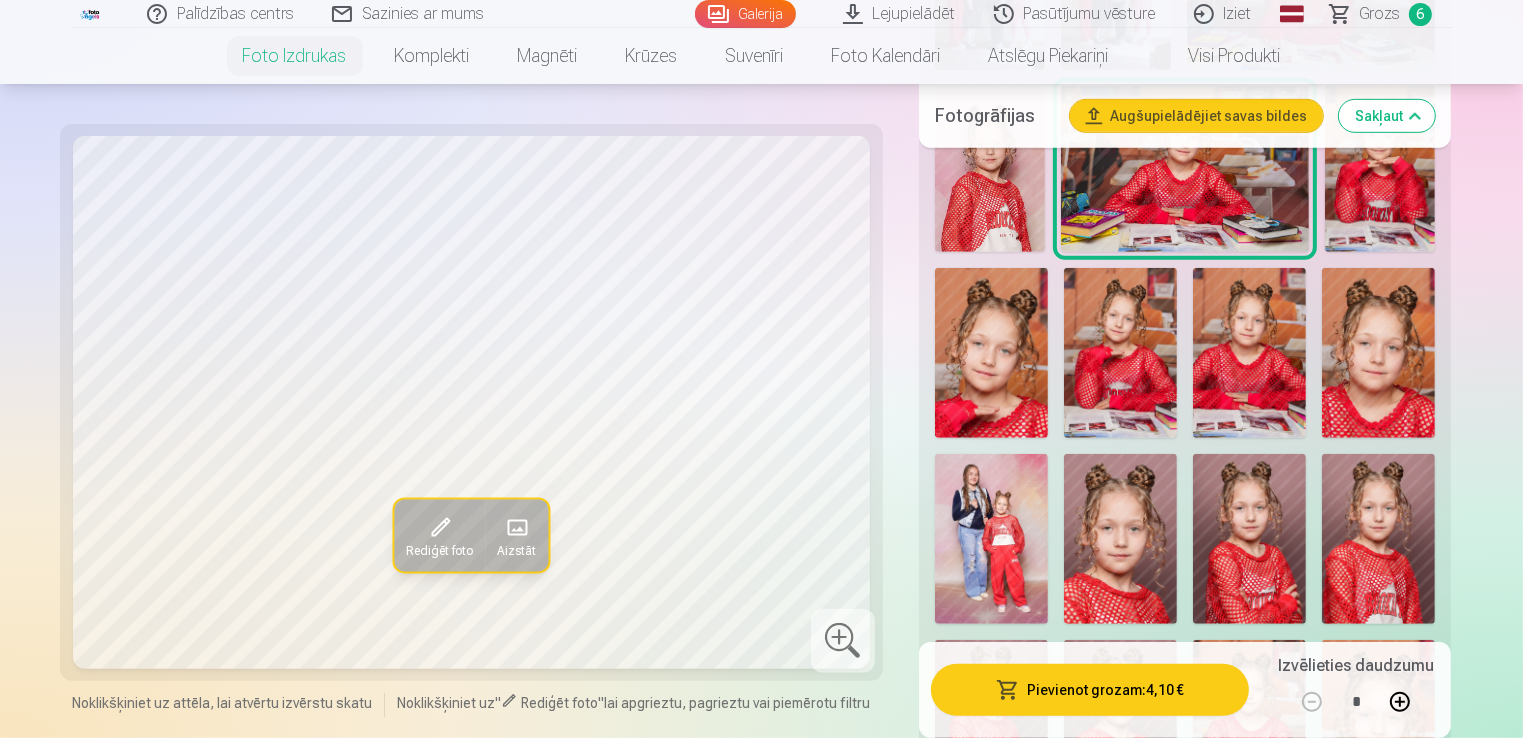 scroll, scrollTop: 1100, scrollLeft: 0, axis: vertical 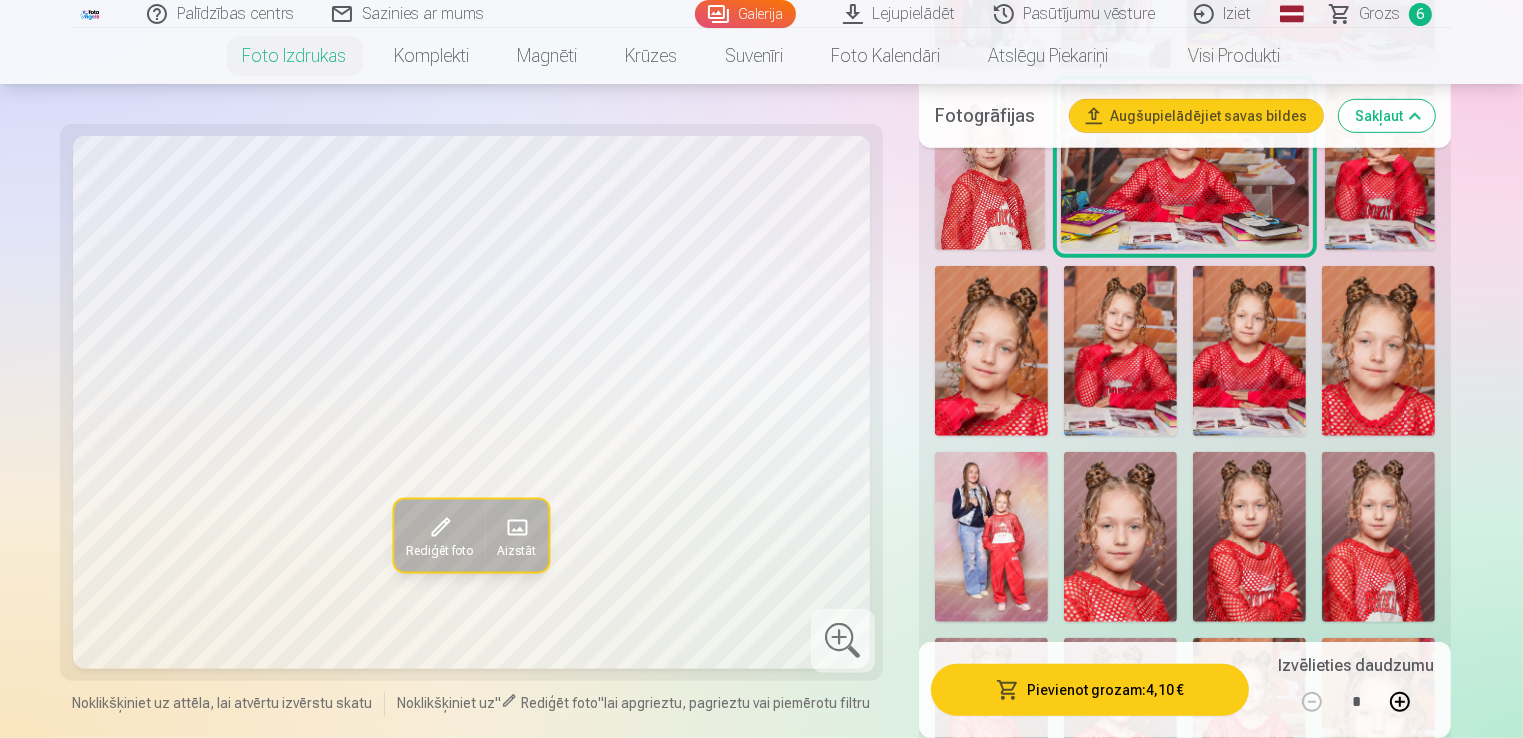 click at bounding box center (991, 351) 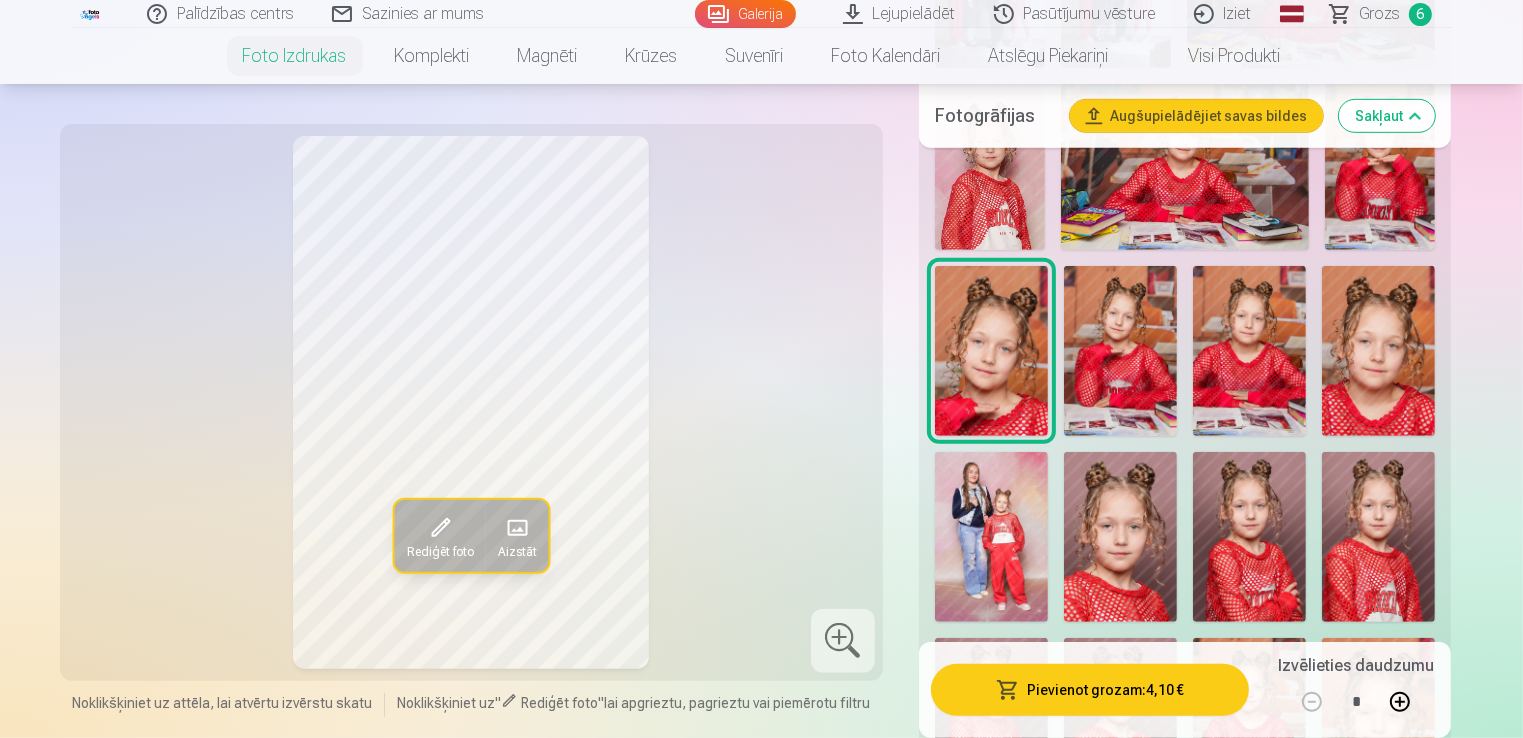 click at bounding box center [1120, 351] 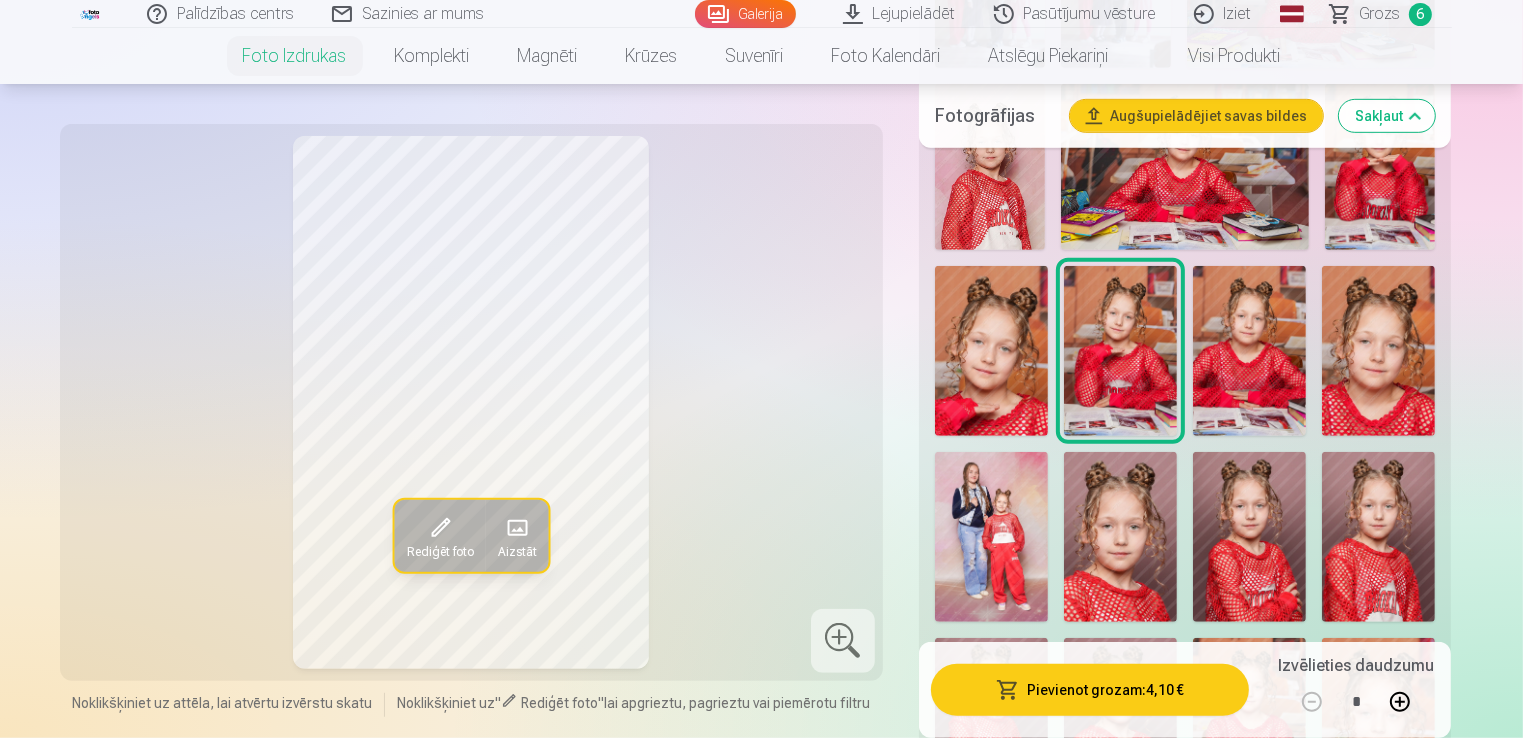 click at bounding box center (1249, 351) 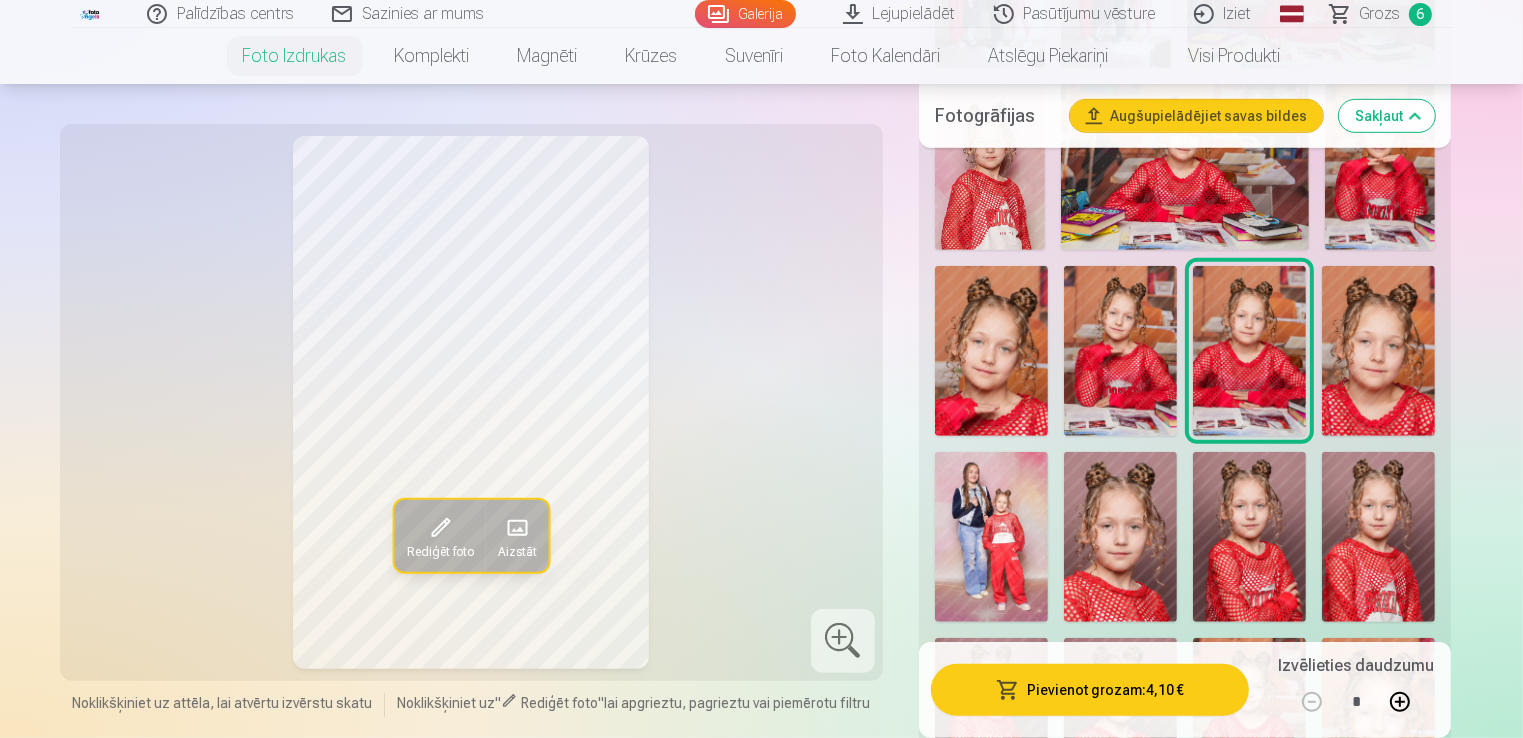 click at bounding box center (1378, 351) 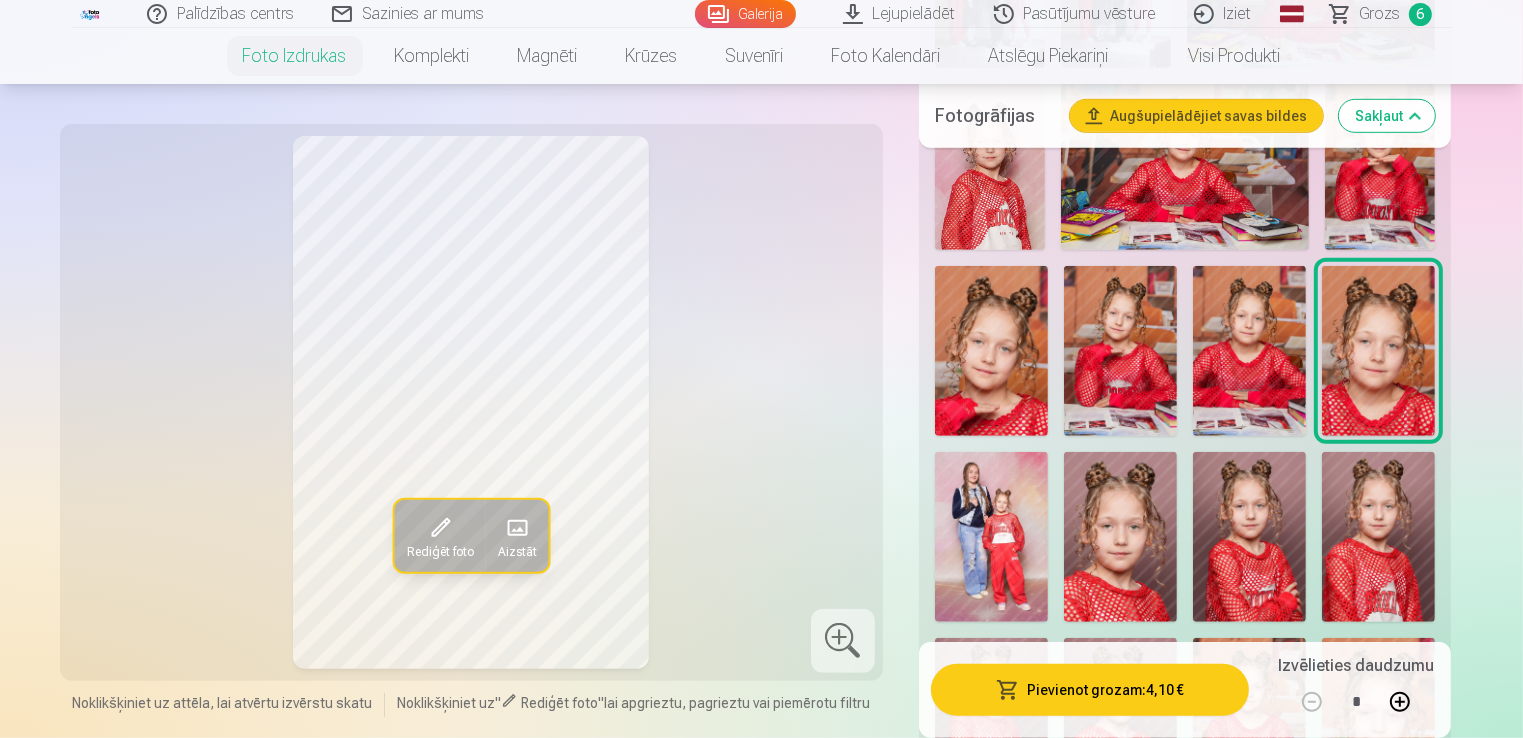 click at bounding box center [1120, 537] 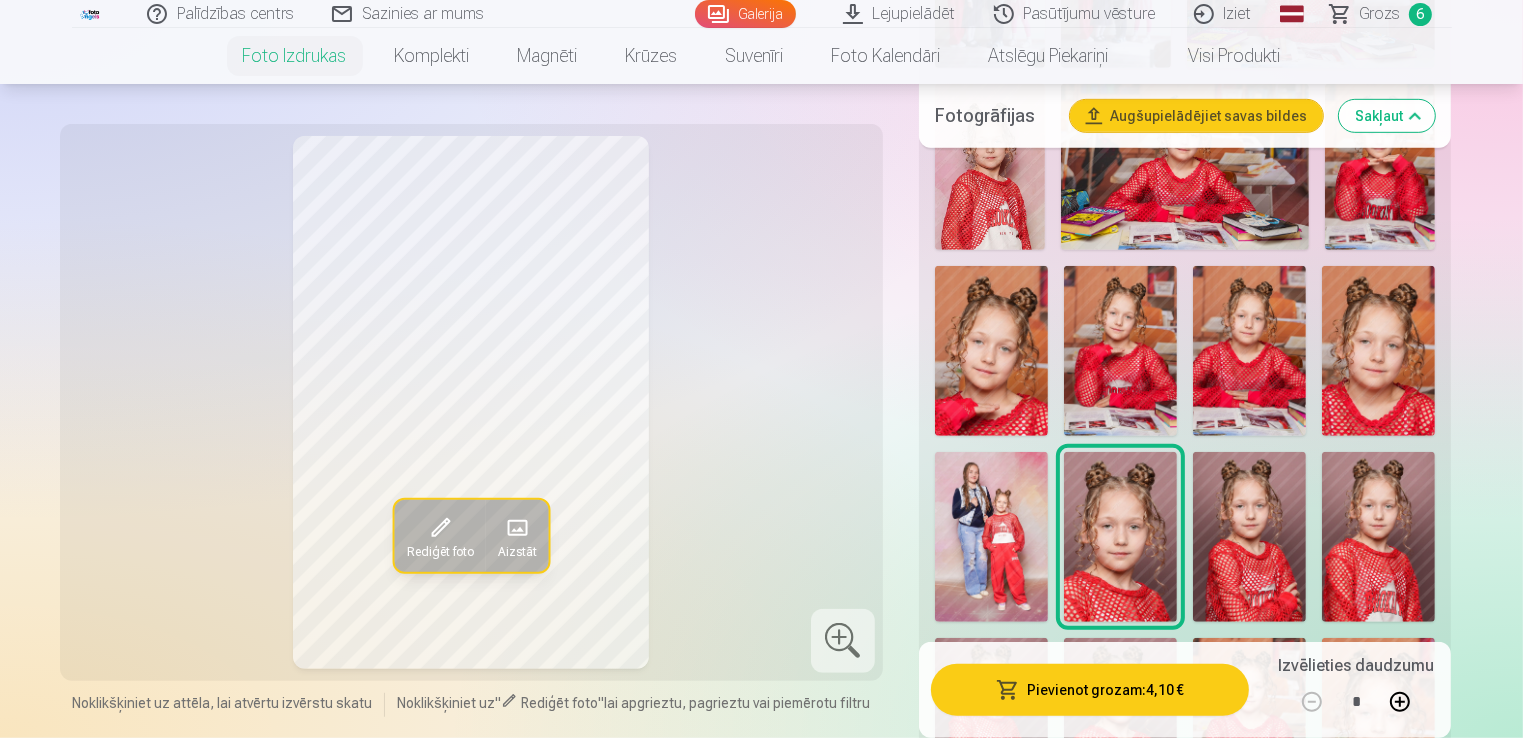 click at bounding box center (1249, 537) 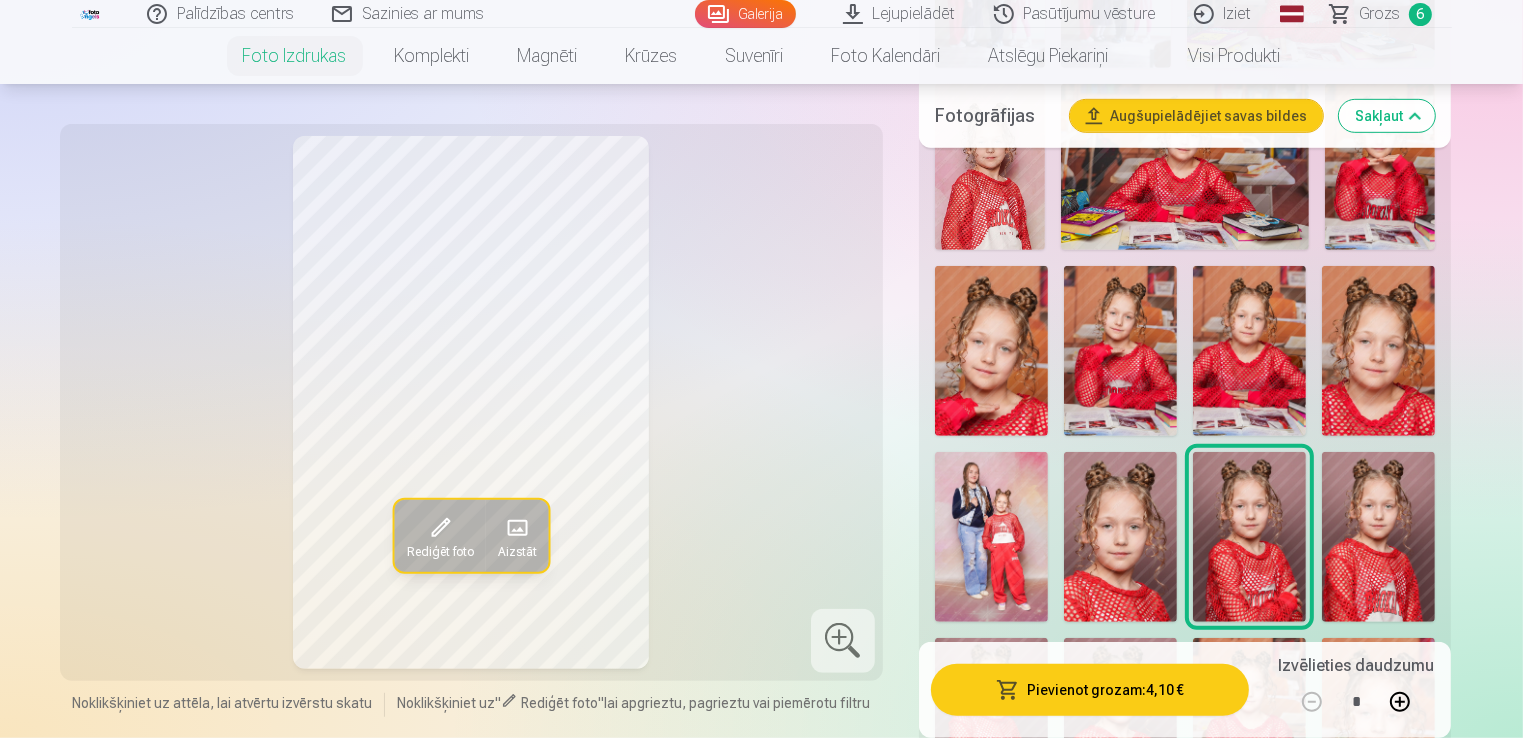 click at bounding box center [1378, 537] 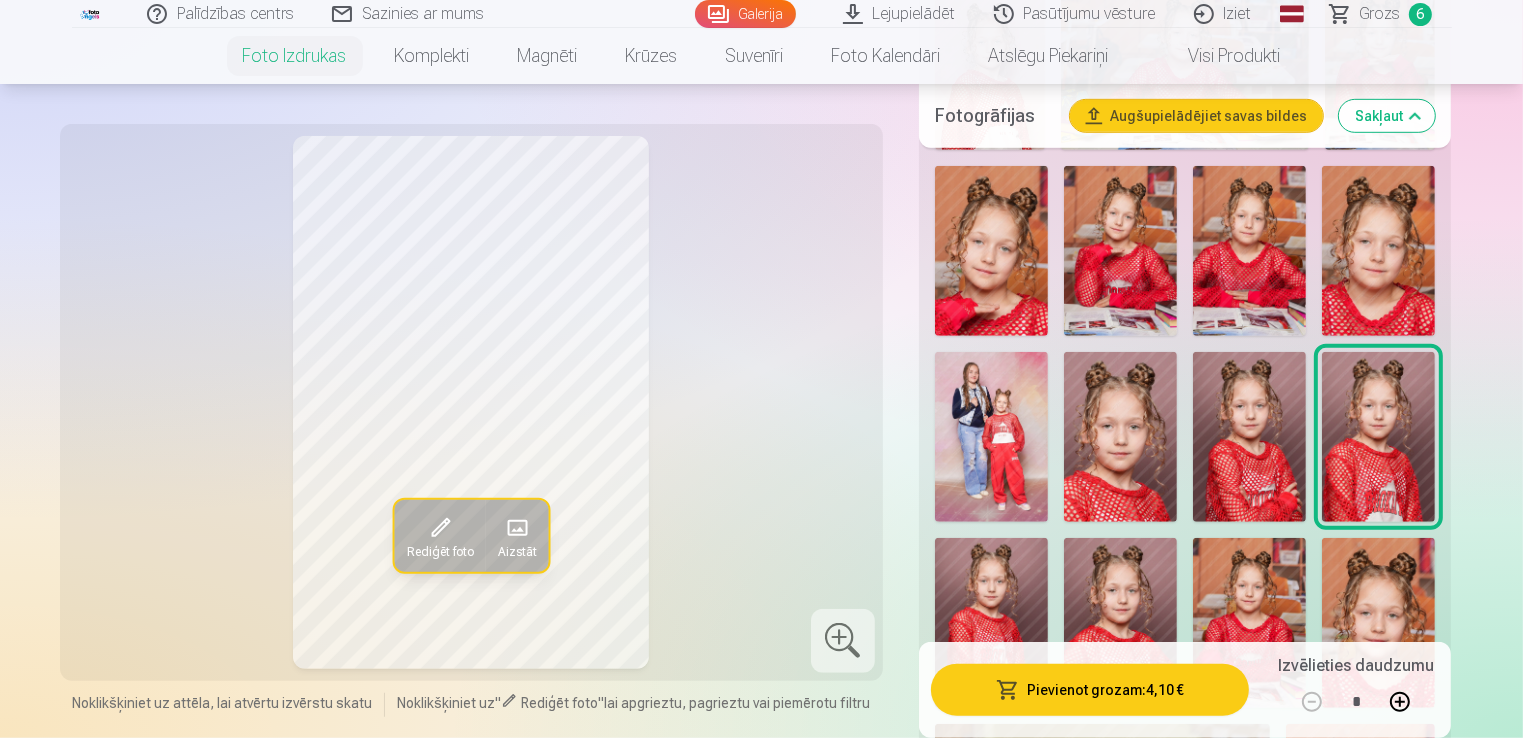 scroll, scrollTop: 1300, scrollLeft: 0, axis: vertical 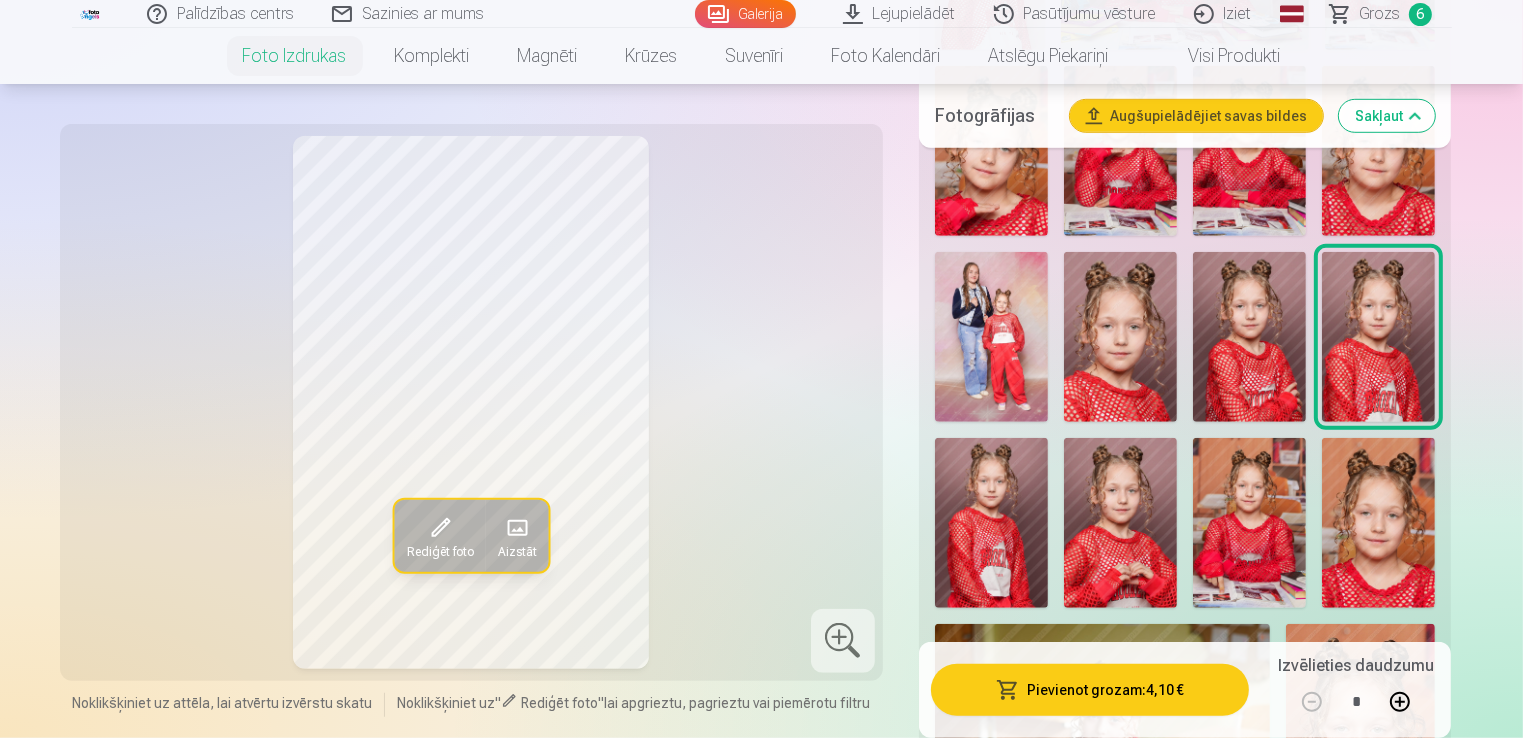 click at bounding box center (991, 523) 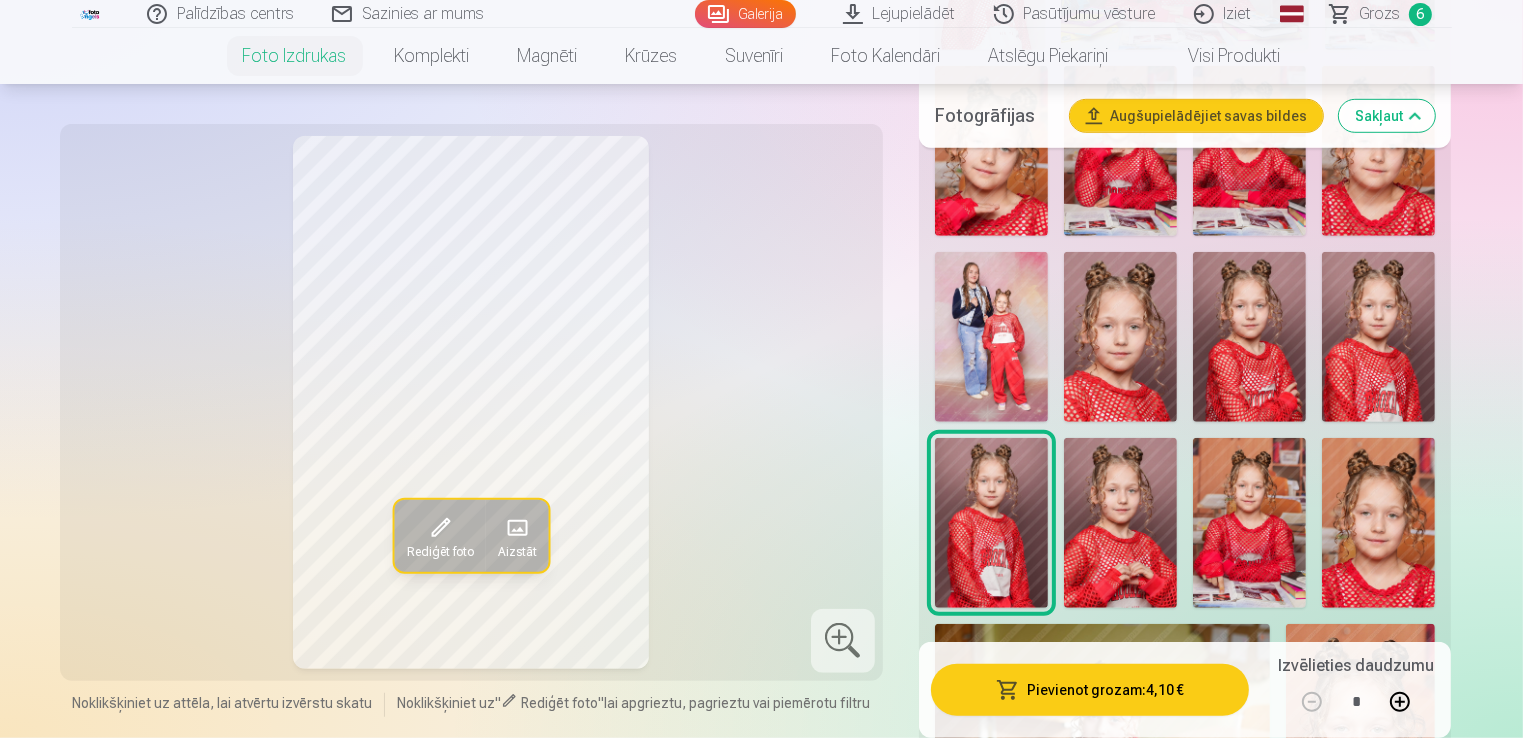 click at bounding box center [1120, 523] 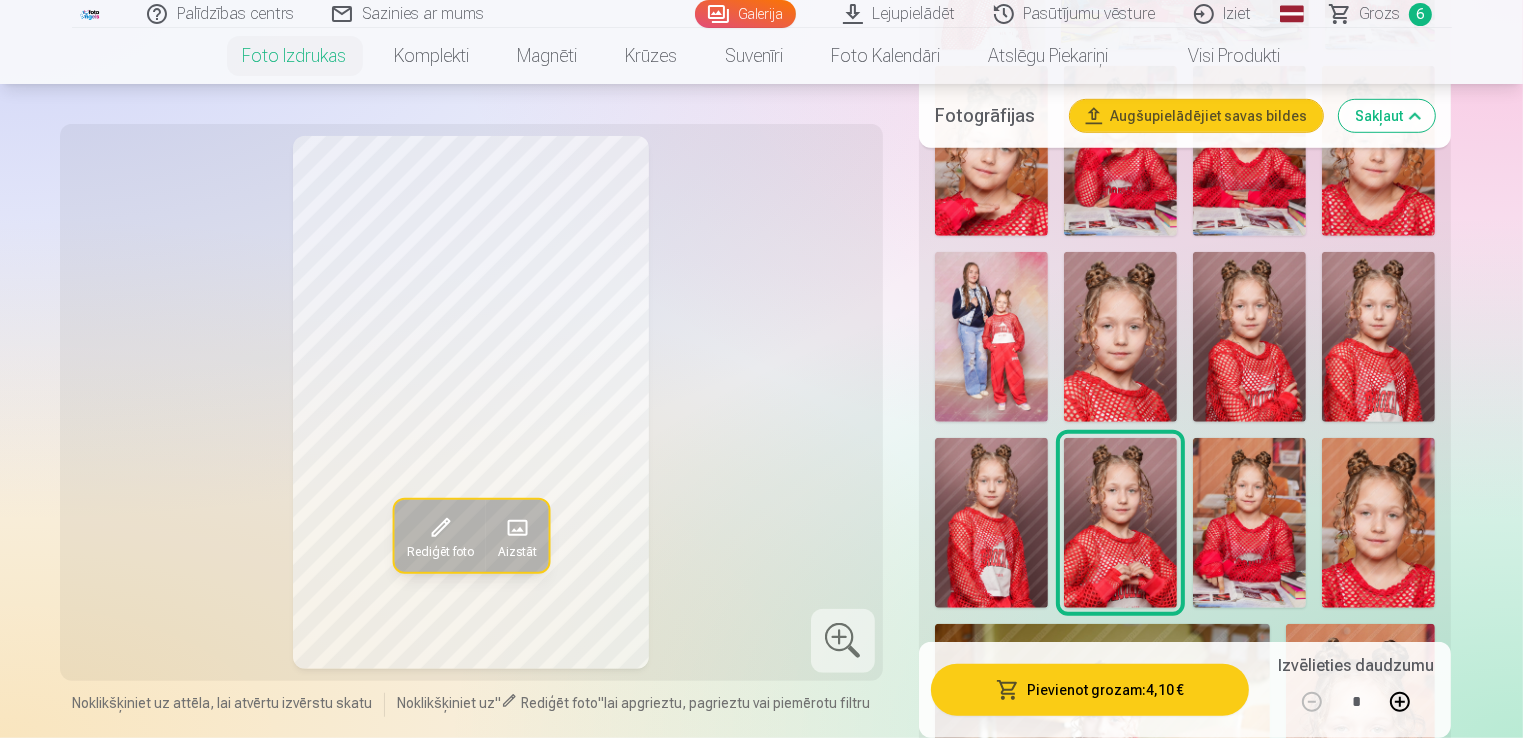 click at bounding box center (1249, 523) 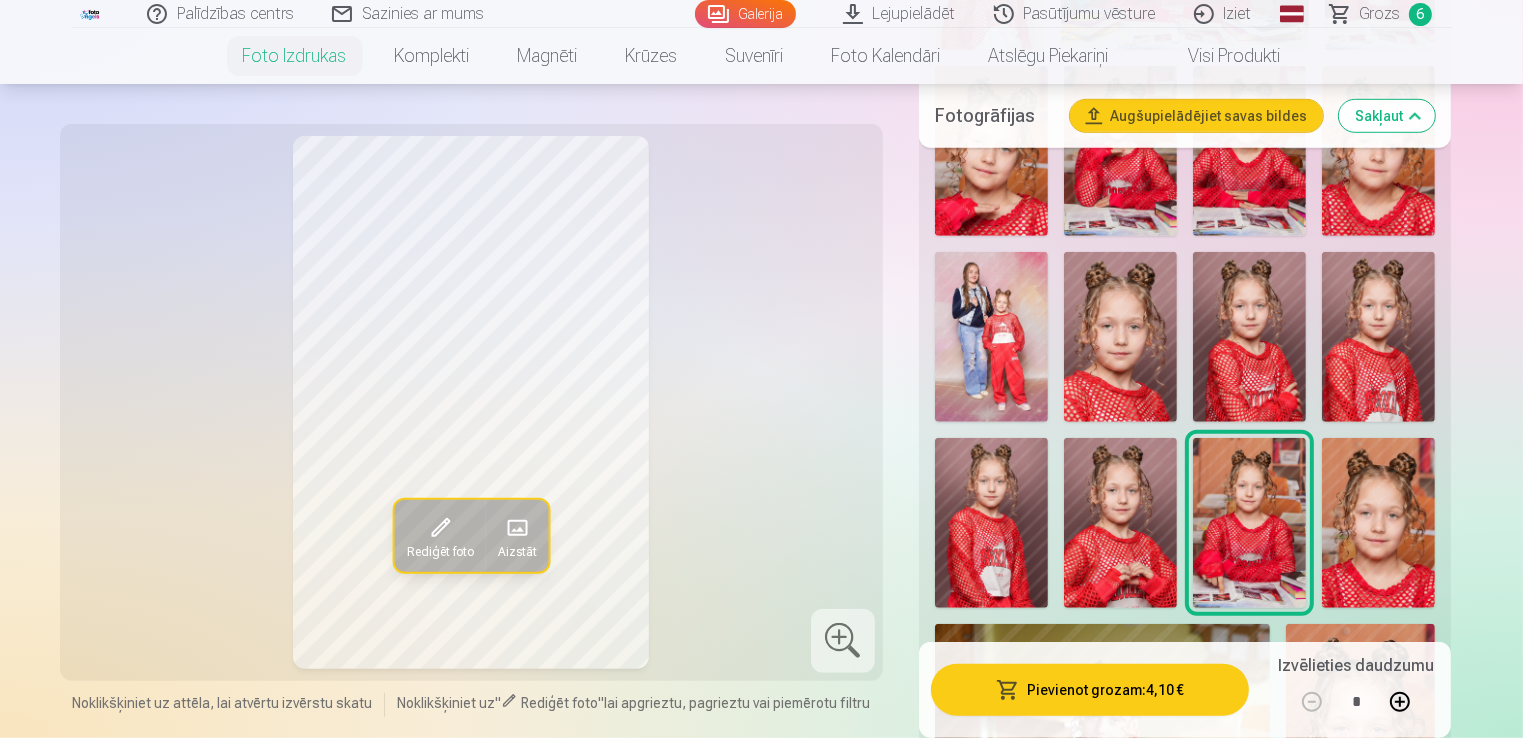 click at bounding box center [1378, 523] 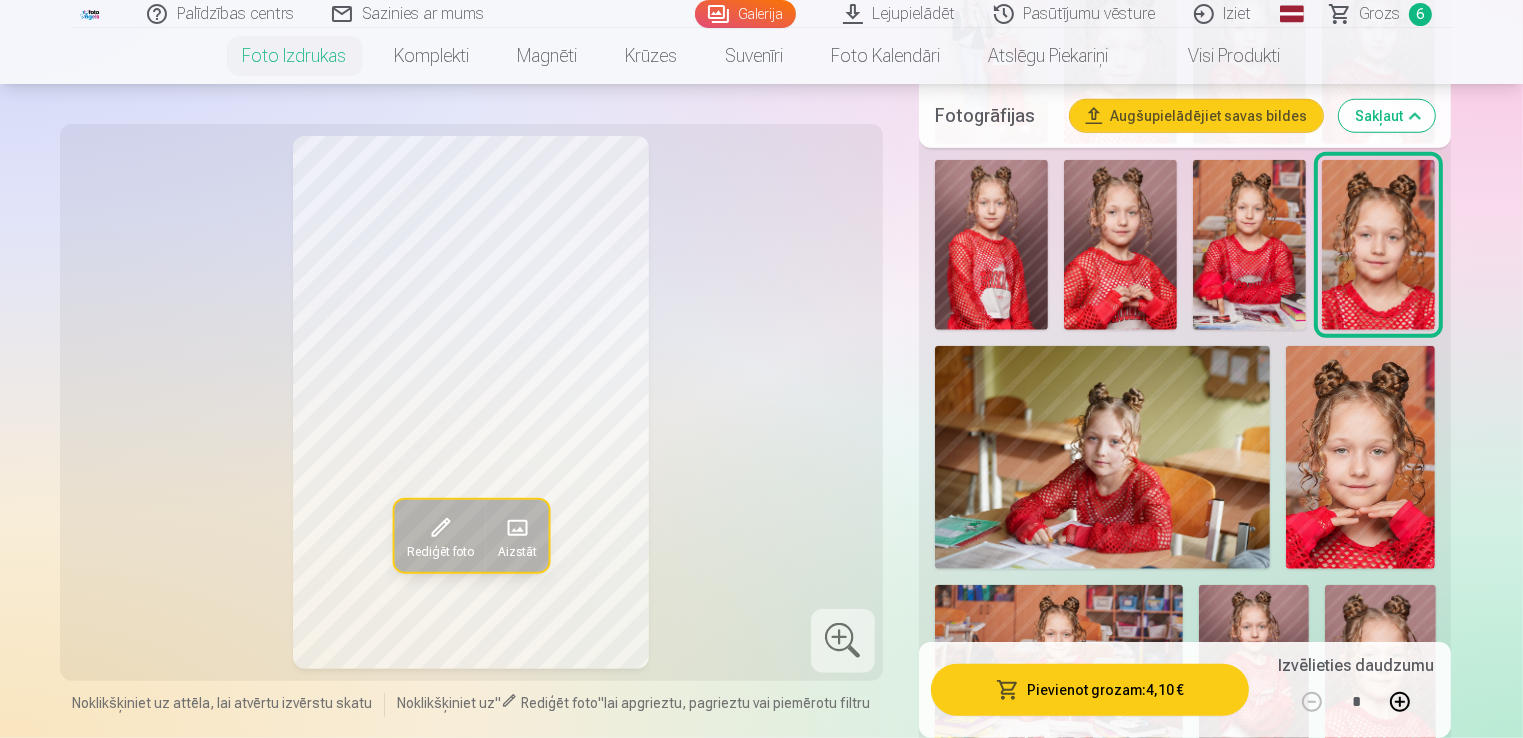 scroll, scrollTop: 1600, scrollLeft: 0, axis: vertical 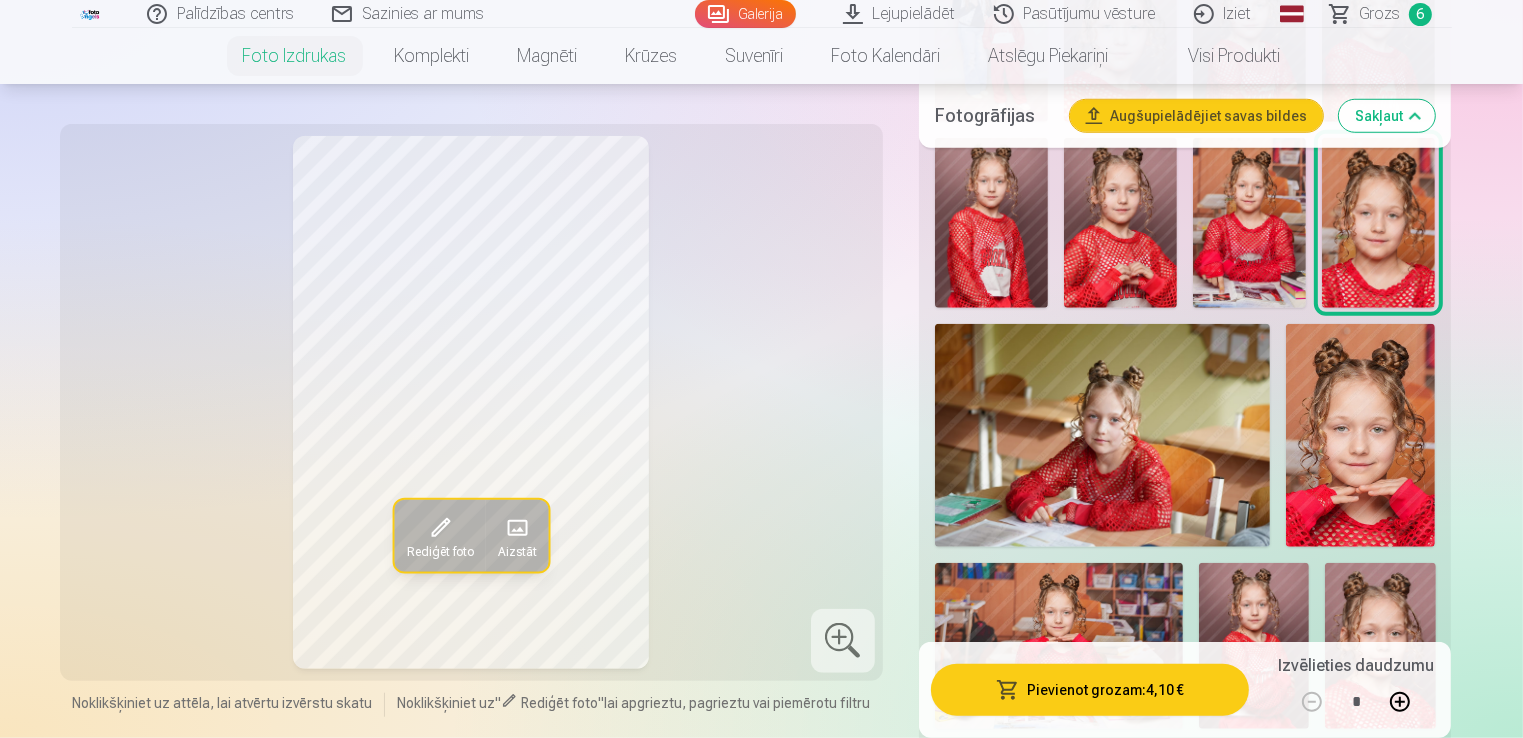 click at bounding box center (1103, 436) 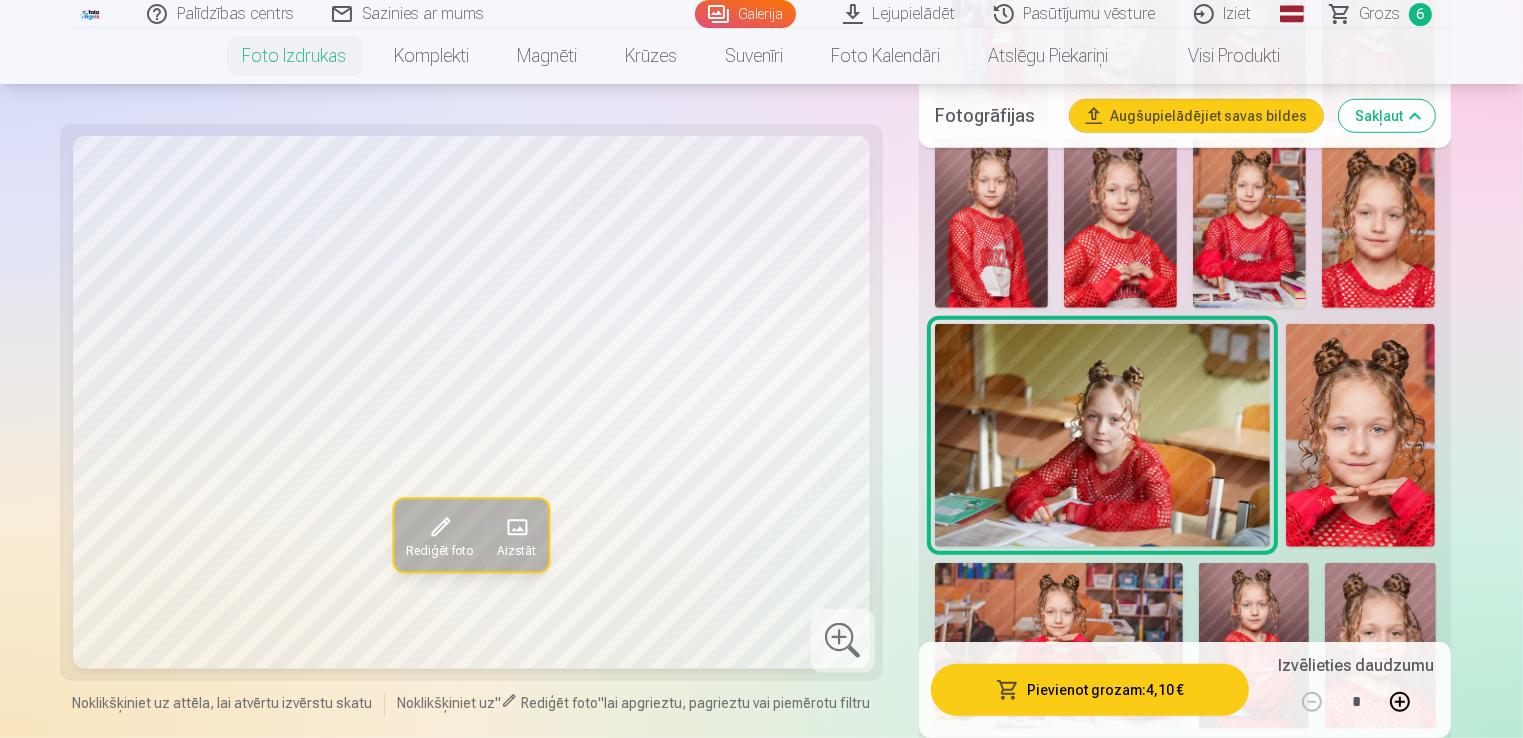 click at bounding box center [1360, 436] 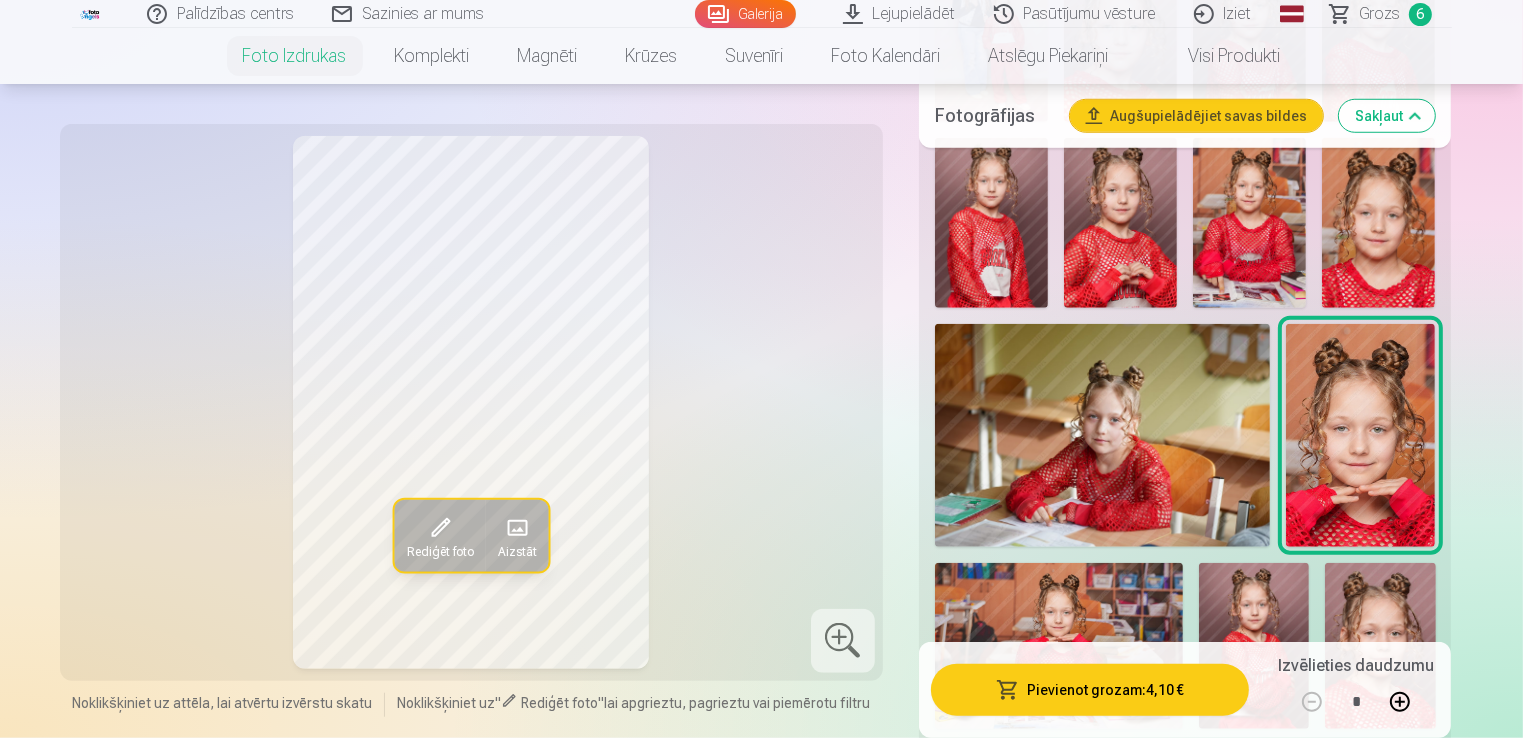 scroll, scrollTop: 1700, scrollLeft: 0, axis: vertical 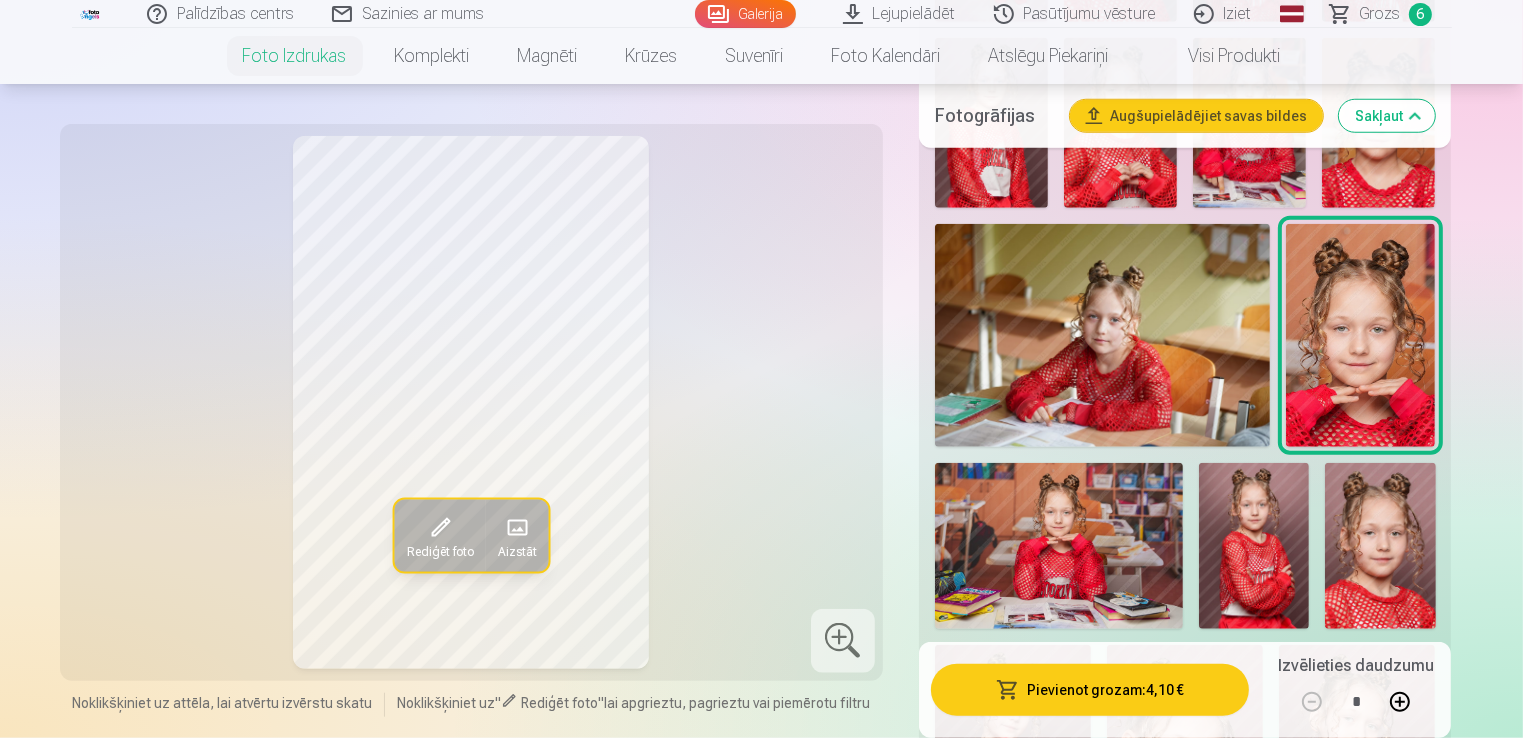 click at bounding box center (1059, 545) 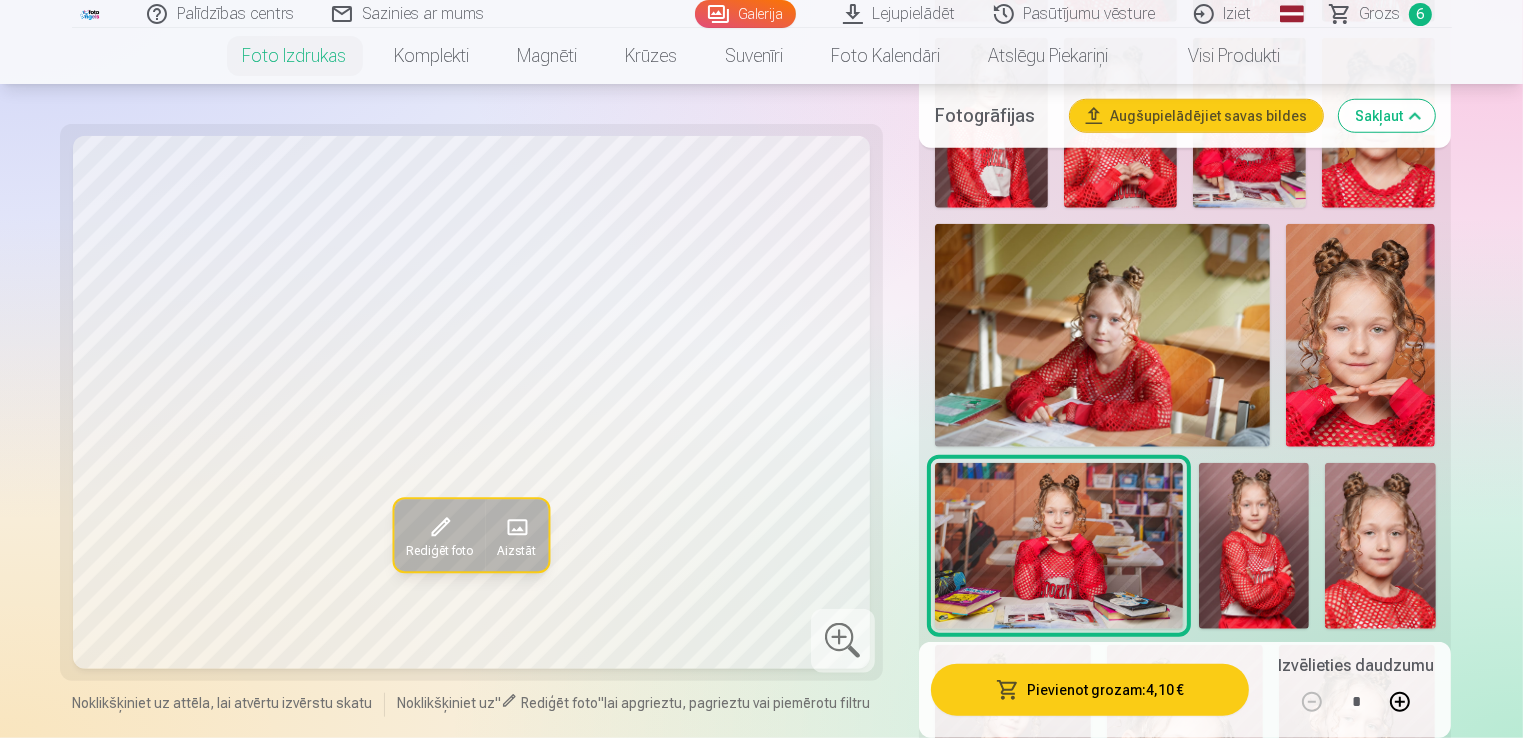 click at bounding box center (1254, 545) 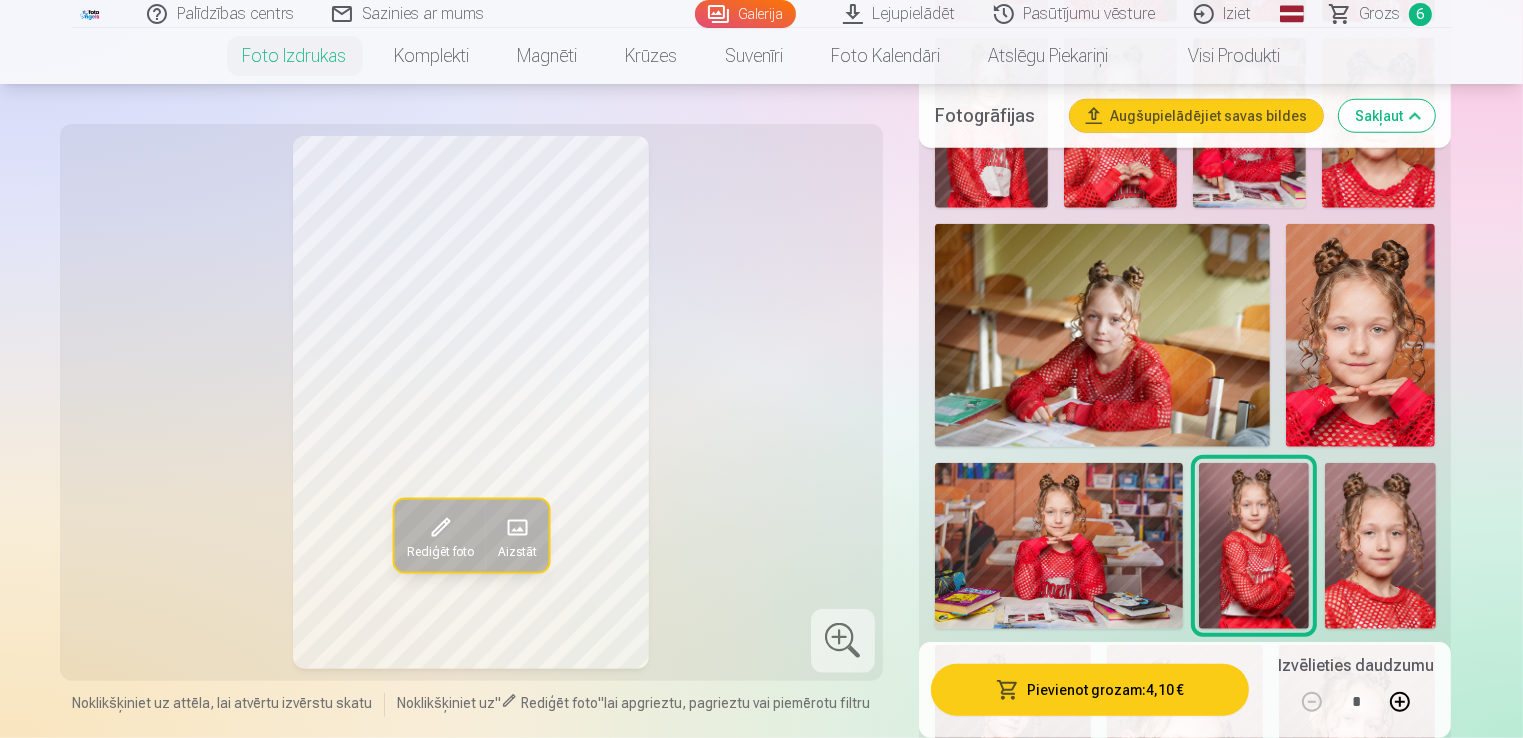 click at bounding box center (1380, 546) 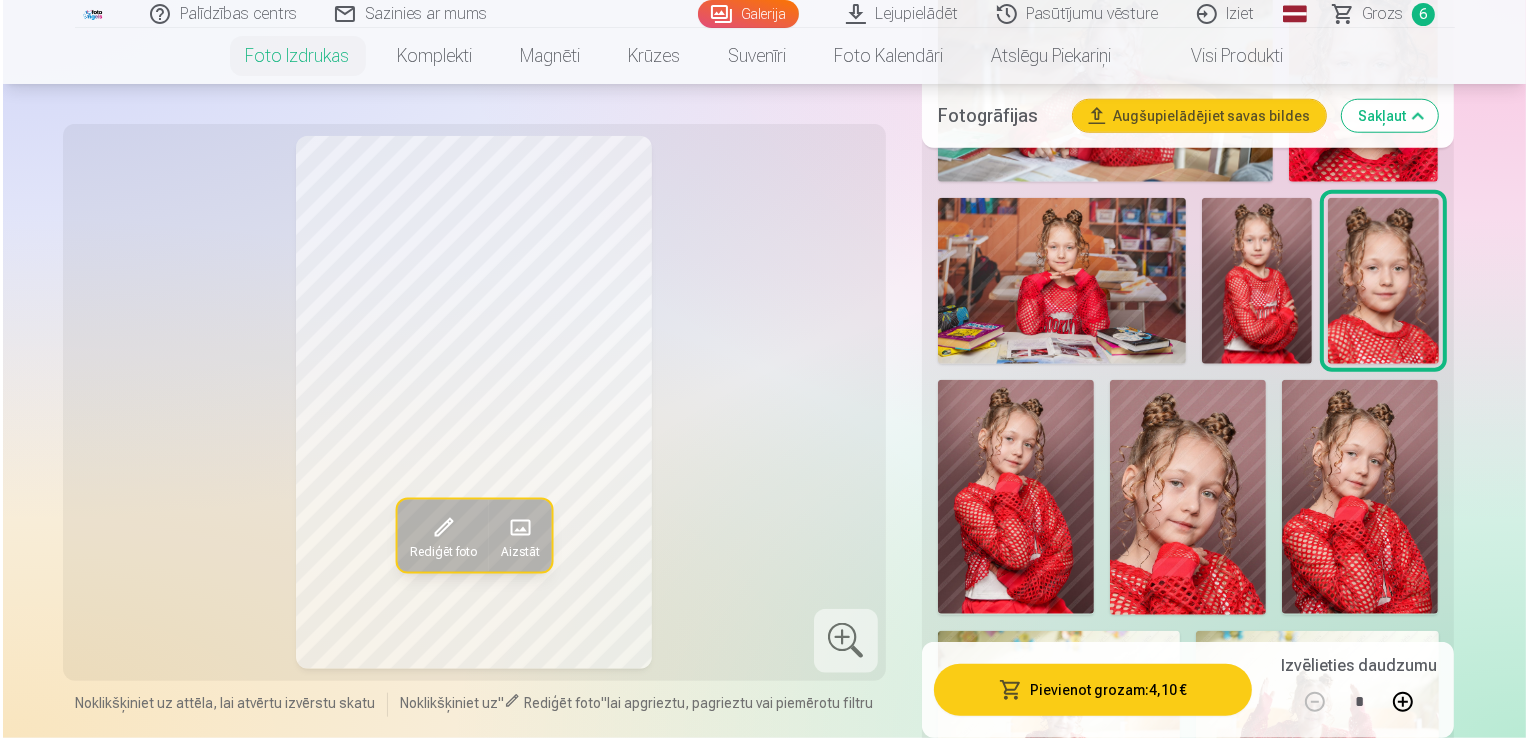 scroll, scrollTop: 2000, scrollLeft: 0, axis: vertical 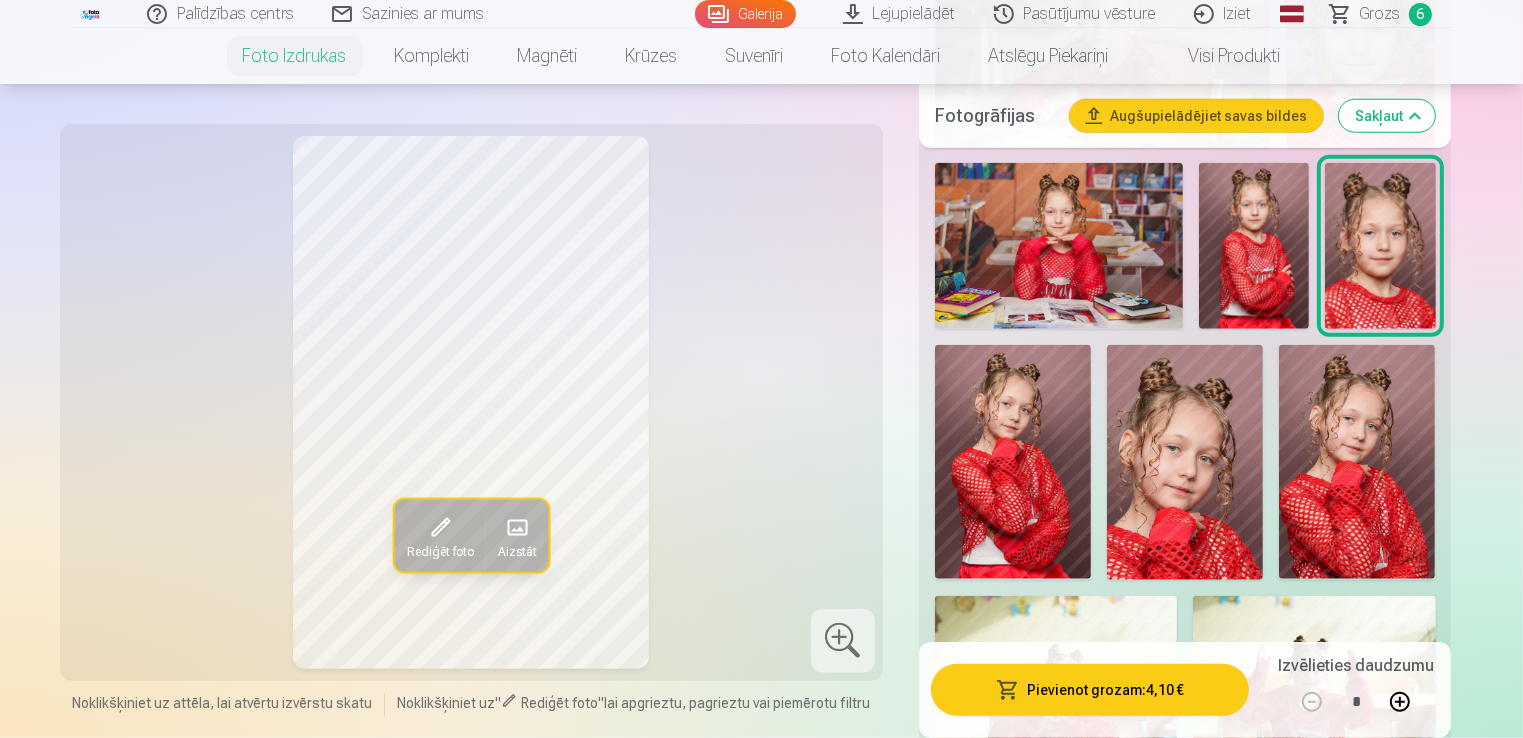 click at bounding box center (1185, 462) 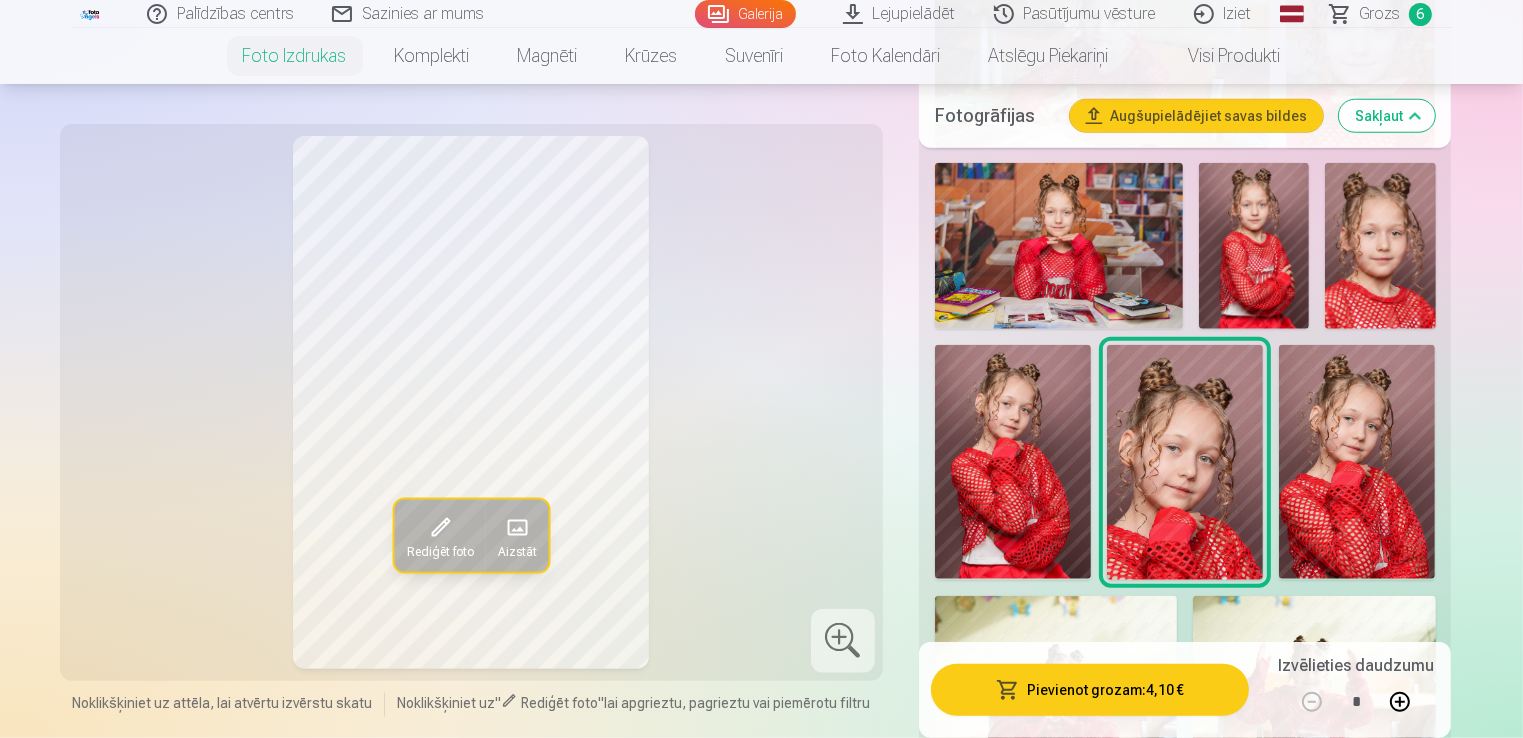 click at bounding box center [1357, 462] 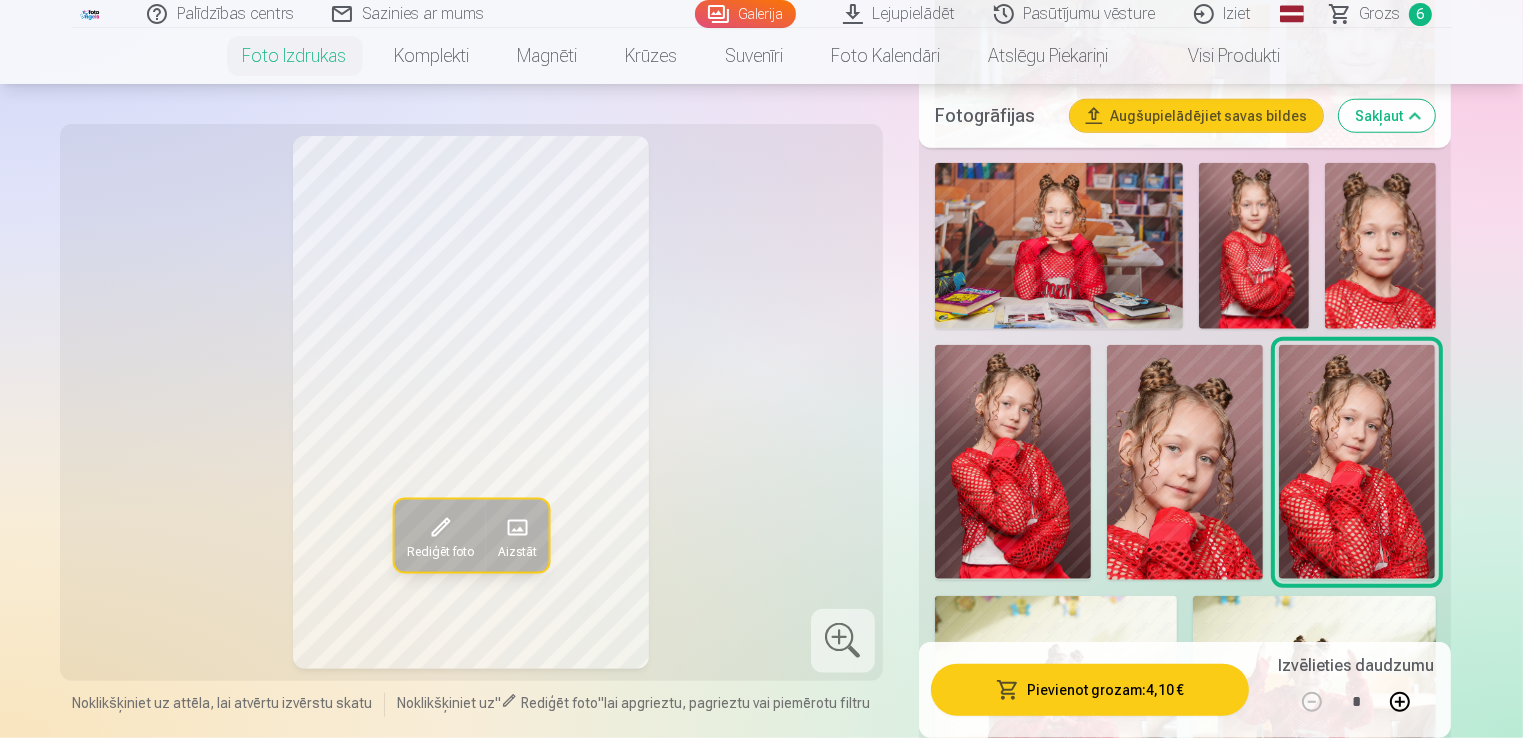 click on "Pievienot grozam :  4,10 €" at bounding box center (1090, 690) 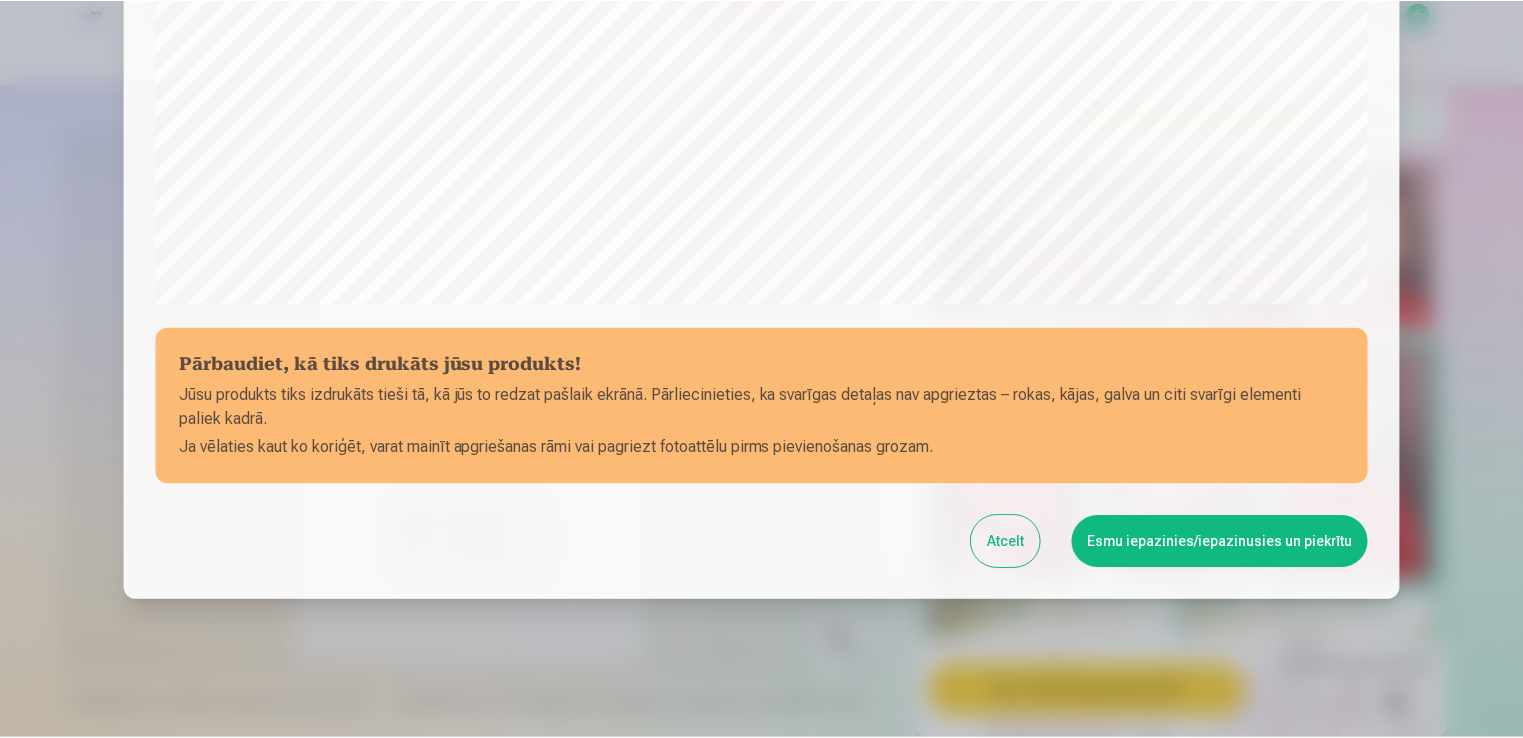 scroll, scrollTop: 701, scrollLeft: 0, axis: vertical 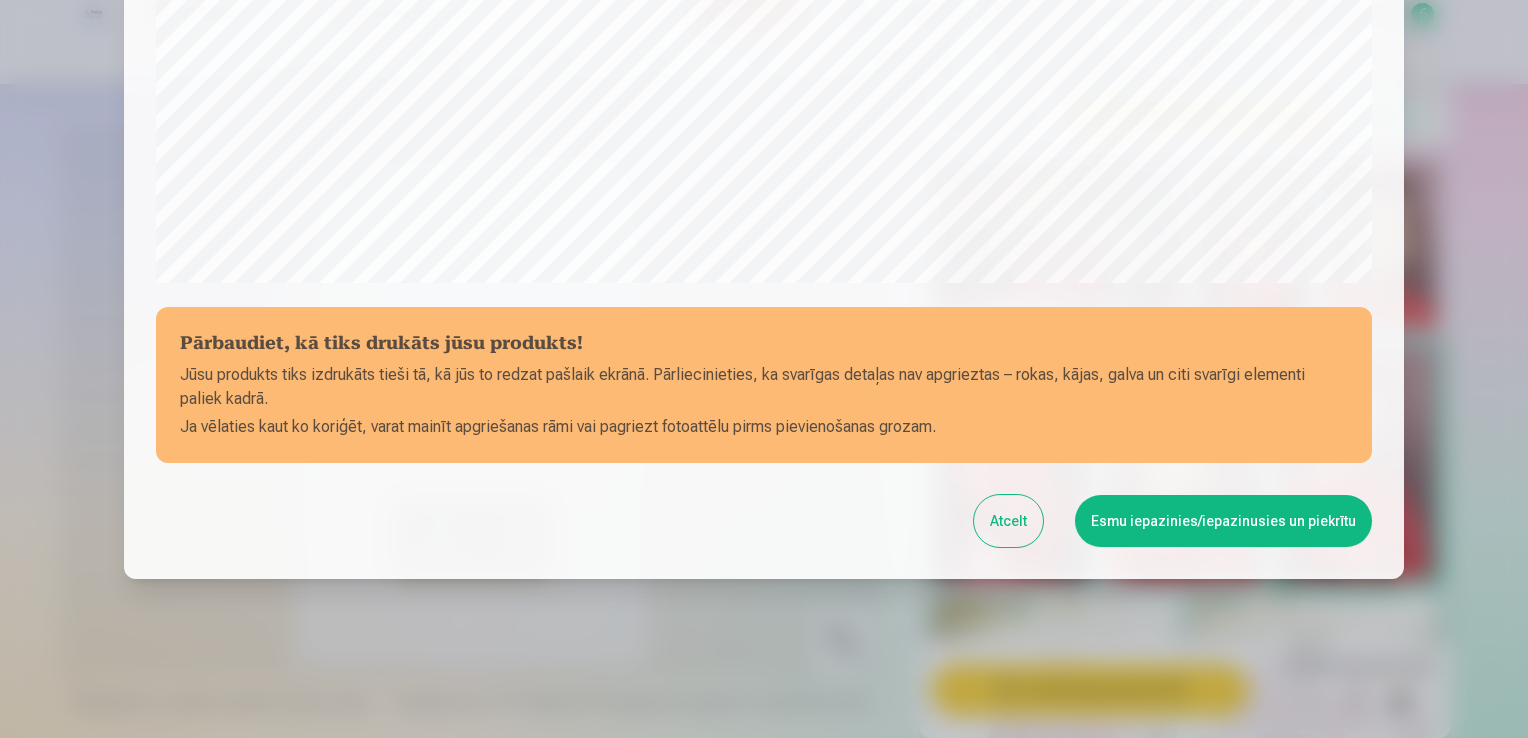 click on "Esmu iepazinies/iepazinusies un piekrītu" at bounding box center (1223, 521) 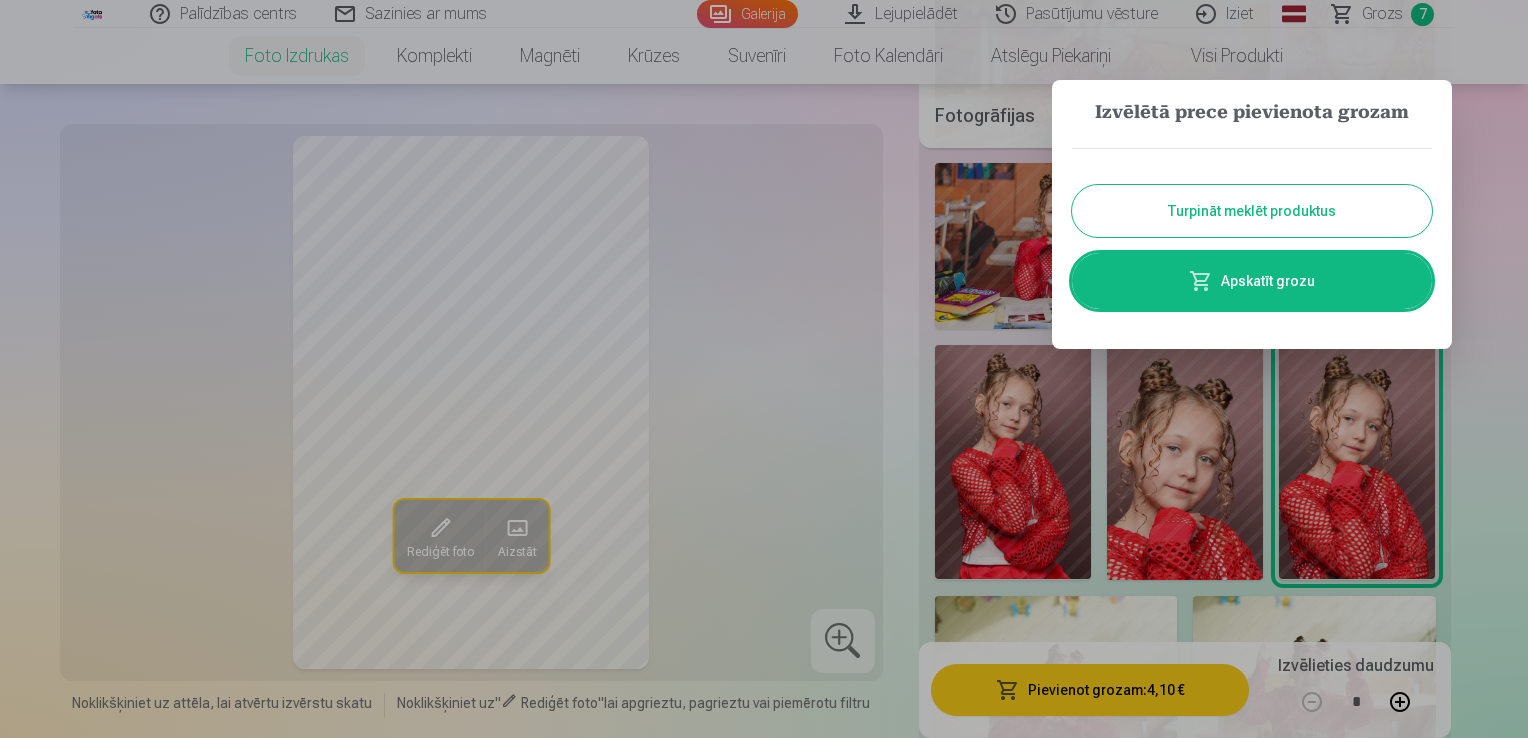 click on "Turpināt meklēt produktus" at bounding box center (1252, 211) 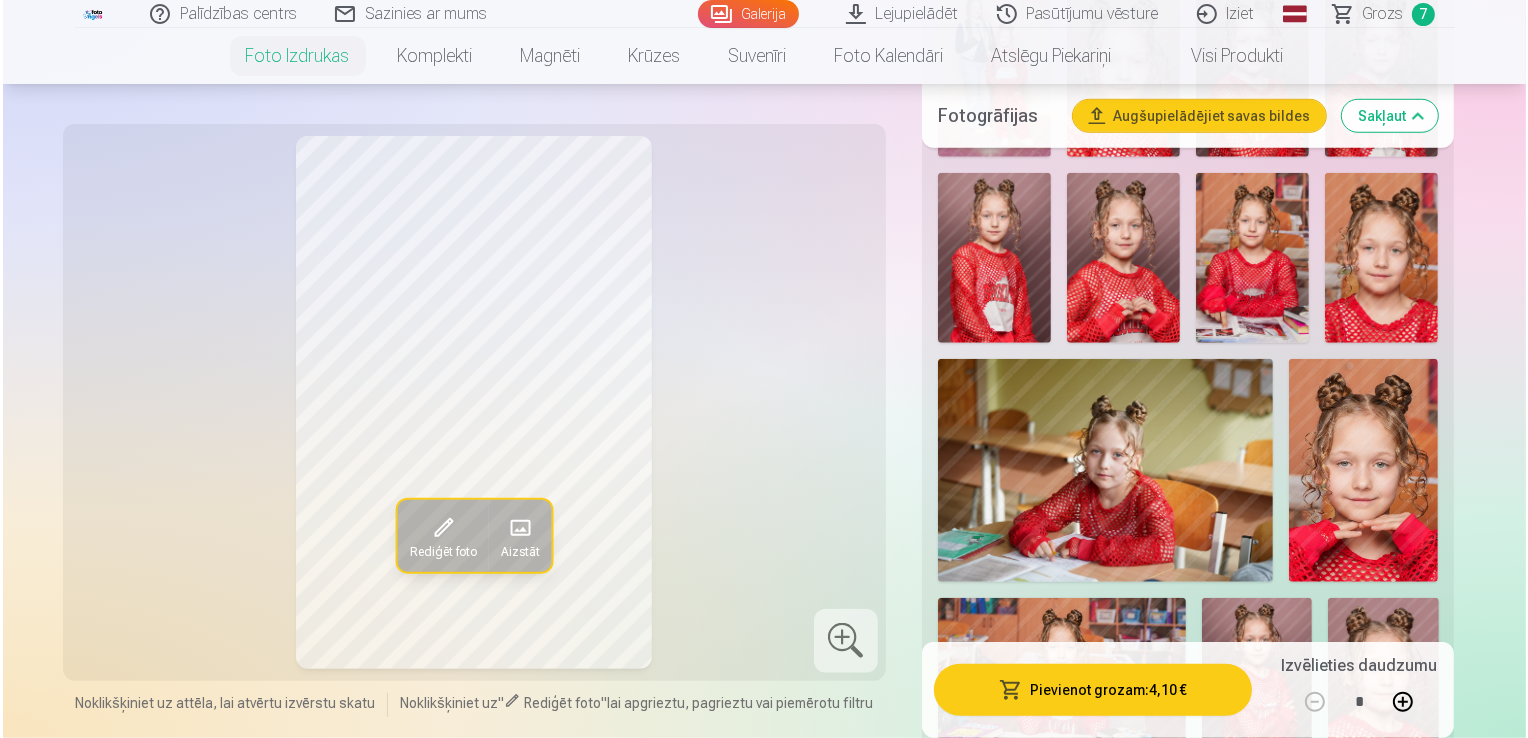 scroll, scrollTop: 1600, scrollLeft: 0, axis: vertical 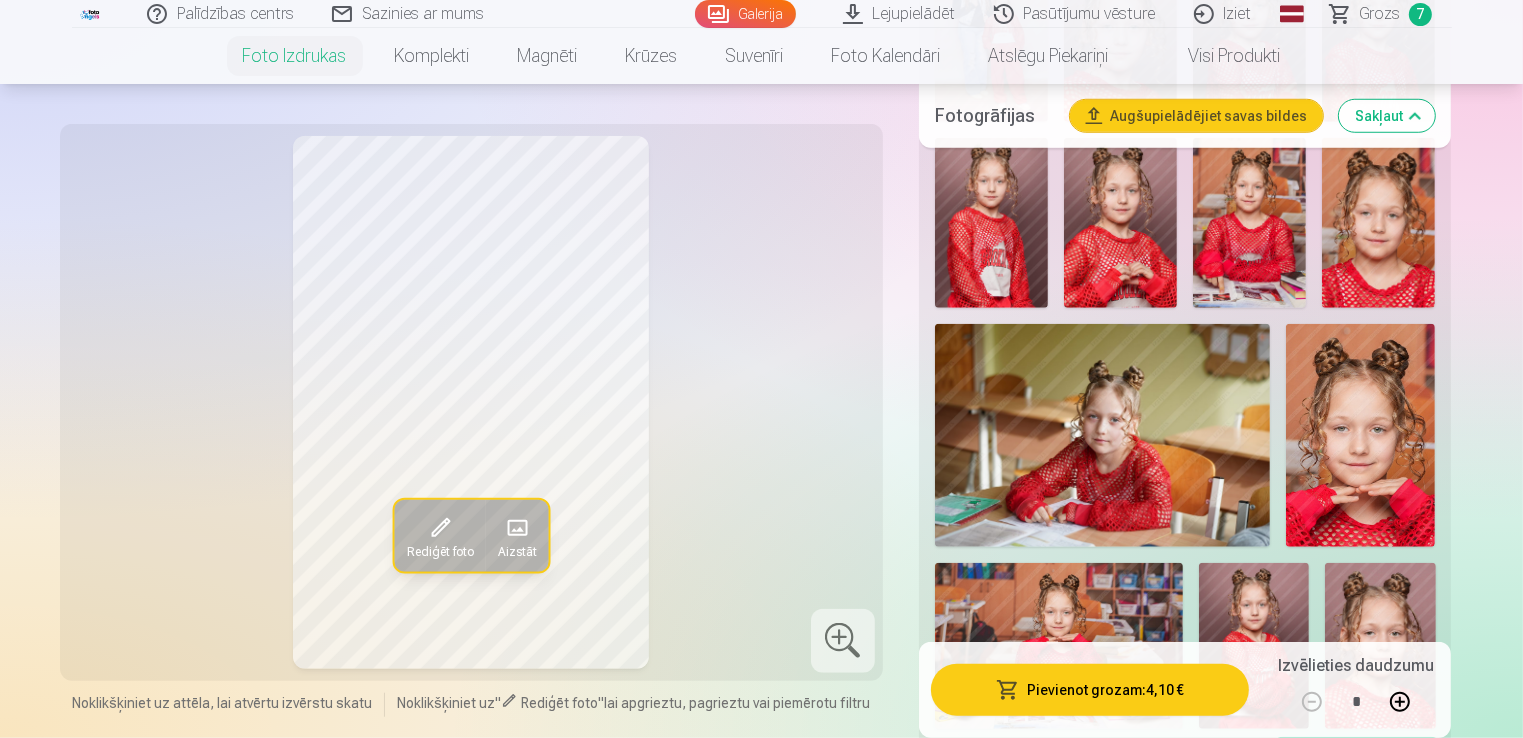 click at bounding box center (1103, 436) 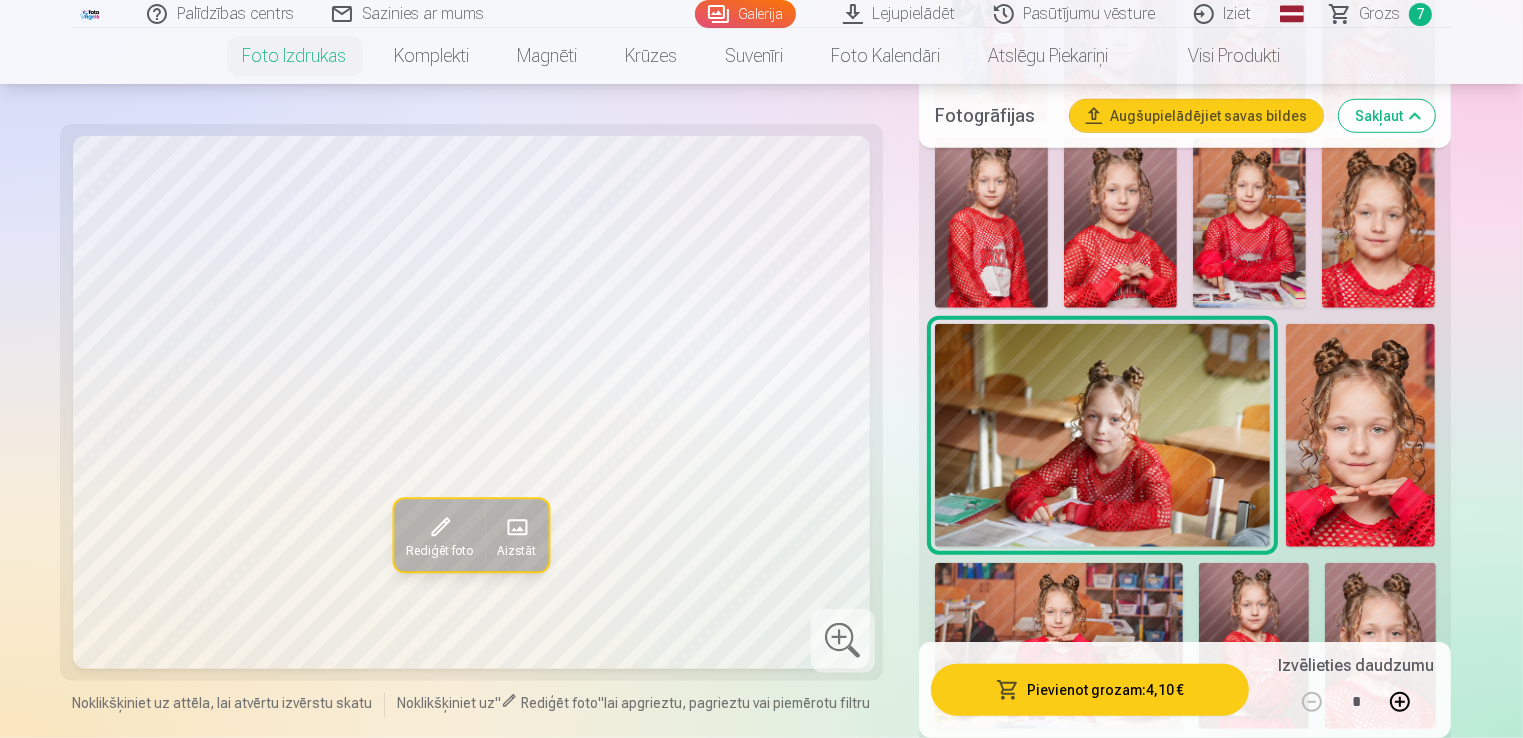 click on "Pievienot grozam :  4,10 €" at bounding box center (1090, 690) 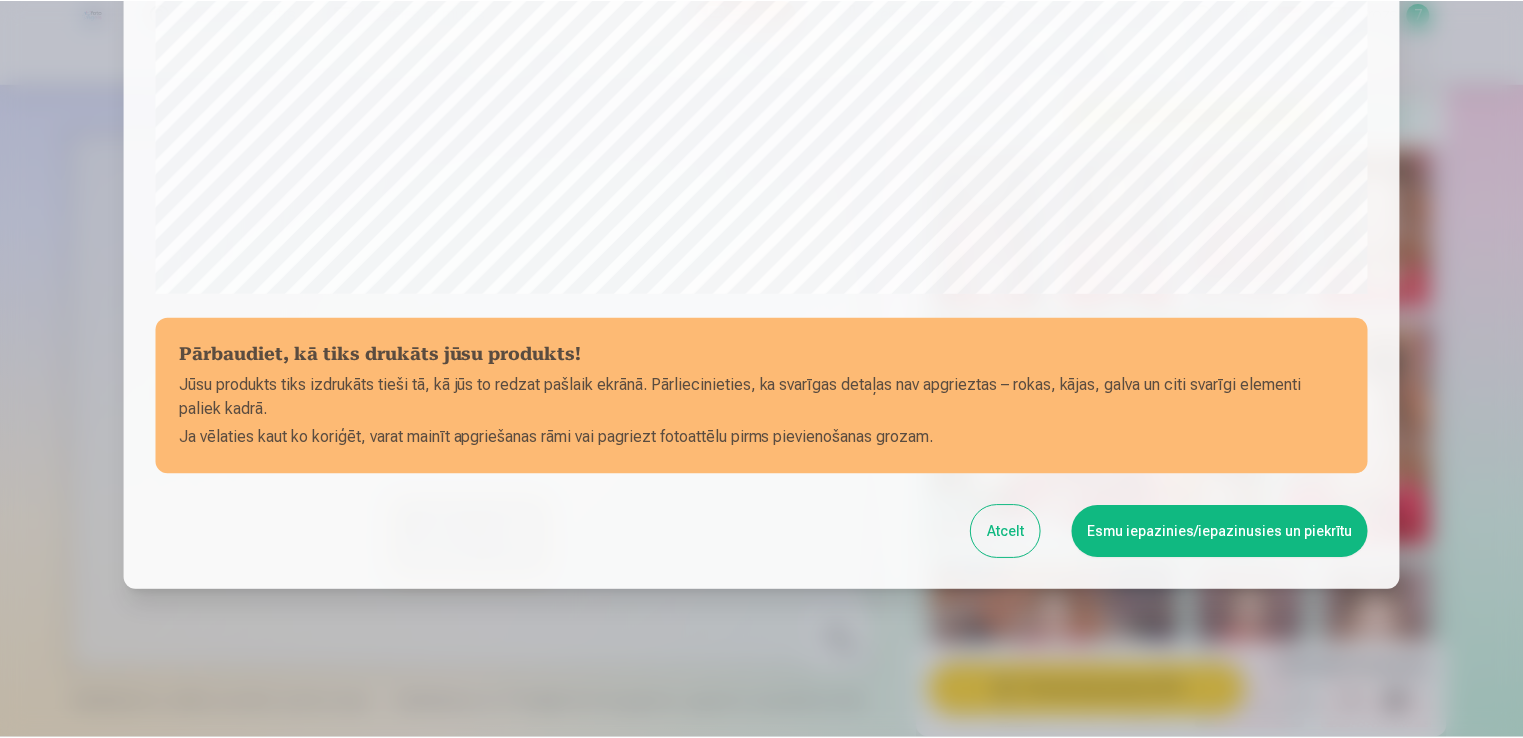scroll, scrollTop: 701, scrollLeft: 0, axis: vertical 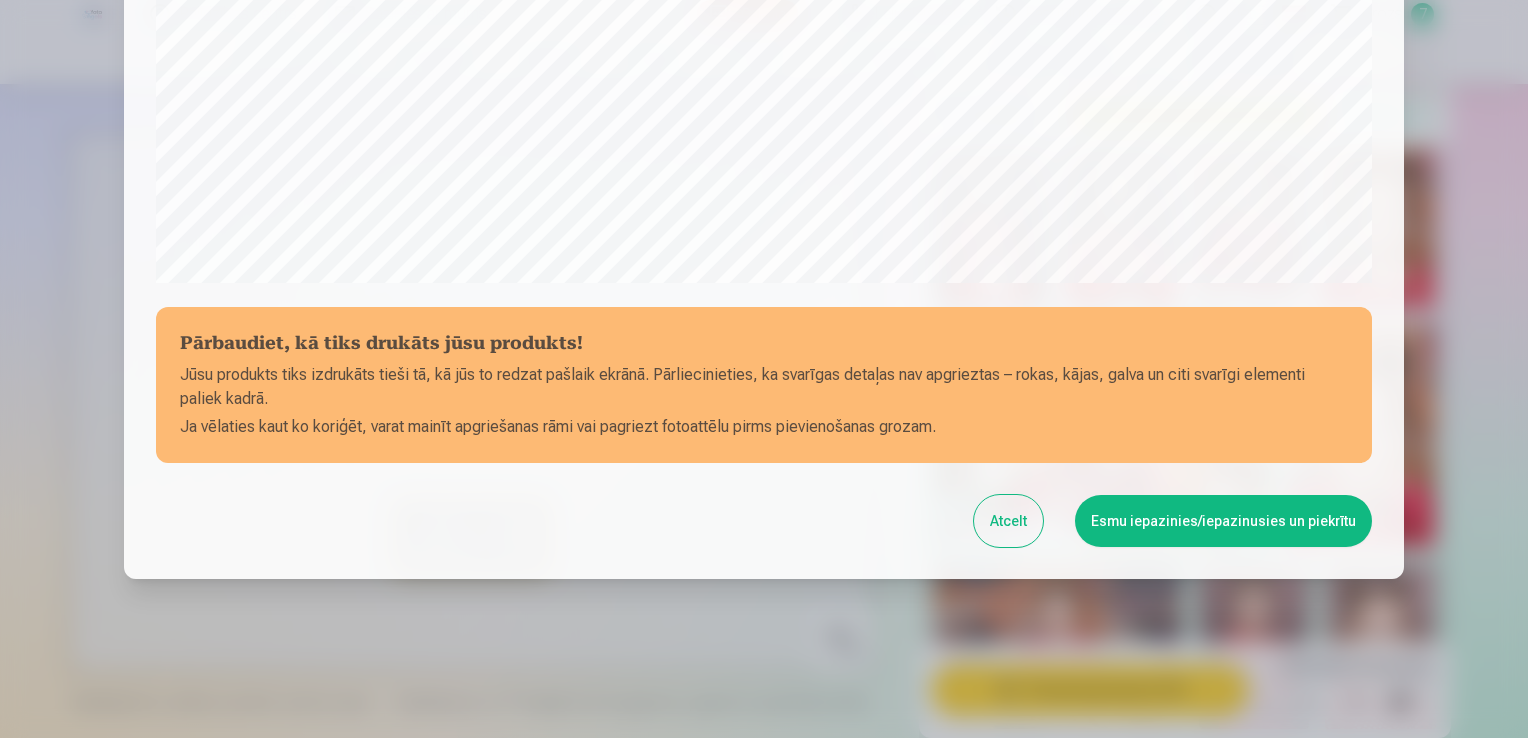click on "Esmu iepazinies/iepazinusies un piekrītu" at bounding box center [1223, 521] 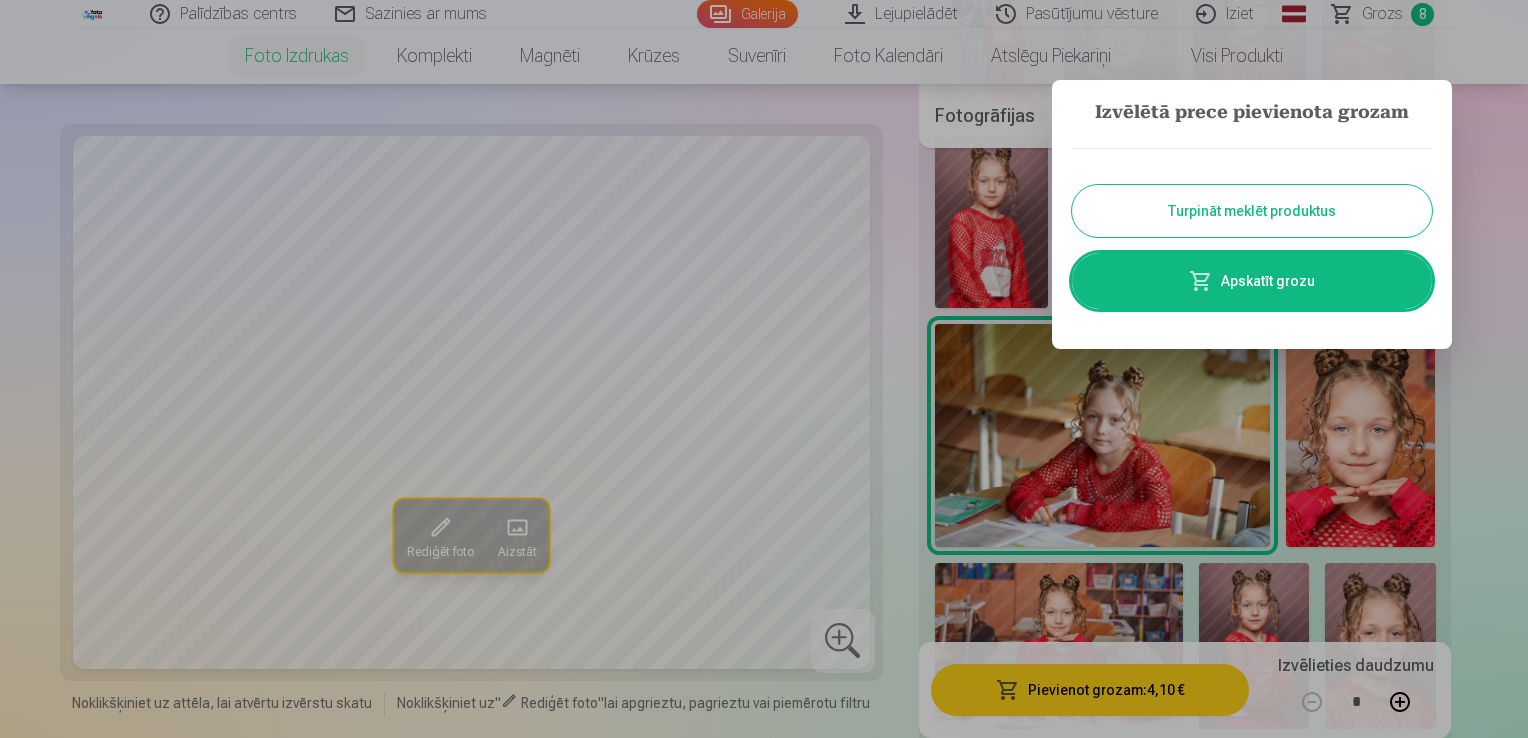 click on "Turpināt meklēt produktus" at bounding box center (1252, 211) 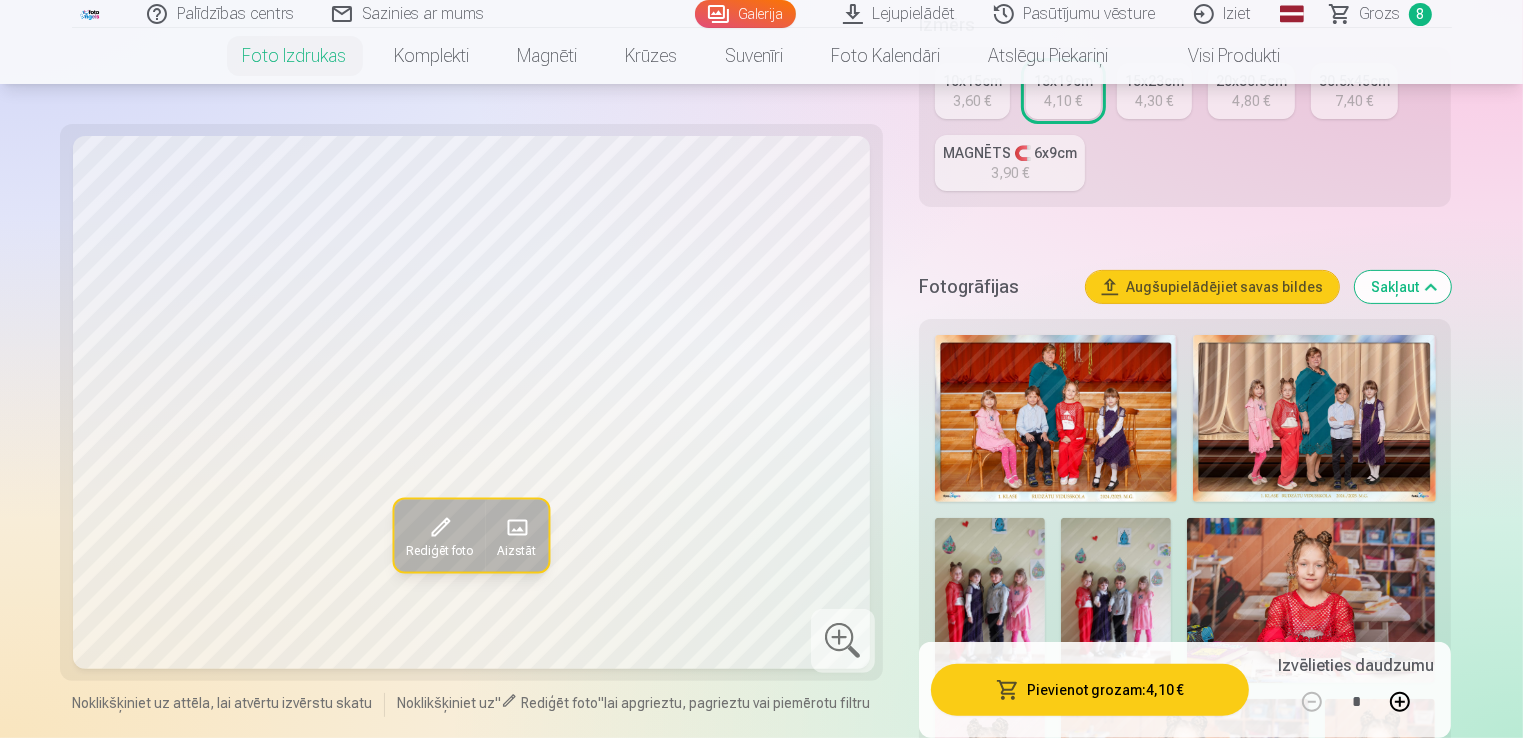 scroll, scrollTop: 300, scrollLeft: 0, axis: vertical 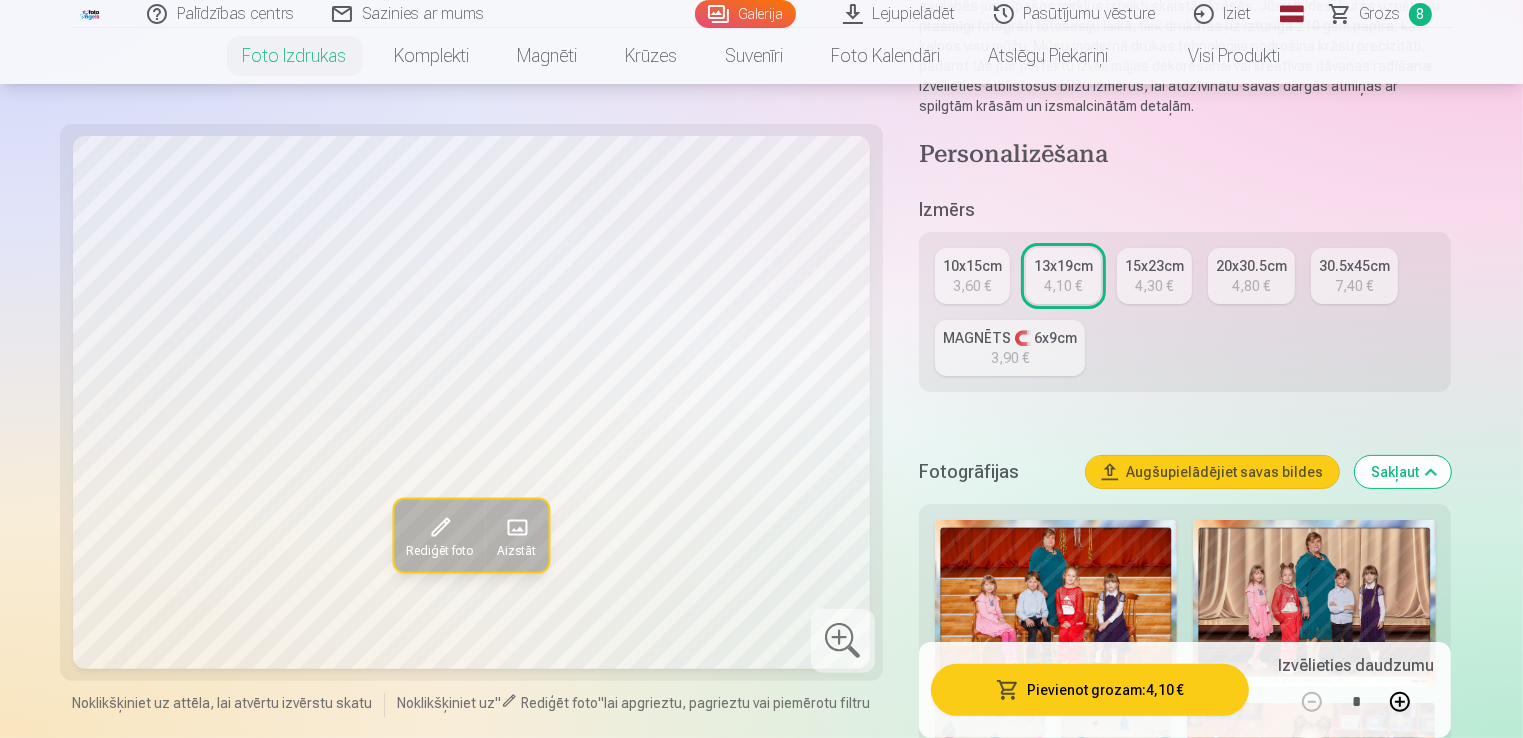 click on "4,30 €" at bounding box center [1154, 286] 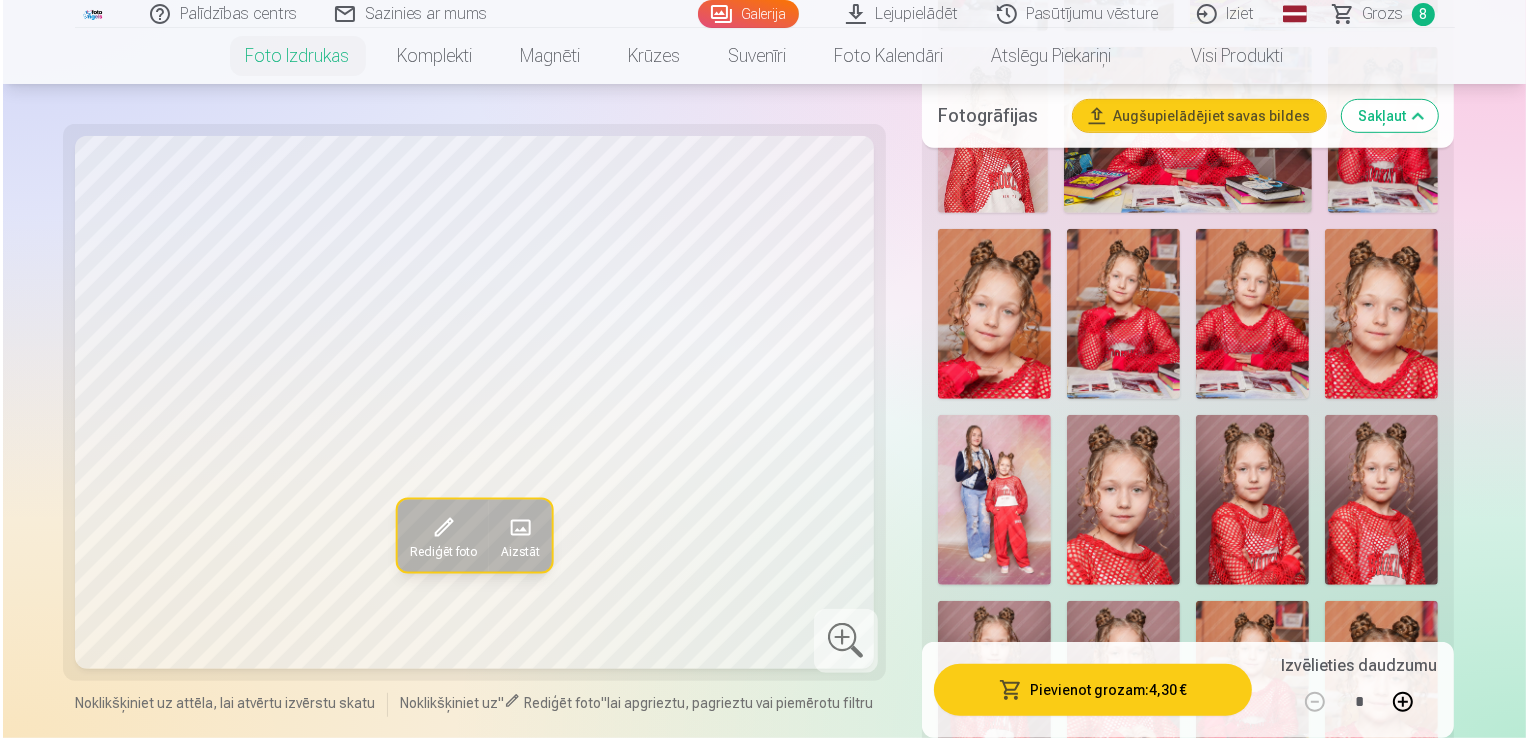 scroll, scrollTop: 1200, scrollLeft: 0, axis: vertical 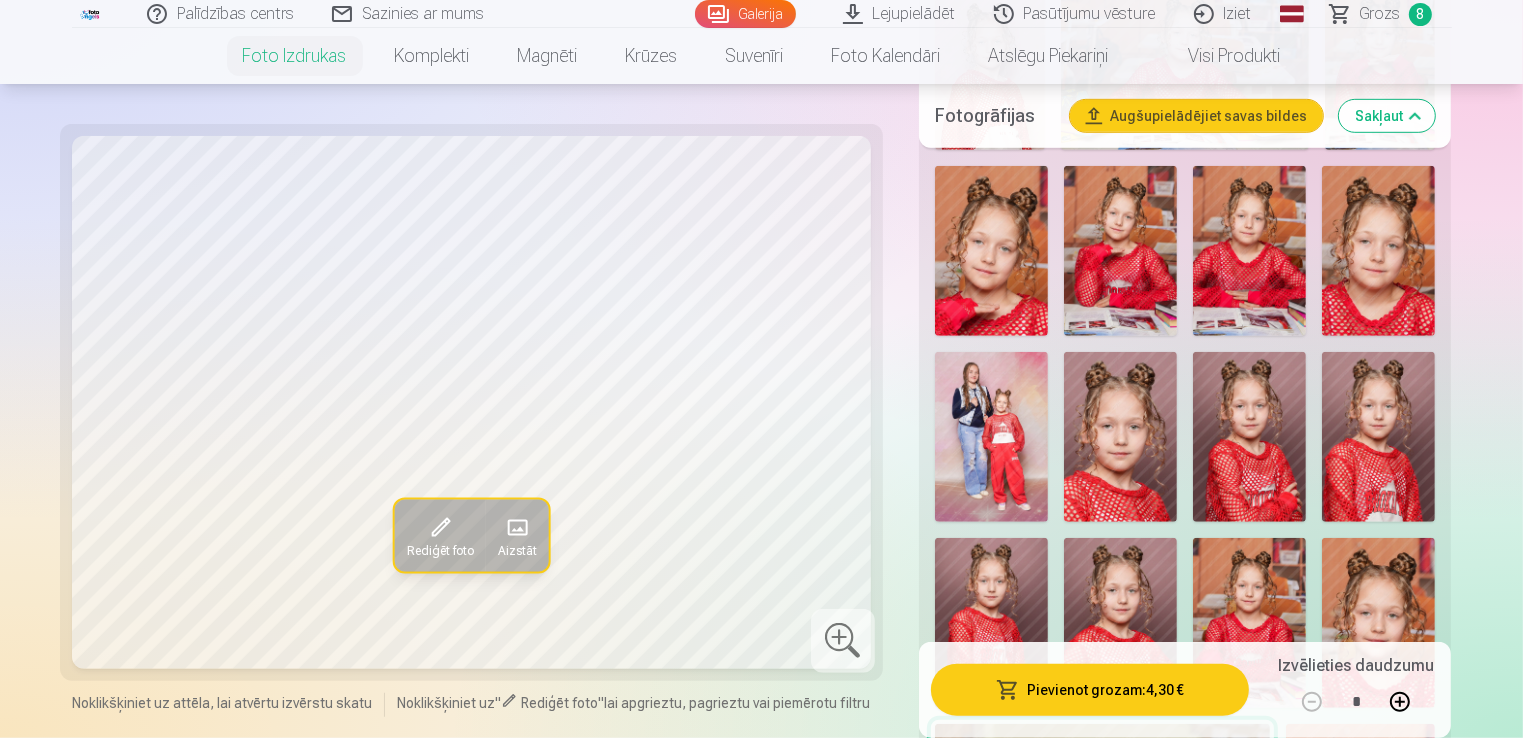 click at bounding box center (991, 437) 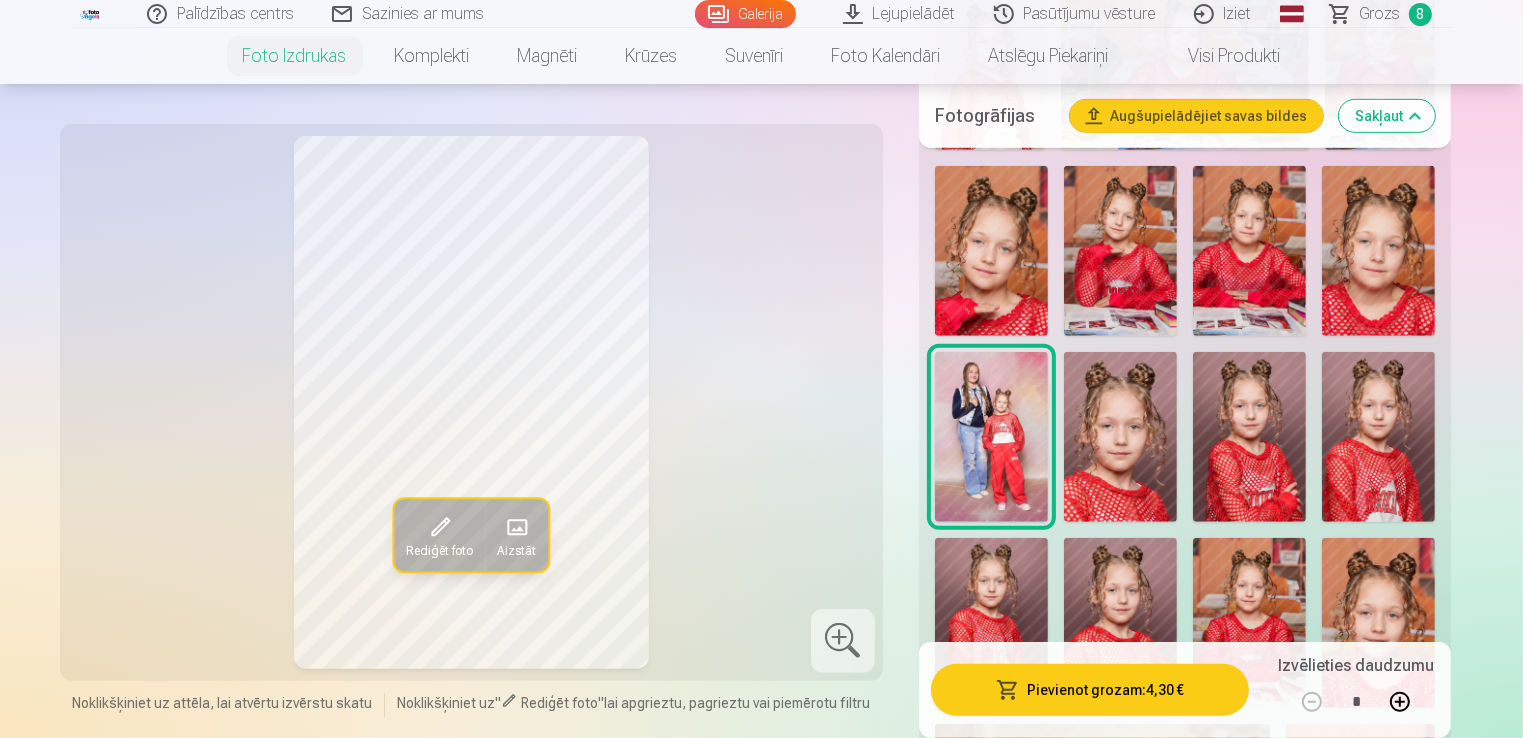 click on "Pievienot grozam :  4,30 €" at bounding box center [1090, 690] 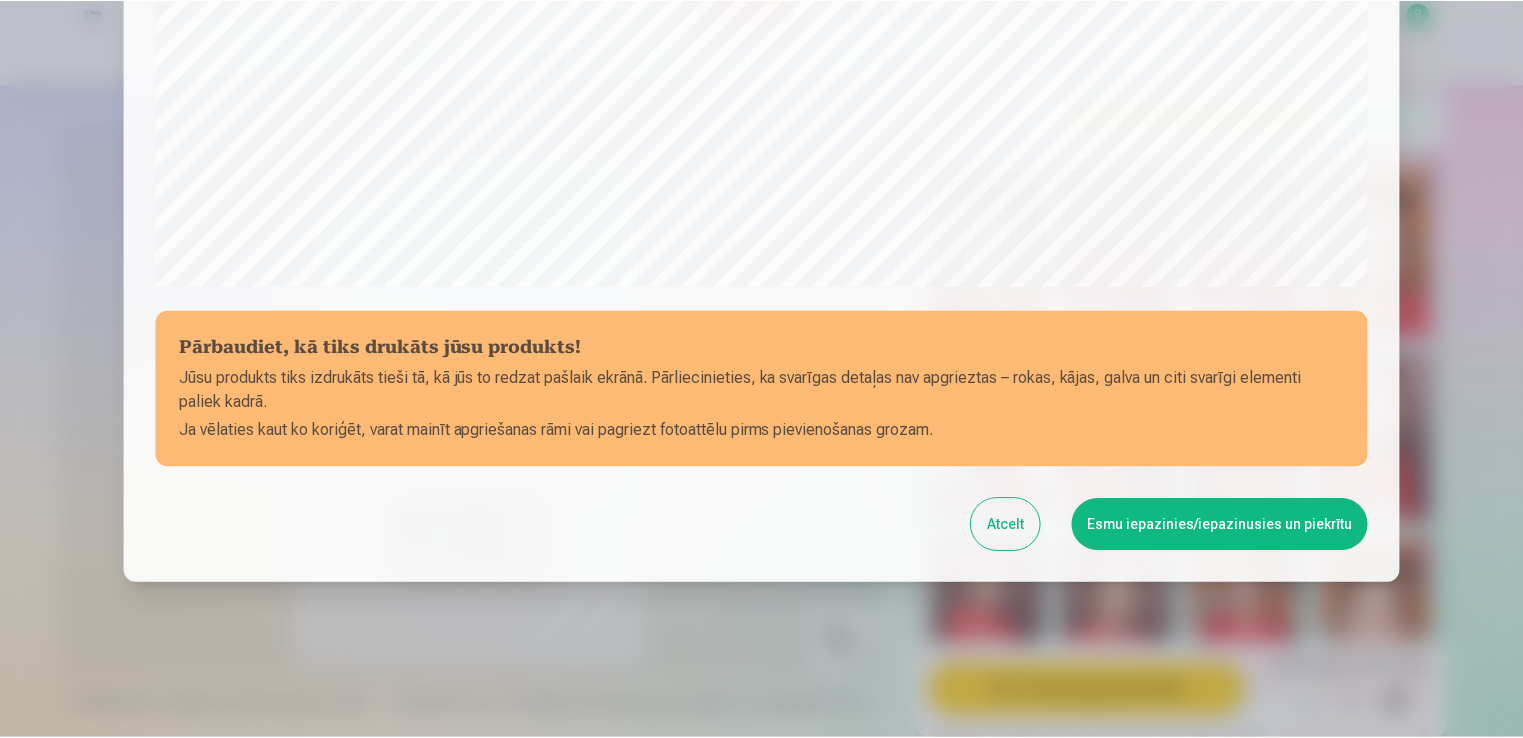 scroll, scrollTop: 701, scrollLeft: 0, axis: vertical 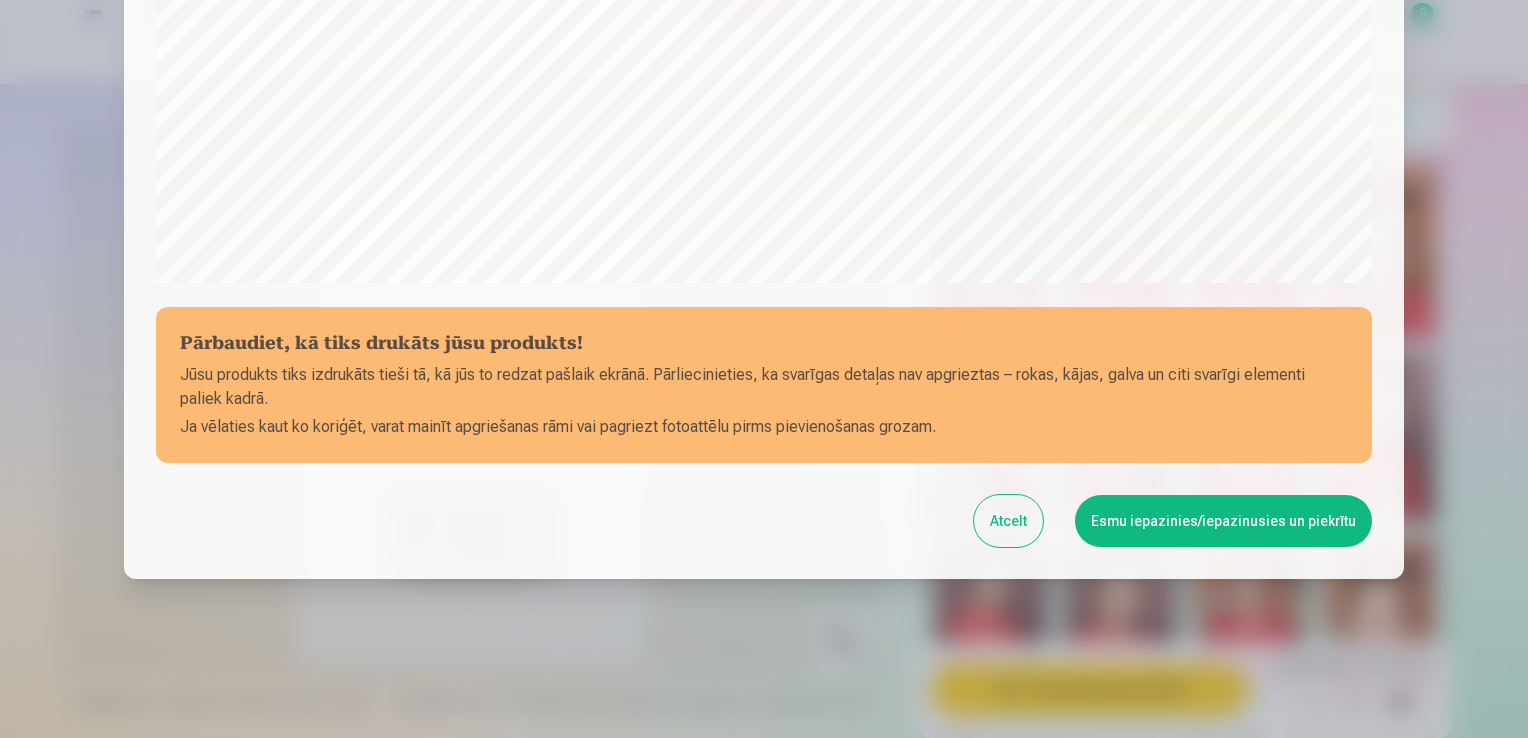 click on "Esmu iepazinies/iepazinusies un piekrītu" at bounding box center [1223, 521] 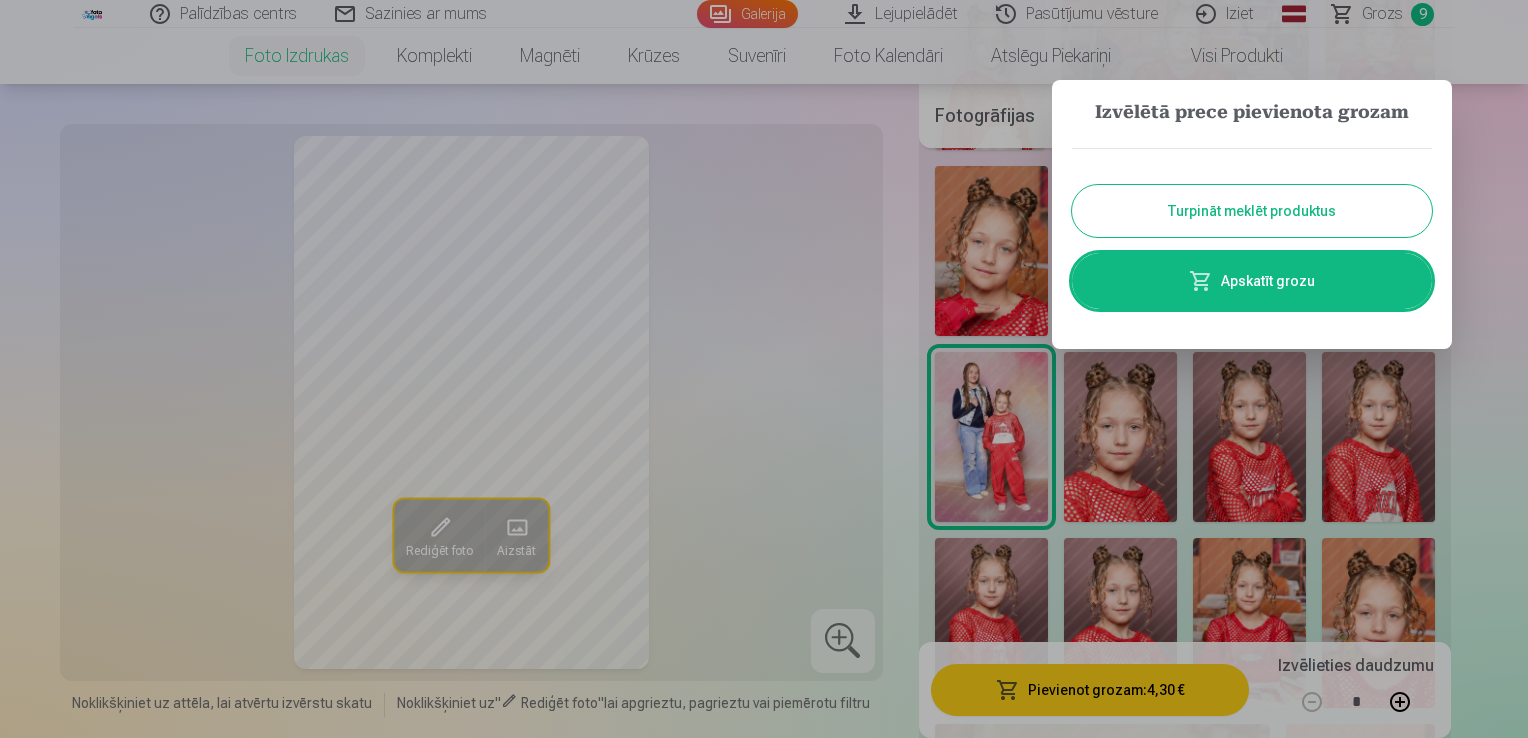 click on "Turpināt meklēt produktus" at bounding box center (1252, 211) 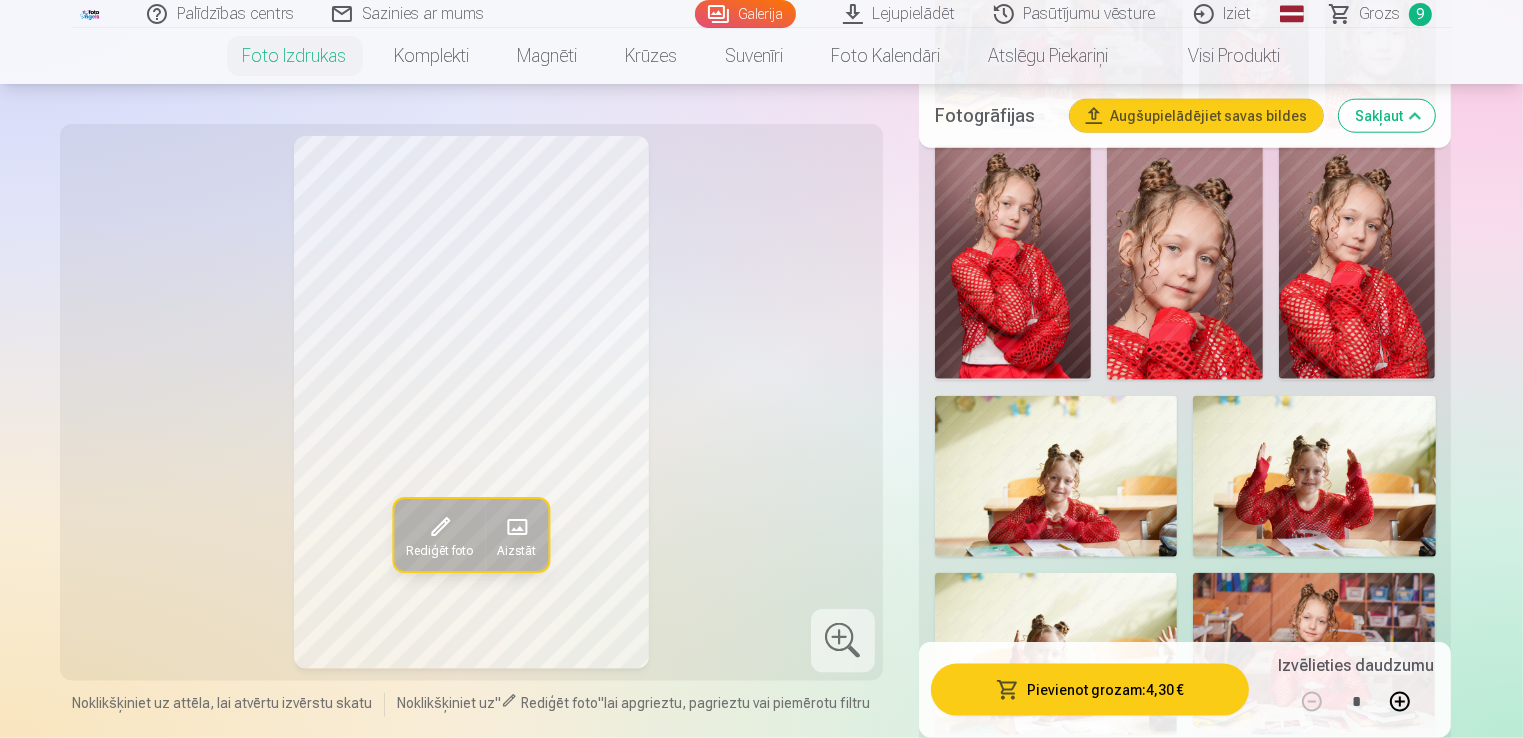 scroll, scrollTop: 2300, scrollLeft: 0, axis: vertical 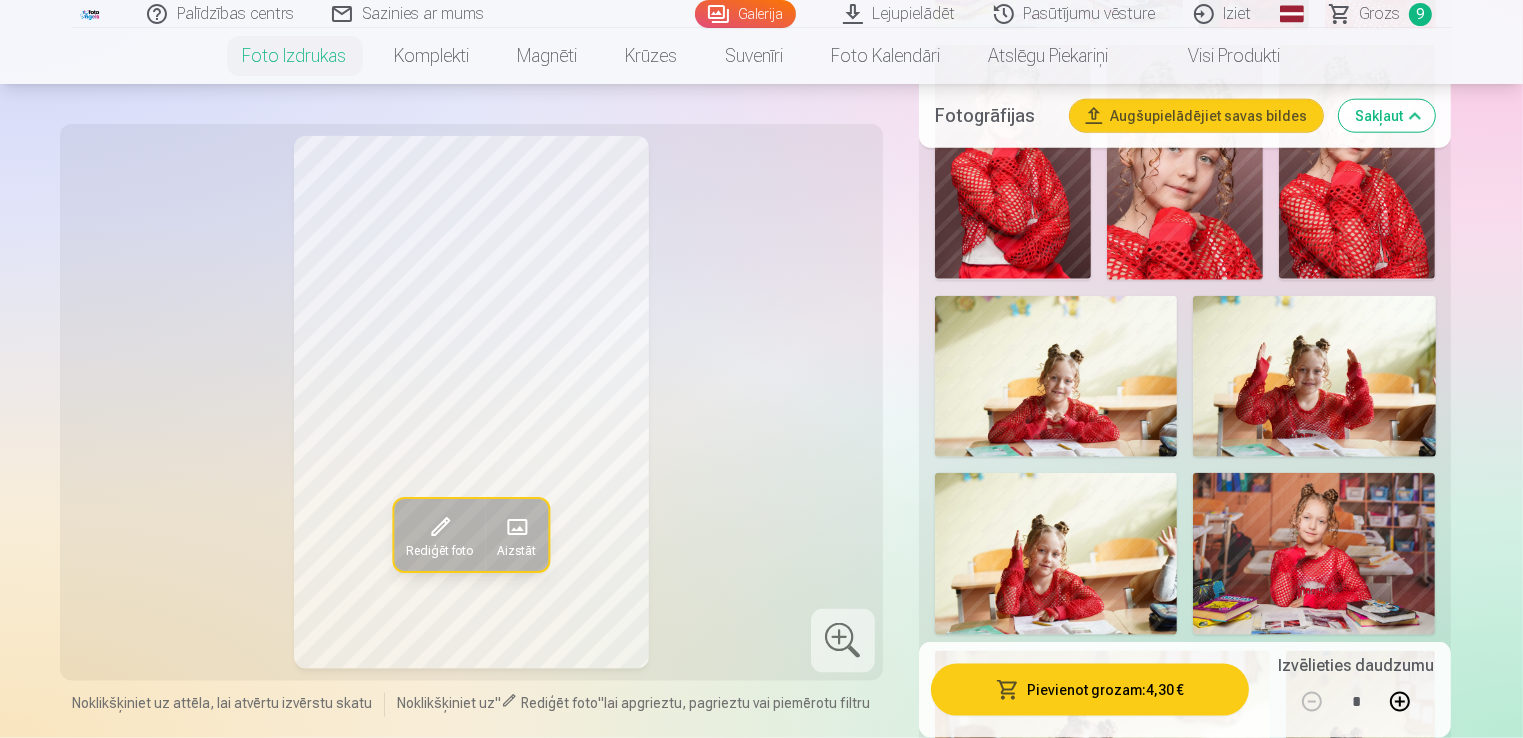 click at bounding box center [1056, 377] 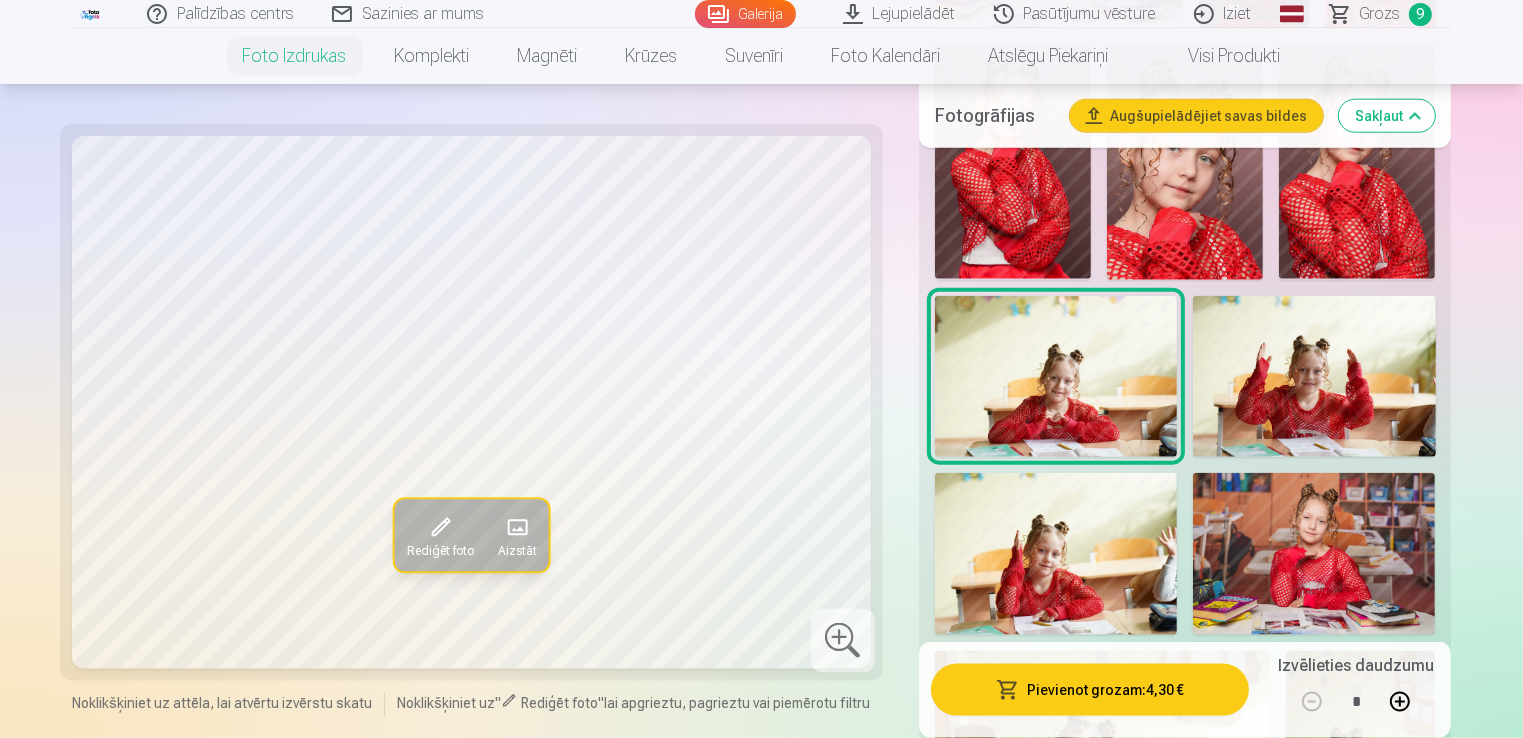 click at bounding box center (1314, 377) 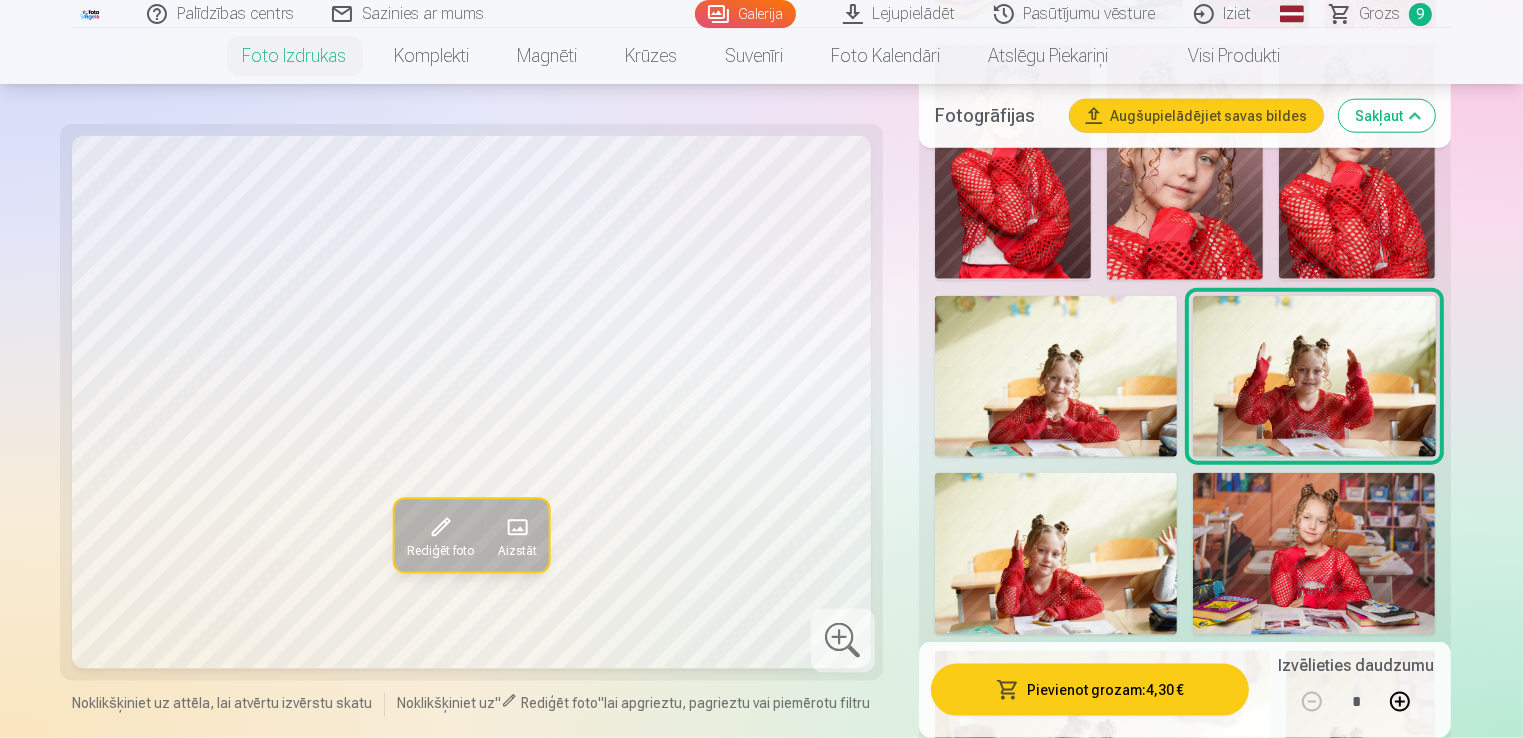click at bounding box center (1056, 554) 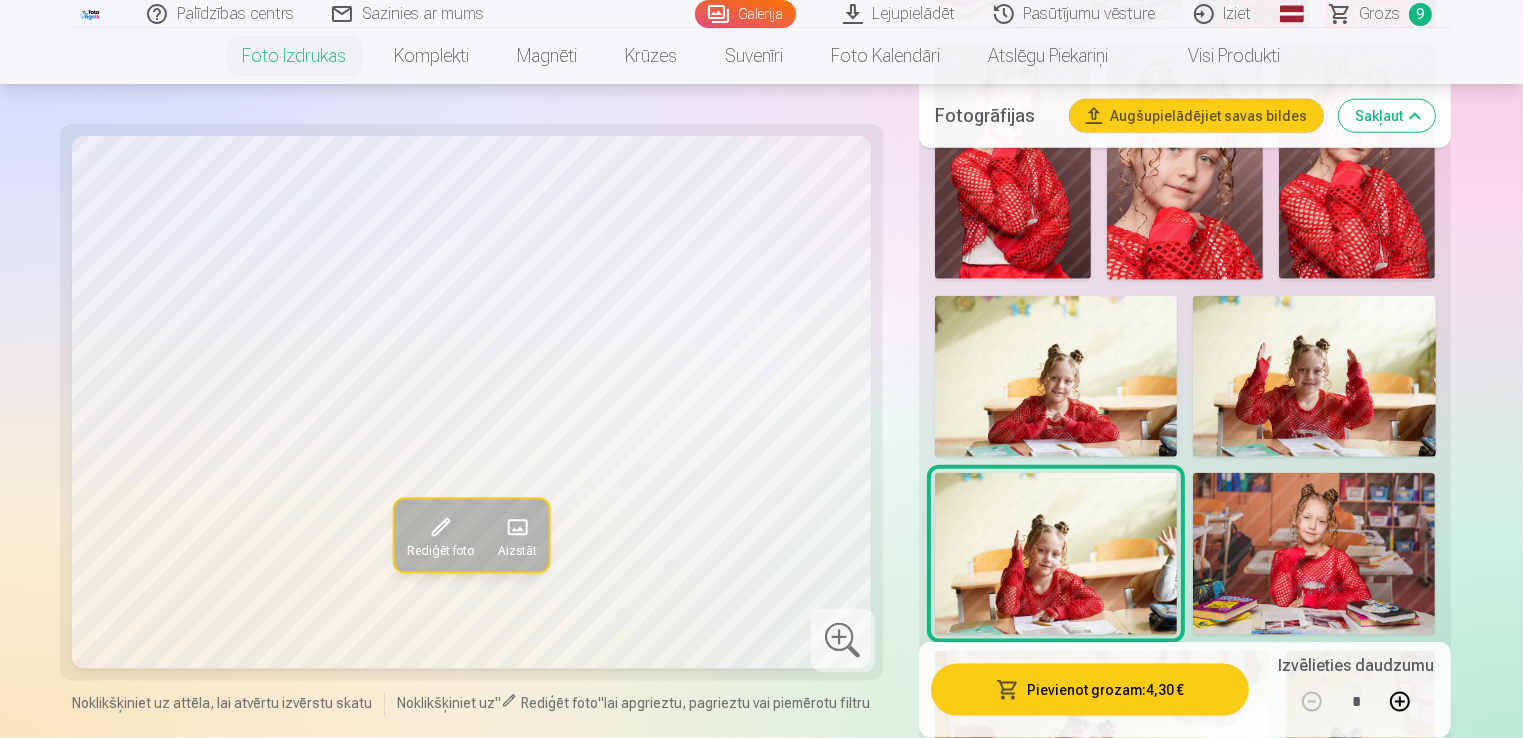 click at bounding box center (1314, 554) 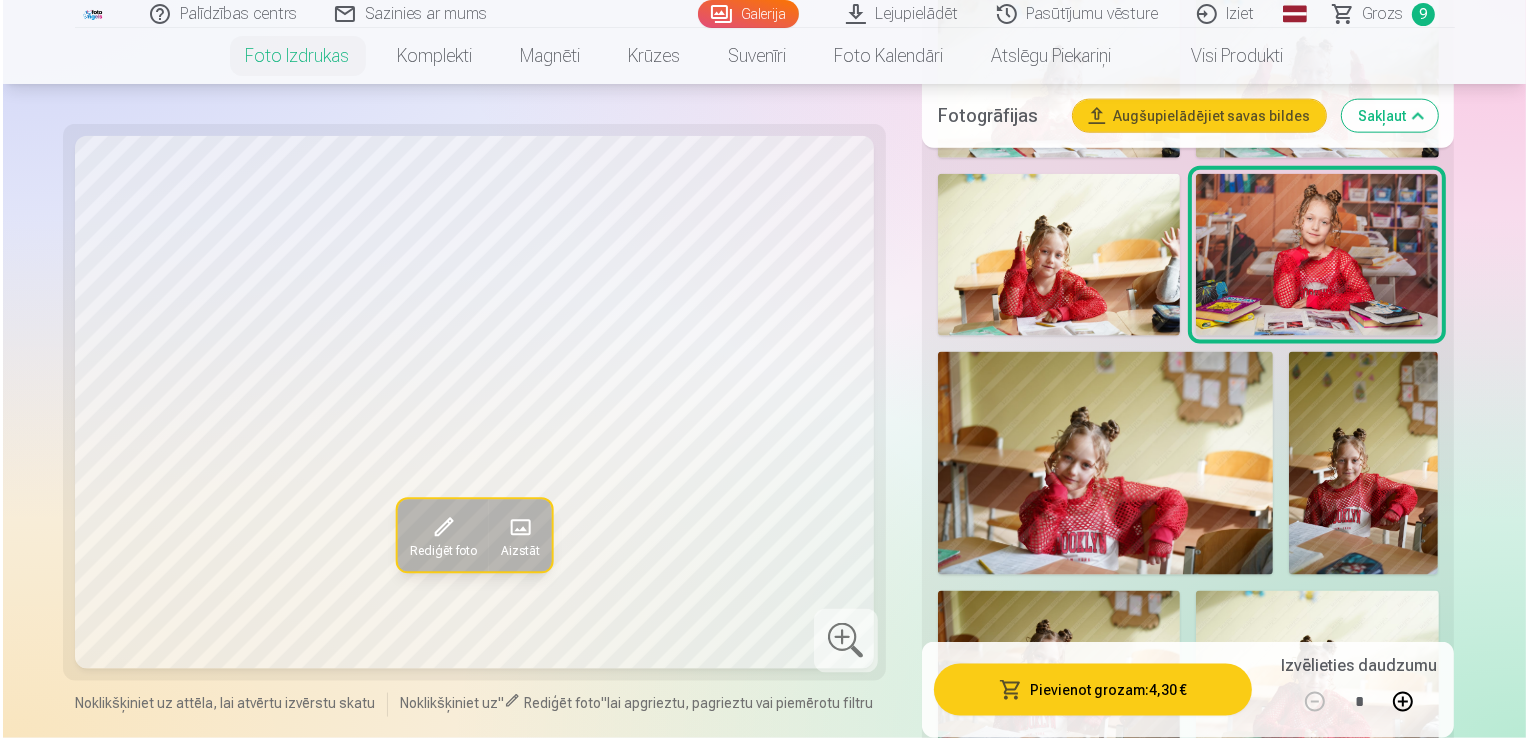 scroll, scrollTop: 2600, scrollLeft: 0, axis: vertical 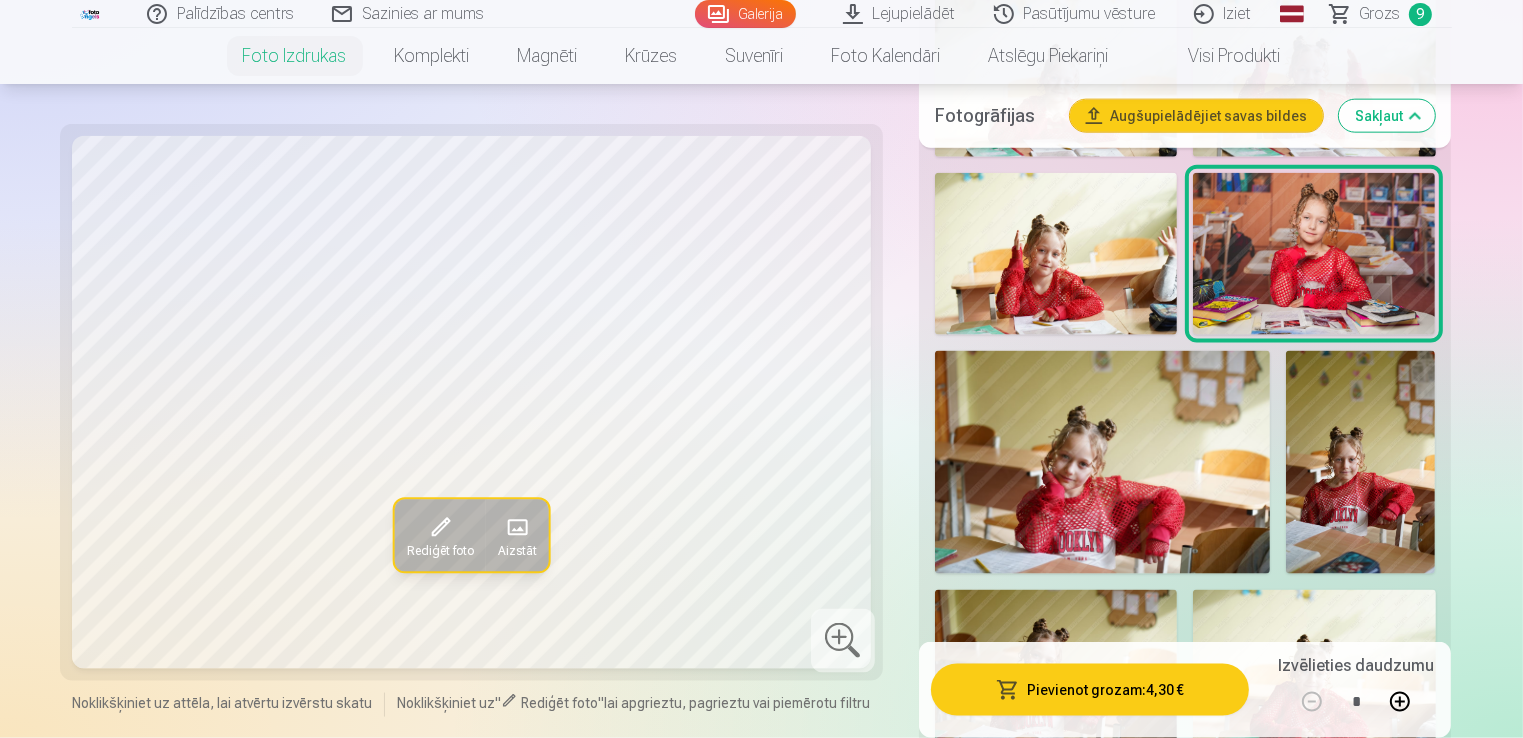 click at bounding box center (1103, 463) 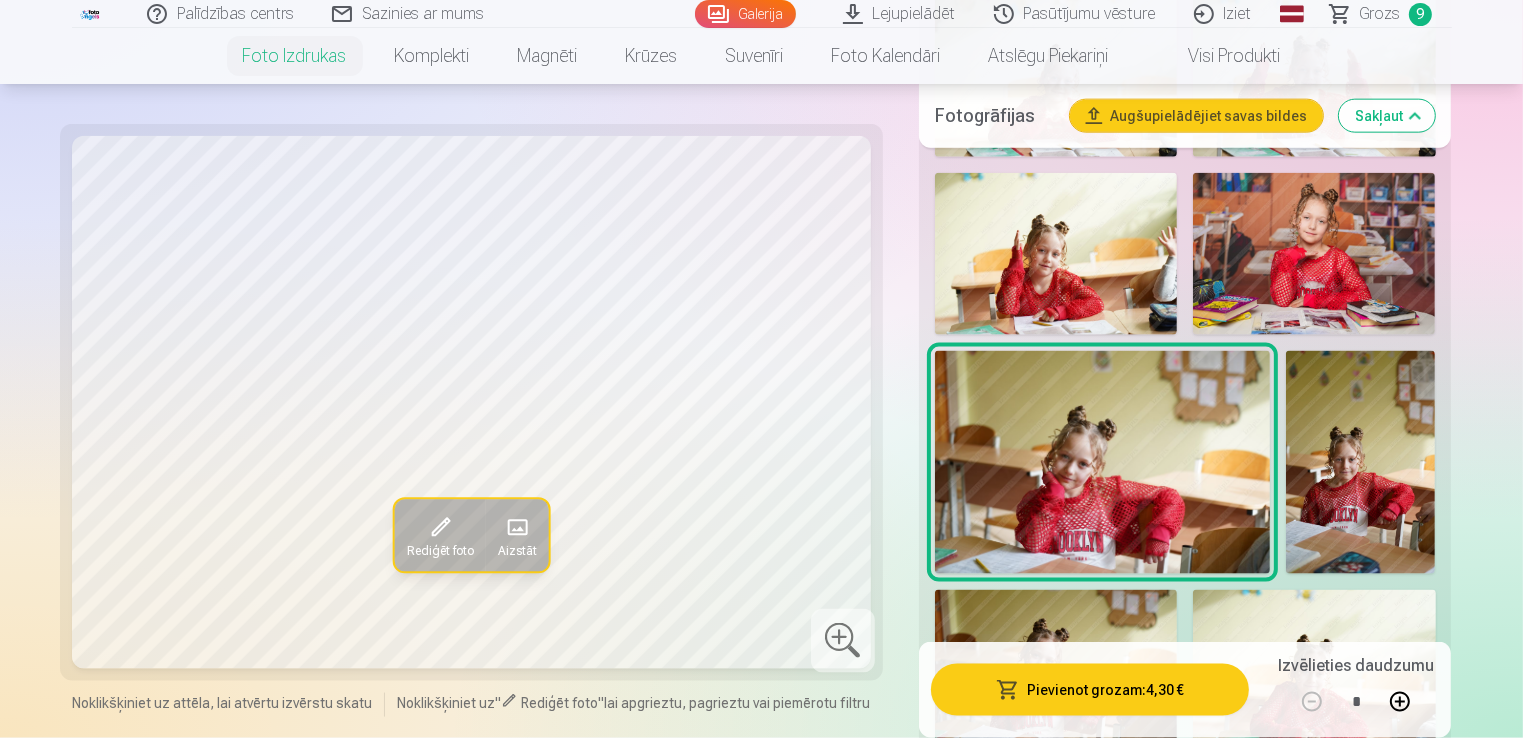 click on "Pievienot grozam :  4,30 €" at bounding box center [1090, 690] 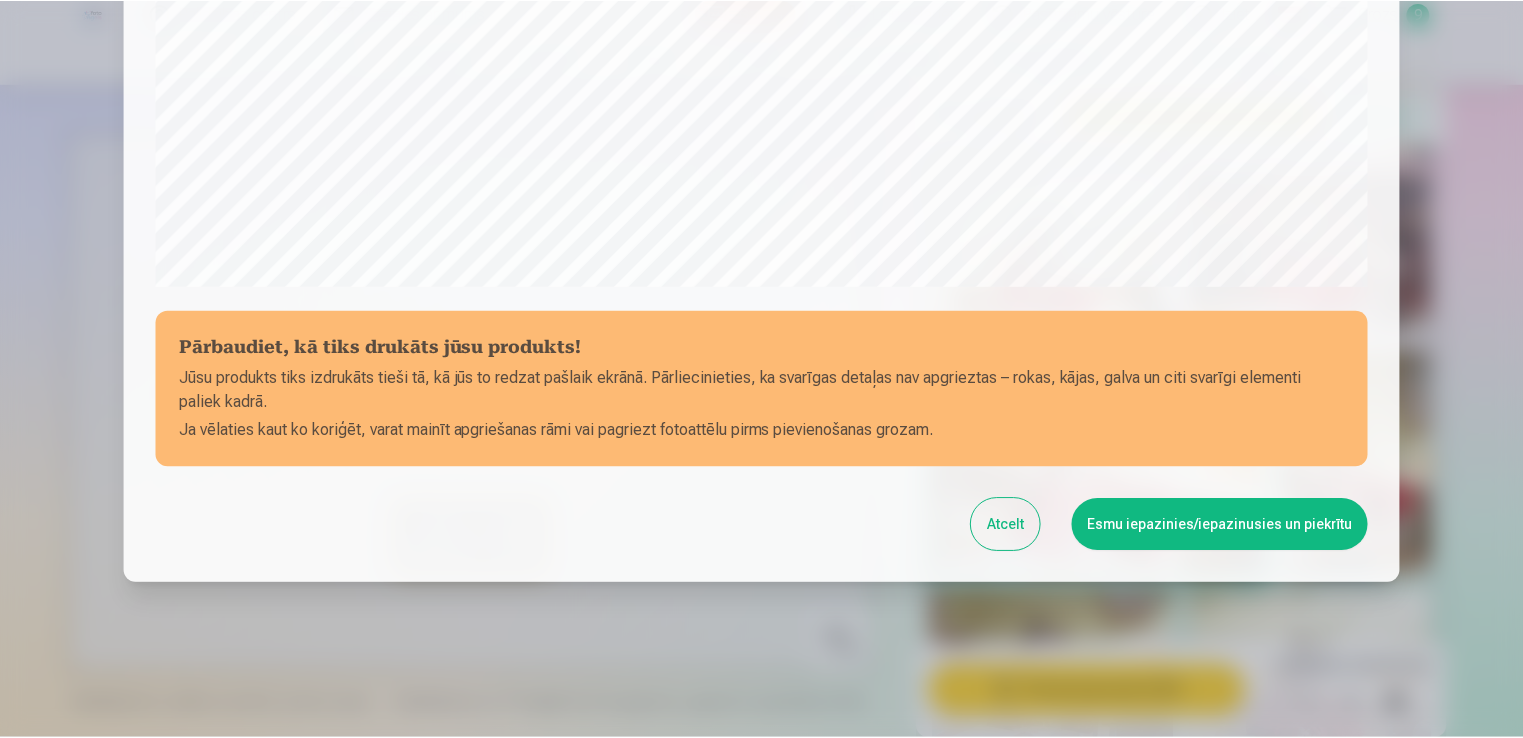 scroll, scrollTop: 701, scrollLeft: 0, axis: vertical 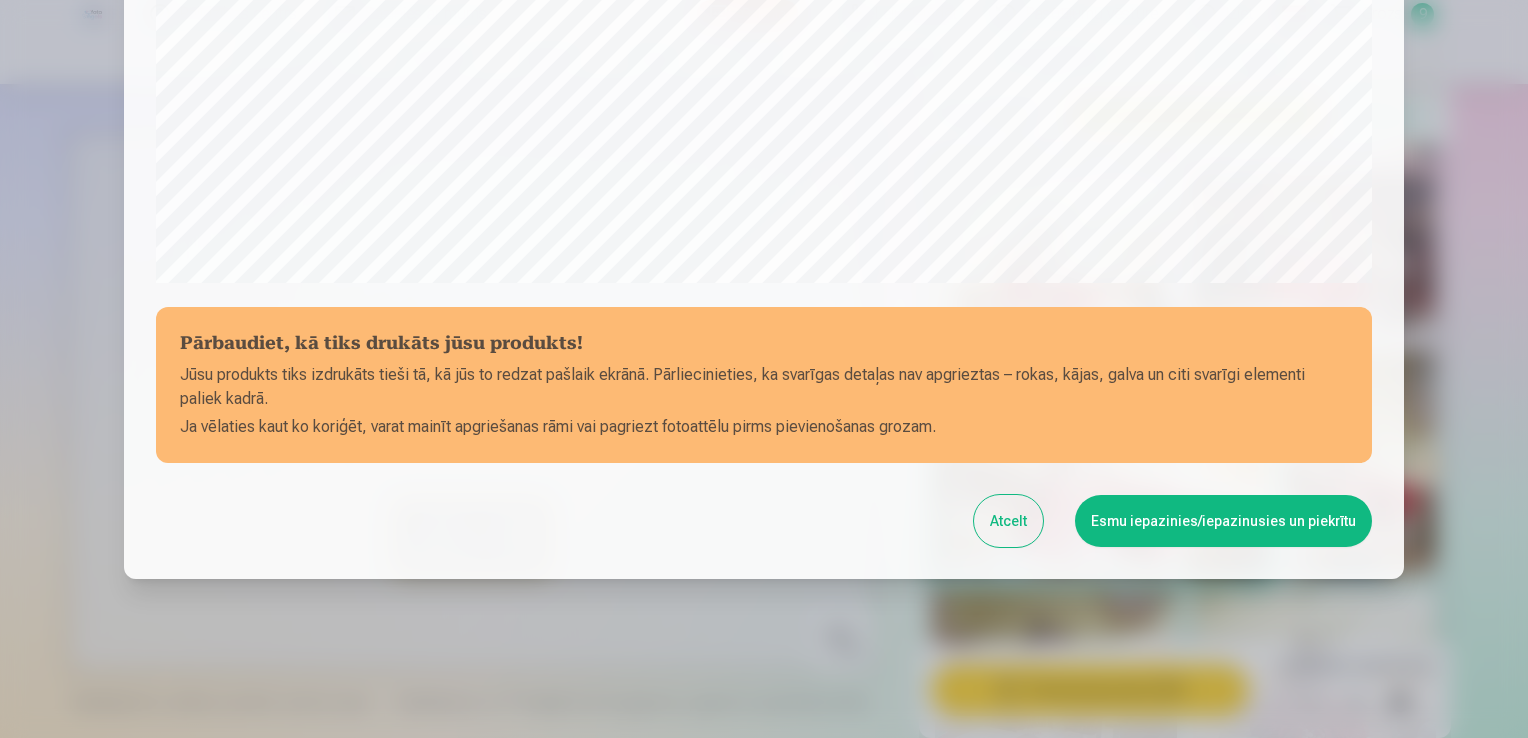 drag, startPoint x: 1200, startPoint y: 530, endPoint x: 1219, endPoint y: 549, distance: 26.870058 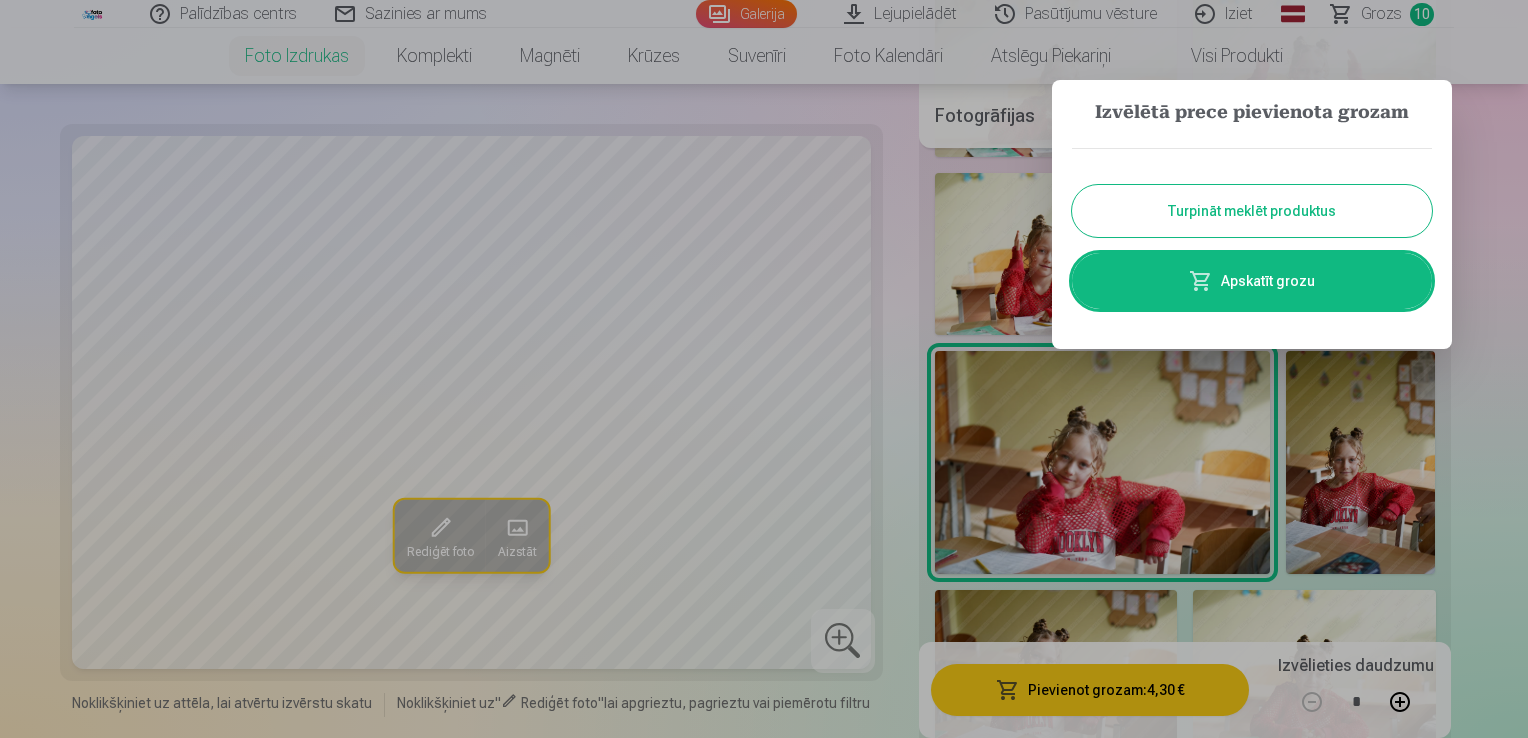 click on "Turpināt meklēt produktus" at bounding box center (1252, 211) 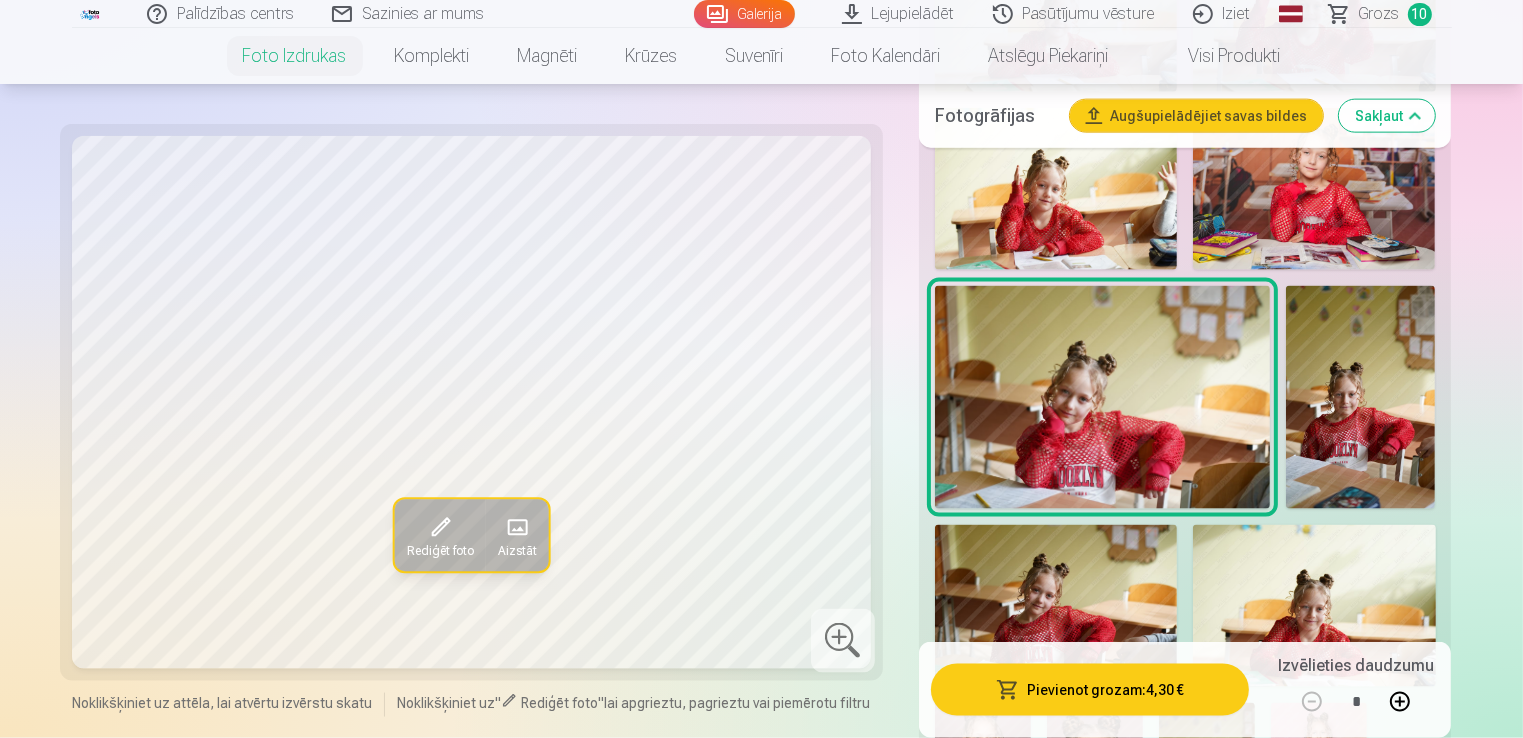 scroll, scrollTop: 2700, scrollLeft: 0, axis: vertical 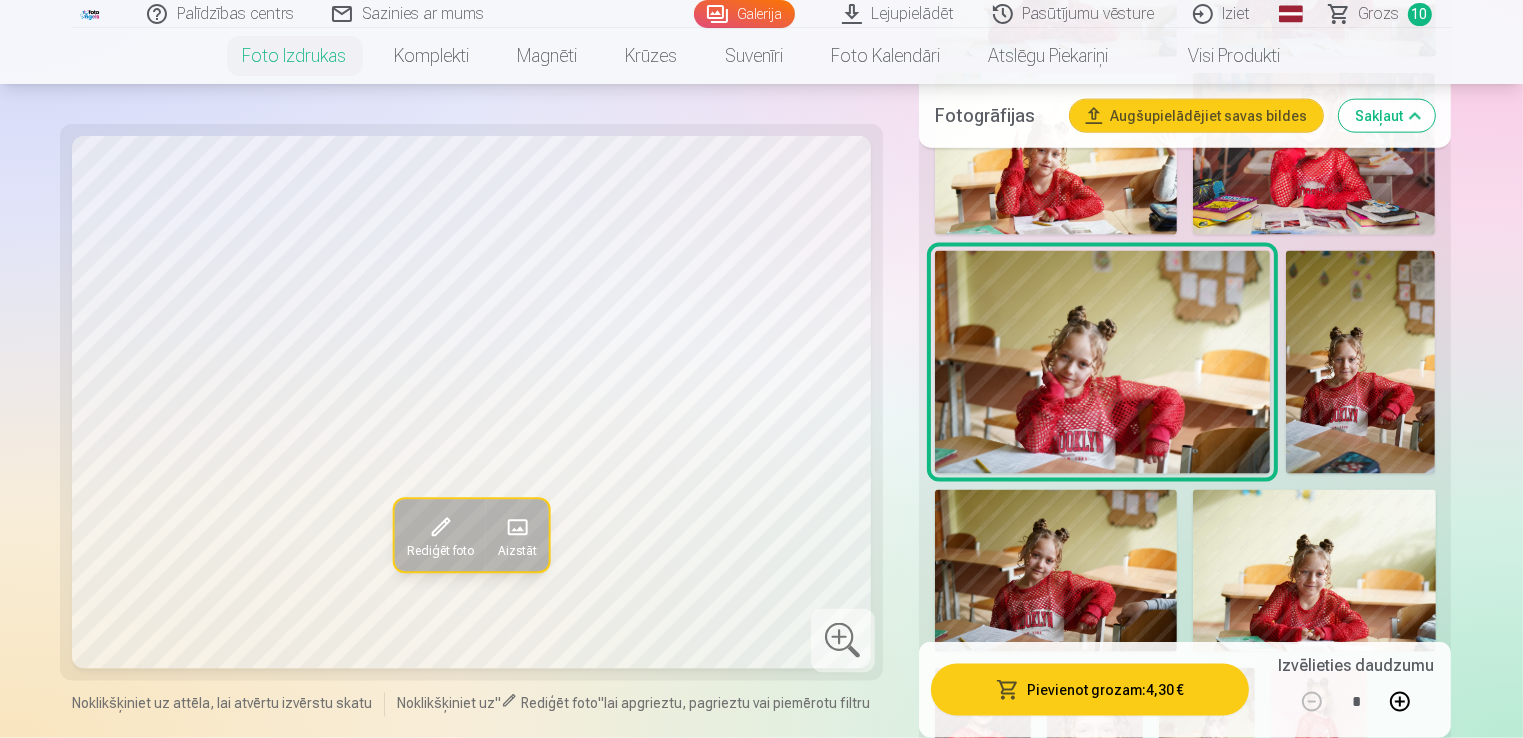 click at bounding box center (1360, 363) 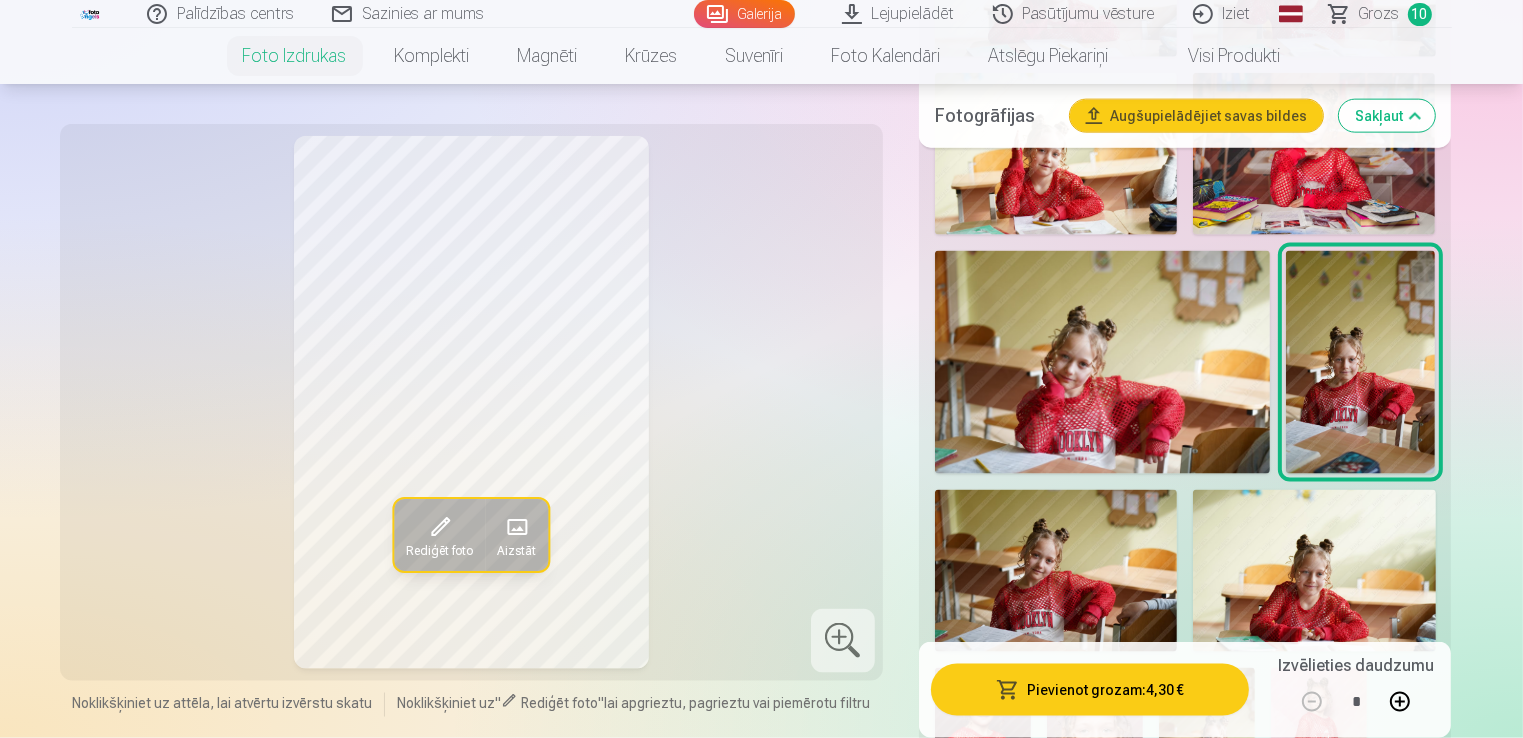 click at bounding box center (1056, 571) 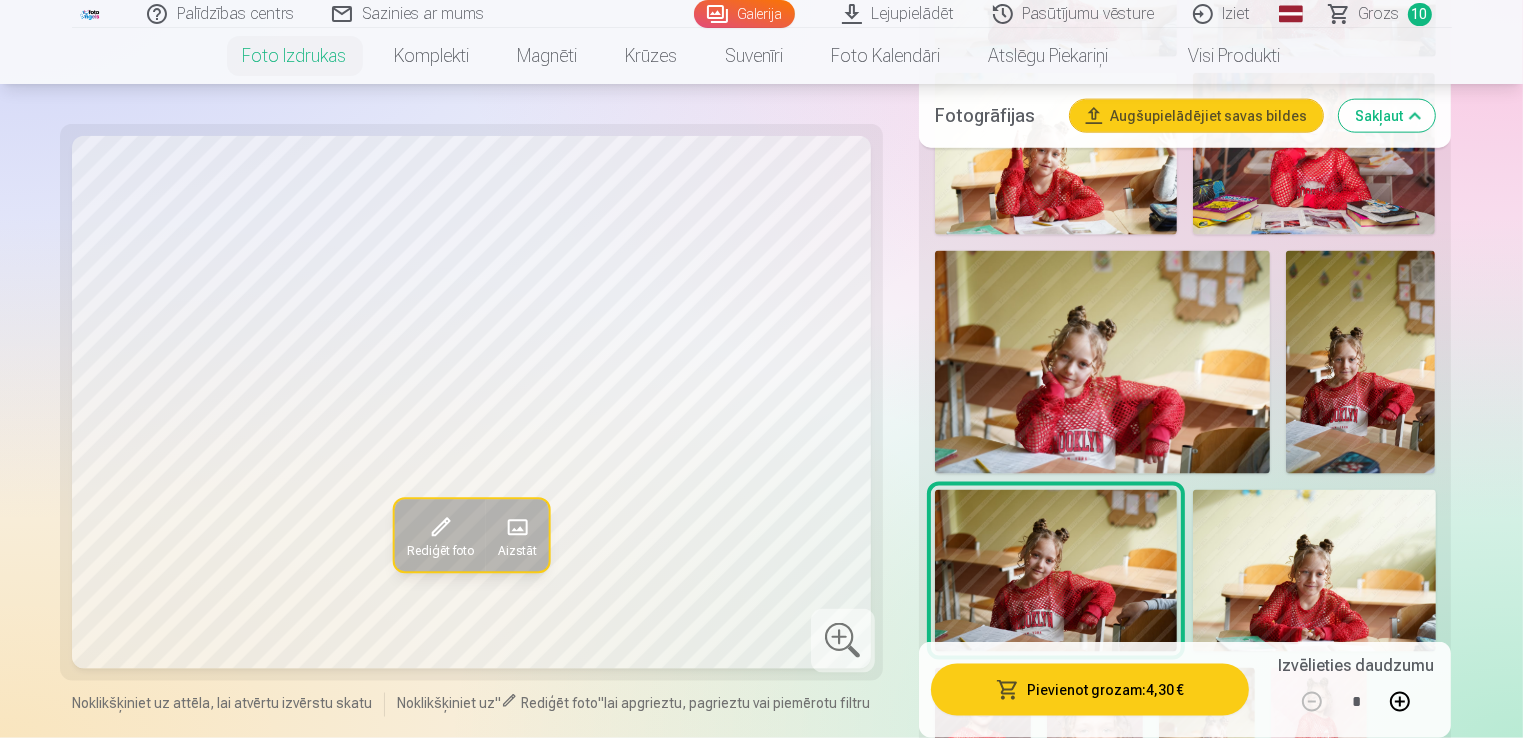 click at bounding box center (1314, 571) 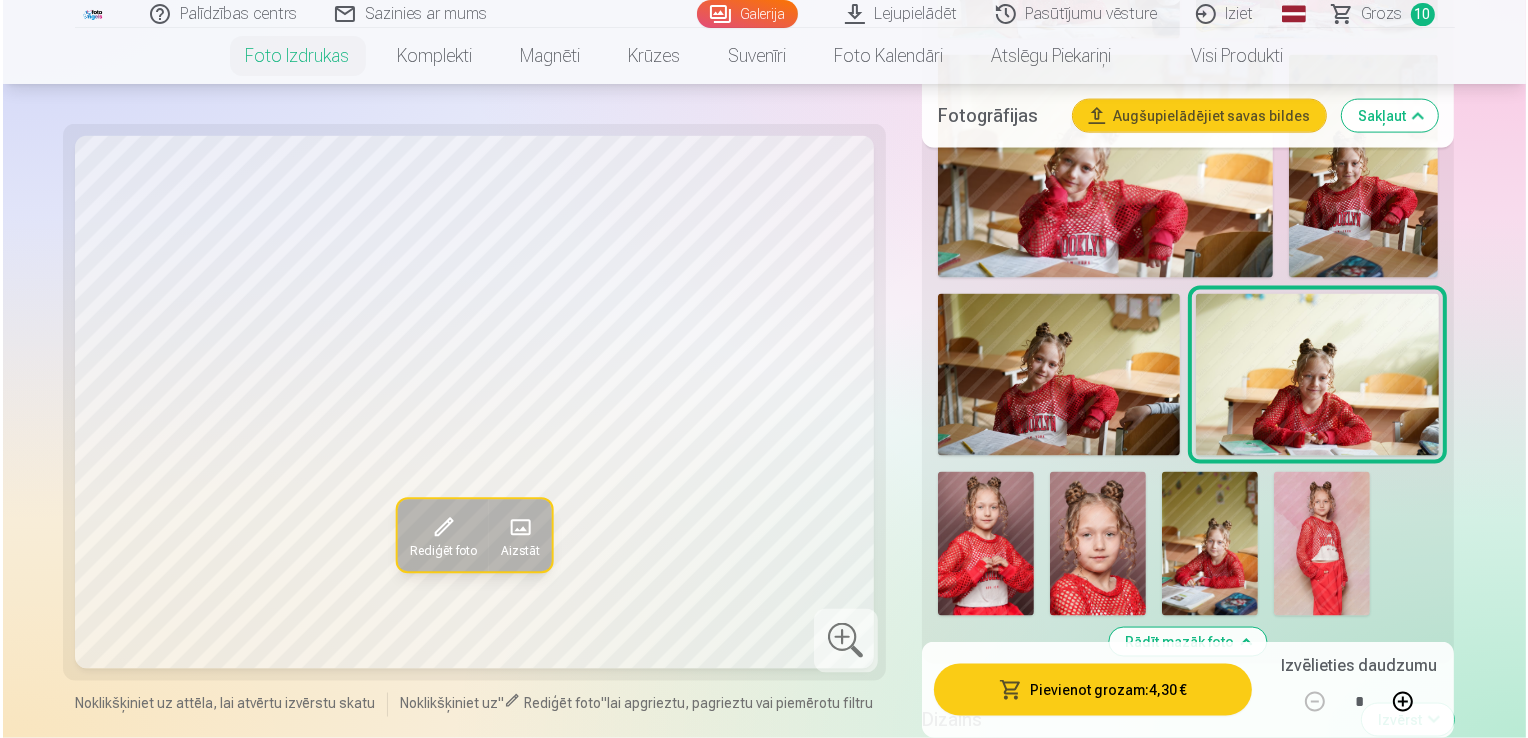 scroll, scrollTop: 2900, scrollLeft: 0, axis: vertical 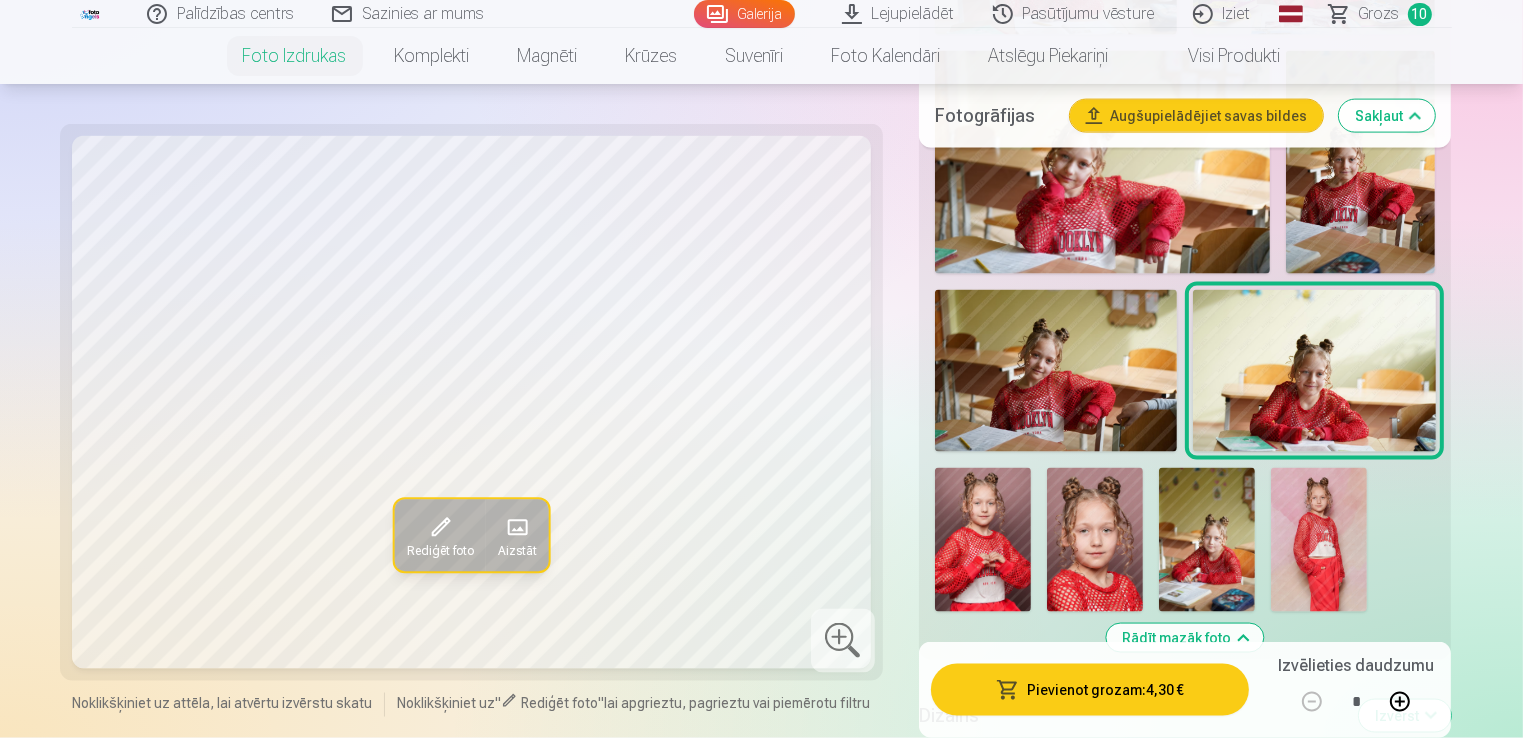 click at bounding box center (983, 540) 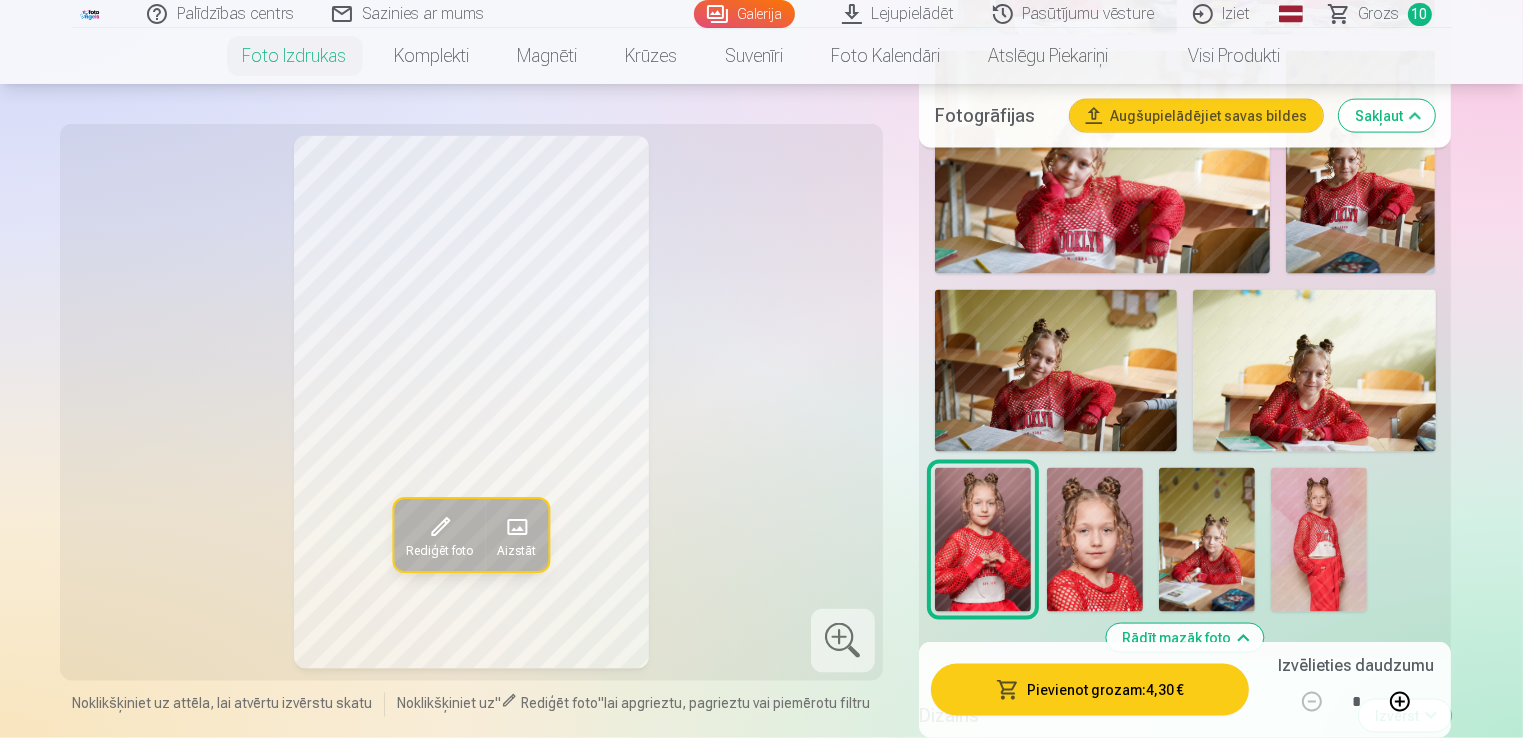 click at bounding box center (1095, 540) 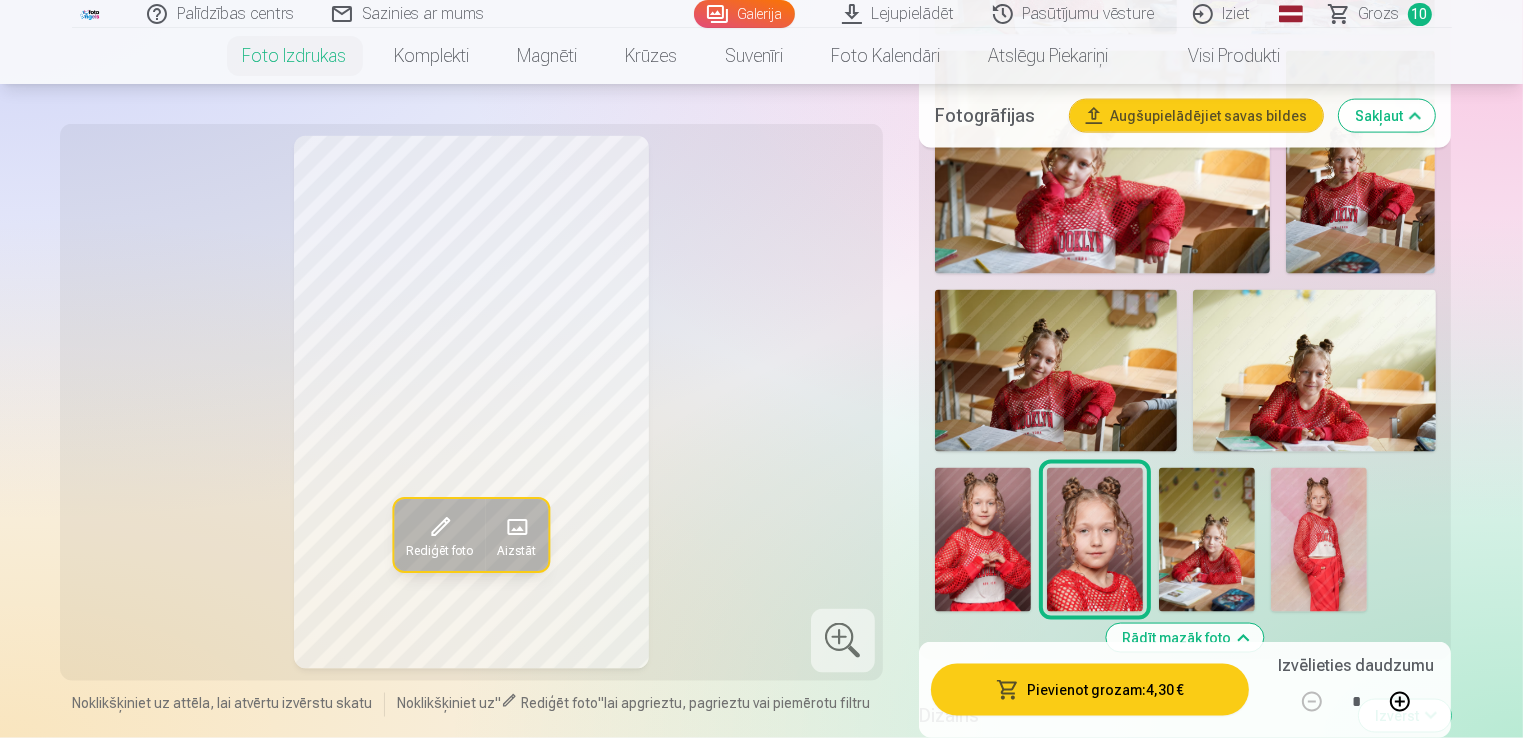 click at bounding box center [1207, 540] 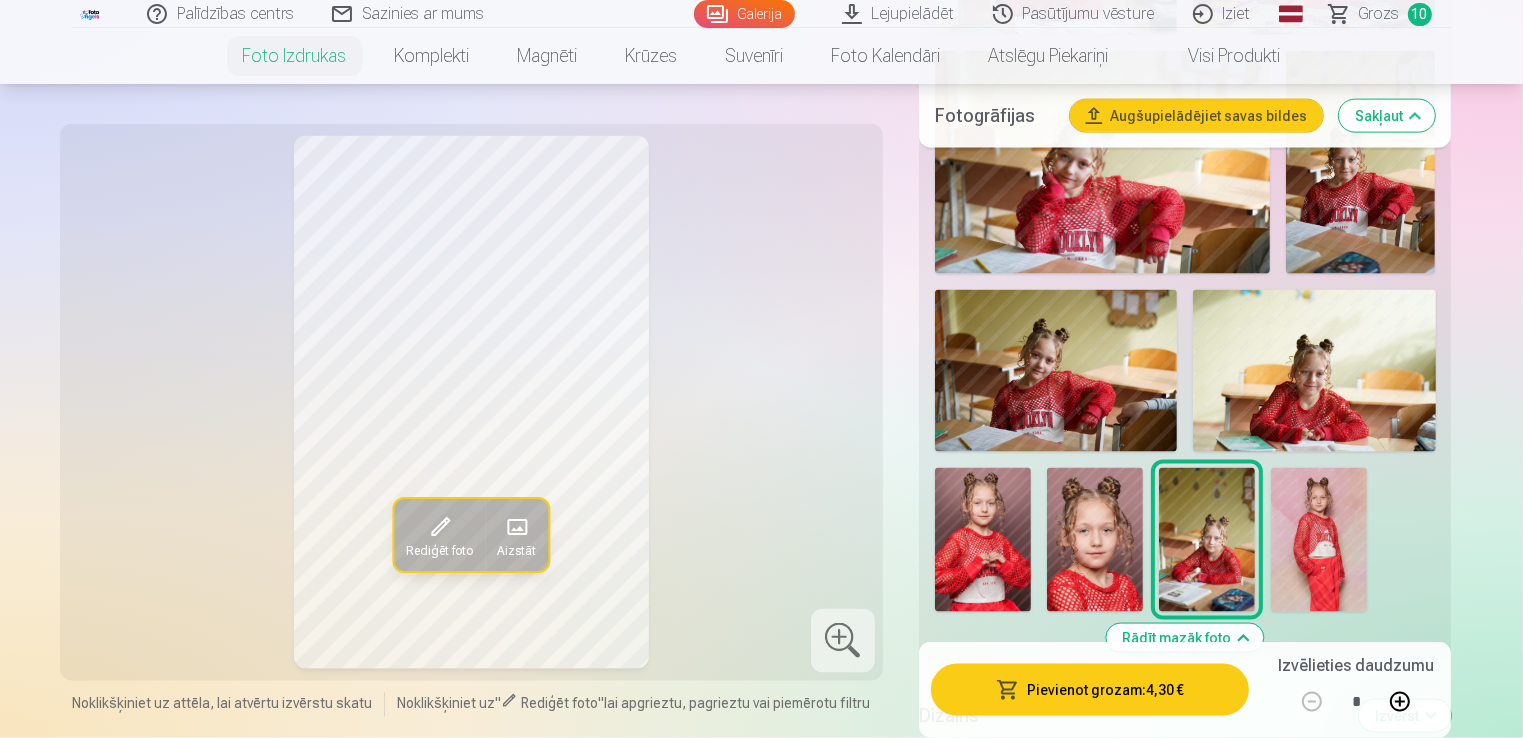 click at bounding box center [1319, 540] 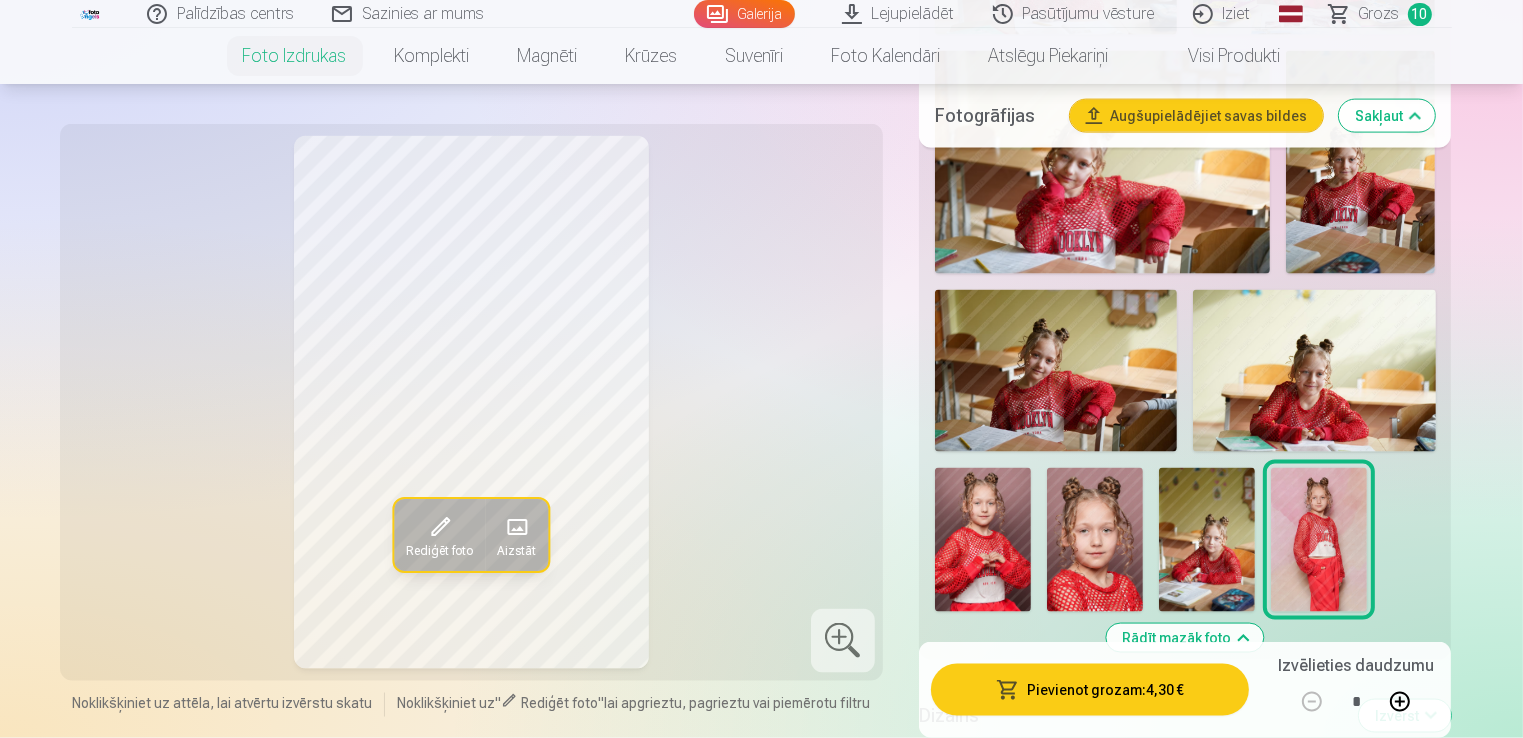 click on "Pievienot grozam :  4,30 €" at bounding box center (1090, 690) 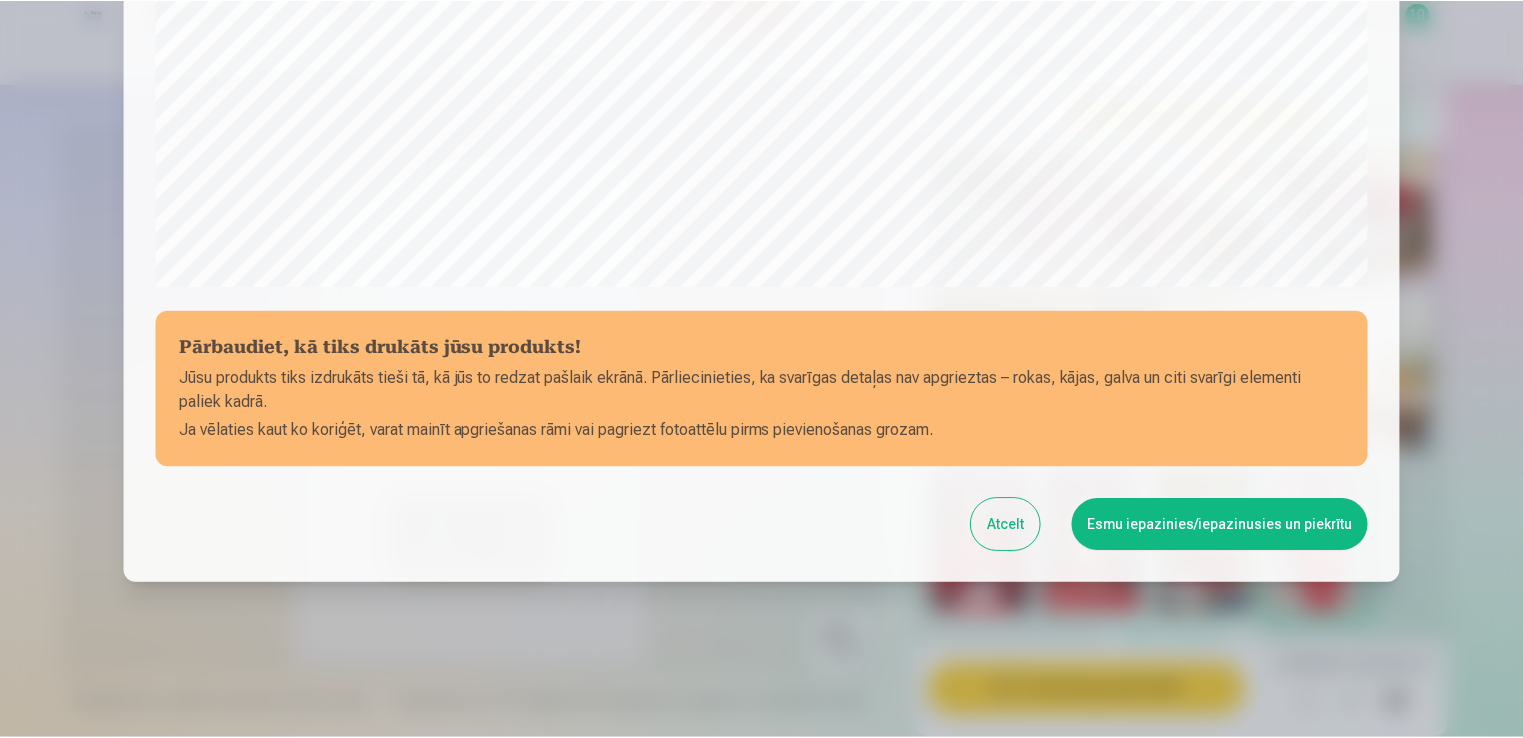scroll, scrollTop: 701, scrollLeft: 0, axis: vertical 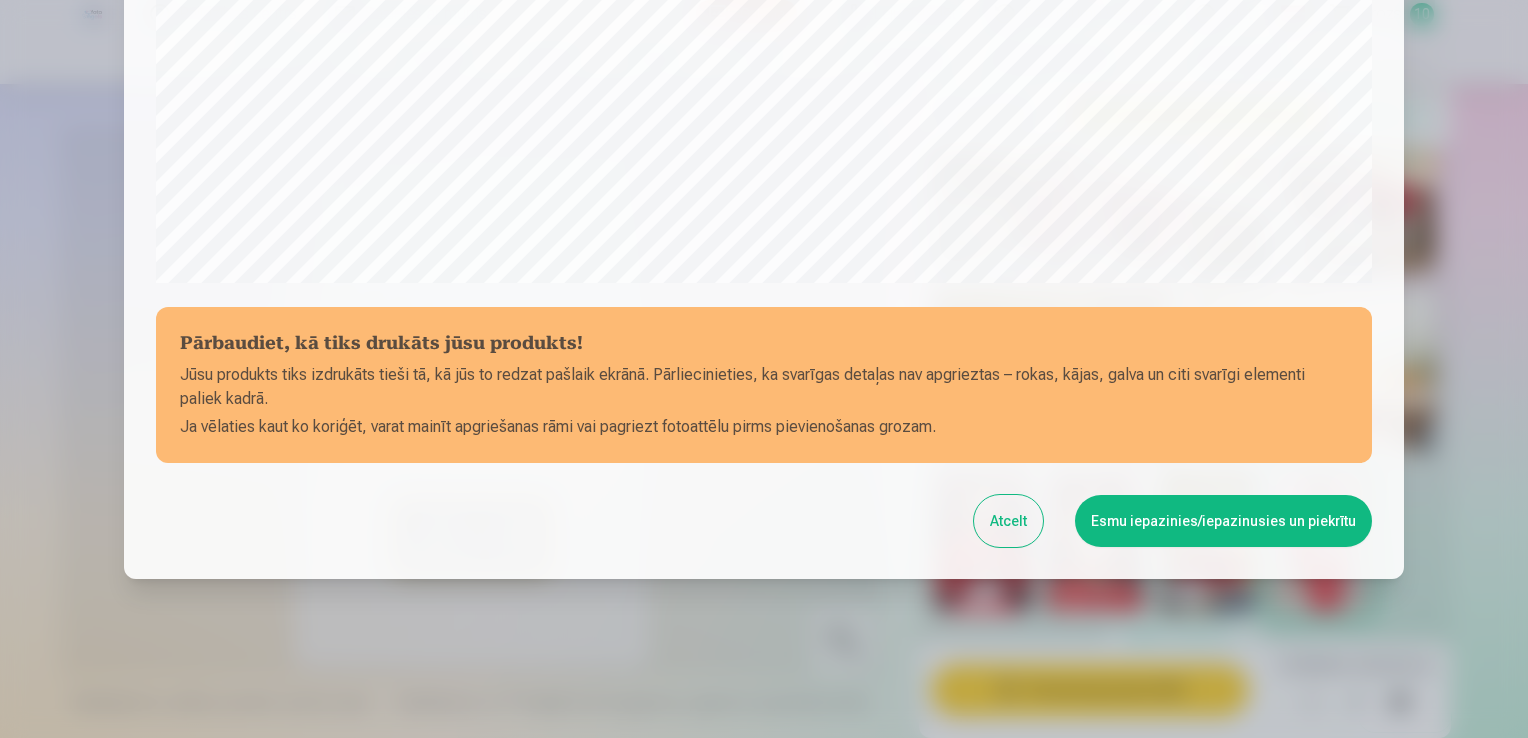 click on "Esmu iepazinies/iepazinusies un piekrītu" at bounding box center (1223, 521) 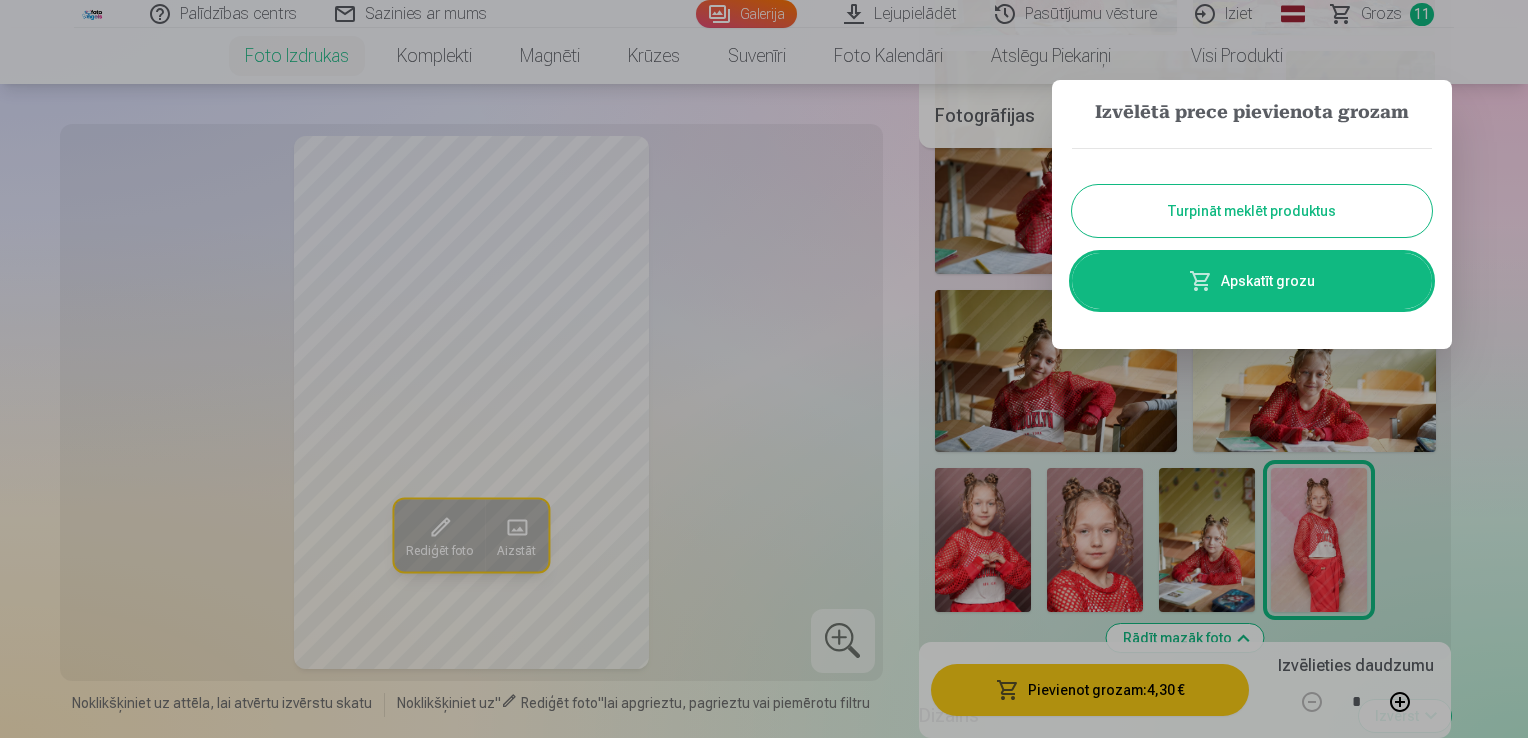 click on "Turpināt meklēt produktus" at bounding box center [1252, 211] 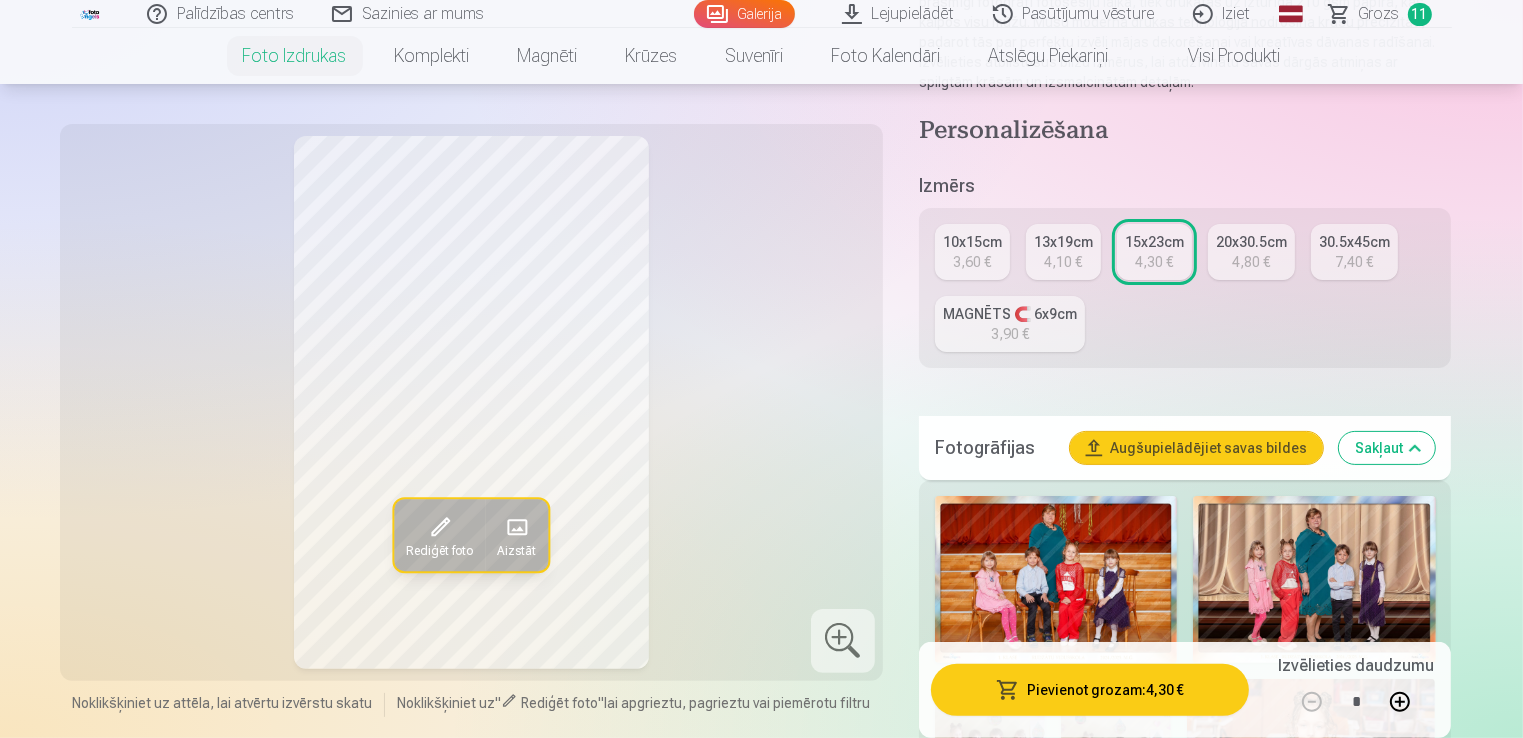 scroll, scrollTop: 100, scrollLeft: 0, axis: vertical 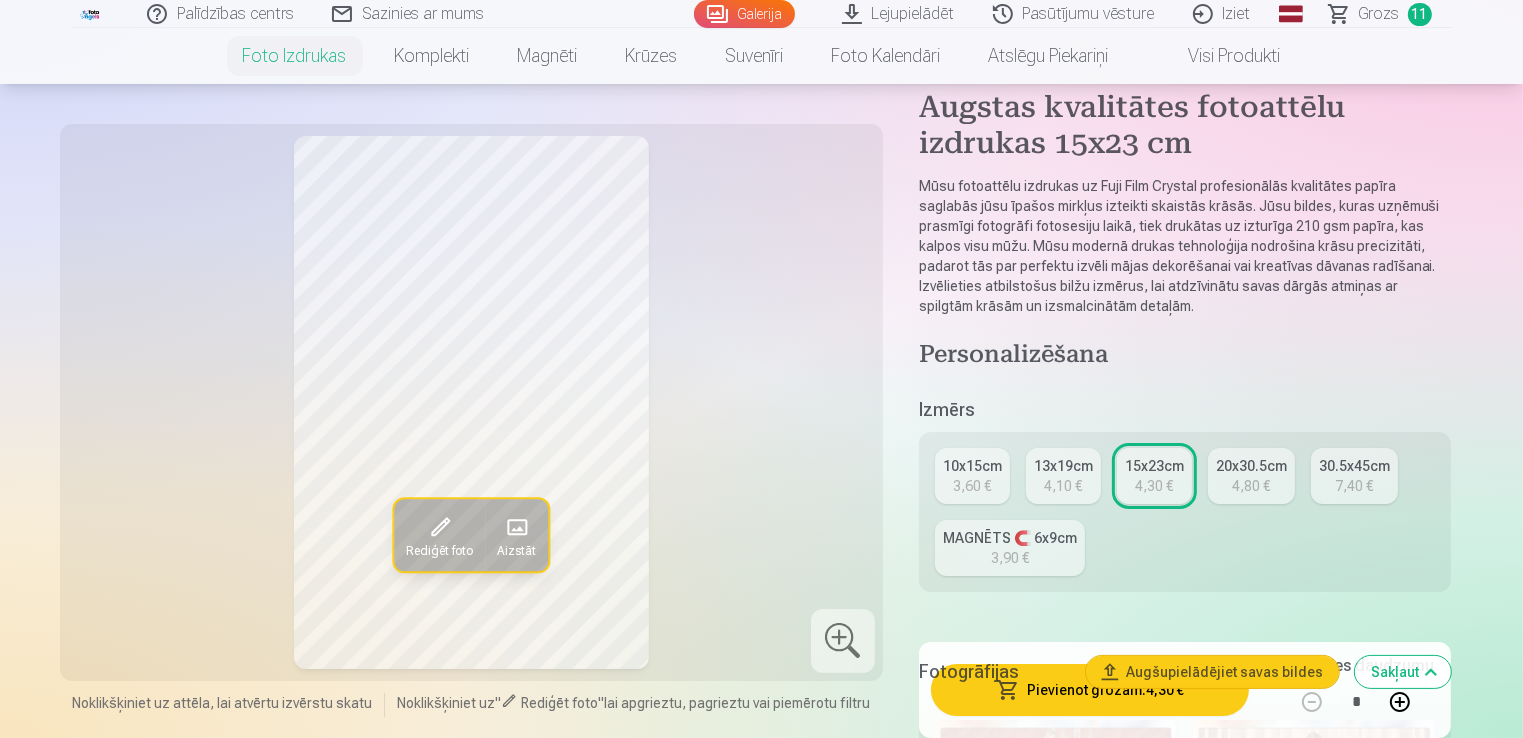 click on "3,60 €" at bounding box center [972, 486] 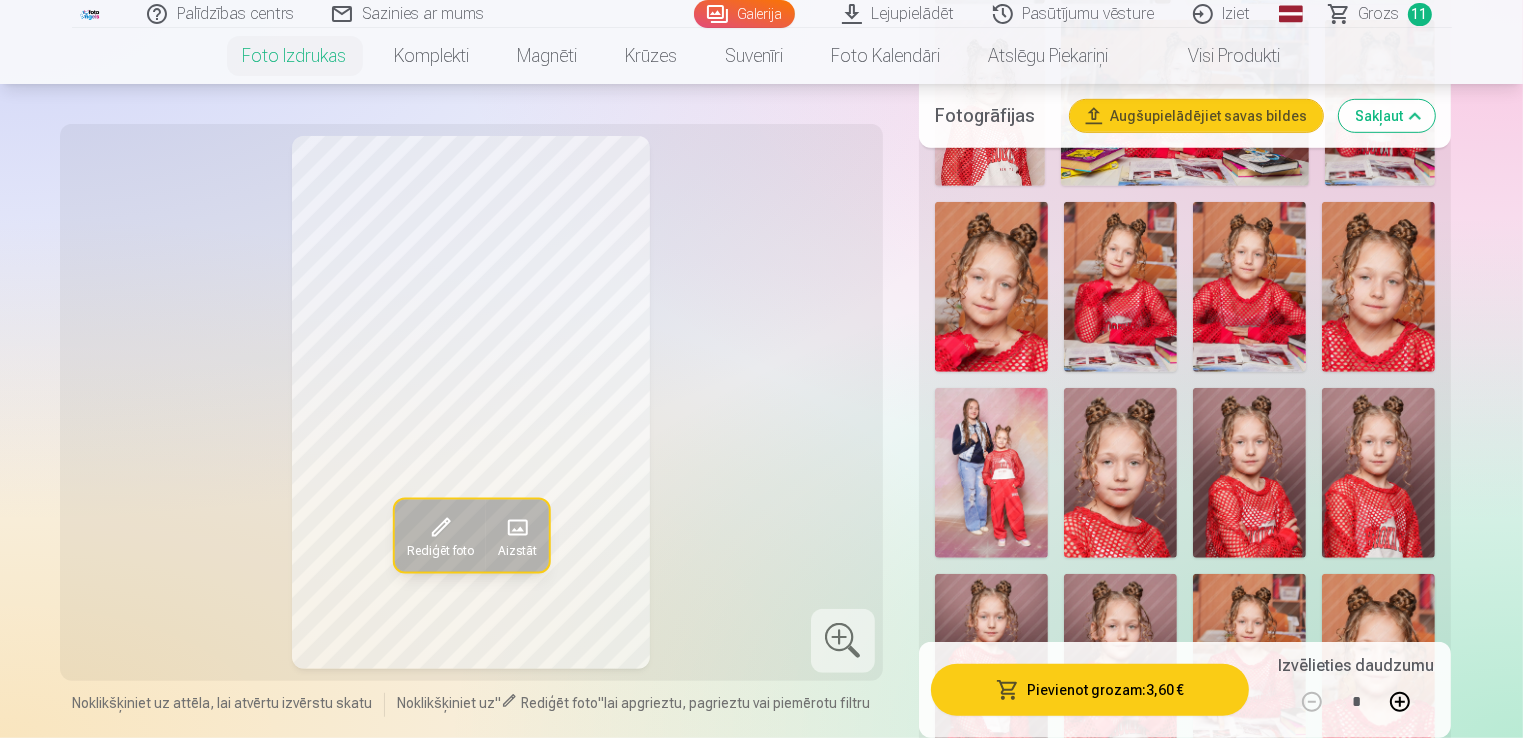 scroll, scrollTop: 1300, scrollLeft: 0, axis: vertical 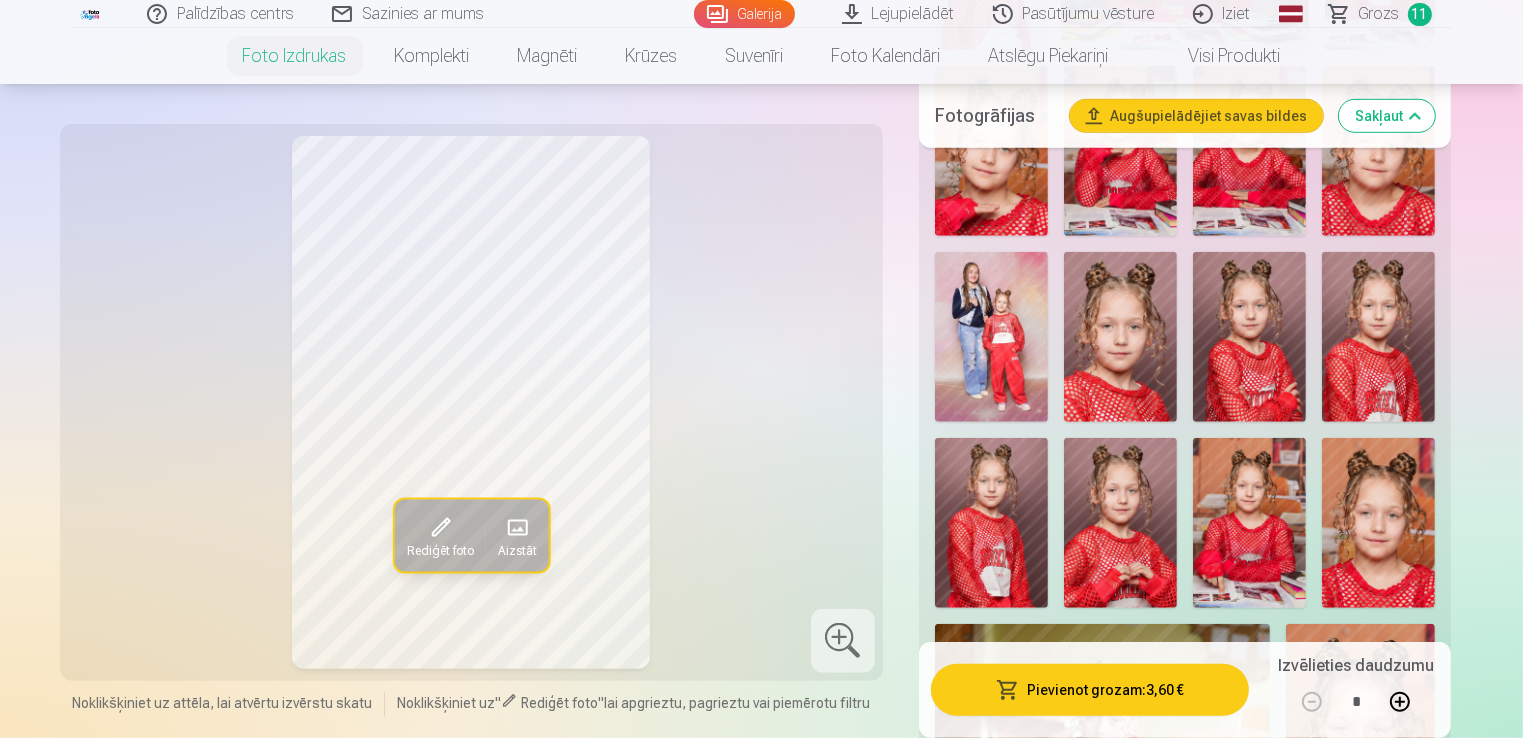 click at bounding box center (1378, 337) 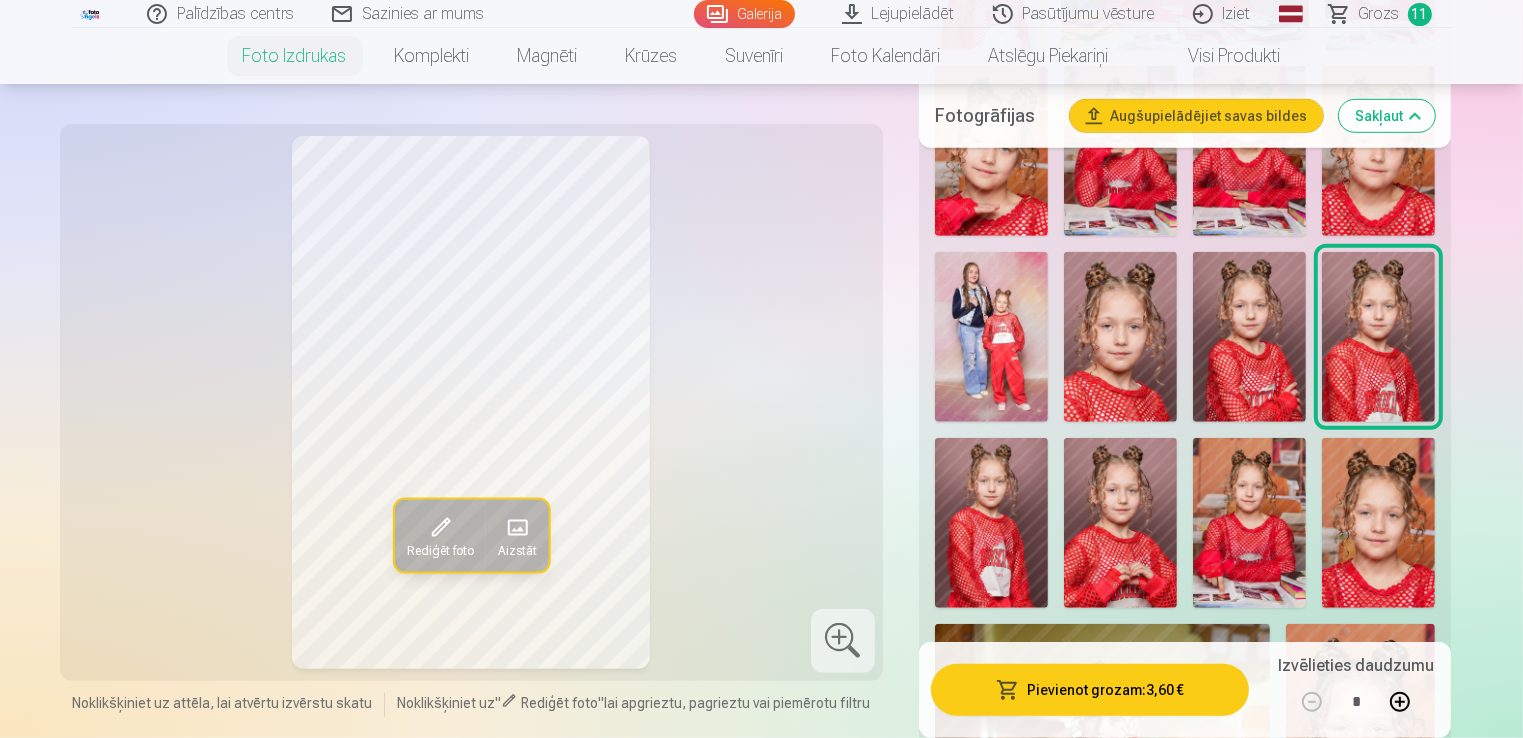 click at bounding box center (1249, 337) 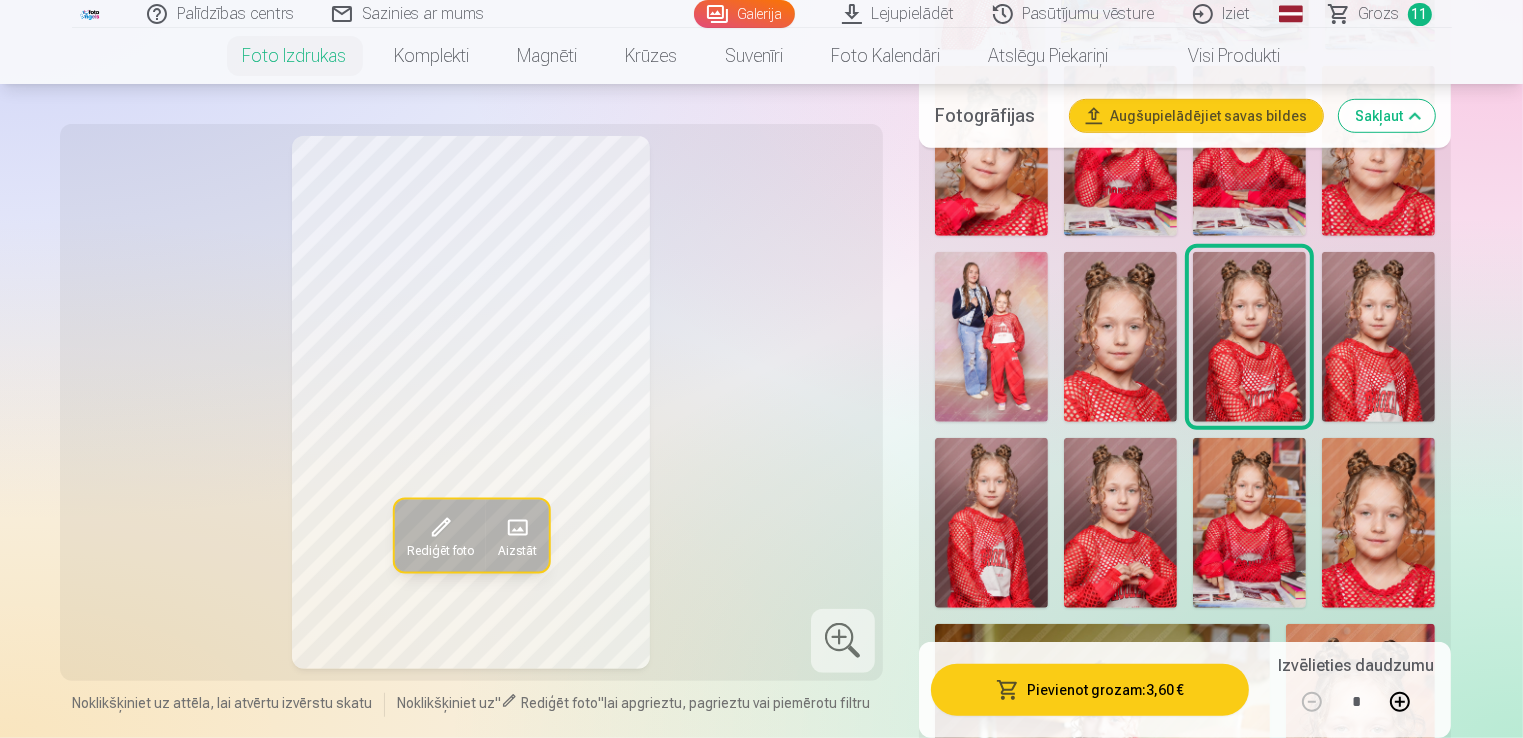 click at bounding box center [1120, 337] 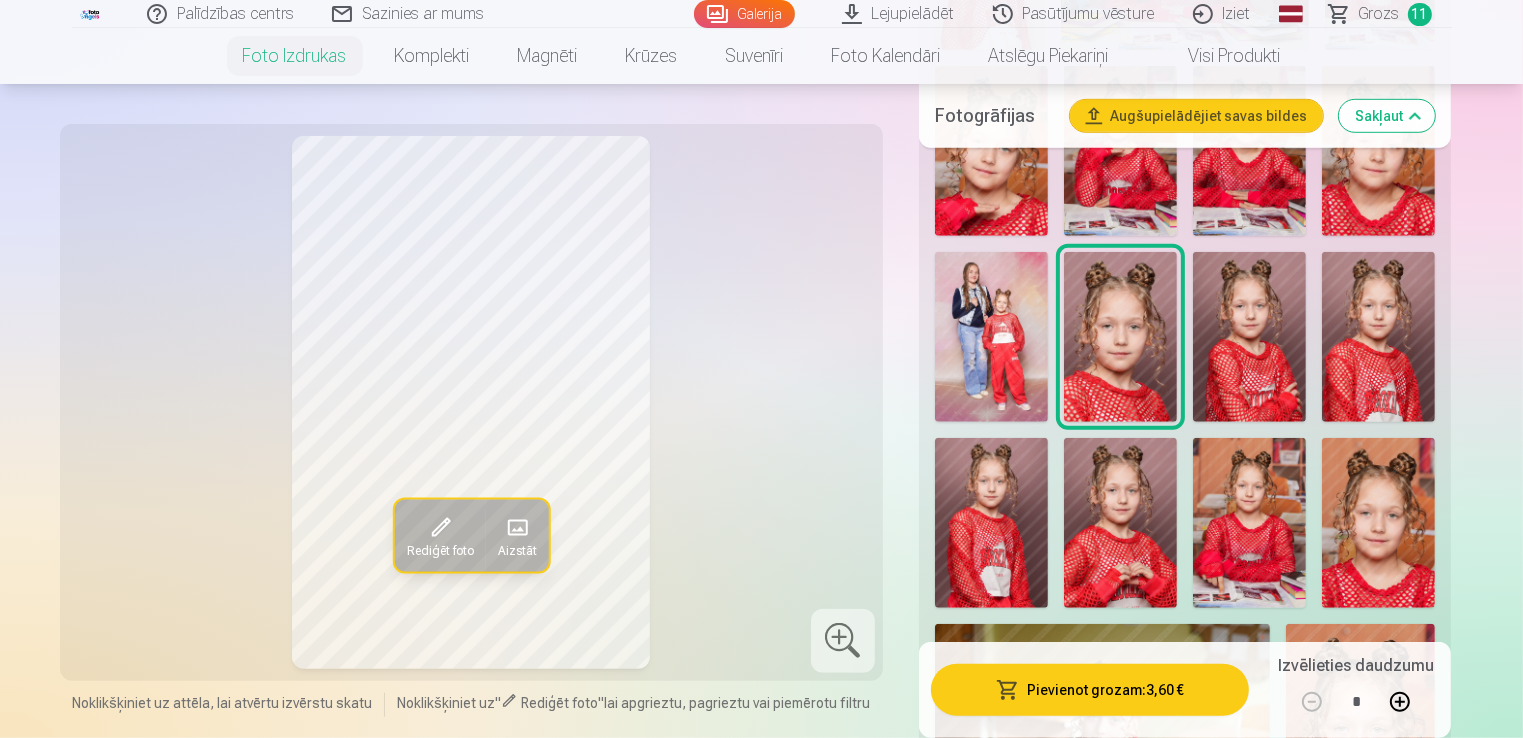 click at bounding box center [1120, 523] 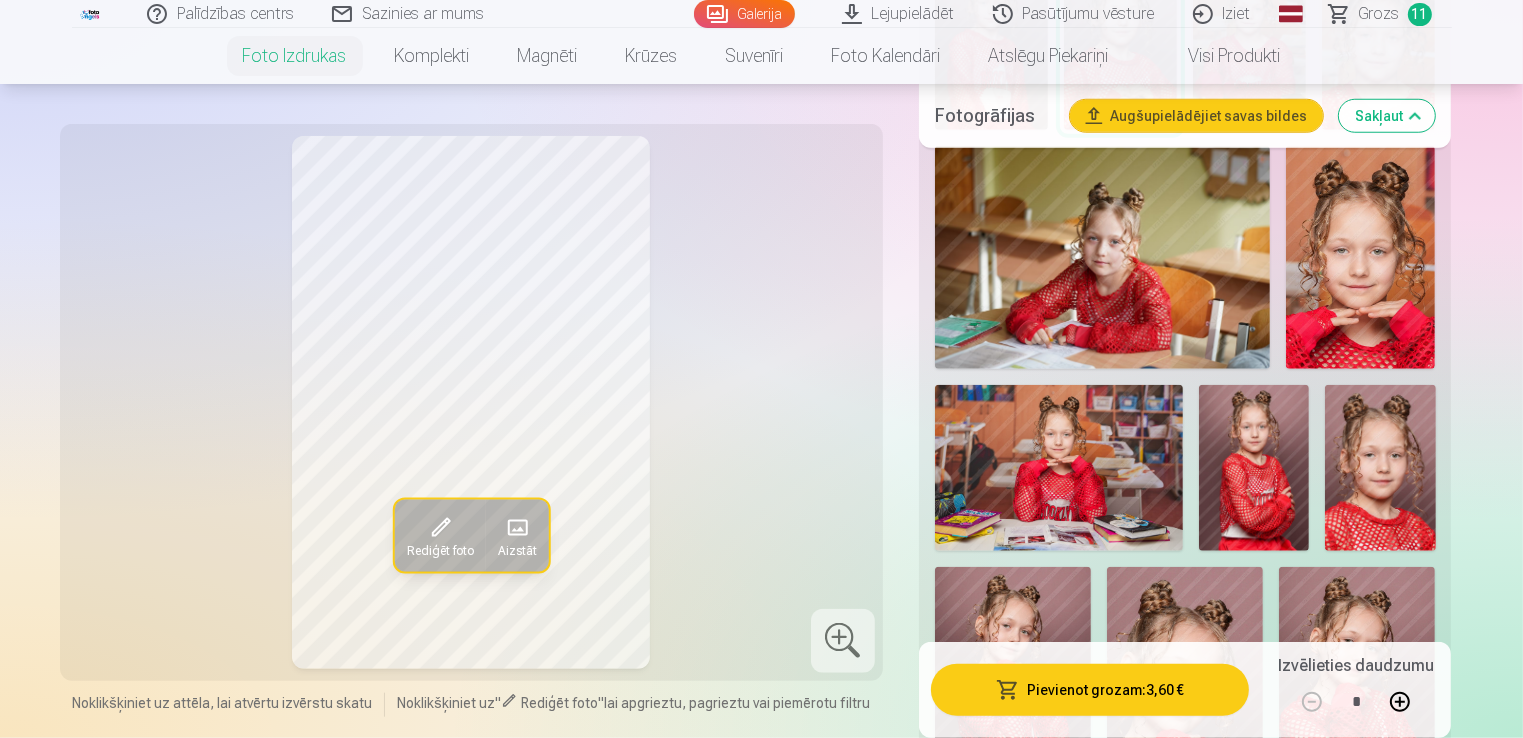 scroll, scrollTop: 1800, scrollLeft: 0, axis: vertical 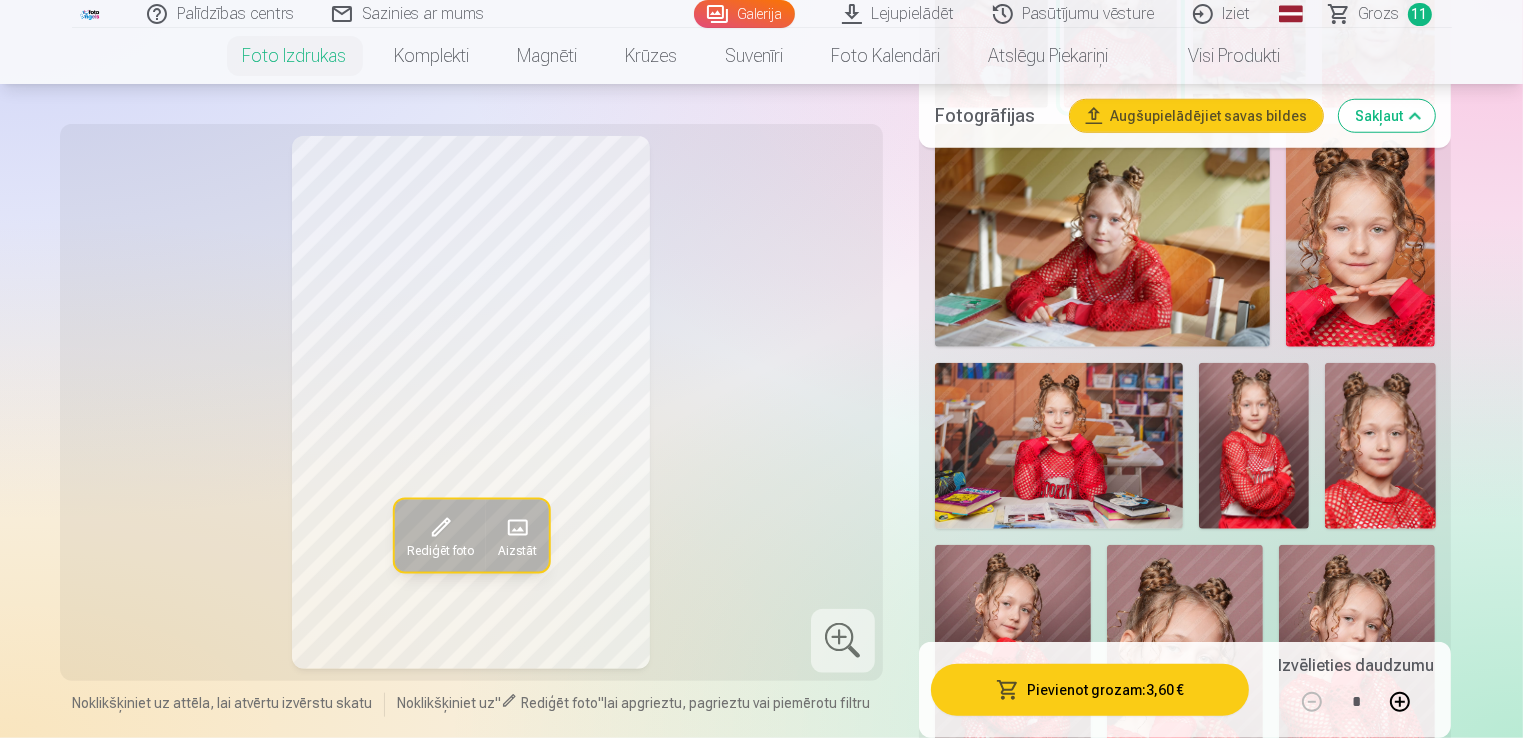 click at bounding box center (1254, 445) 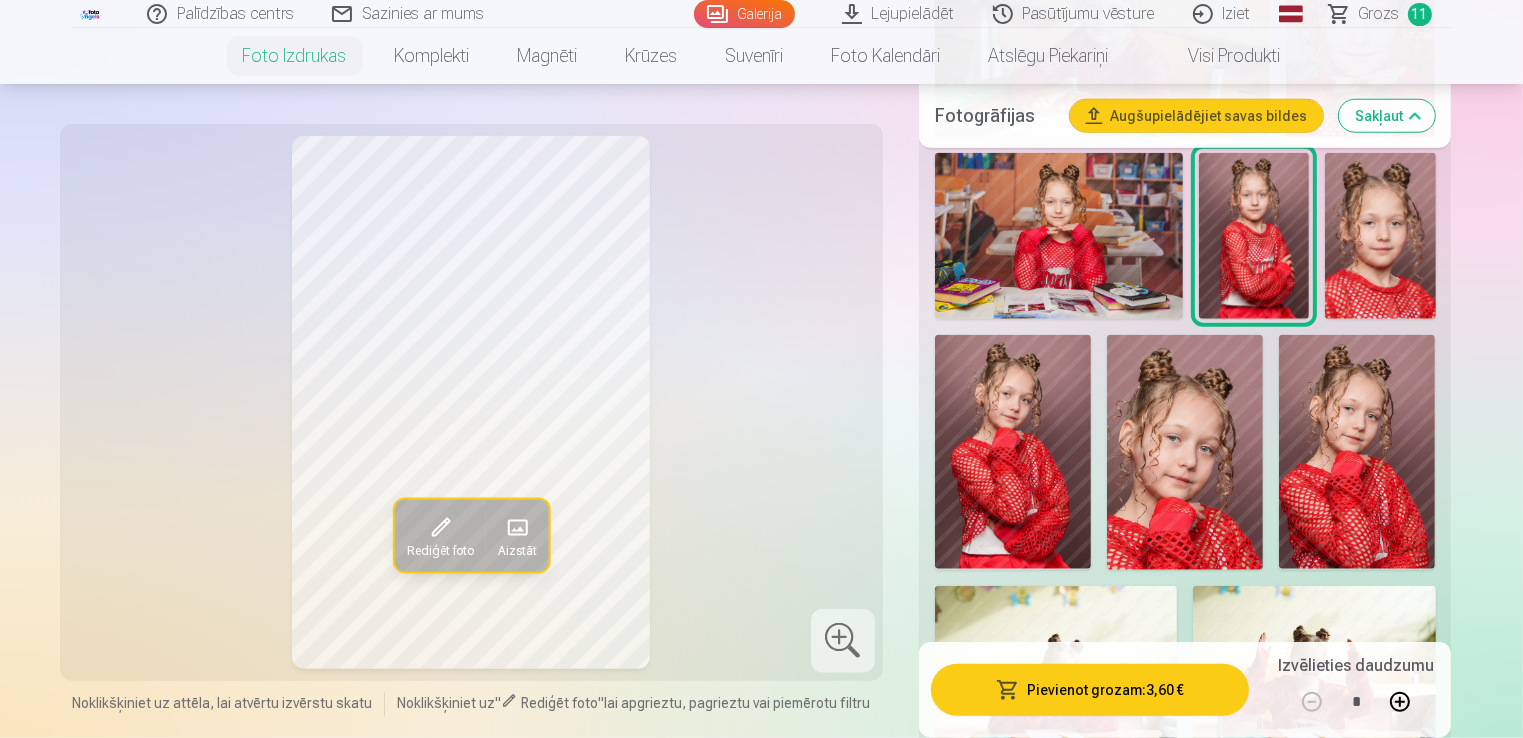 scroll, scrollTop: 2100, scrollLeft: 0, axis: vertical 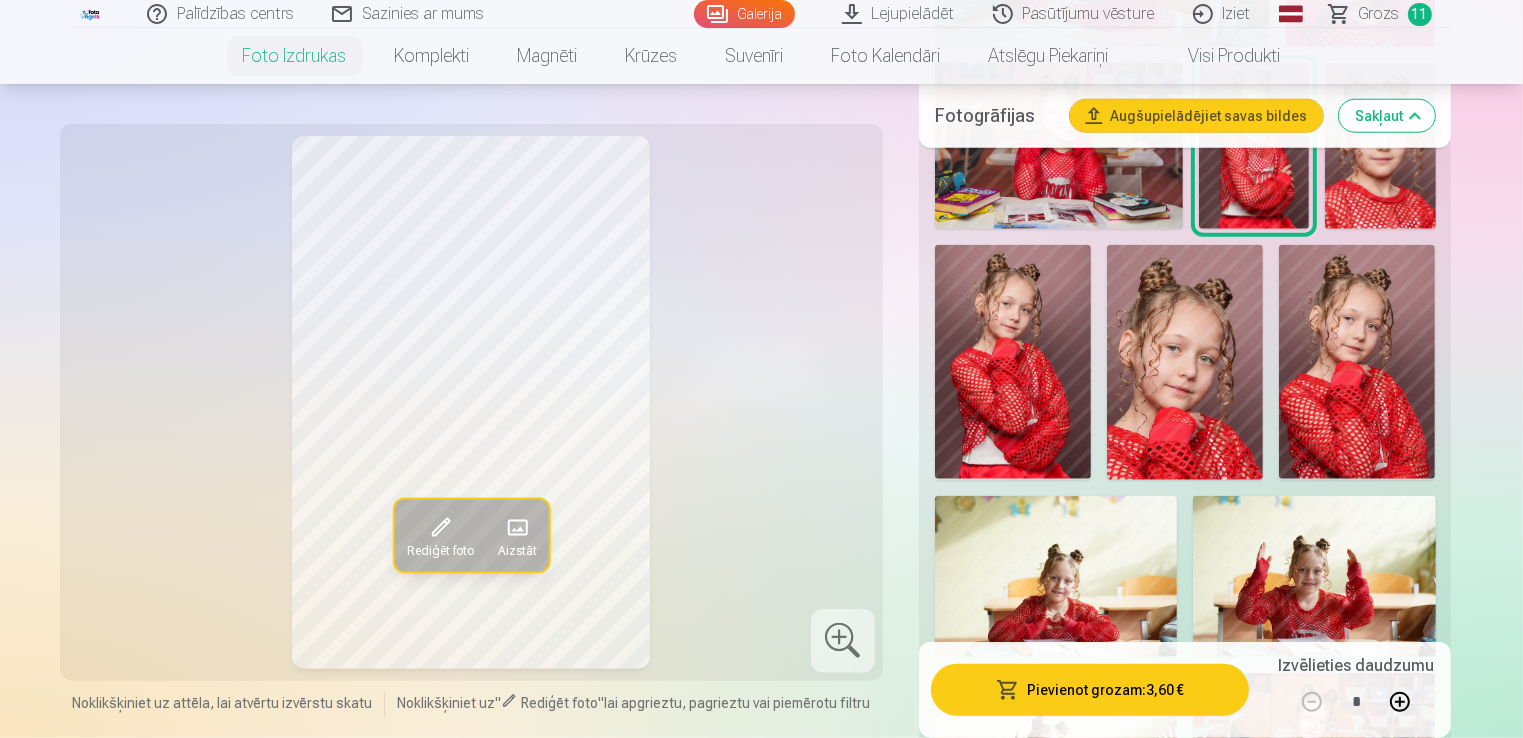 click at bounding box center (1013, 362) 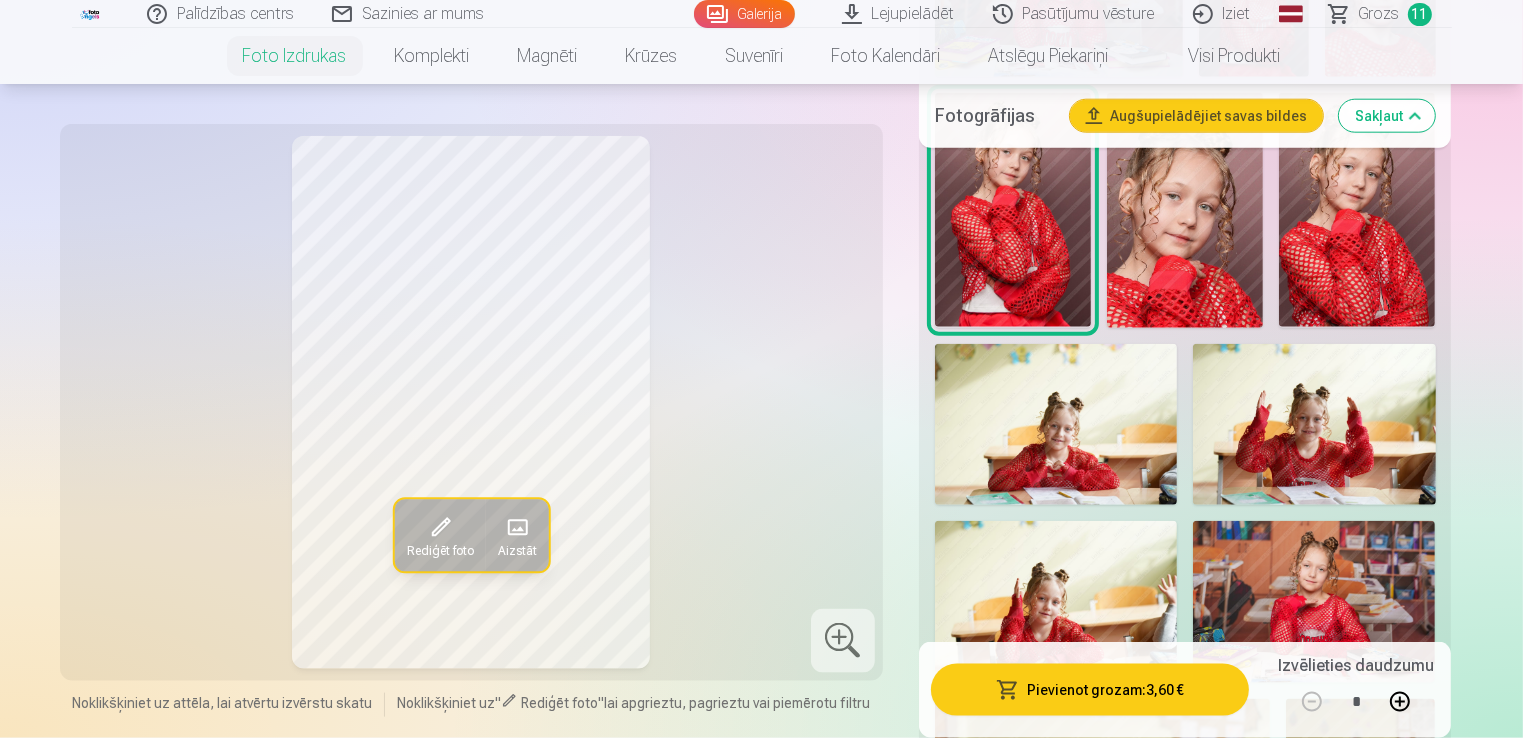 scroll, scrollTop: 2300, scrollLeft: 0, axis: vertical 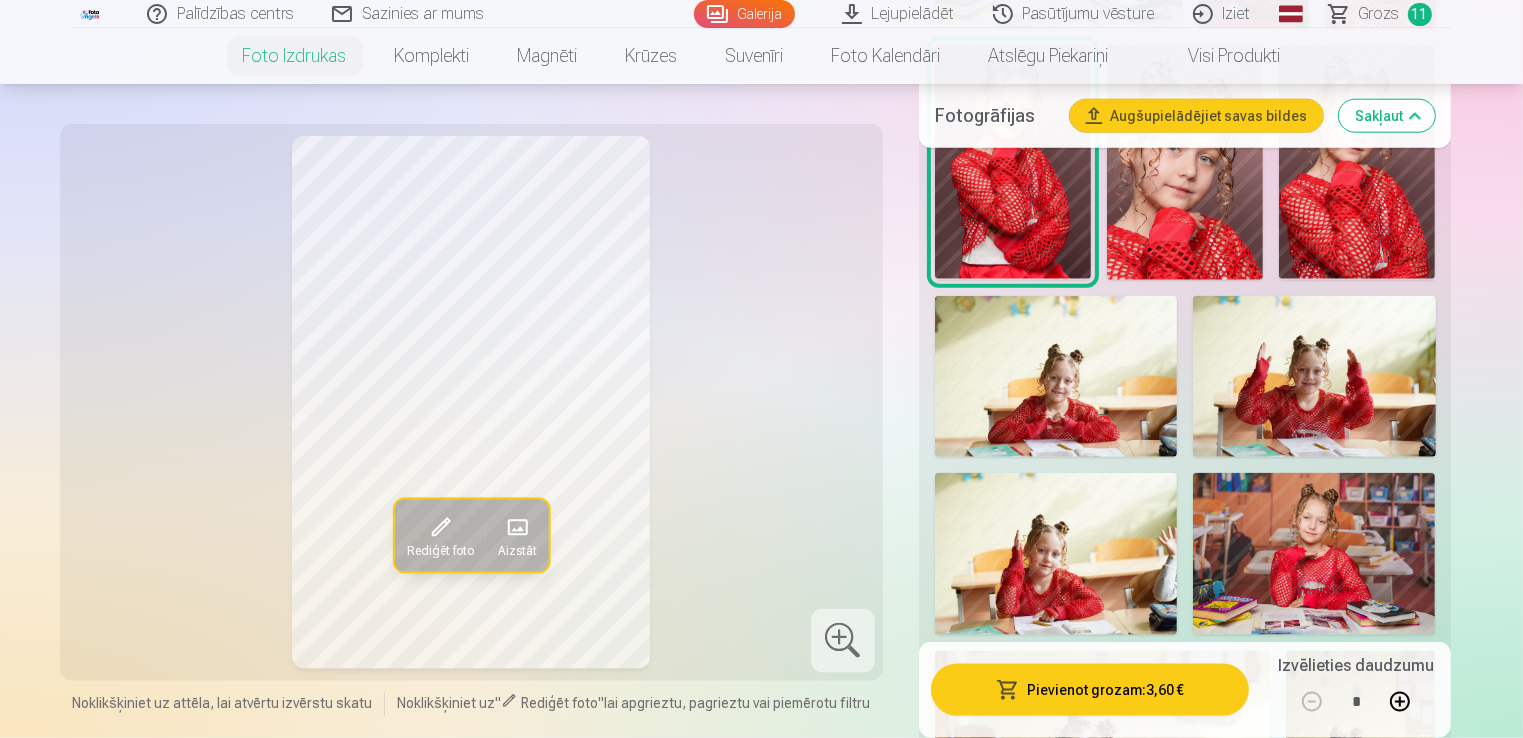 click at bounding box center [1314, 377] 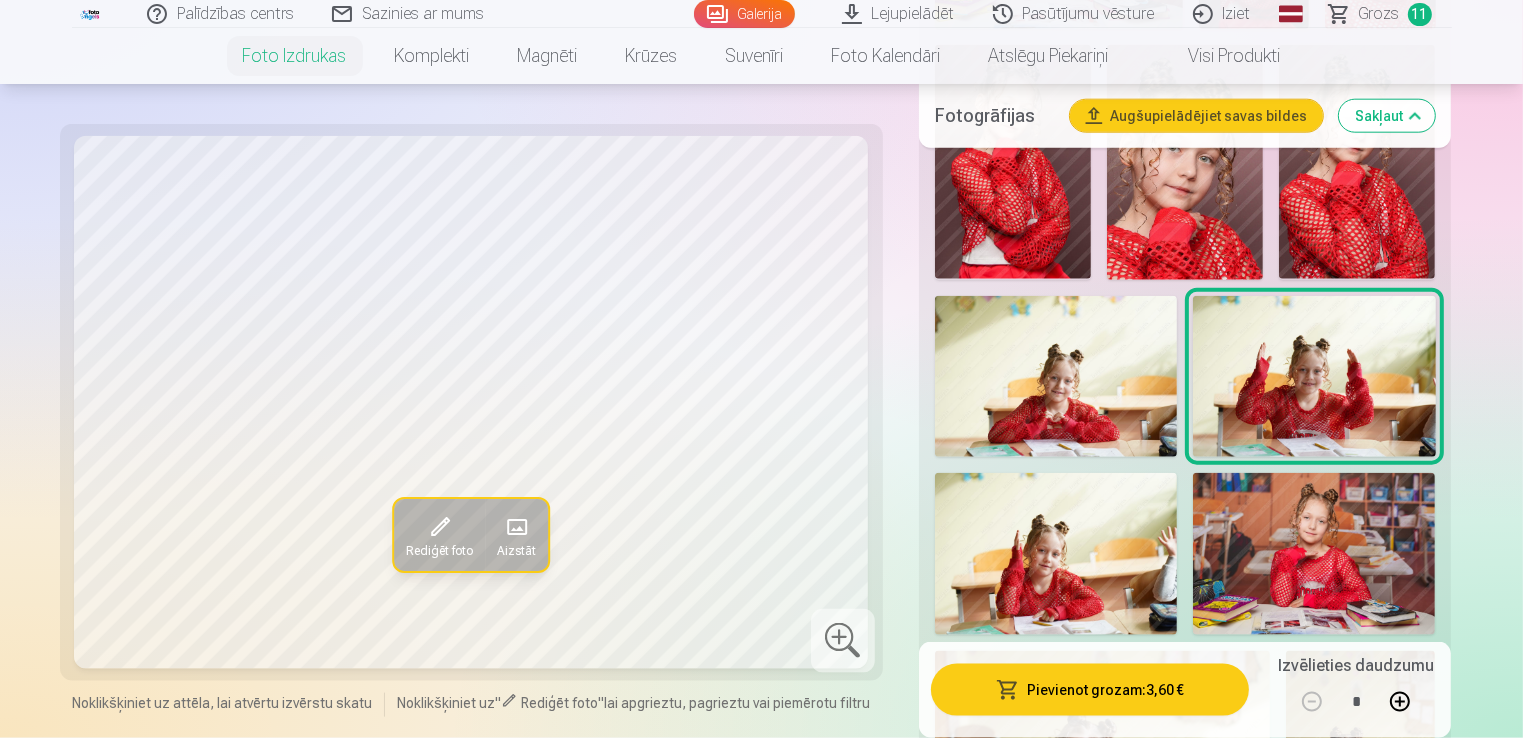 click at bounding box center [1056, 377] 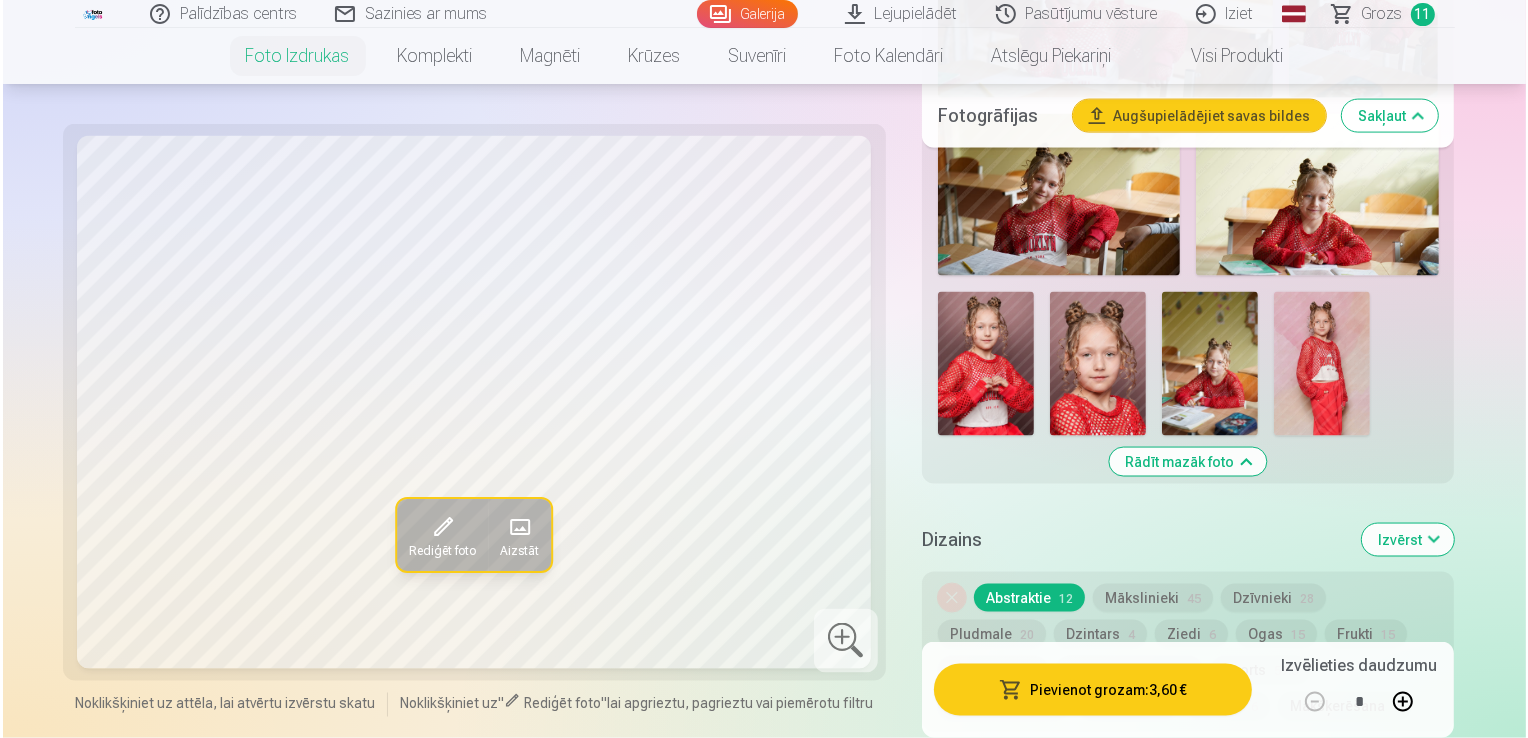 scroll, scrollTop: 3100, scrollLeft: 0, axis: vertical 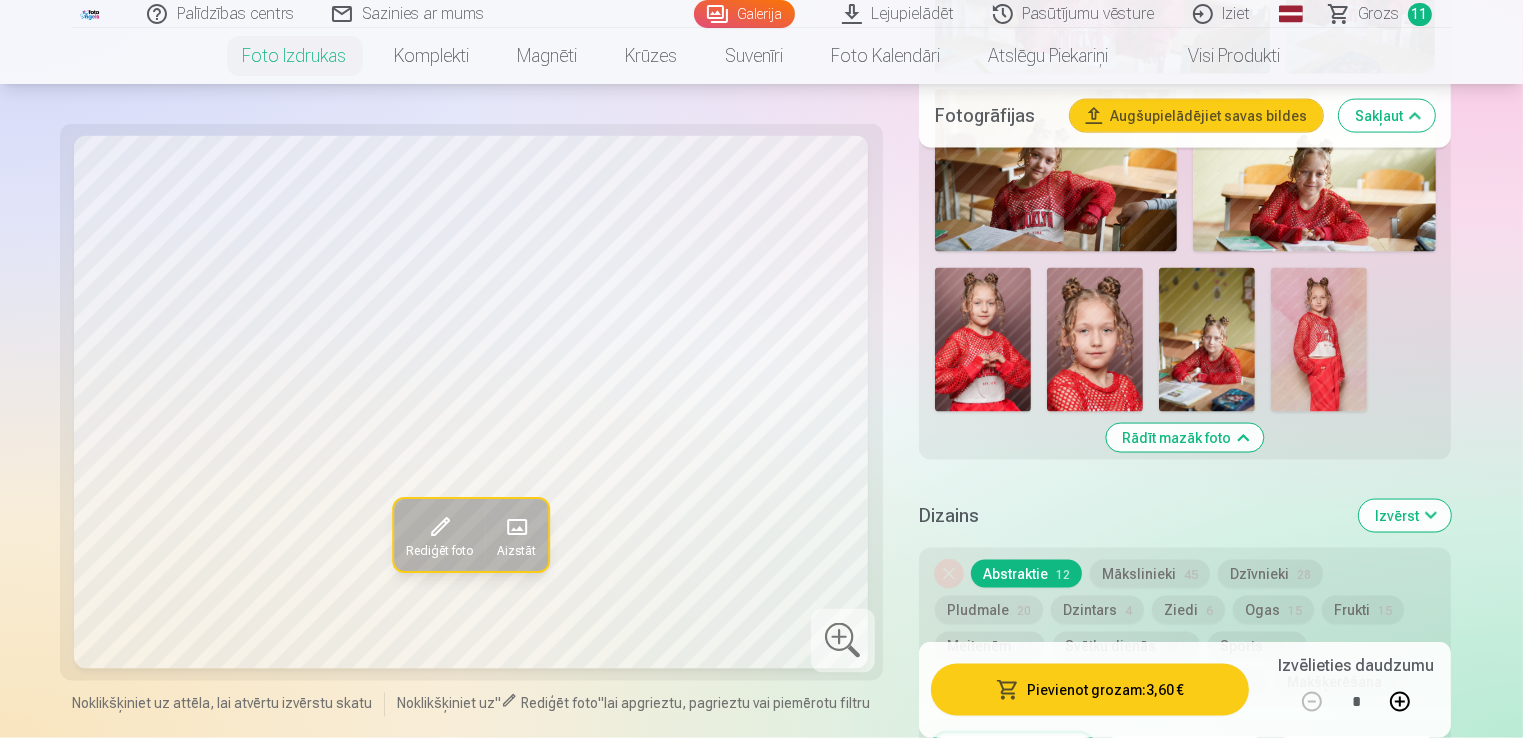 click at bounding box center (983, 340) 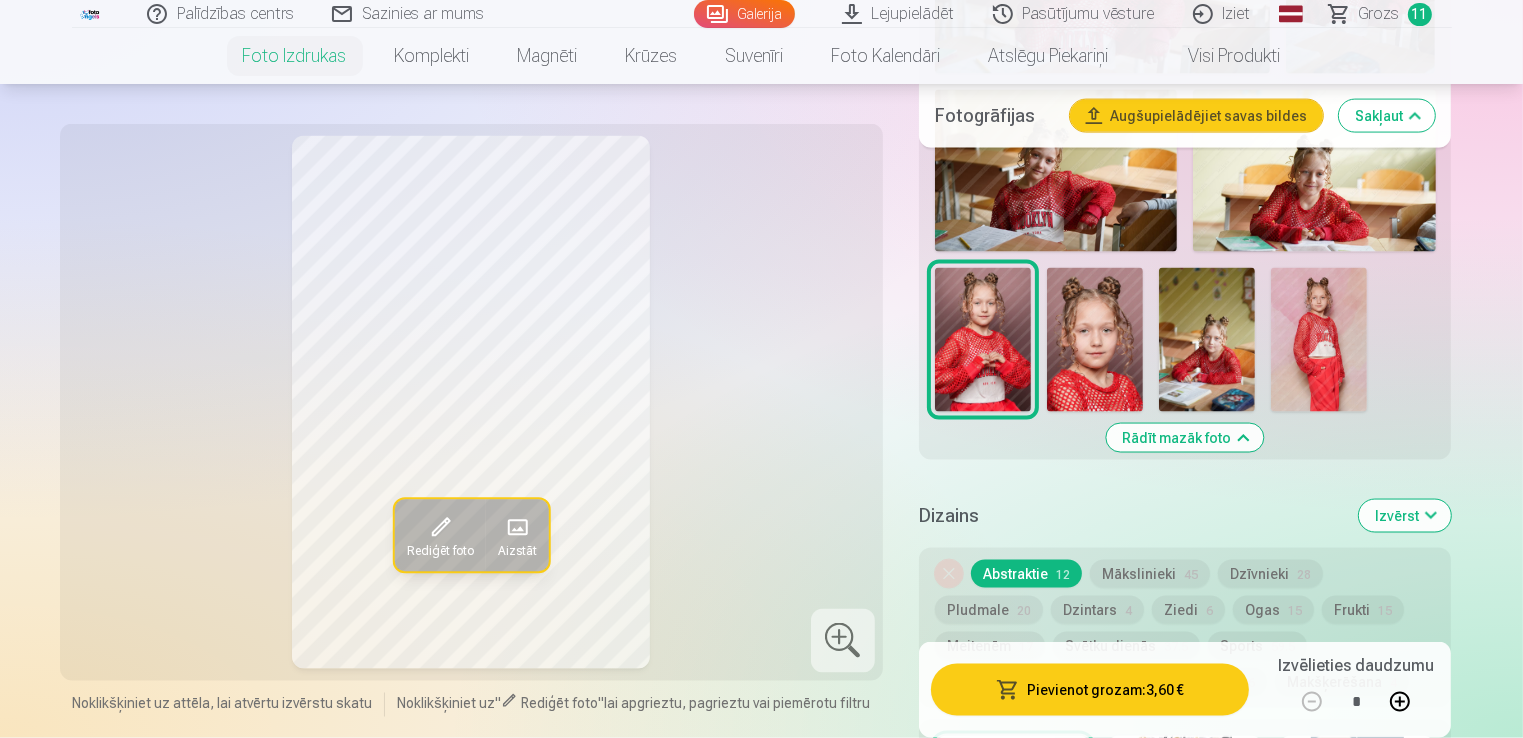 click at bounding box center [1319, 340] 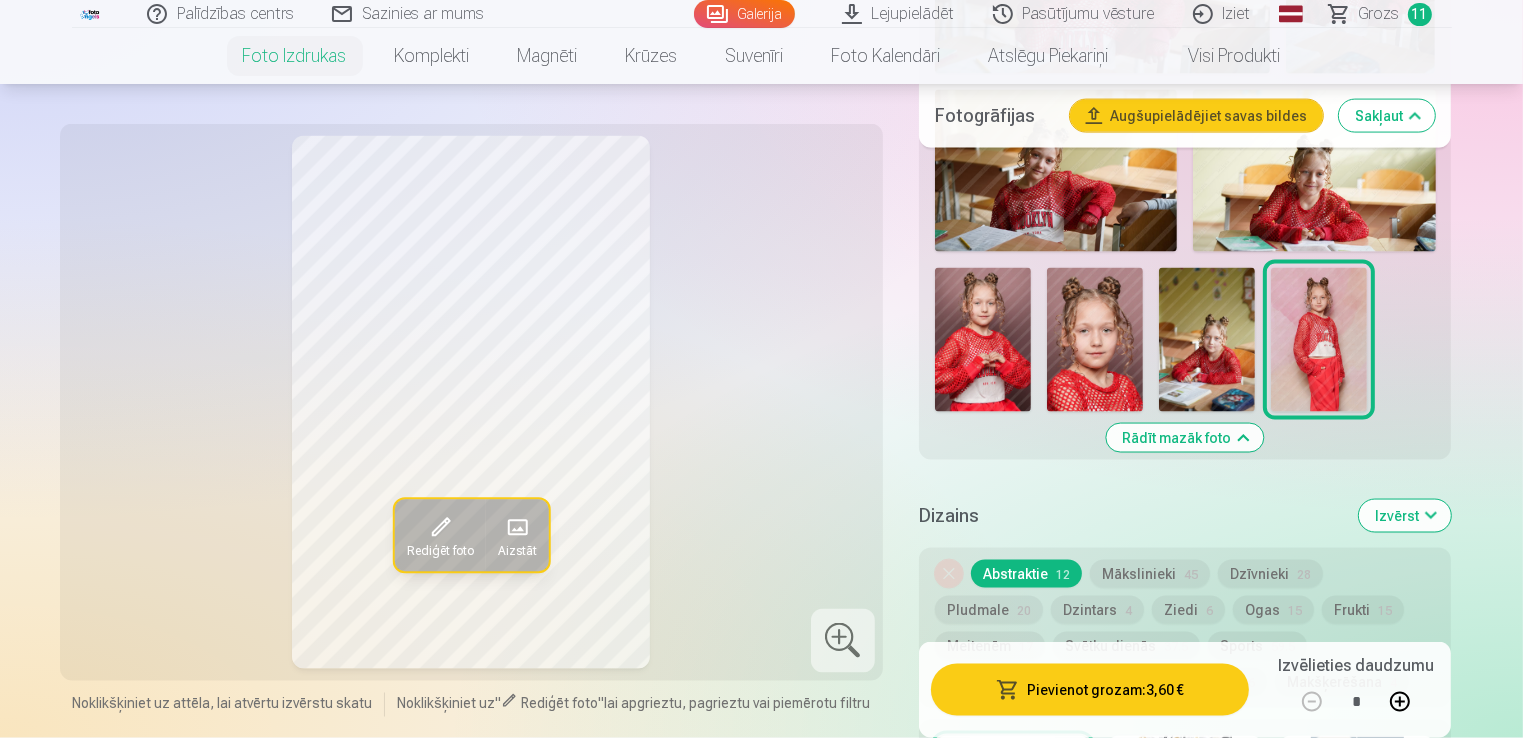 click on "Pievienot grozam :  3,60 €" at bounding box center [1090, 690] 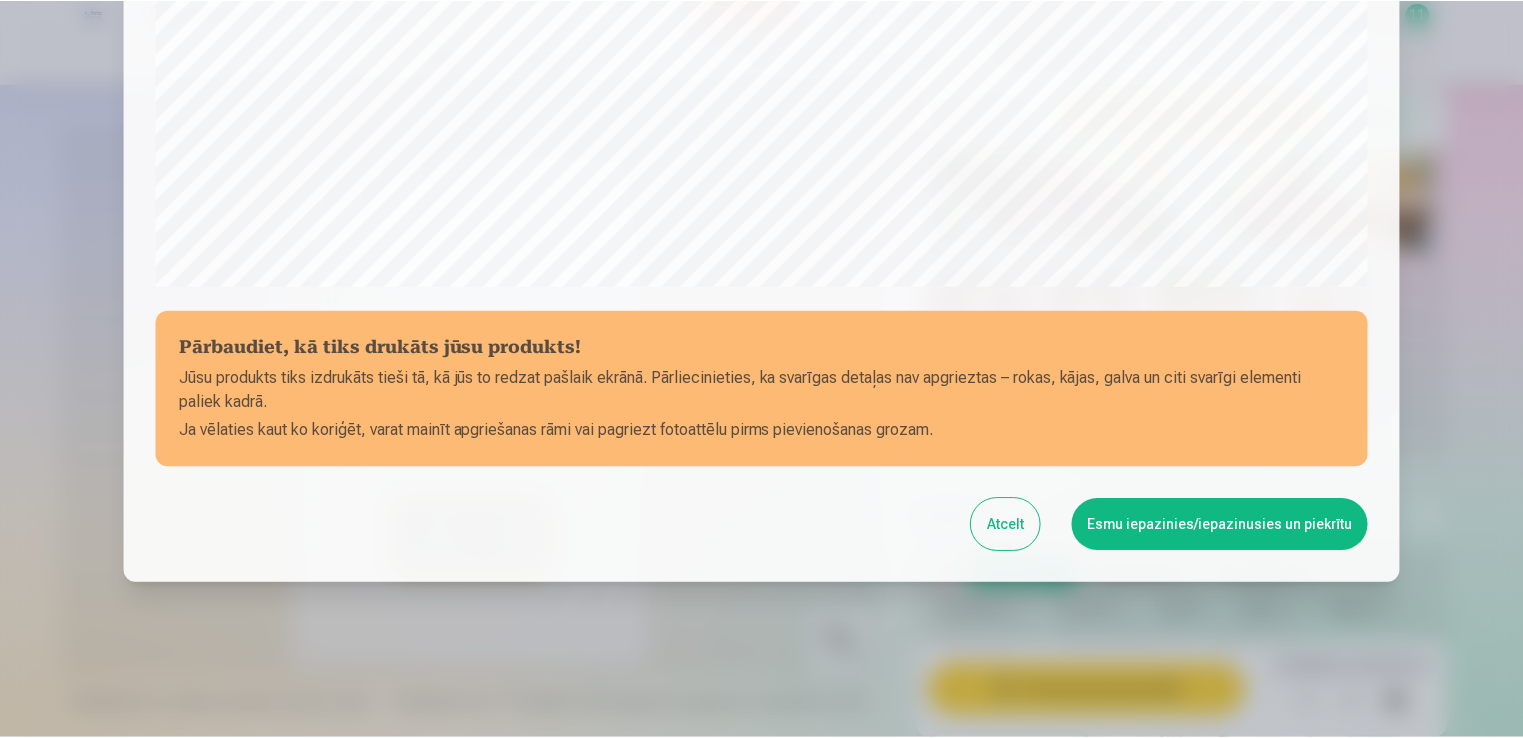 scroll, scrollTop: 701, scrollLeft: 0, axis: vertical 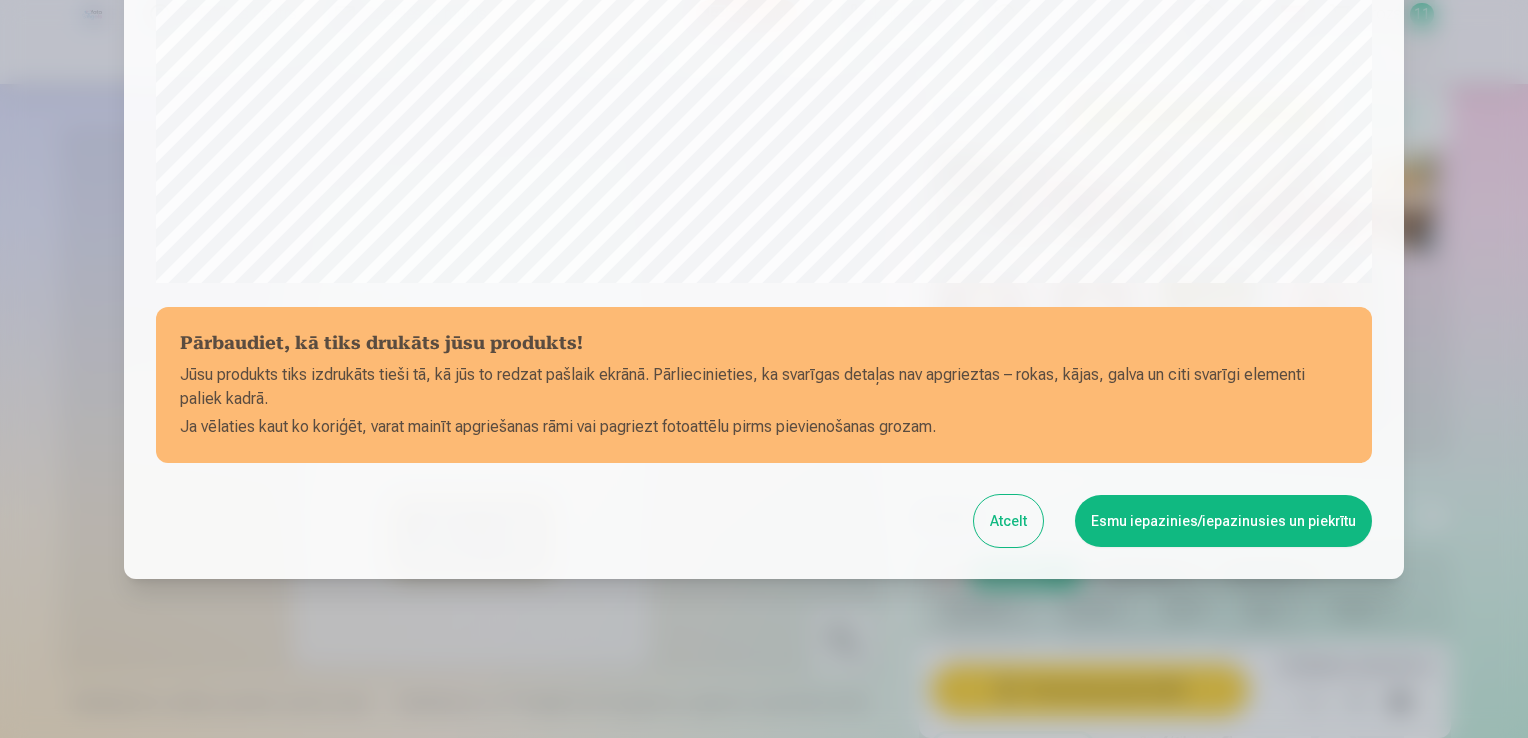 click on "Esmu iepazinies/iepazinusies un piekrītu" at bounding box center [1223, 521] 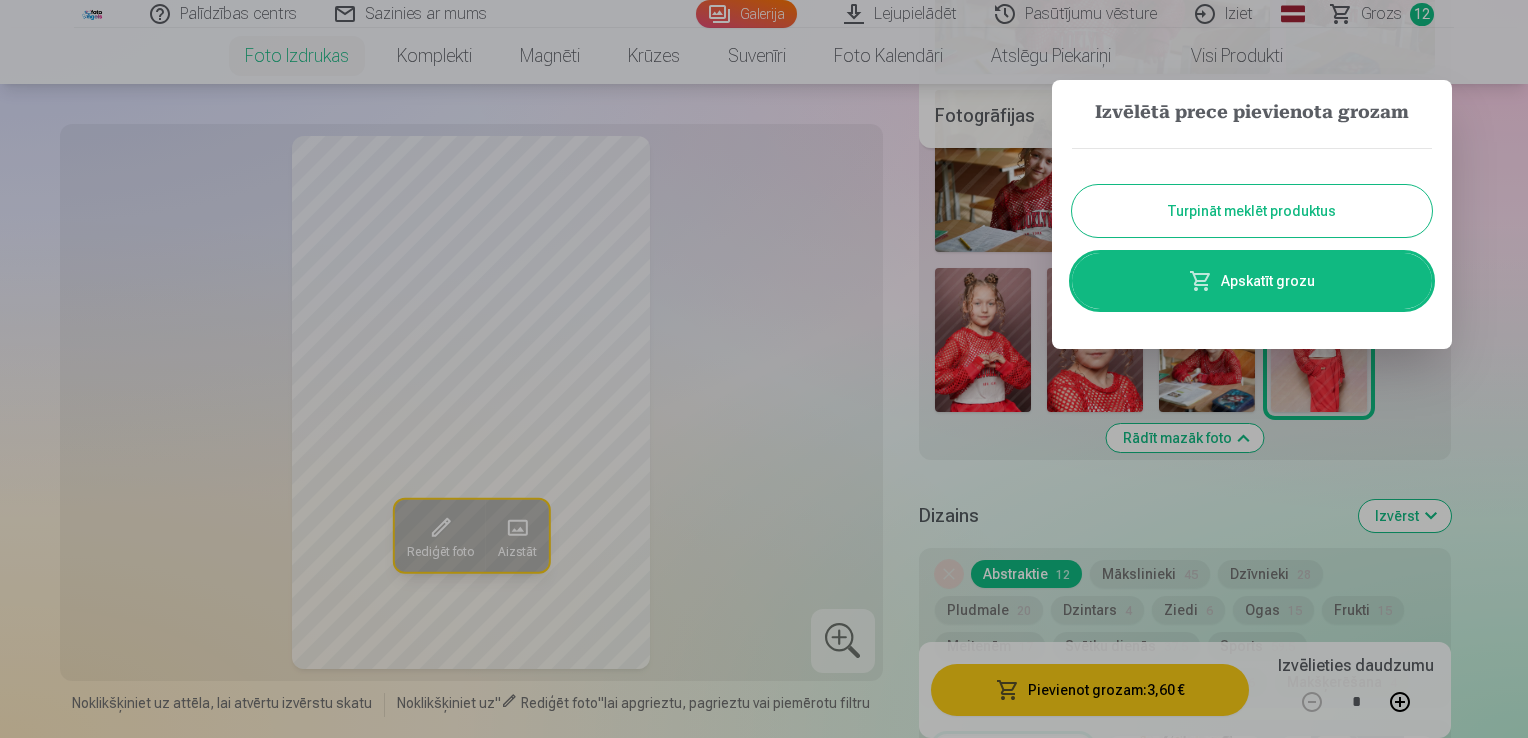 click on "Turpināt meklēt produktus" at bounding box center [1252, 211] 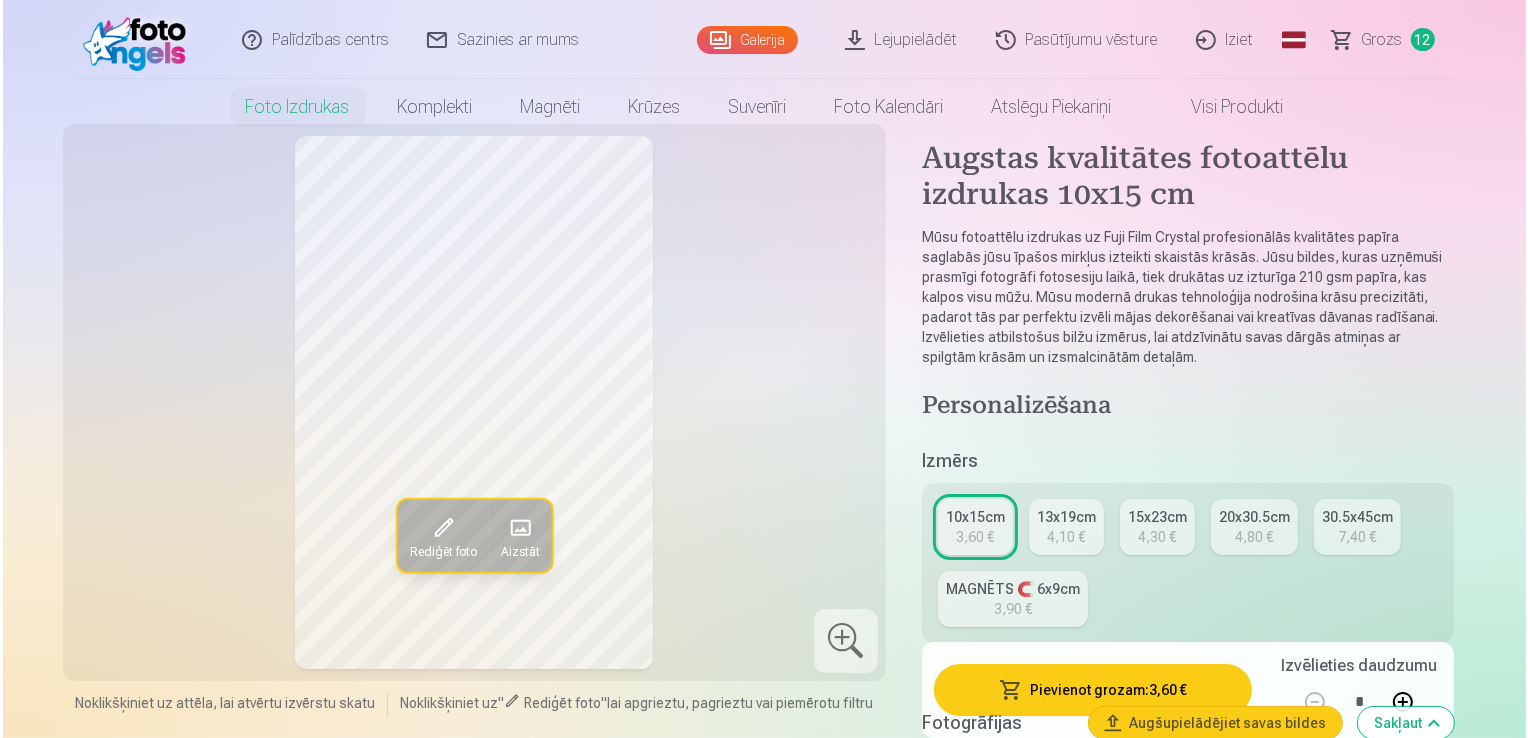scroll, scrollTop: 0, scrollLeft: 0, axis: both 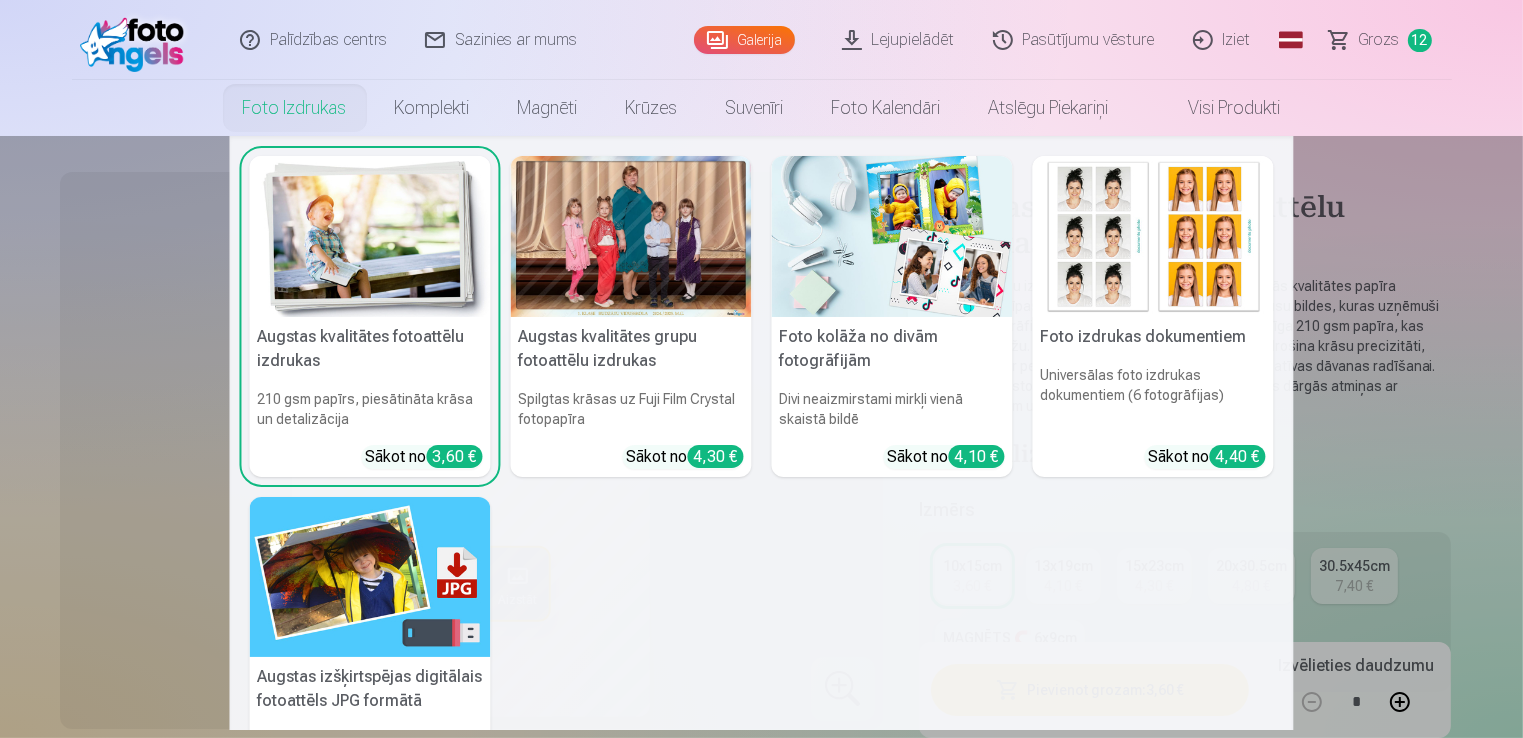 click on "Foto kolāža no divām fotogrāfijām" at bounding box center [892, 349] 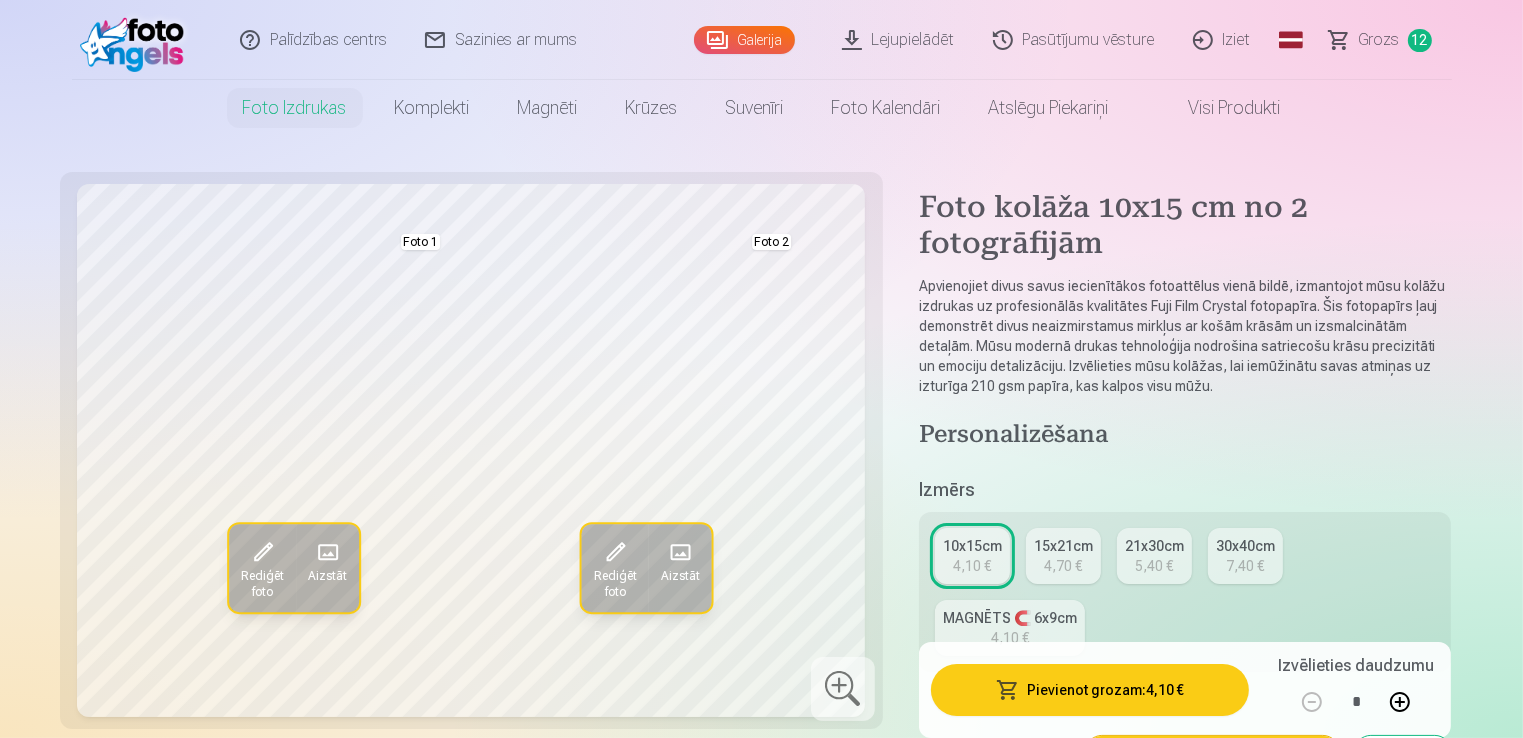 click at bounding box center [327, 552] 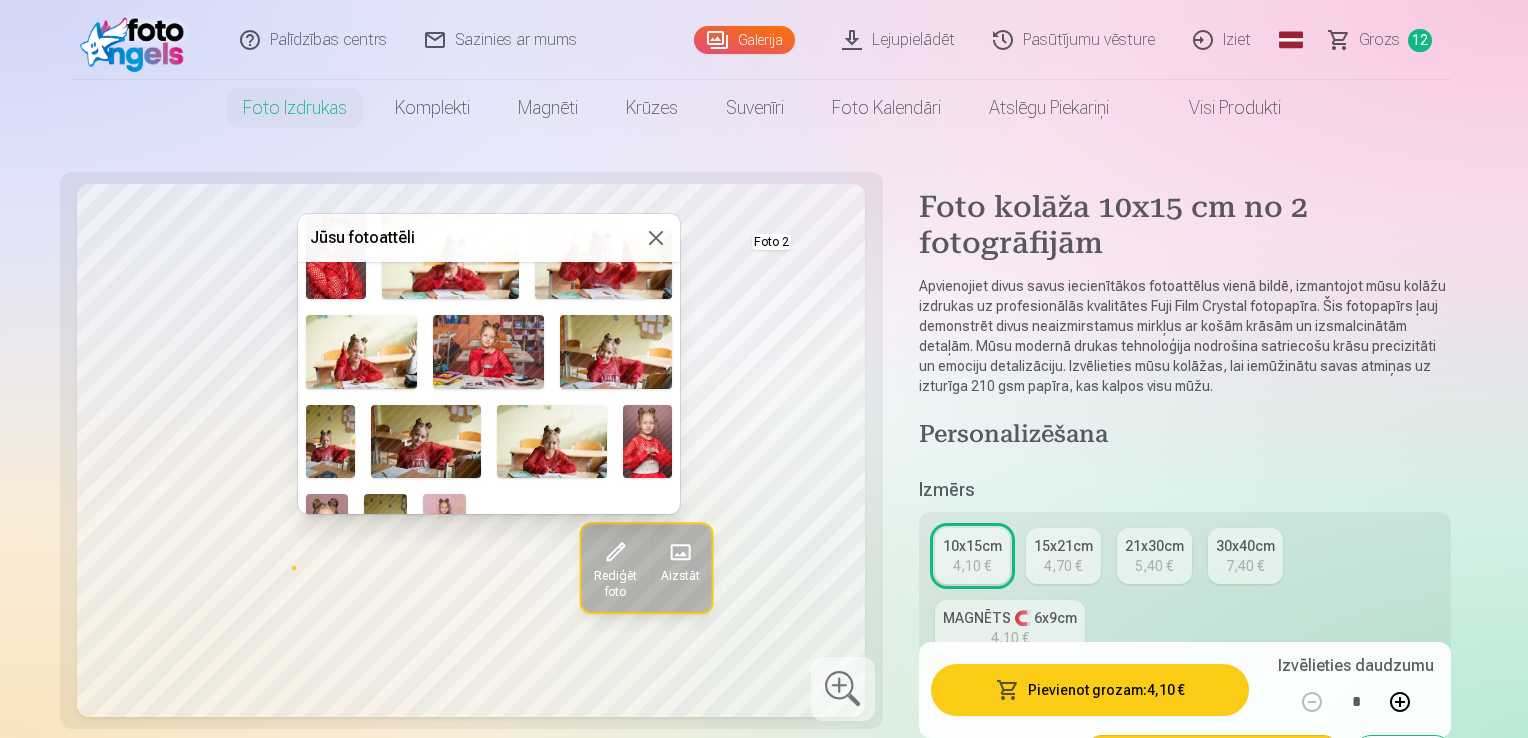 scroll, scrollTop: 553, scrollLeft: 0, axis: vertical 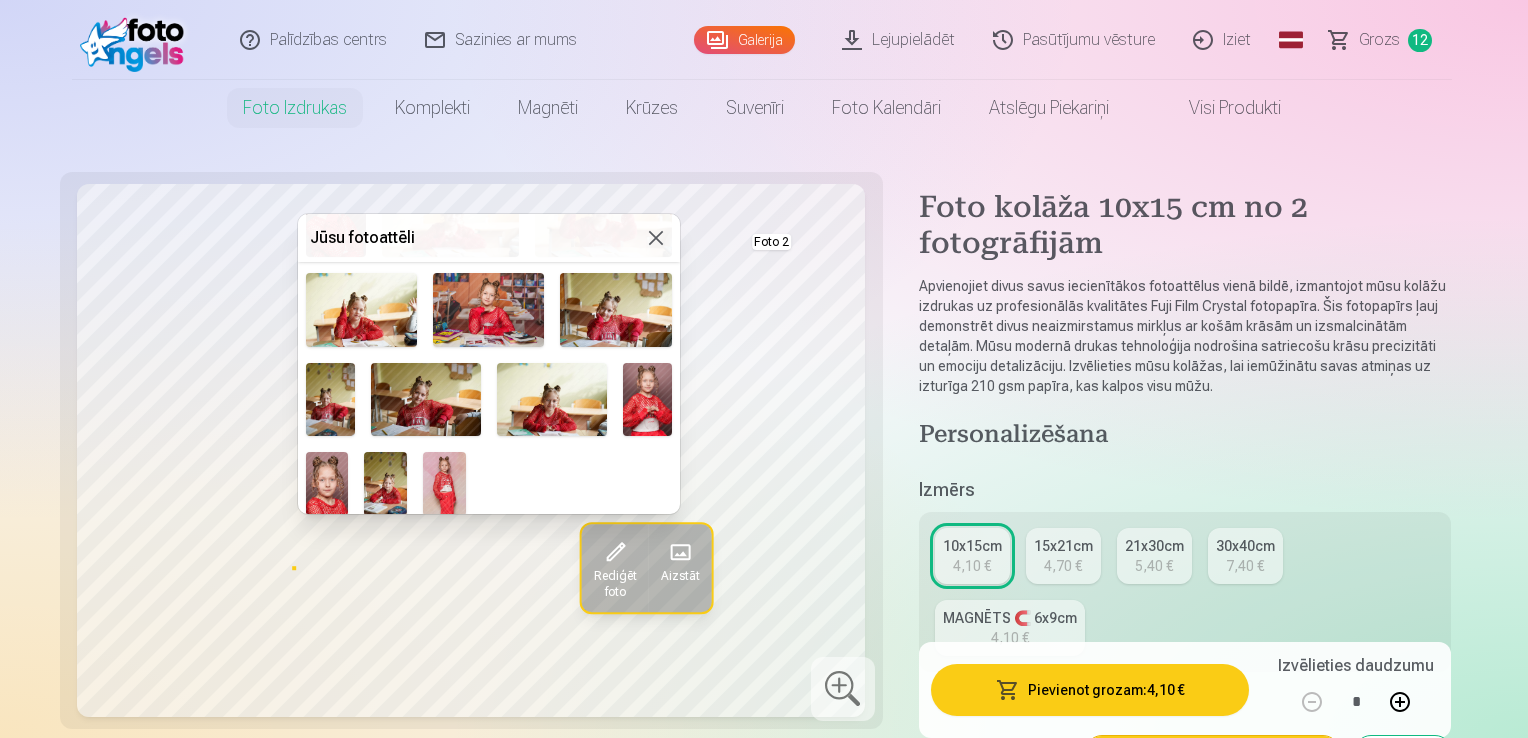 click at bounding box center [444, 484] 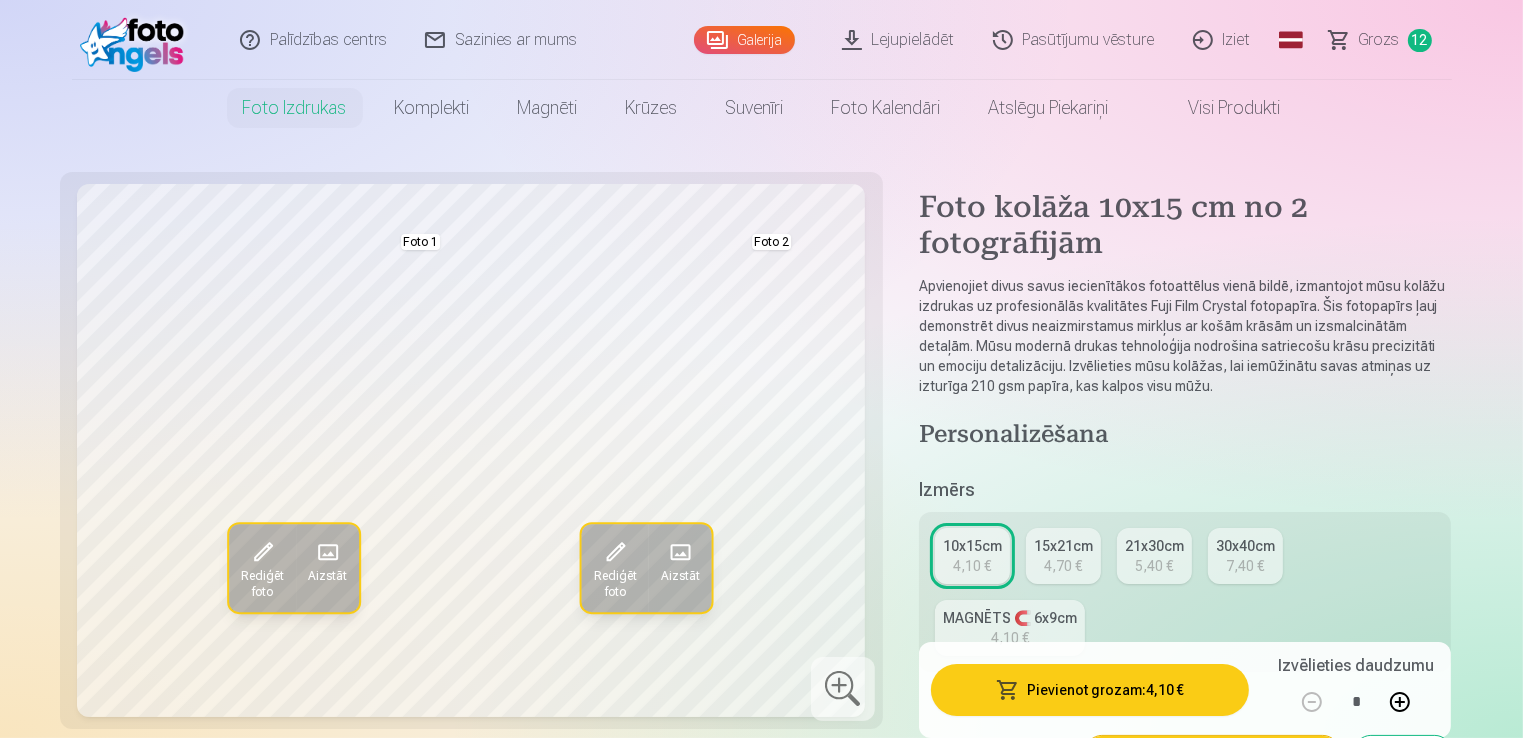click on "Aizstāt" at bounding box center [679, 576] 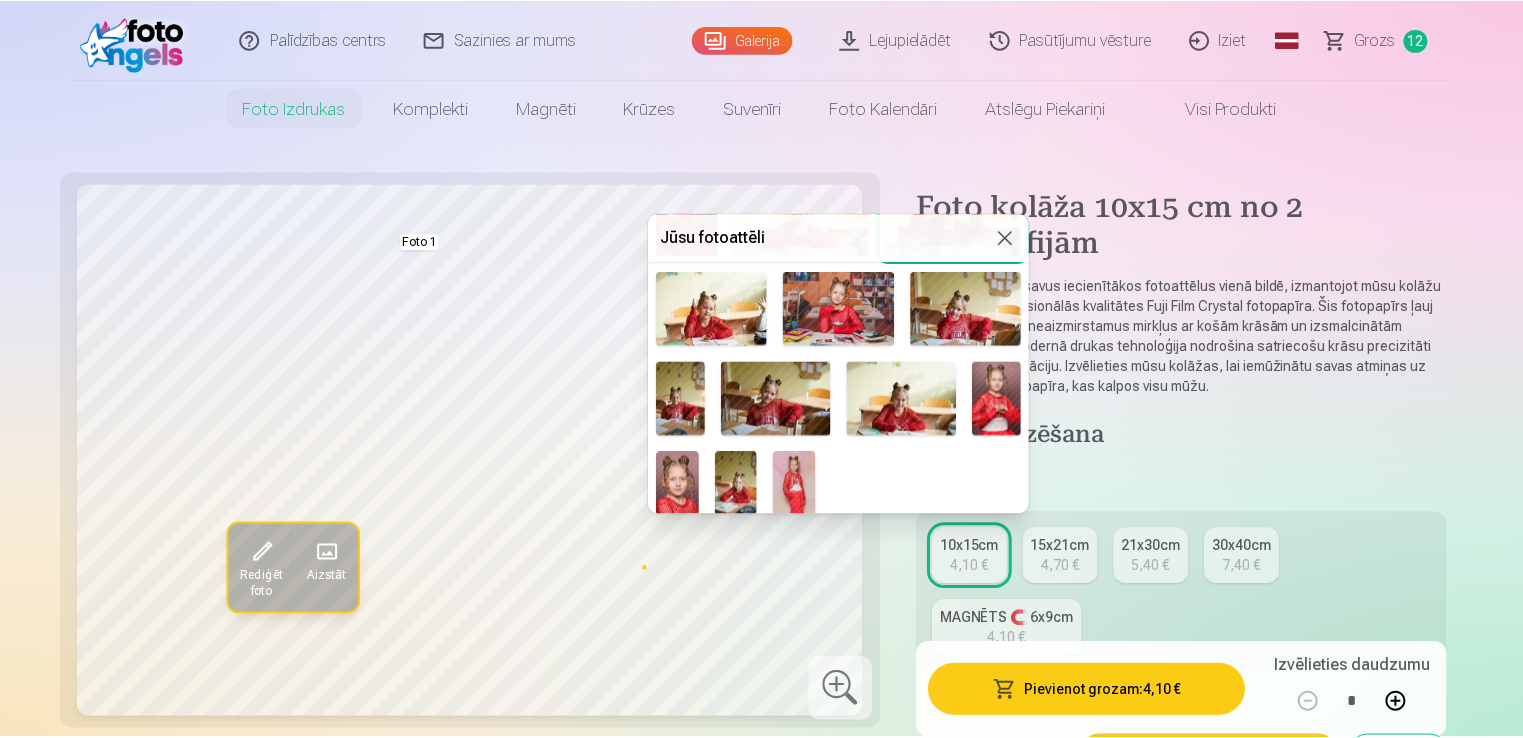 scroll, scrollTop: 453, scrollLeft: 0, axis: vertical 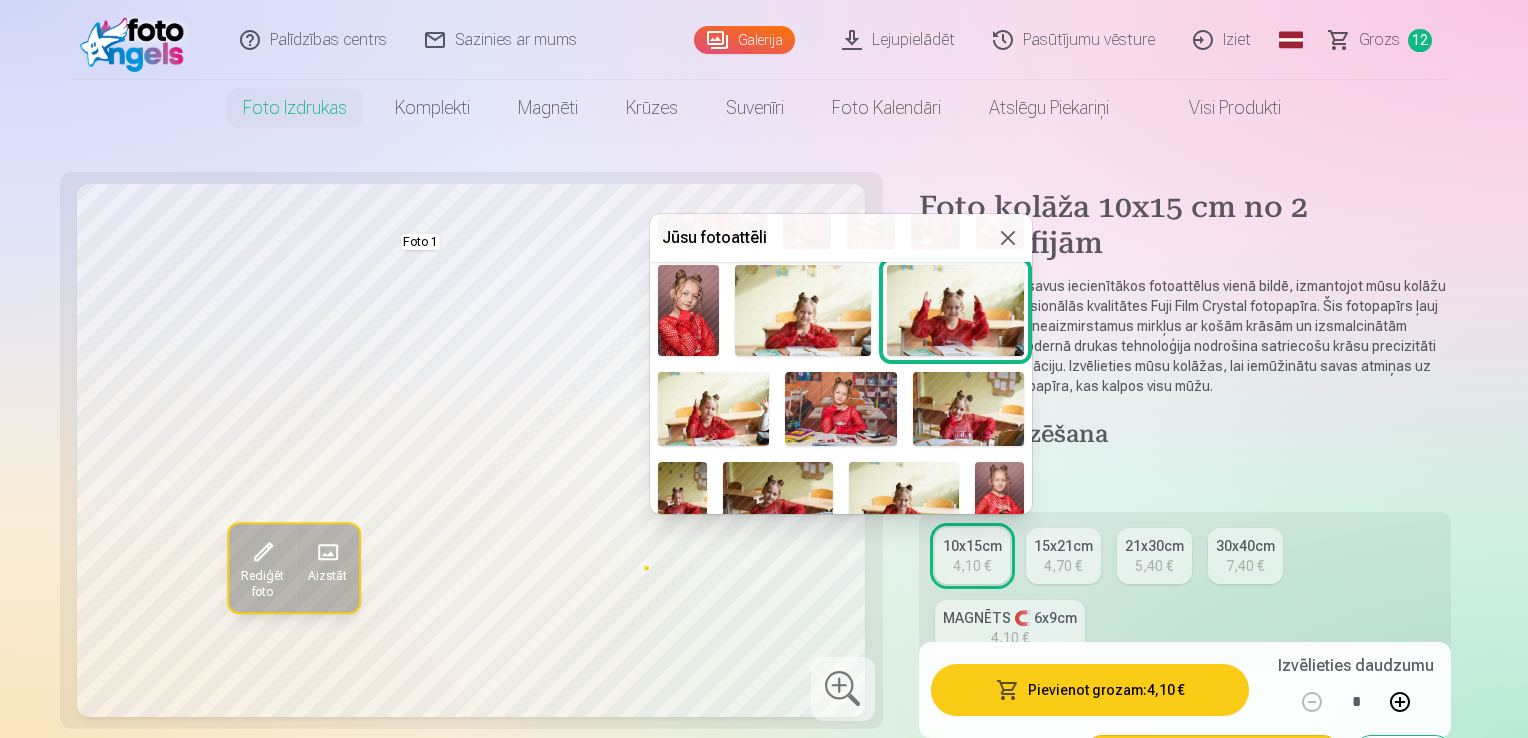 click at bounding box center [803, 310] 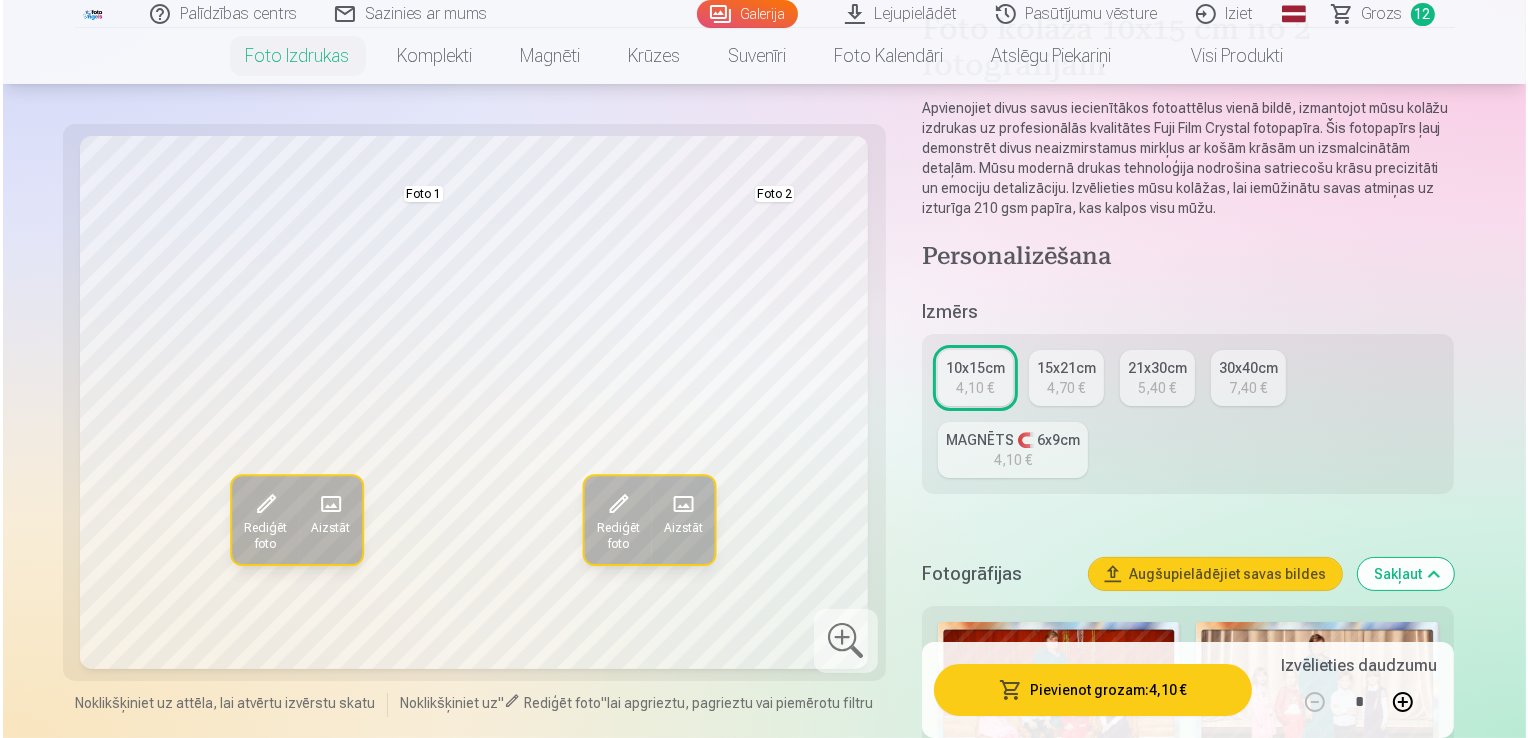scroll, scrollTop: 200, scrollLeft: 0, axis: vertical 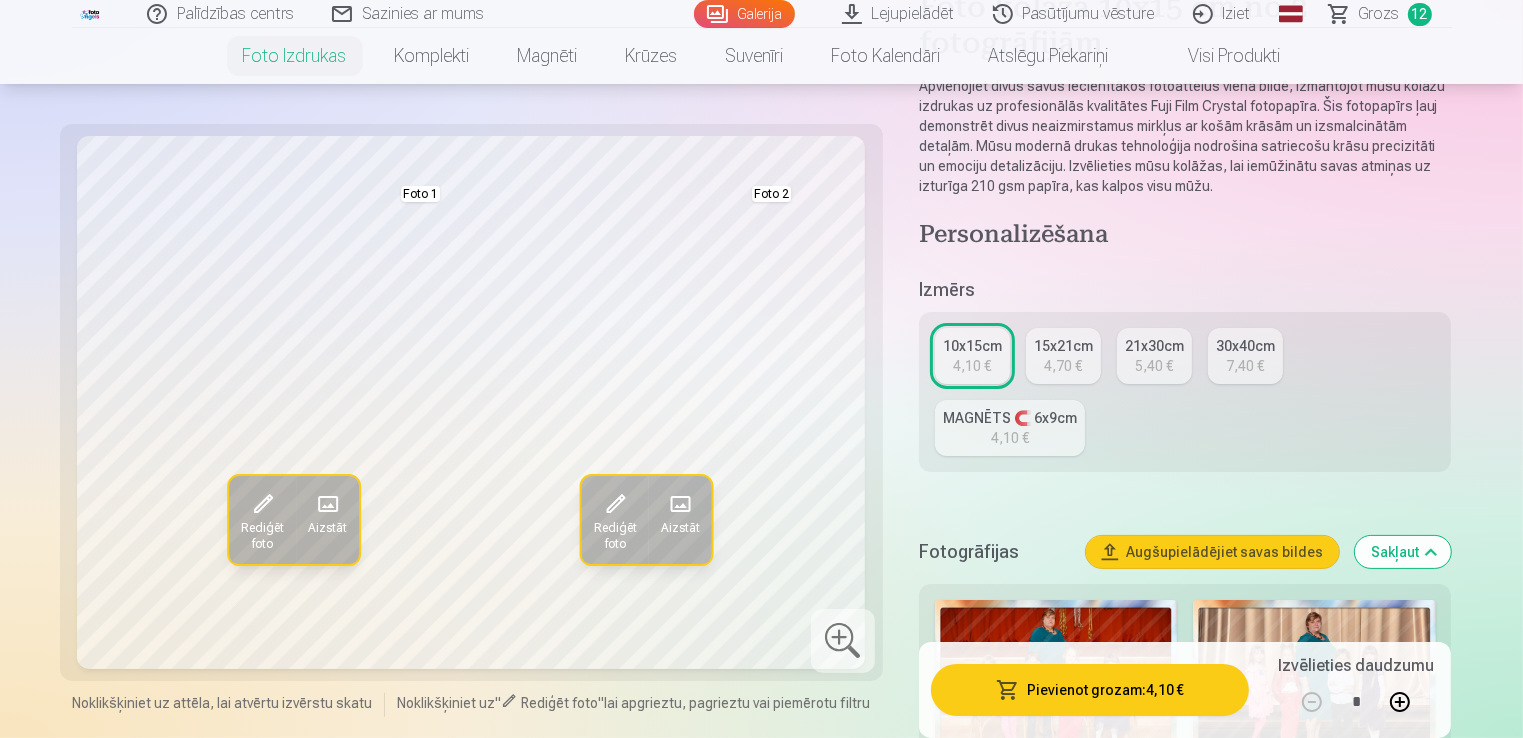 click on "Rediģēt foto" at bounding box center (261, 536) 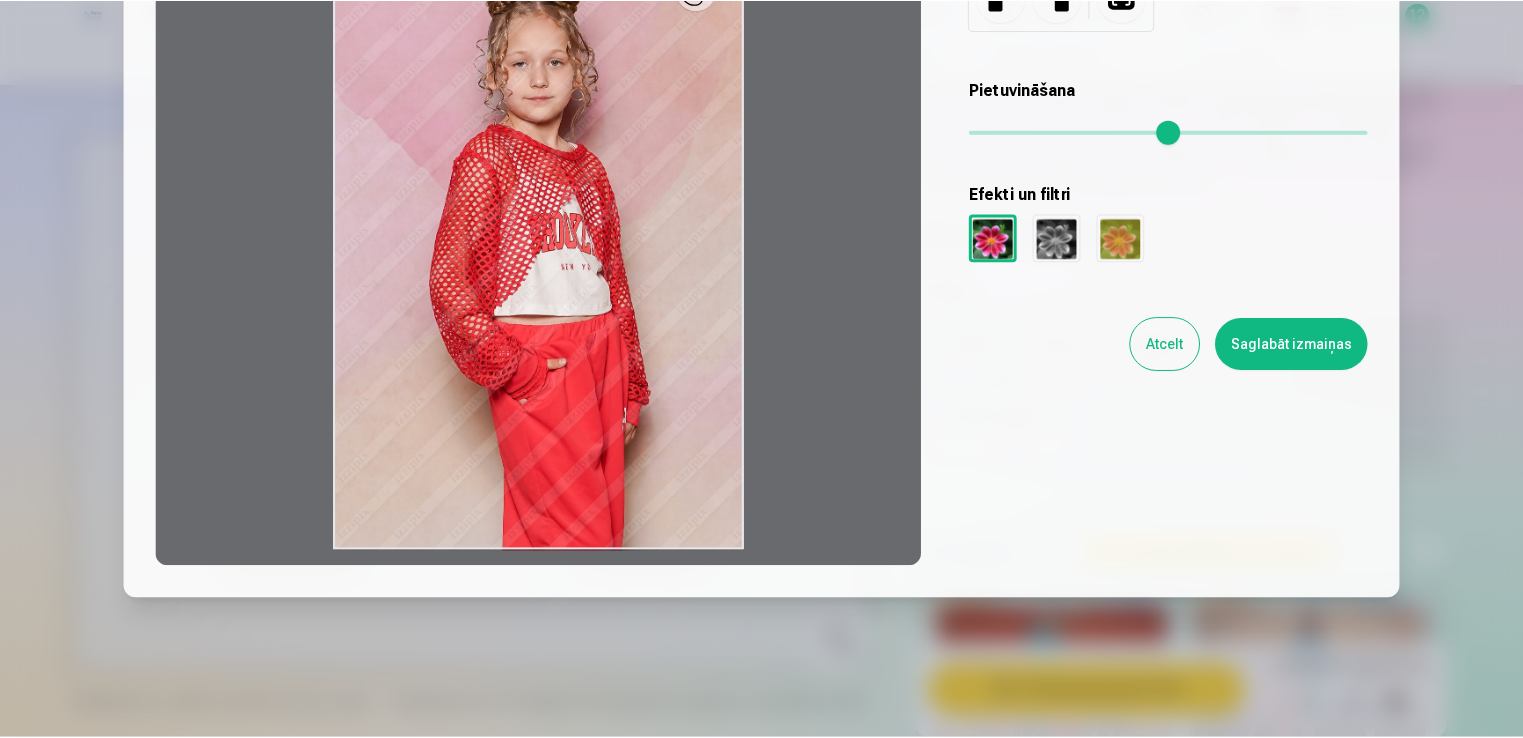 scroll, scrollTop: 276, scrollLeft: 0, axis: vertical 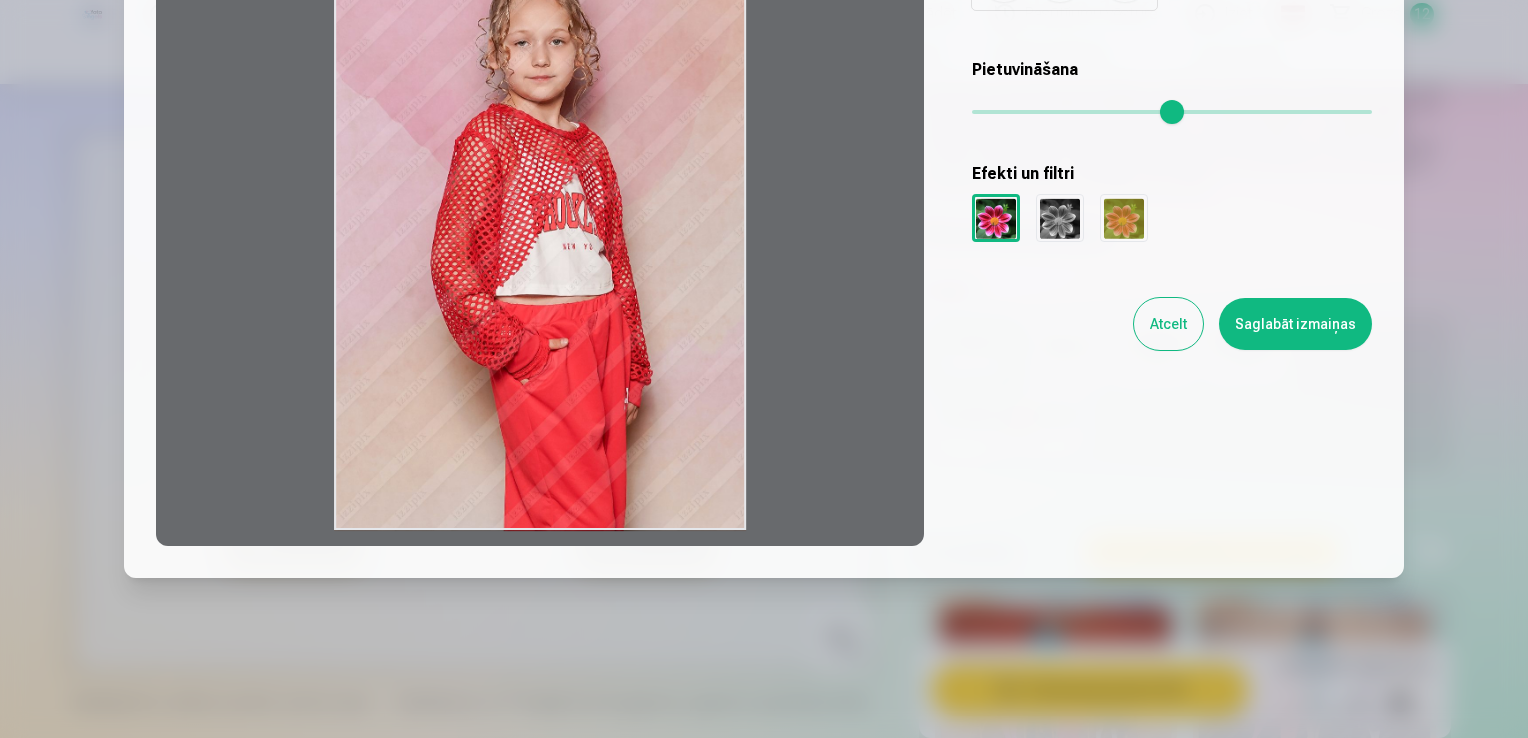 click on "Saglabāt izmaiņas" at bounding box center (1295, 324) 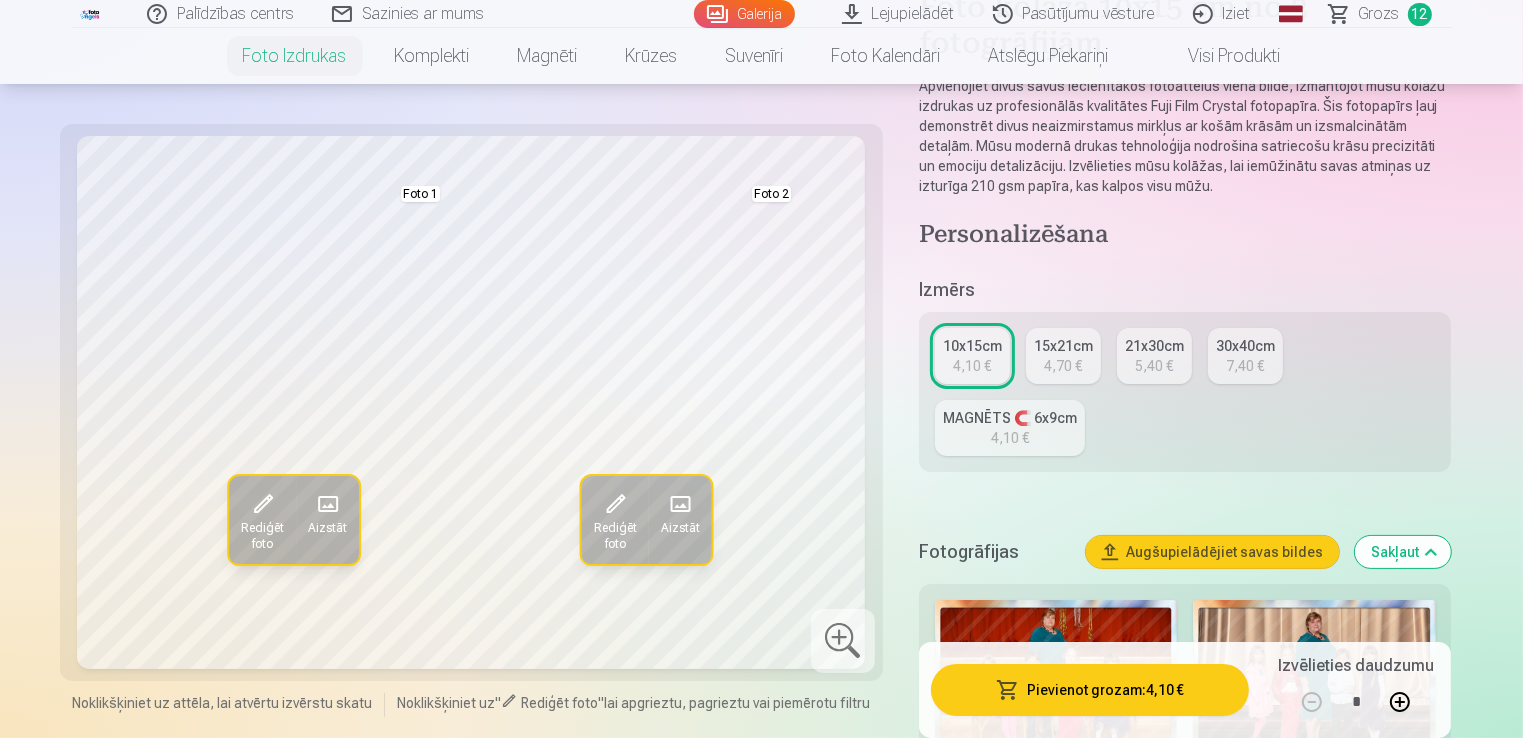 click at bounding box center (843, 641) 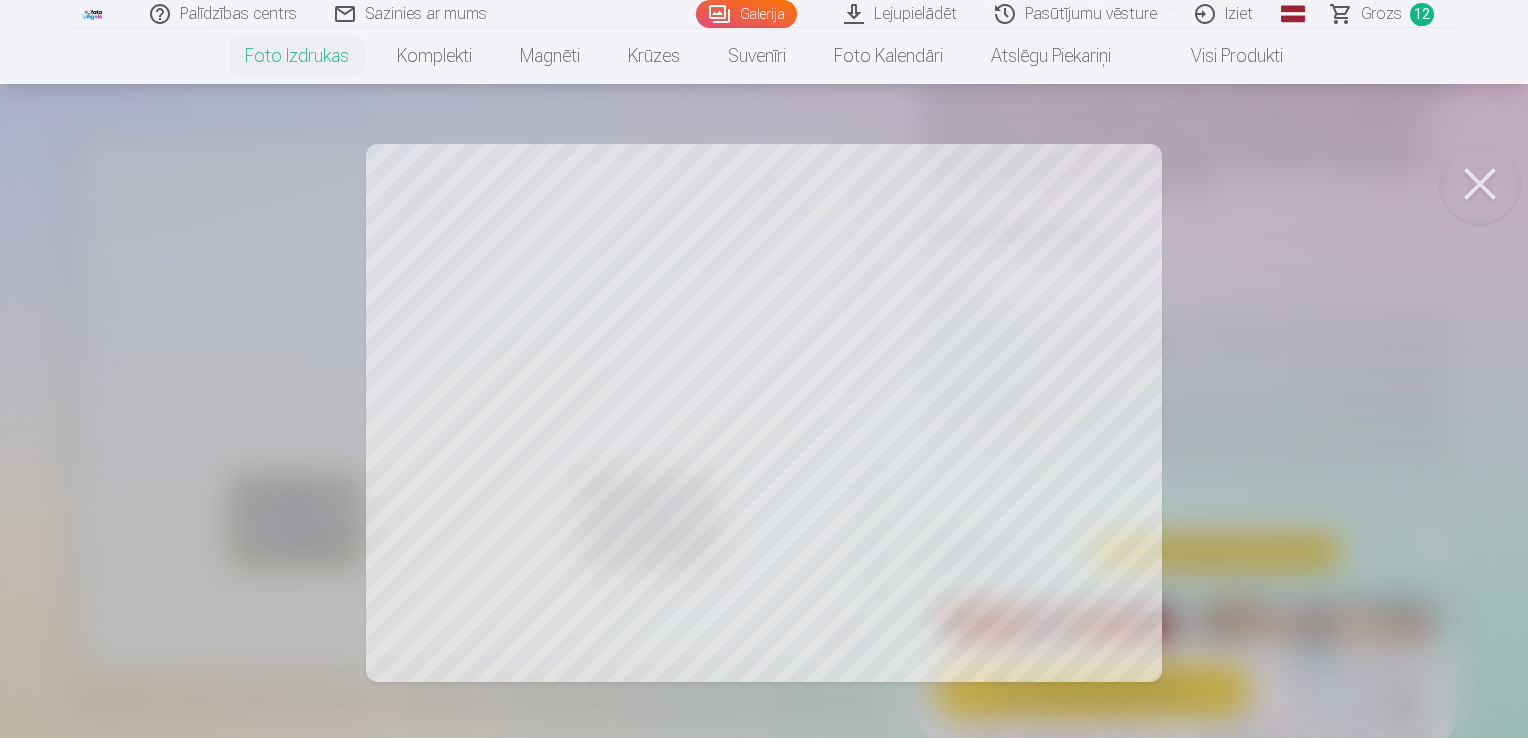 click at bounding box center (764, 369) 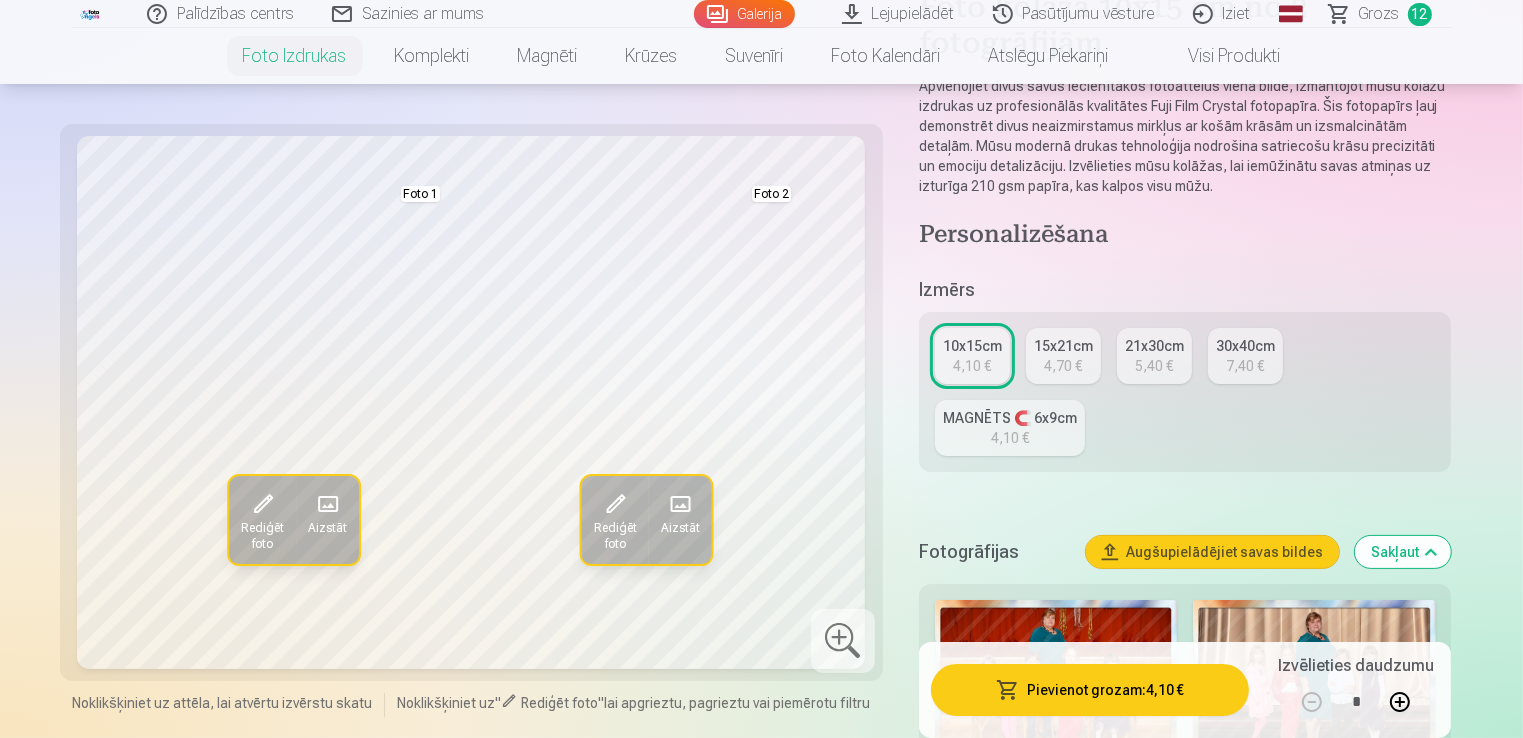 click at bounding box center [843, 641] 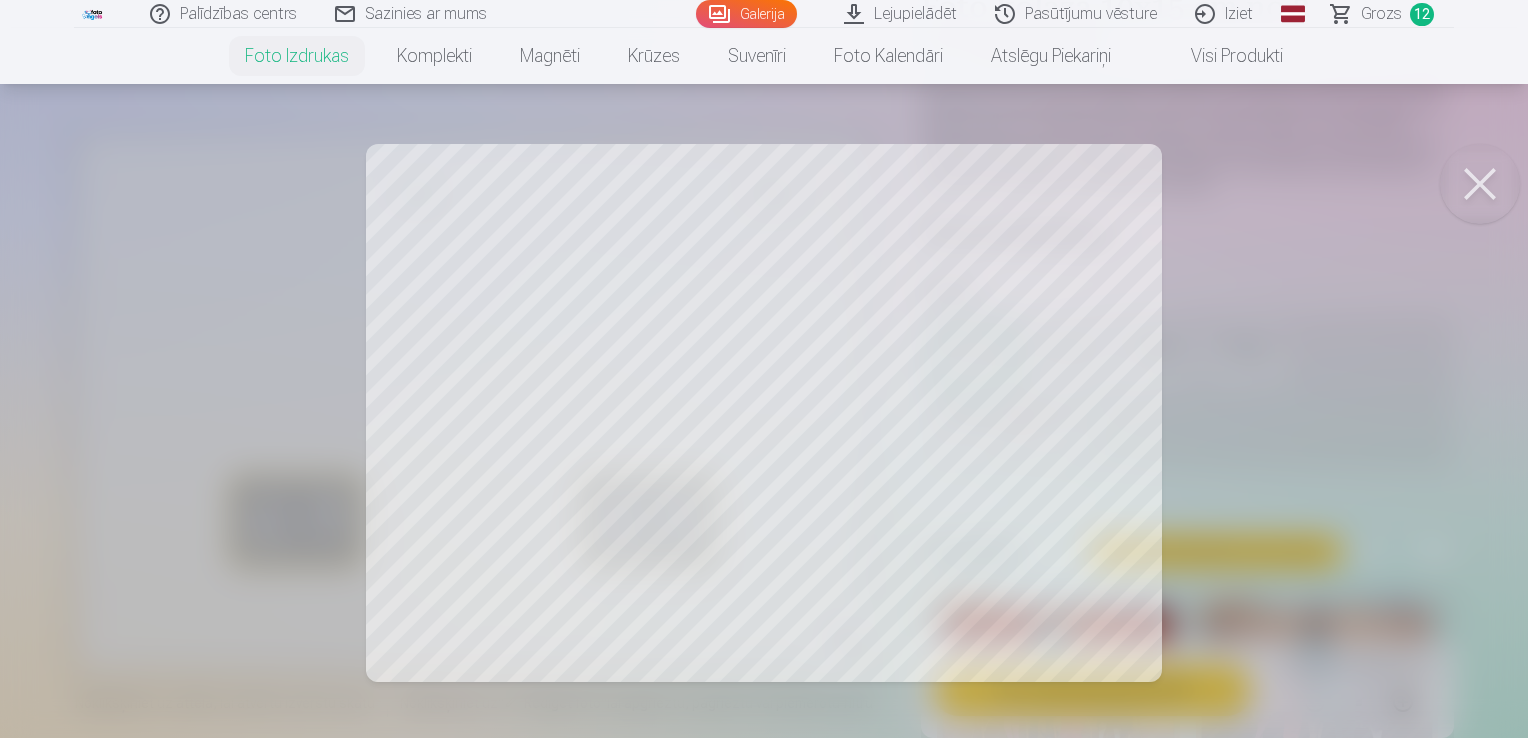 click at bounding box center [764, 369] 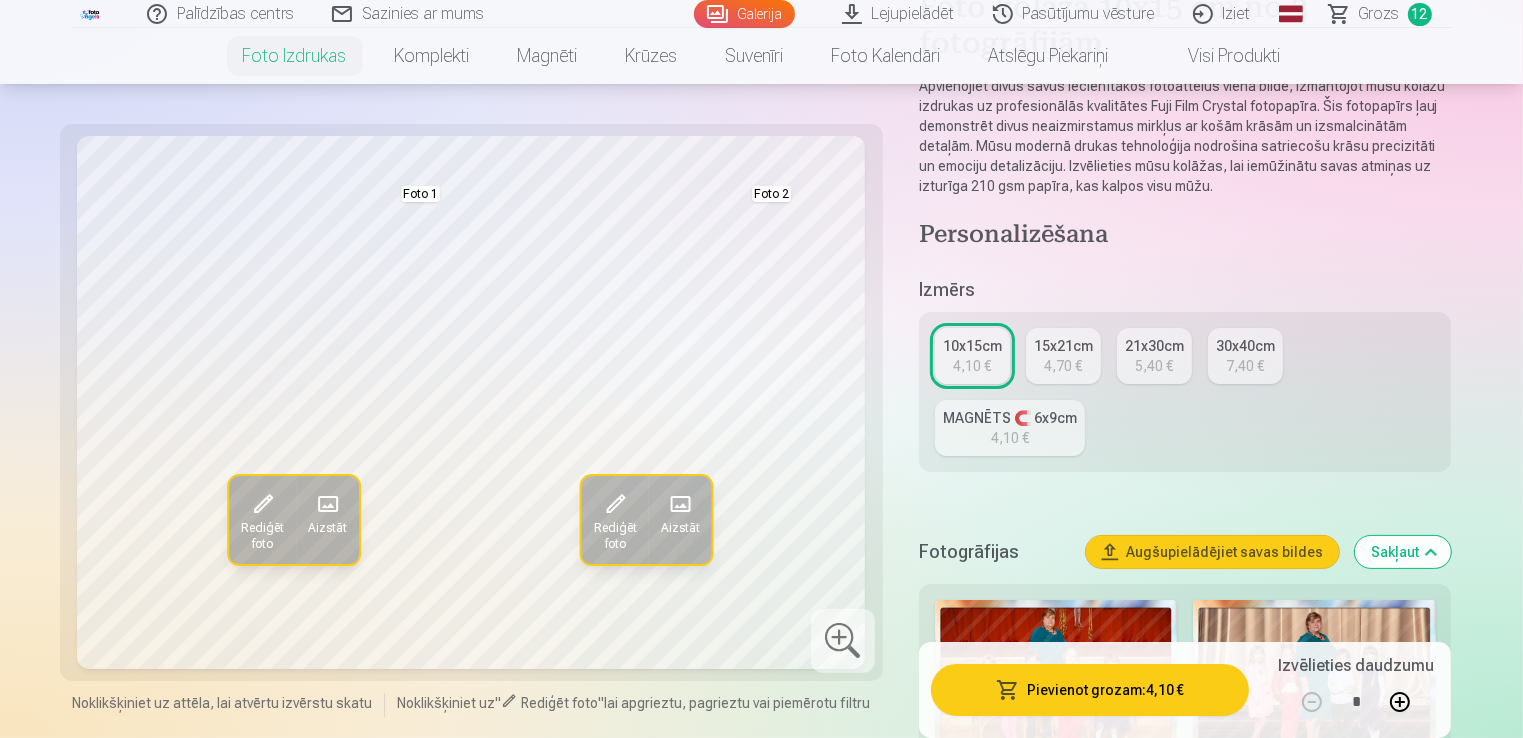 click on "15x21cm 4,70 €" at bounding box center (1063, 356) 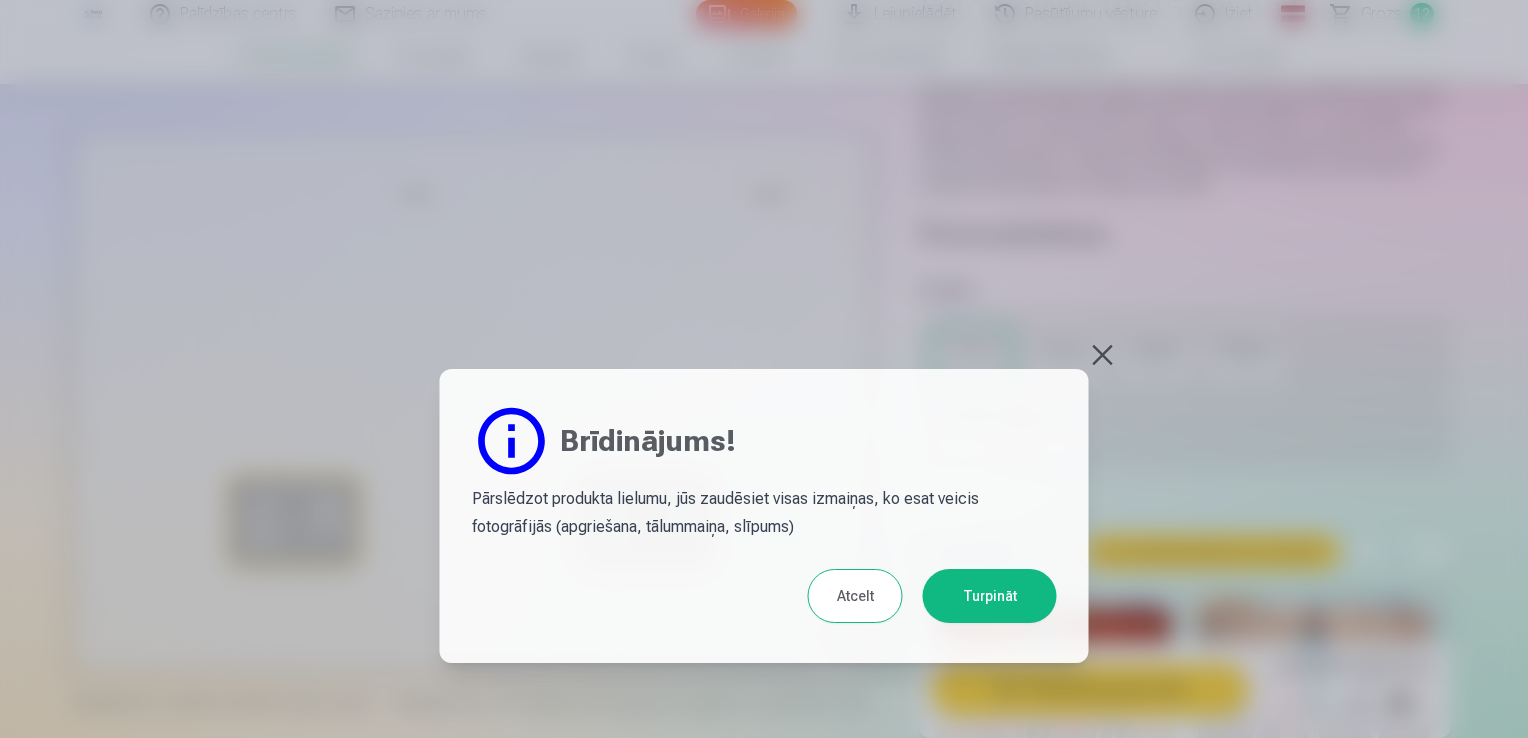 click on "Turpināt" at bounding box center [990, 596] 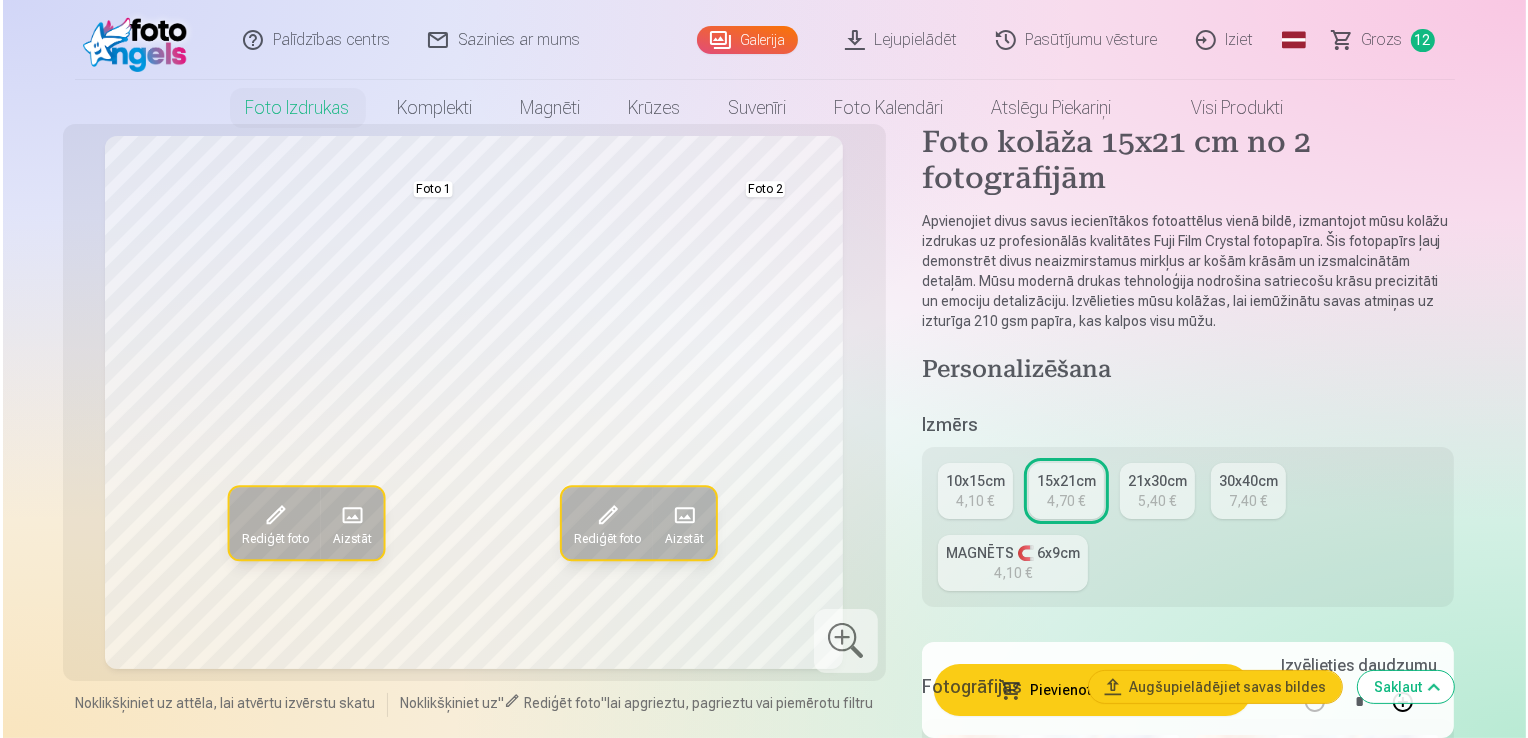 scroll, scrollTop: 100, scrollLeft: 0, axis: vertical 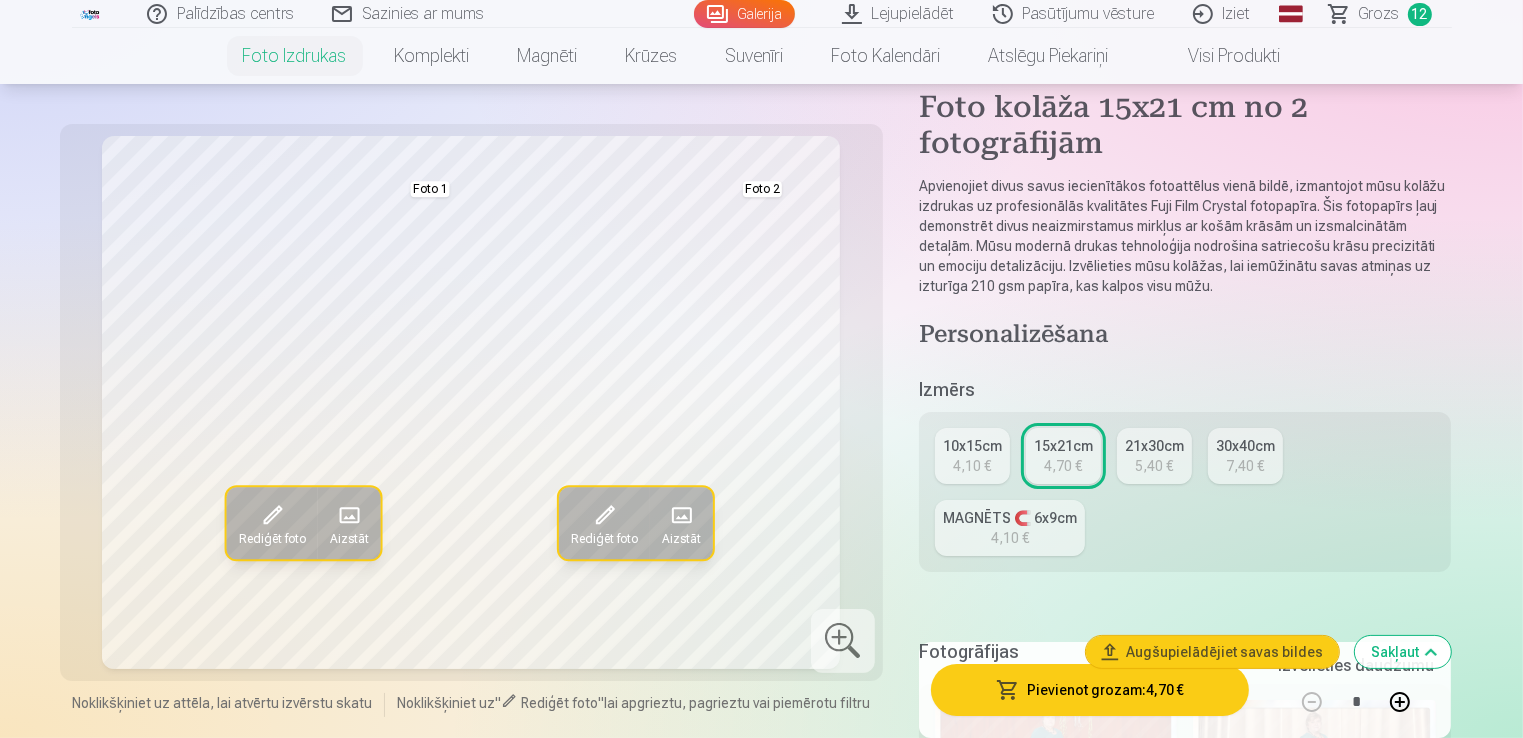 click on "Pievienot grozam :  4,70 €" at bounding box center [1090, 690] 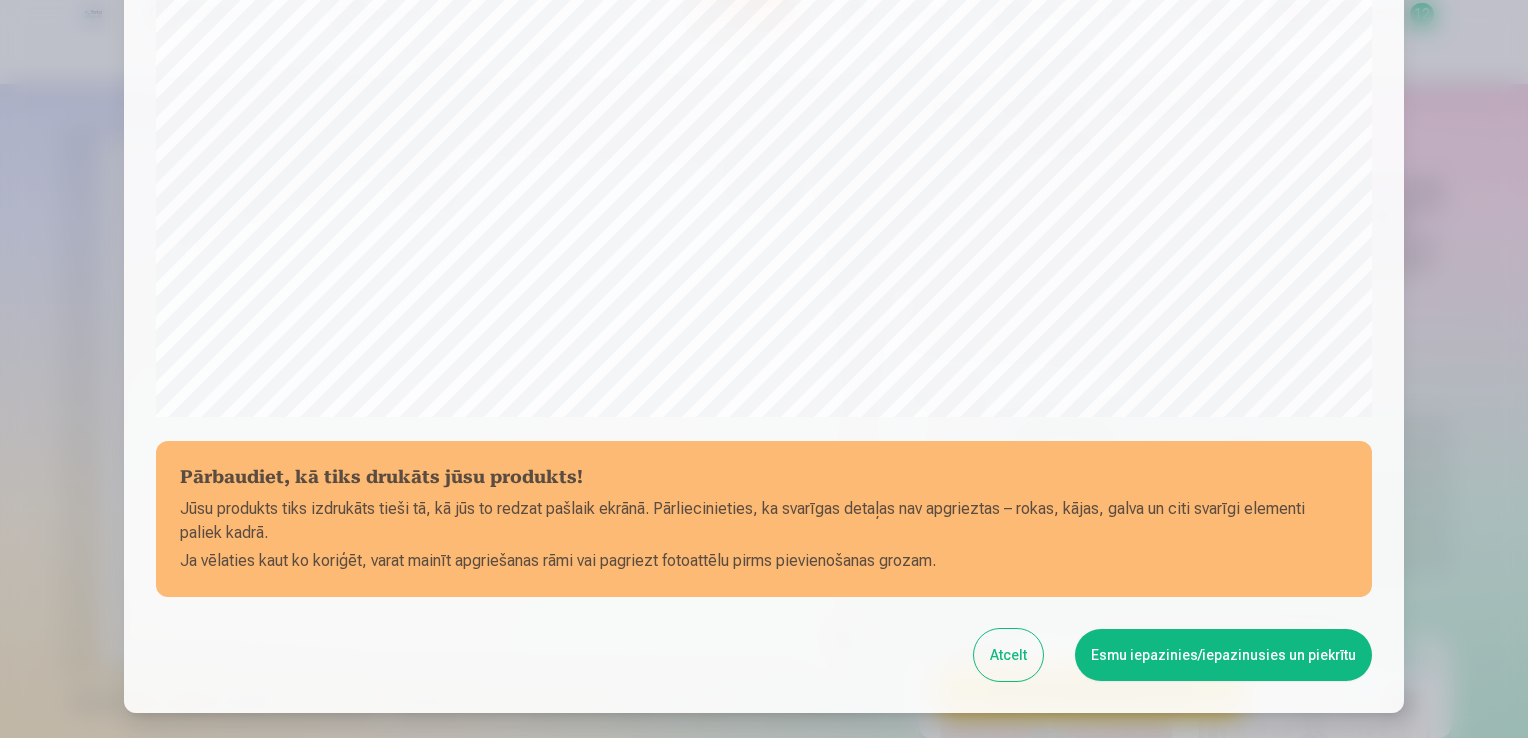 scroll, scrollTop: 600, scrollLeft: 0, axis: vertical 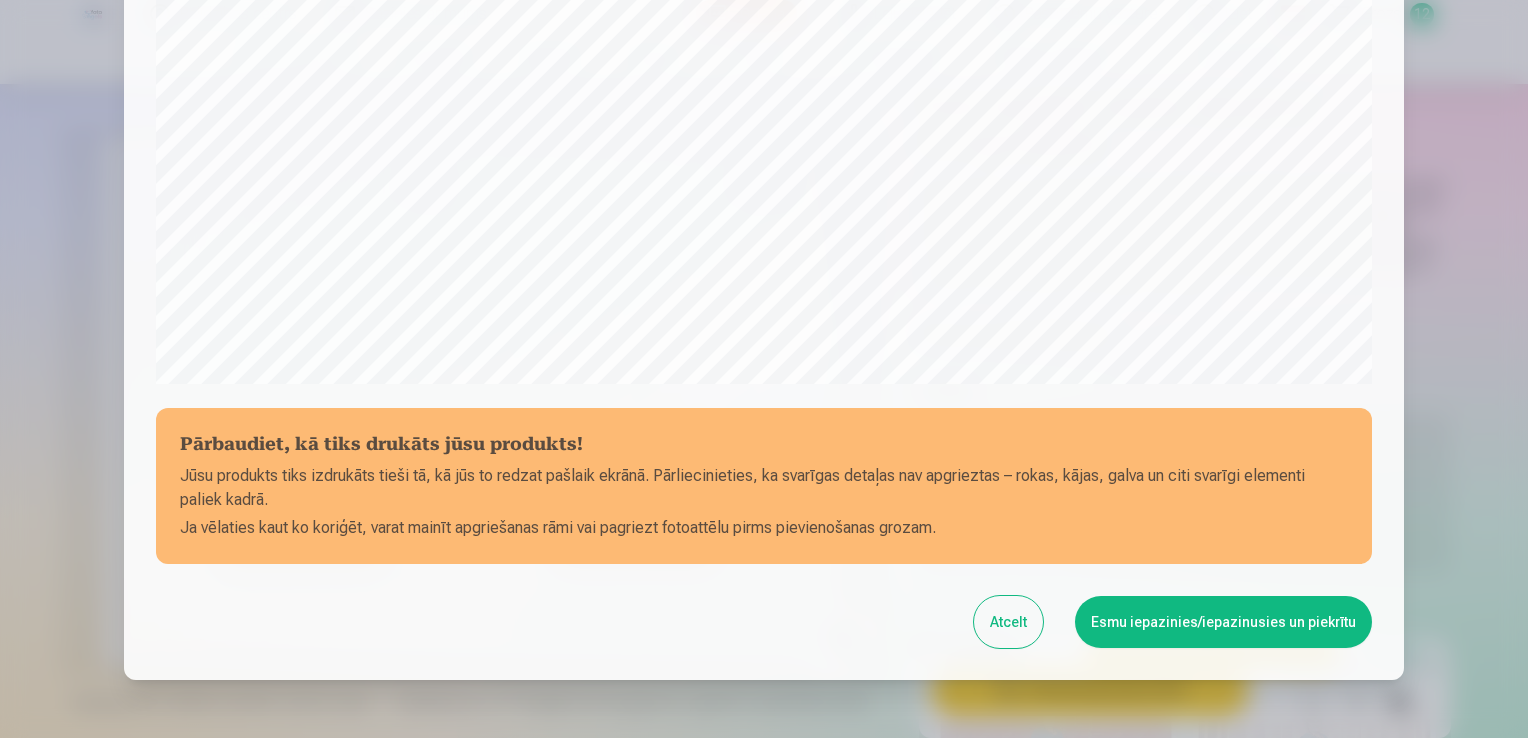 click on "Esmu iepazinies/iepazinusies un piekrītu" at bounding box center (1223, 622) 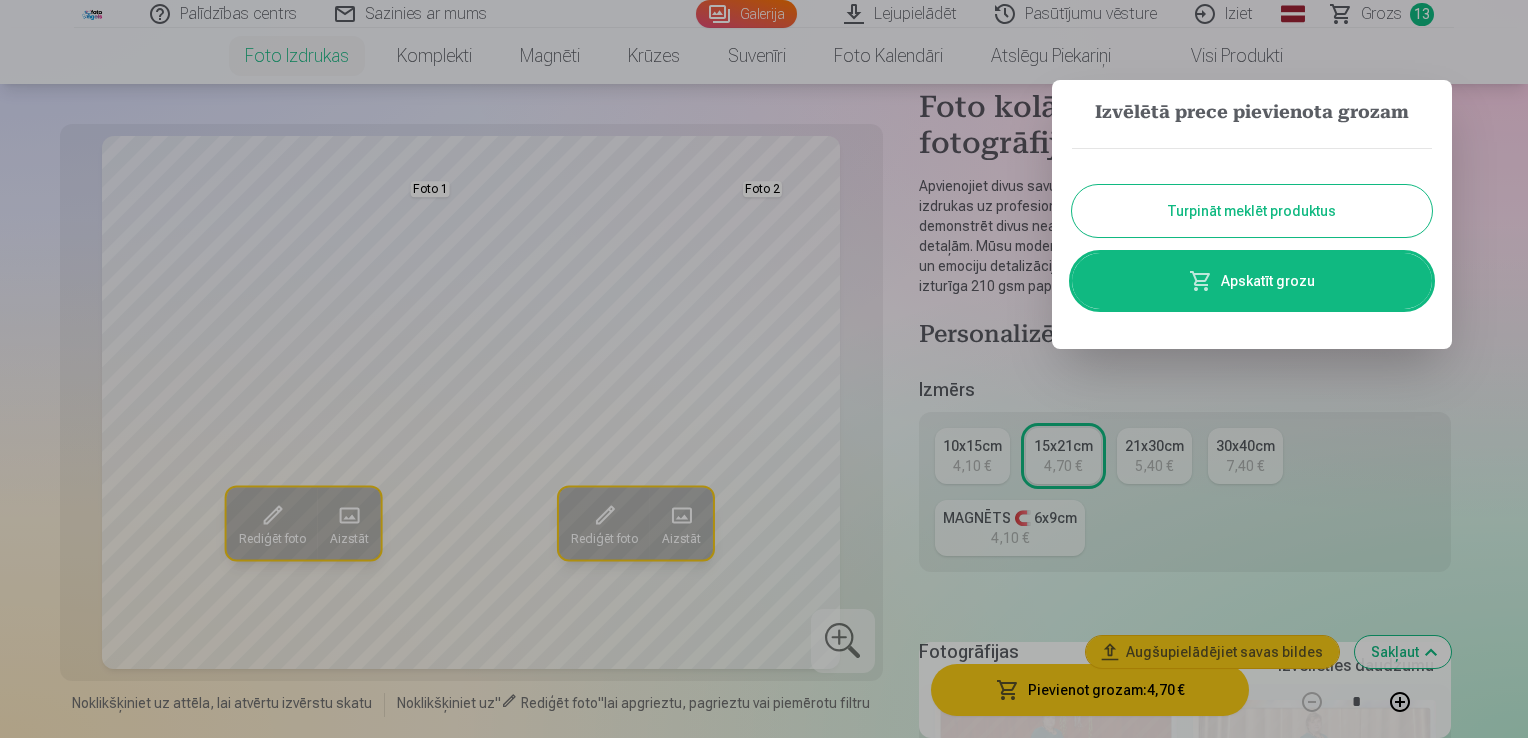 click on "Turpināt meklēt produktus" at bounding box center (1252, 211) 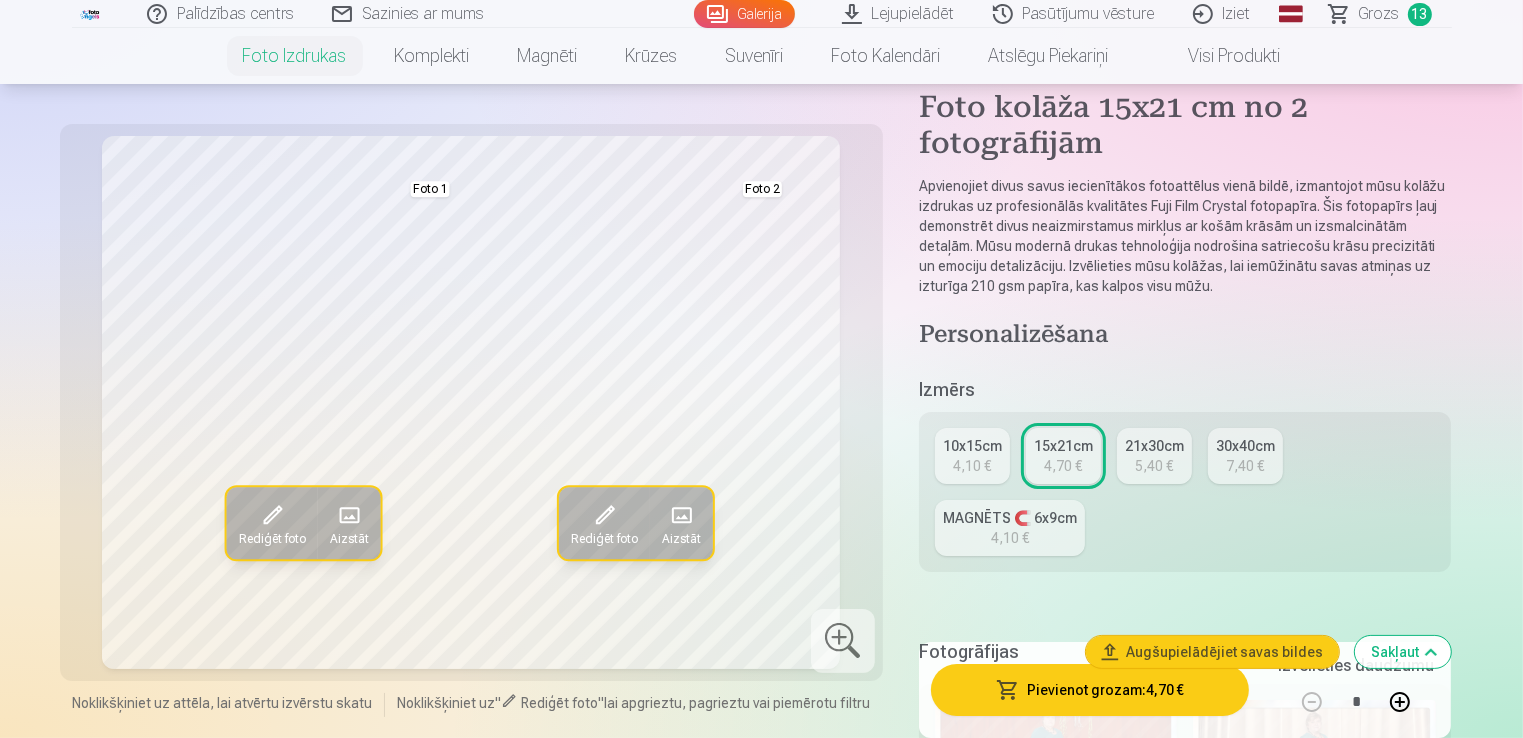 click on "Aizstāt" at bounding box center [680, 539] 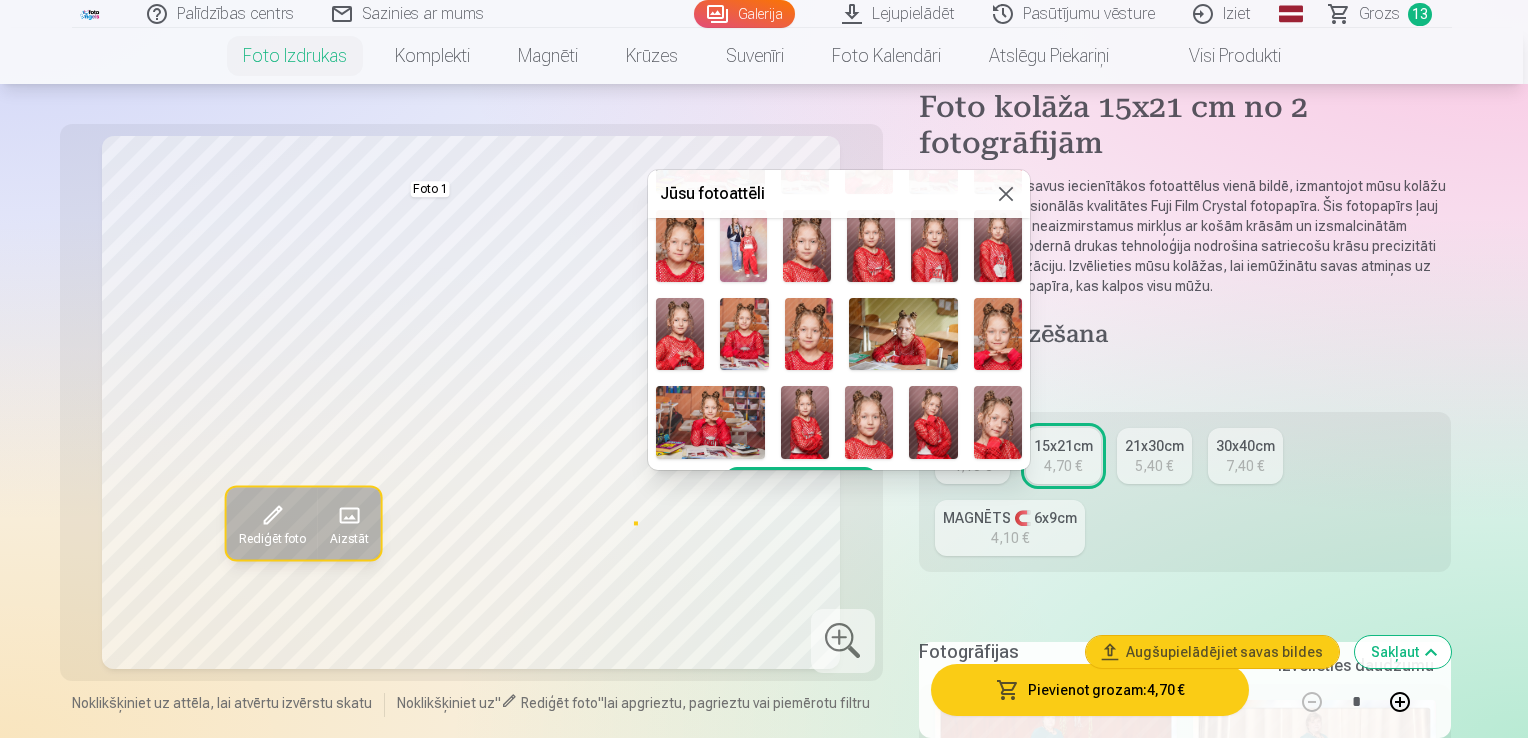 scroll, scrollTop: 200, scrollLeft: 0, axis: vertical 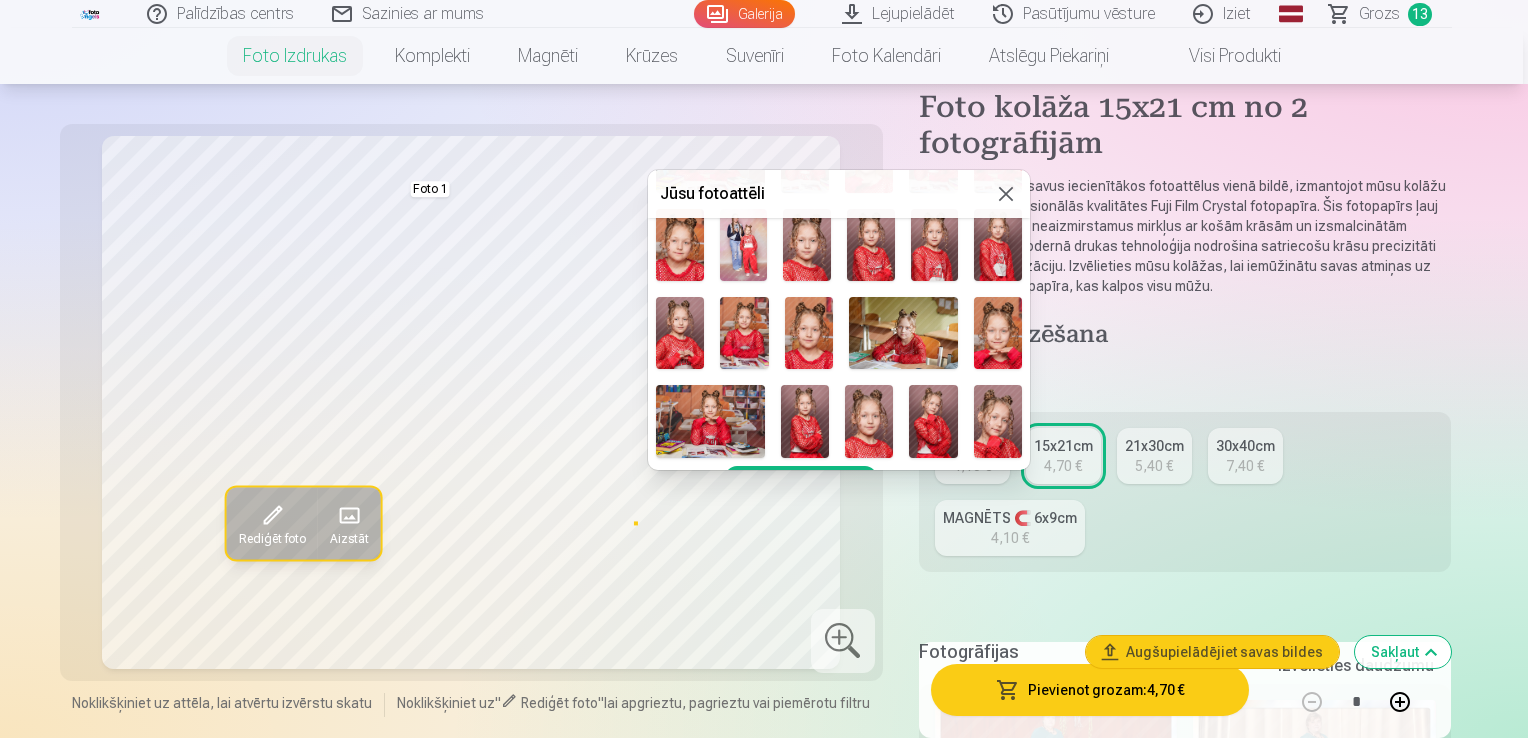 click at bounding box center (744, 245) 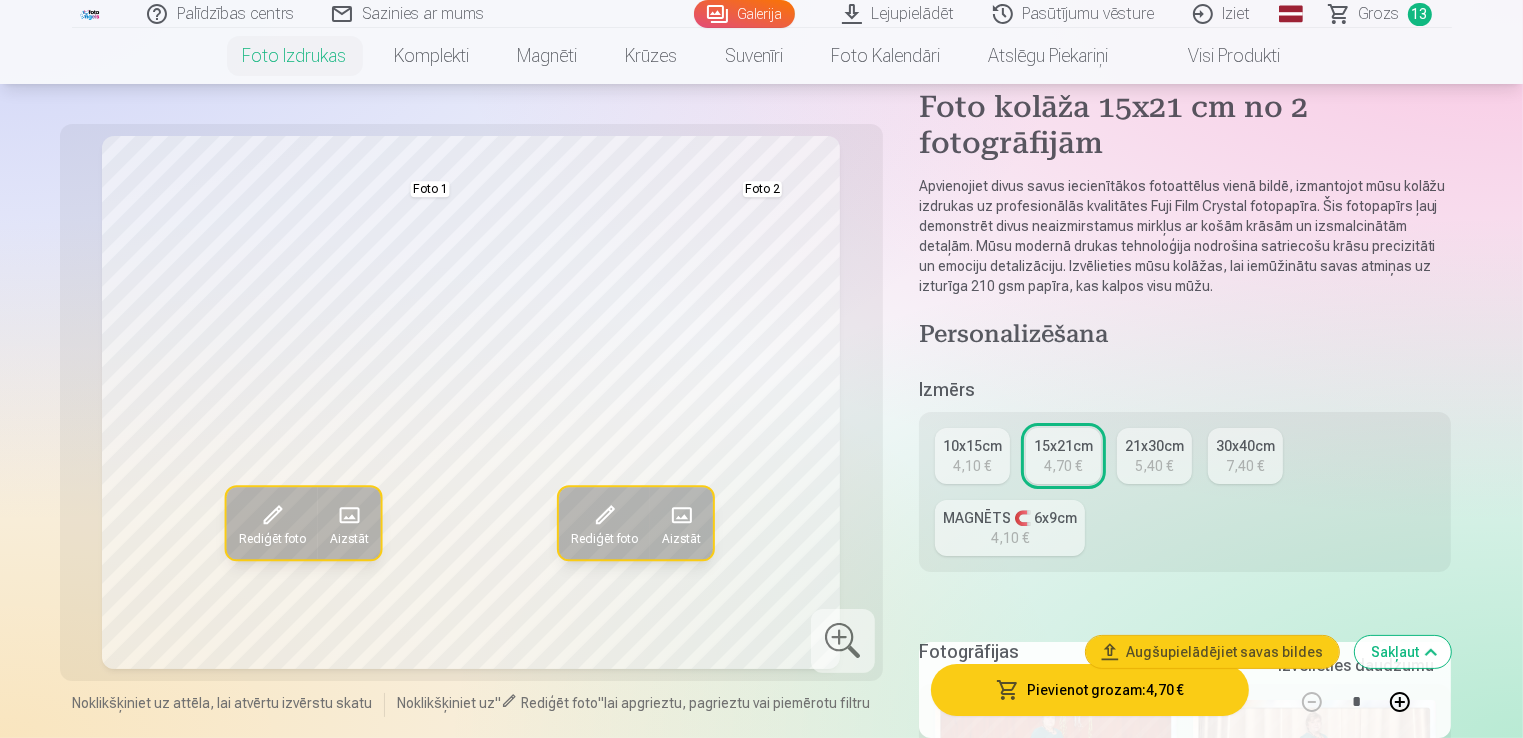 click on "Pievienot grozam :  4,70 €" at bounding box center (1090, 690) 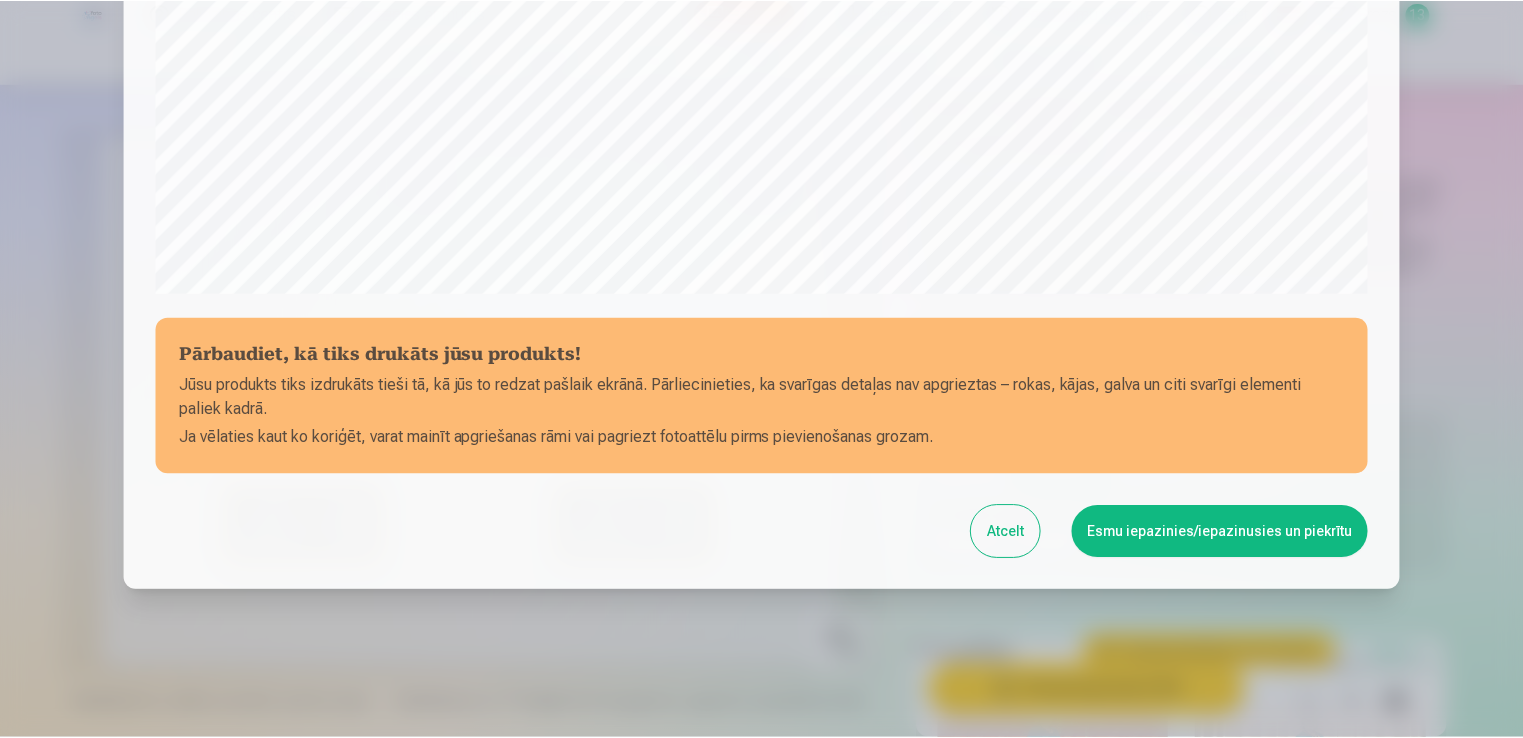 scroll, scrollTop: 701, scrollLeft: 0, axis: vertical 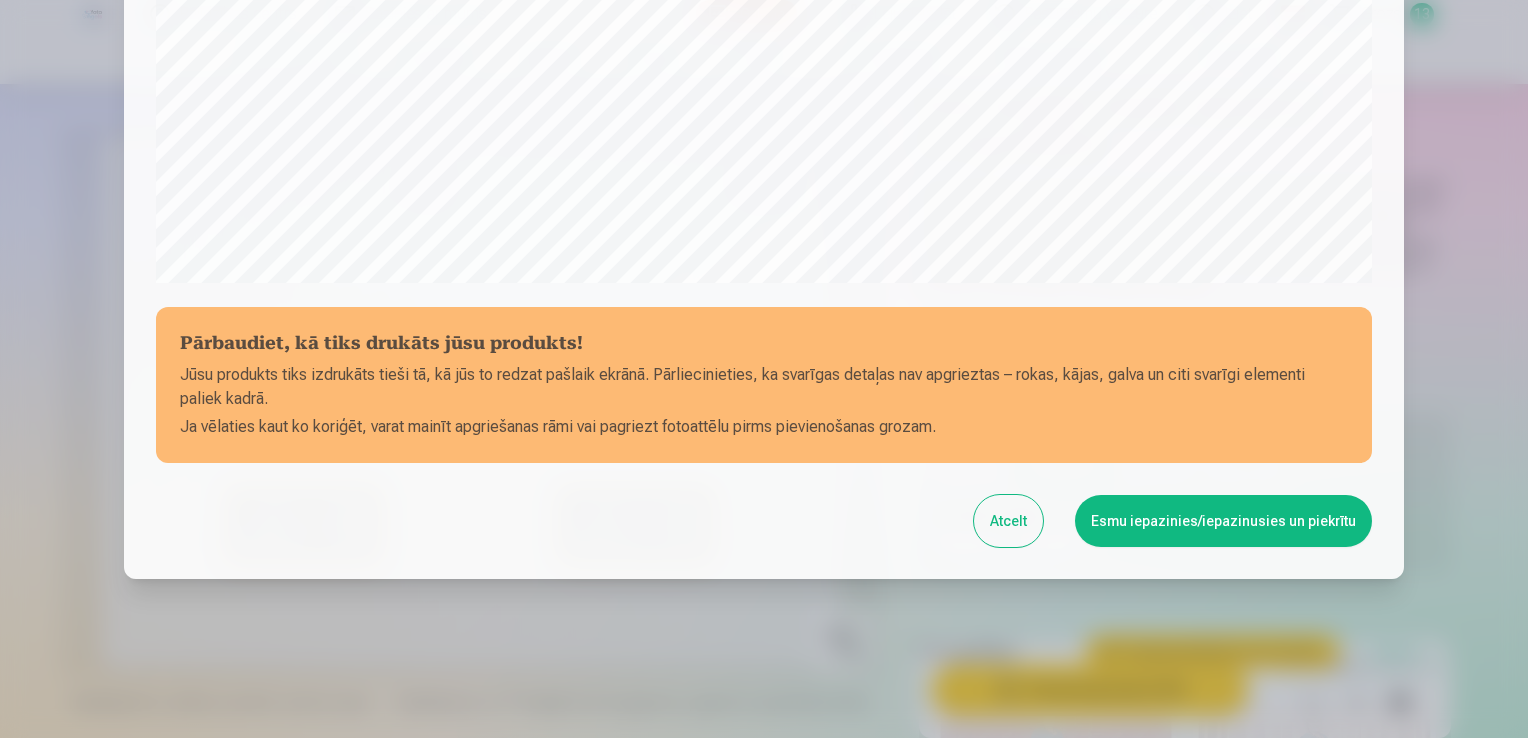 click on "Esmu iepazinies/iepazinusies un piekrītu" at bounding box center (1223, 521) 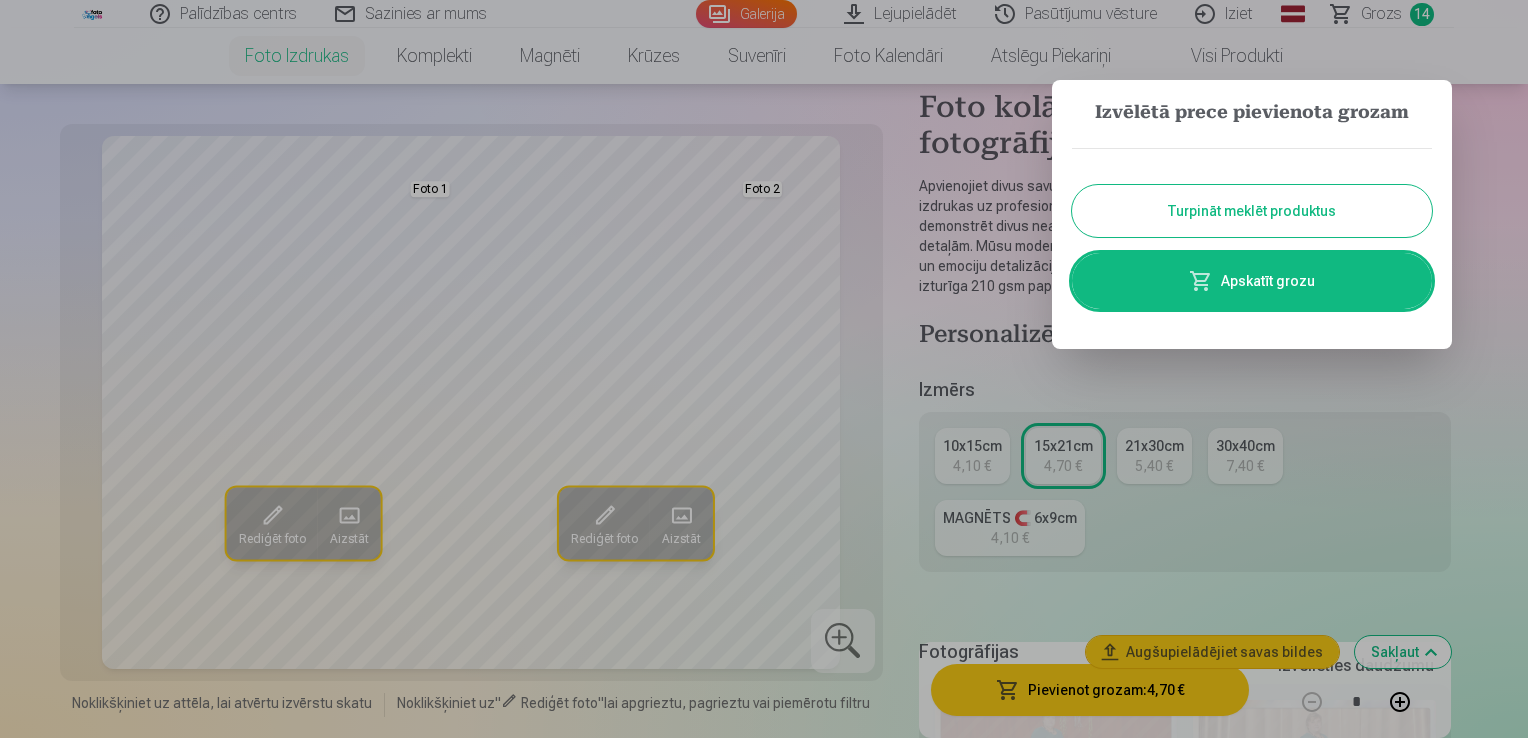 click on "Turpināt meklēt produktus" at bounding box center (1252, 211) 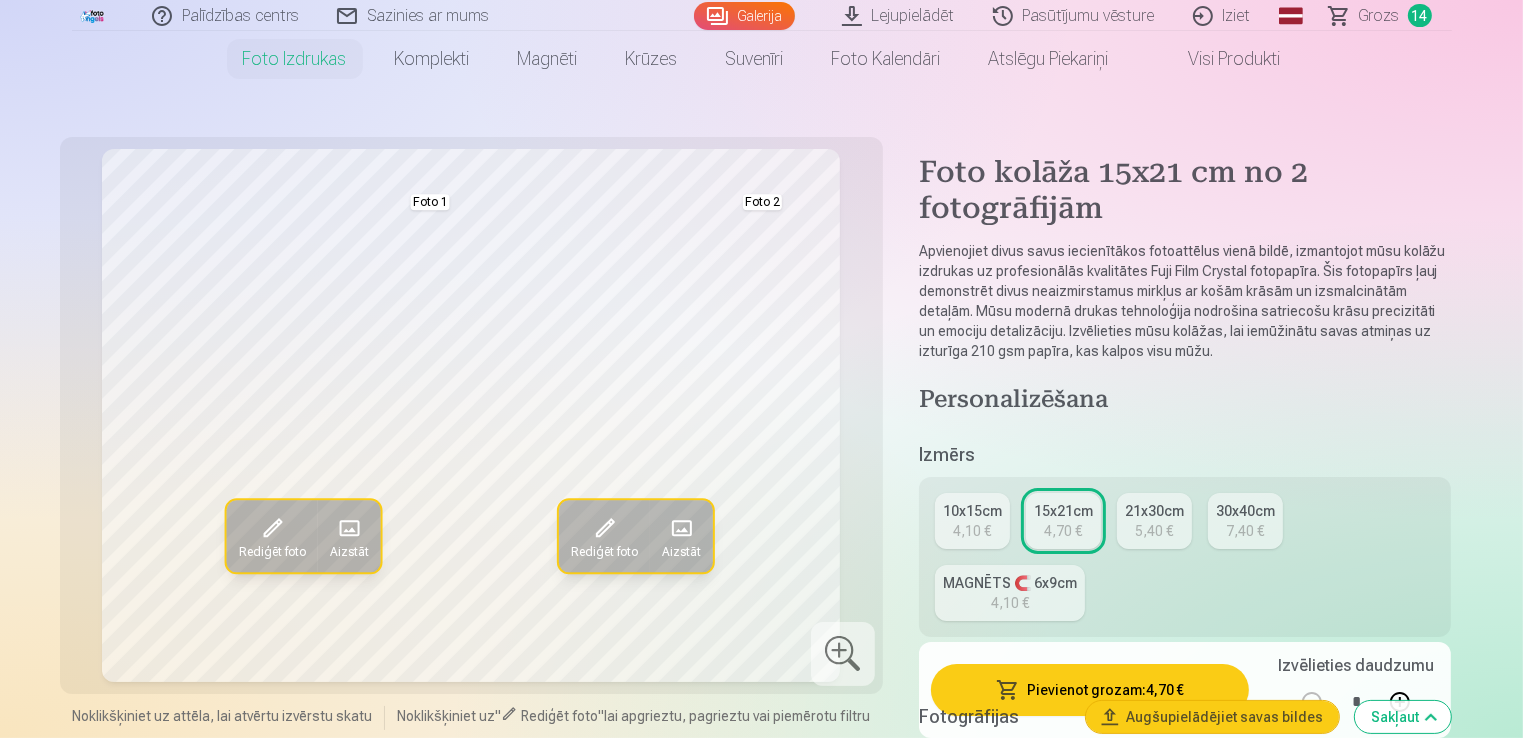 scroll, scrollTop: 0, scrollLeft: 0, axis: both 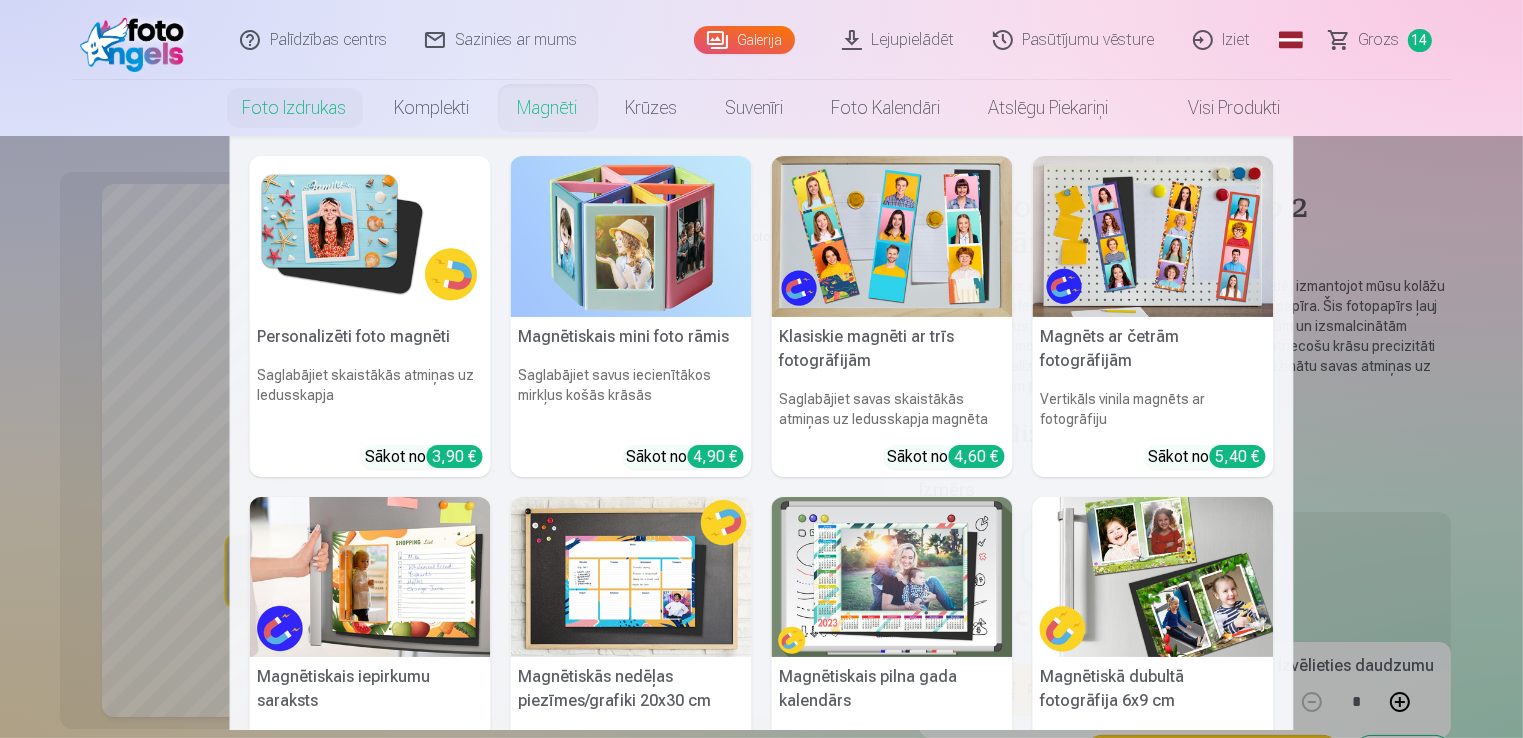 click on "Magnēti" at bounding box center [548, 108] 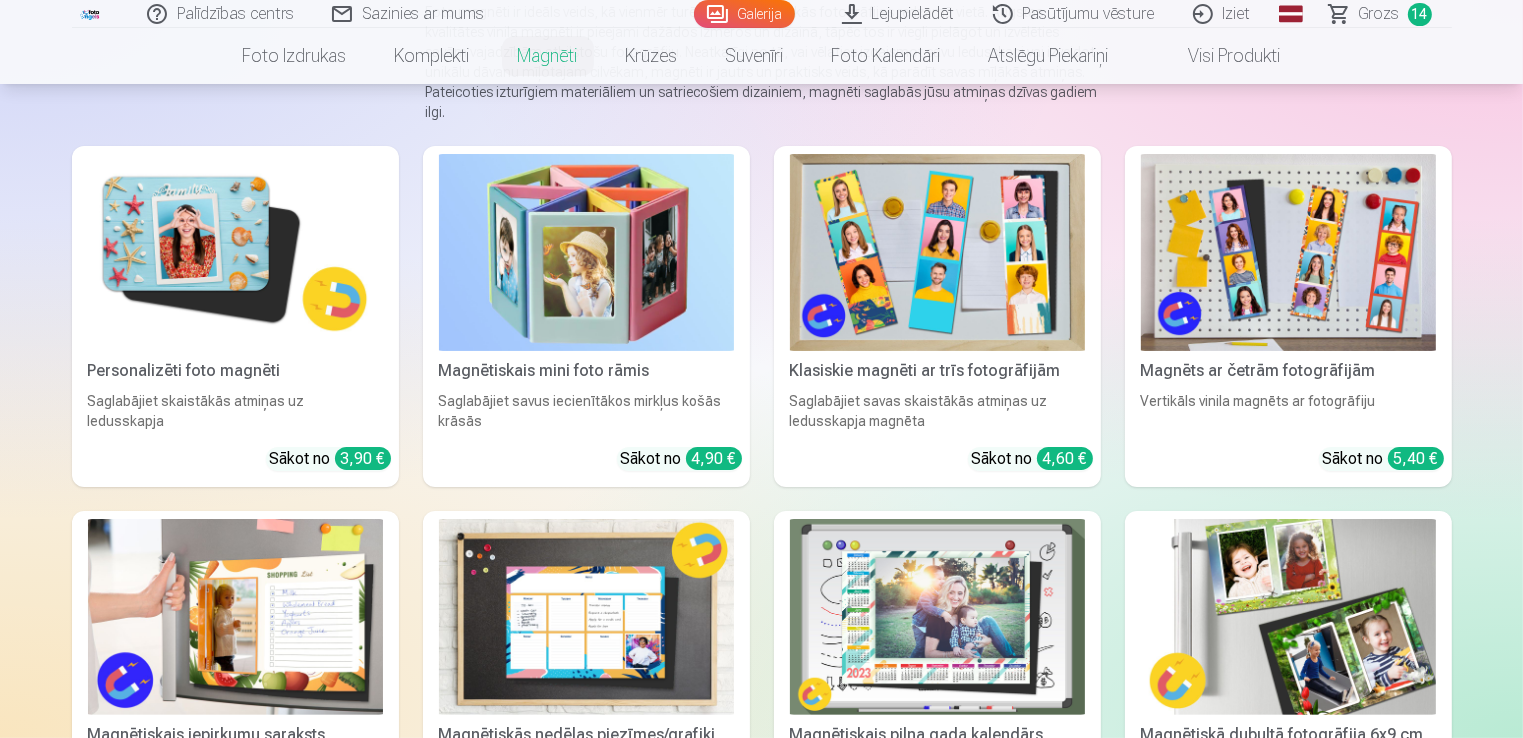 scroll, scrollTop: 200, scrollLeft: 0, axis: vertical 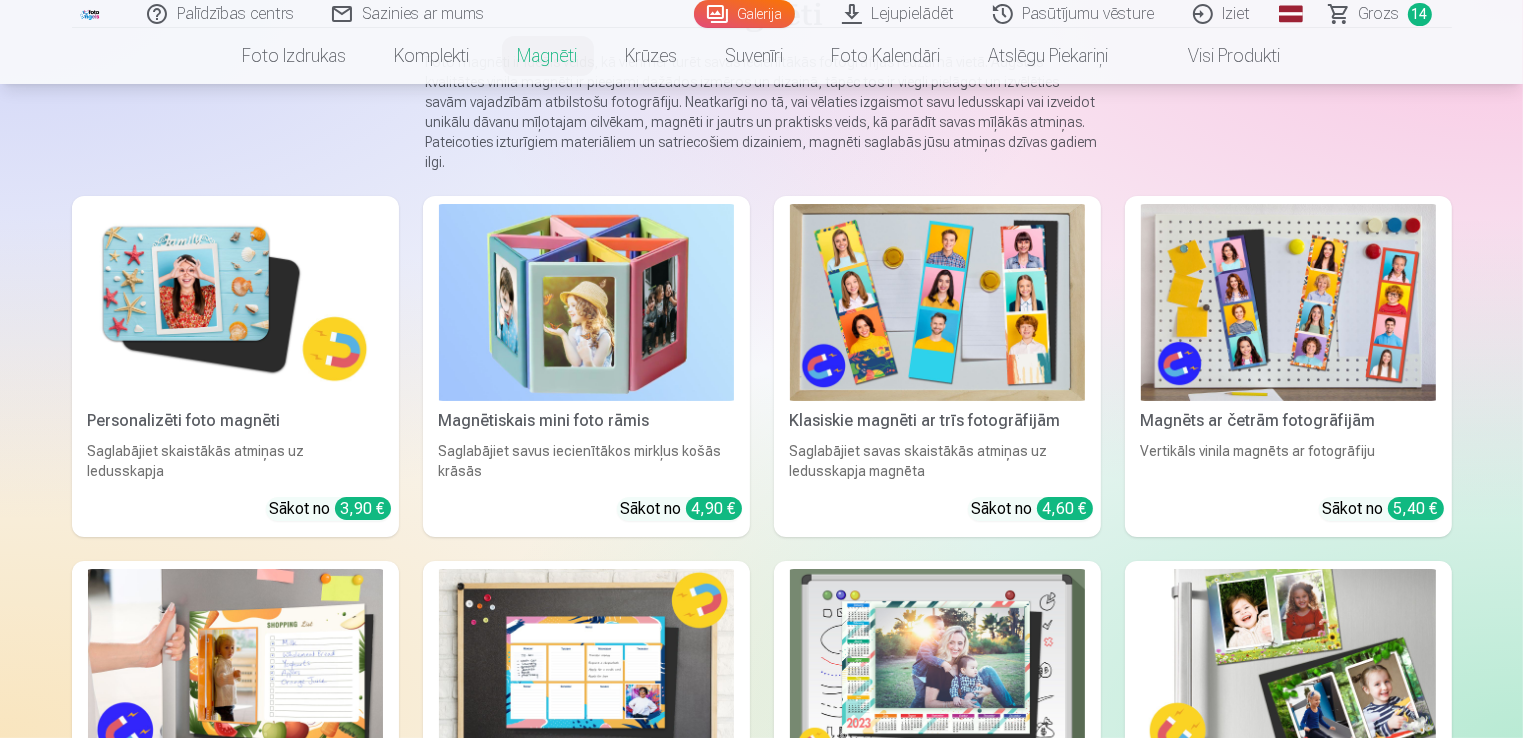 click at bounding box center (235, 302) 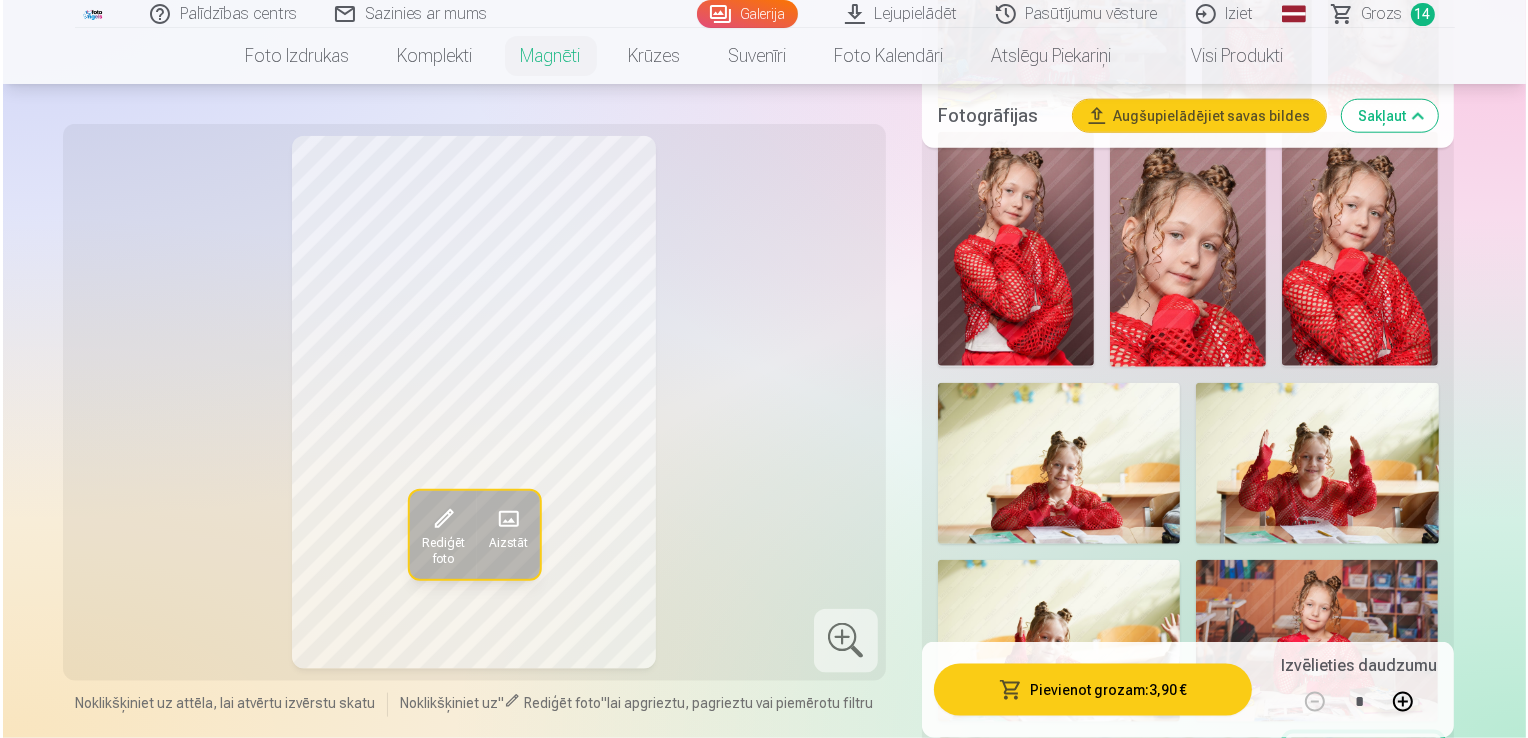 scroll, scrollTop: 2200, scrollLeft: 0, axis: vertical 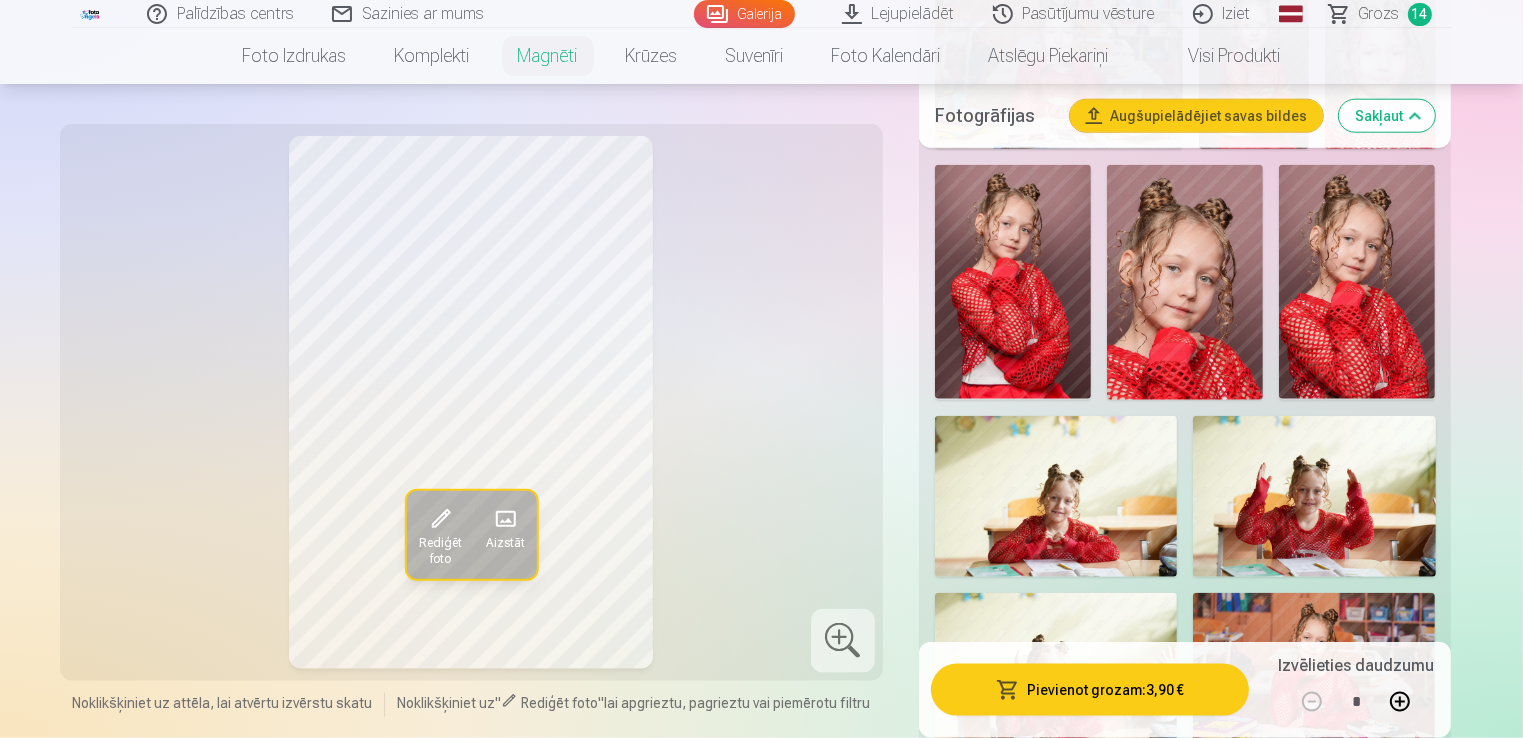 click at bounding box center (1013, 282) 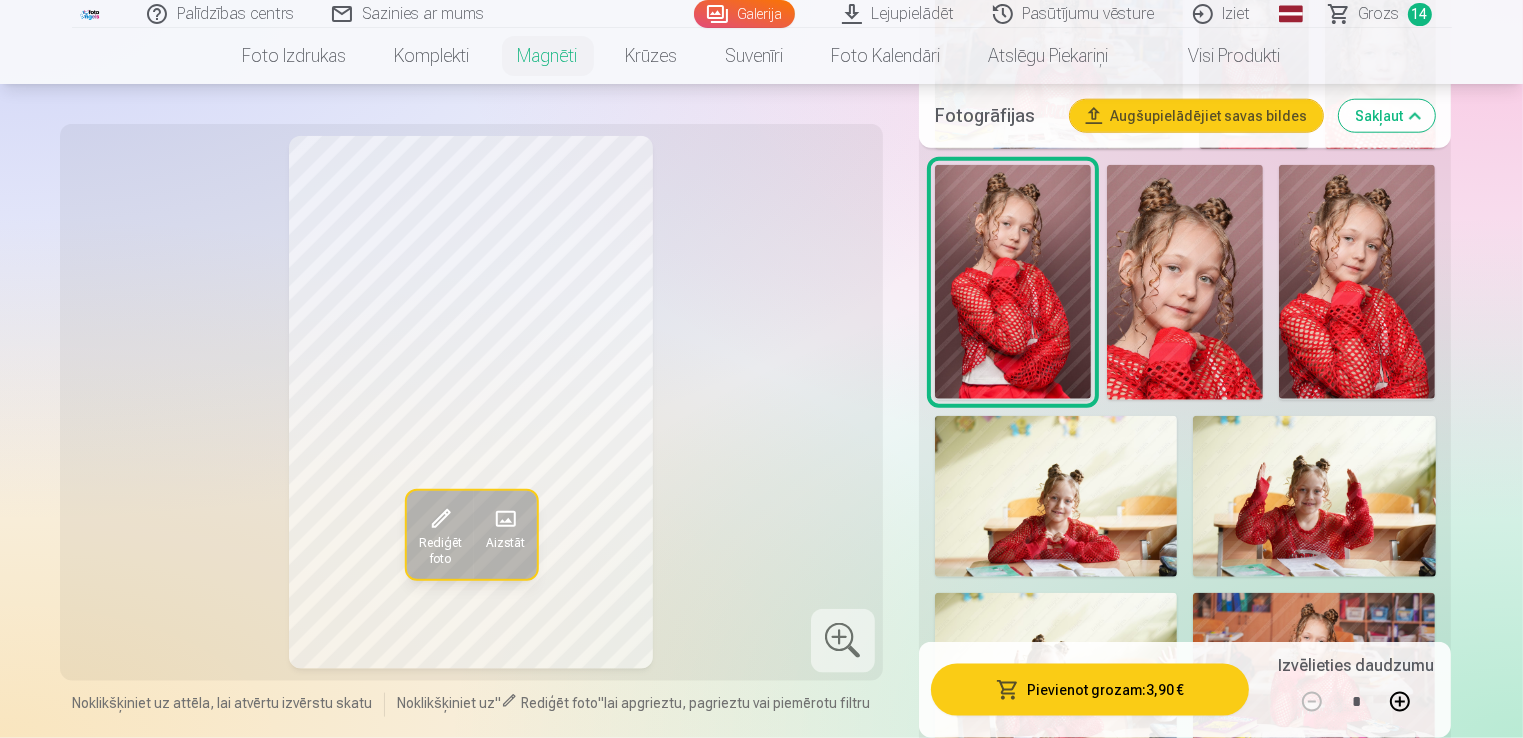 click on "Pievienot grozam :  3,90 €" at bounding box center [1090, 690] 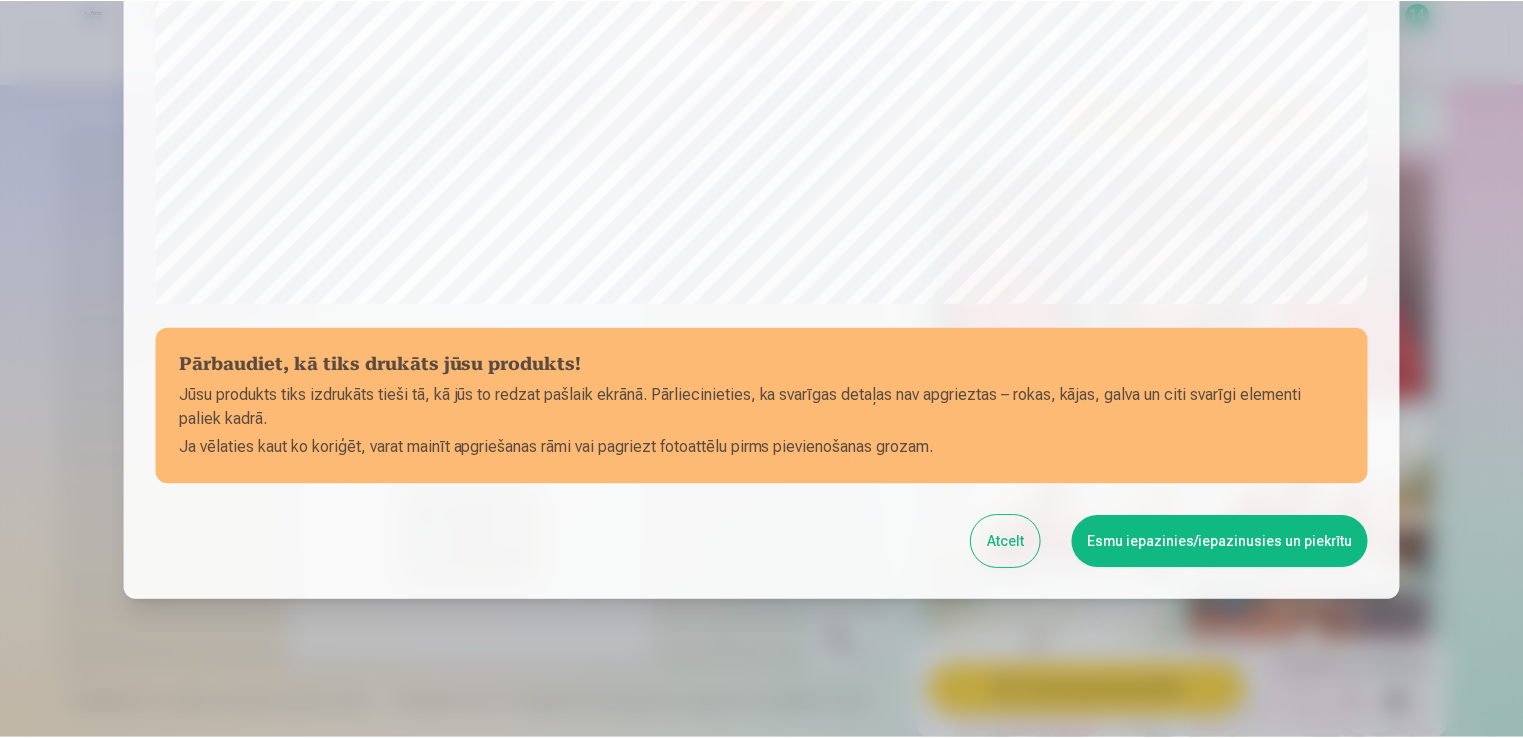scroll, scrollTop: 701, scrollLeft: 0, axis: vertical 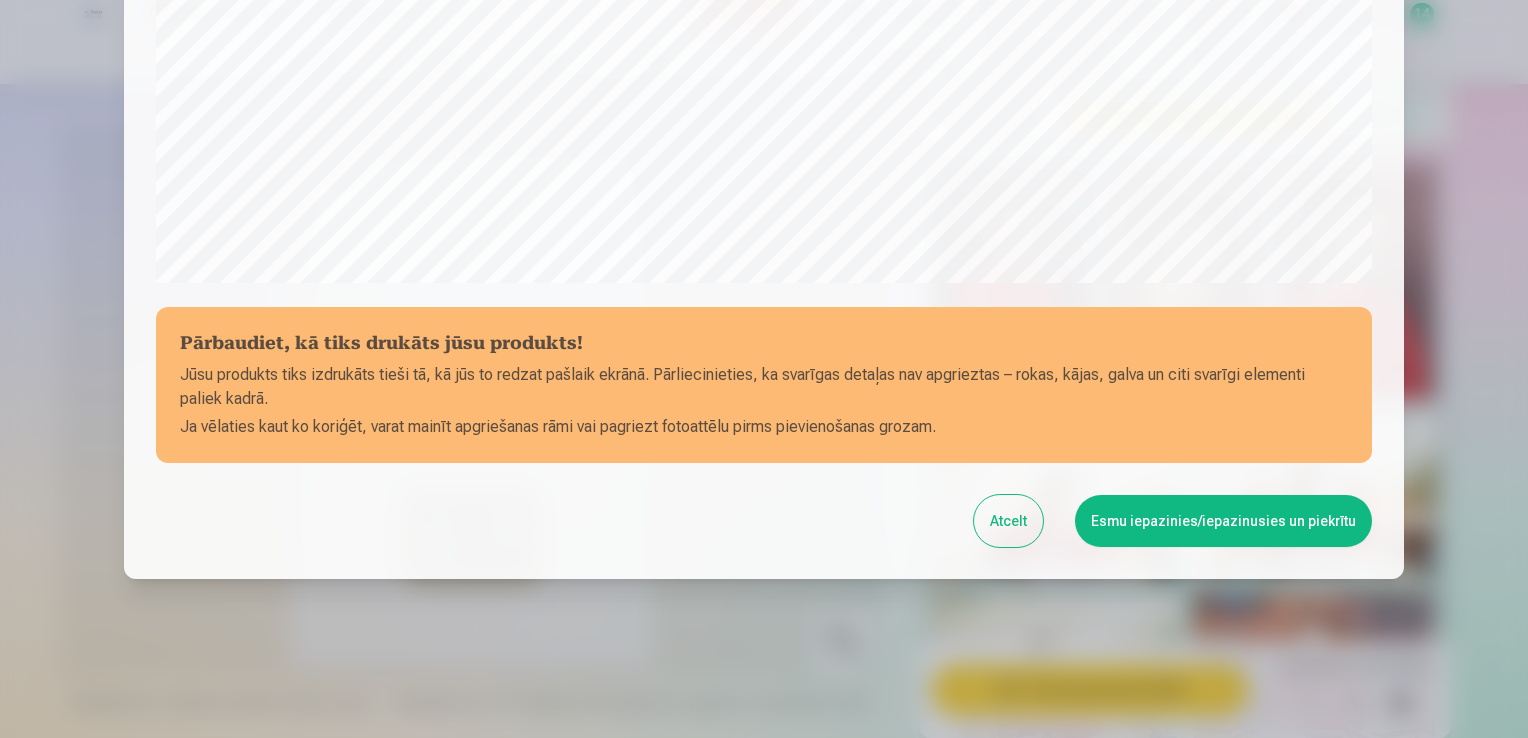 click on "Esmu iepazinies/iepazinusies un piekrītu" at bounding box center [1223, 521] 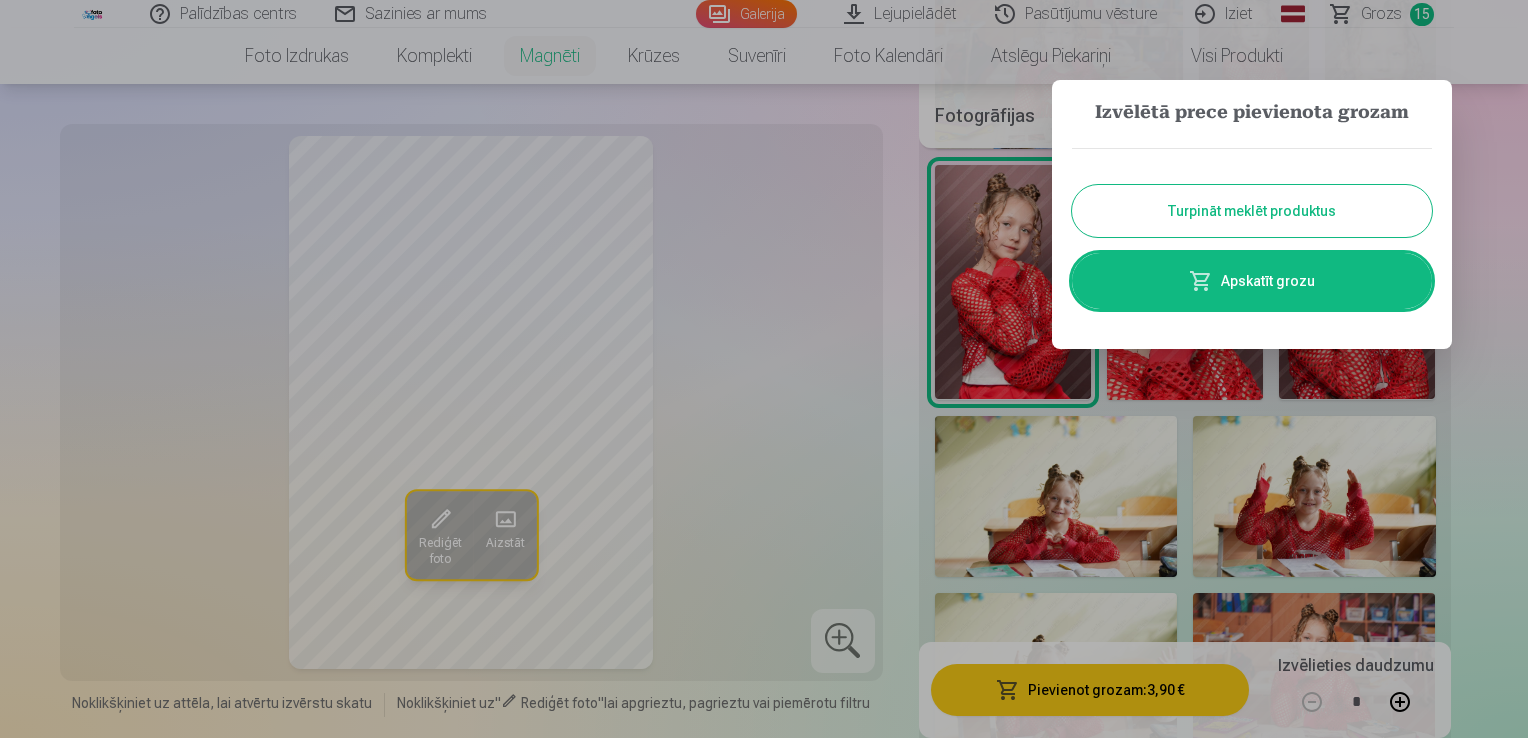 click on "Turpināt meklēt produktus" at bounding box center [1252, 211] 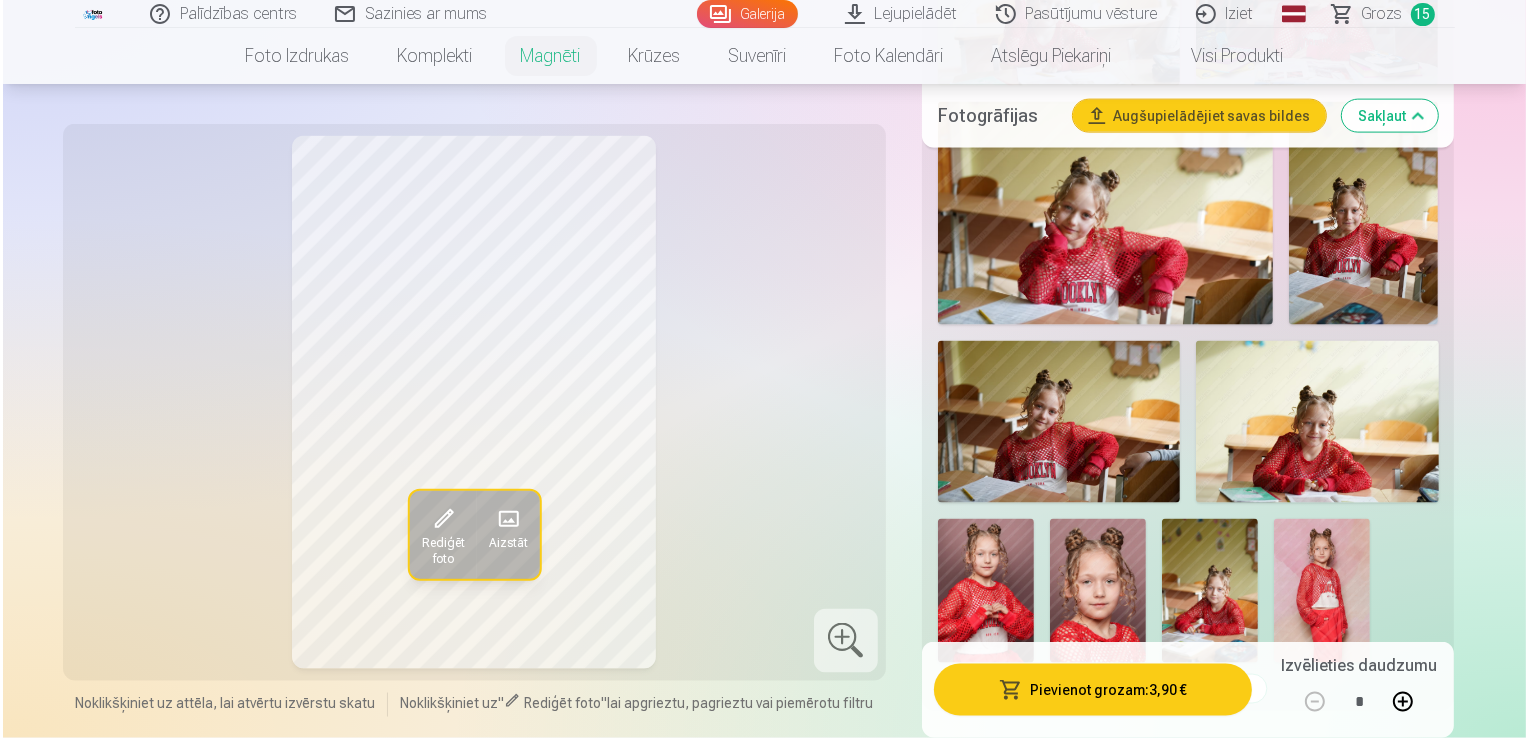 scroll, scrollTop: 2900, scrollLeft: 0, axis: vertical 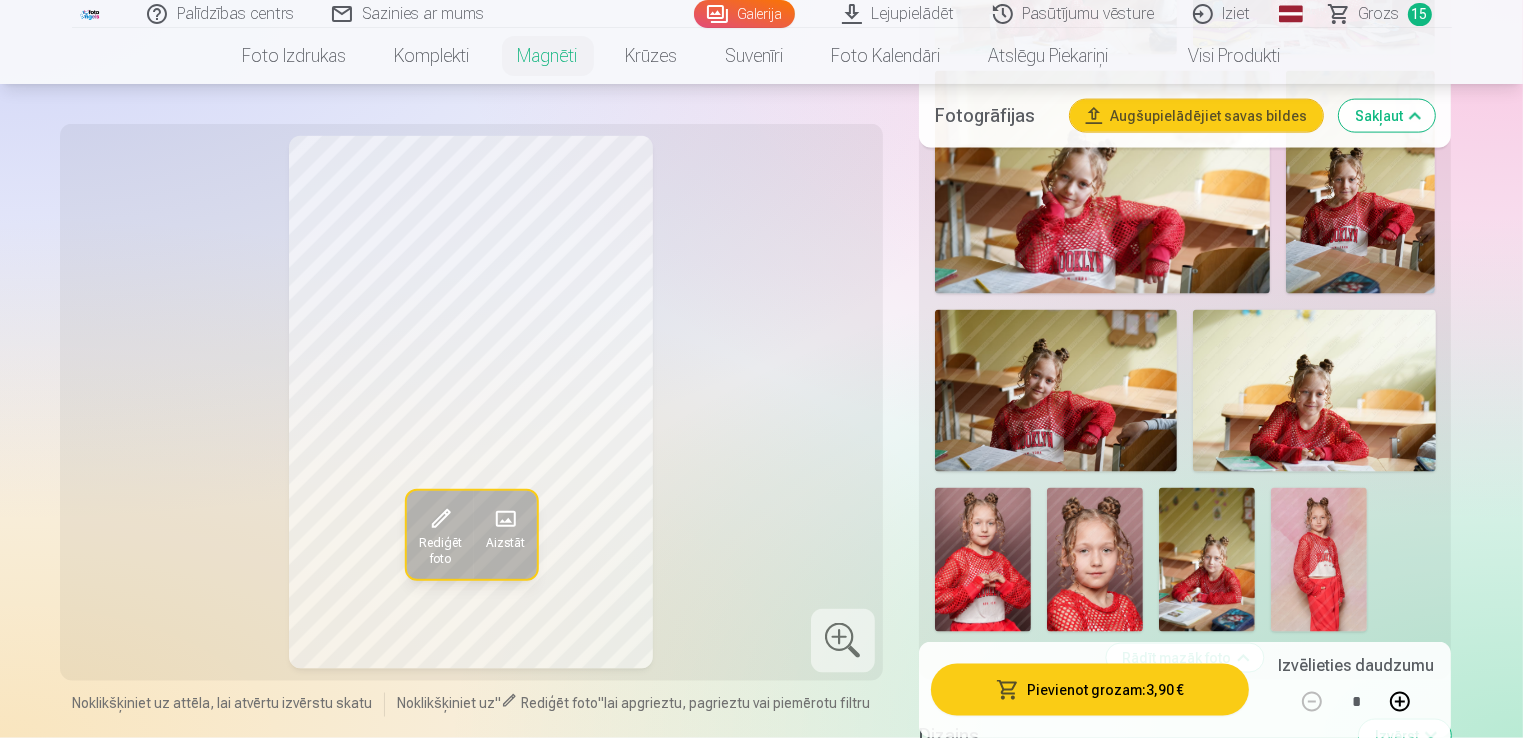 click at bounding box center (1319, 560) 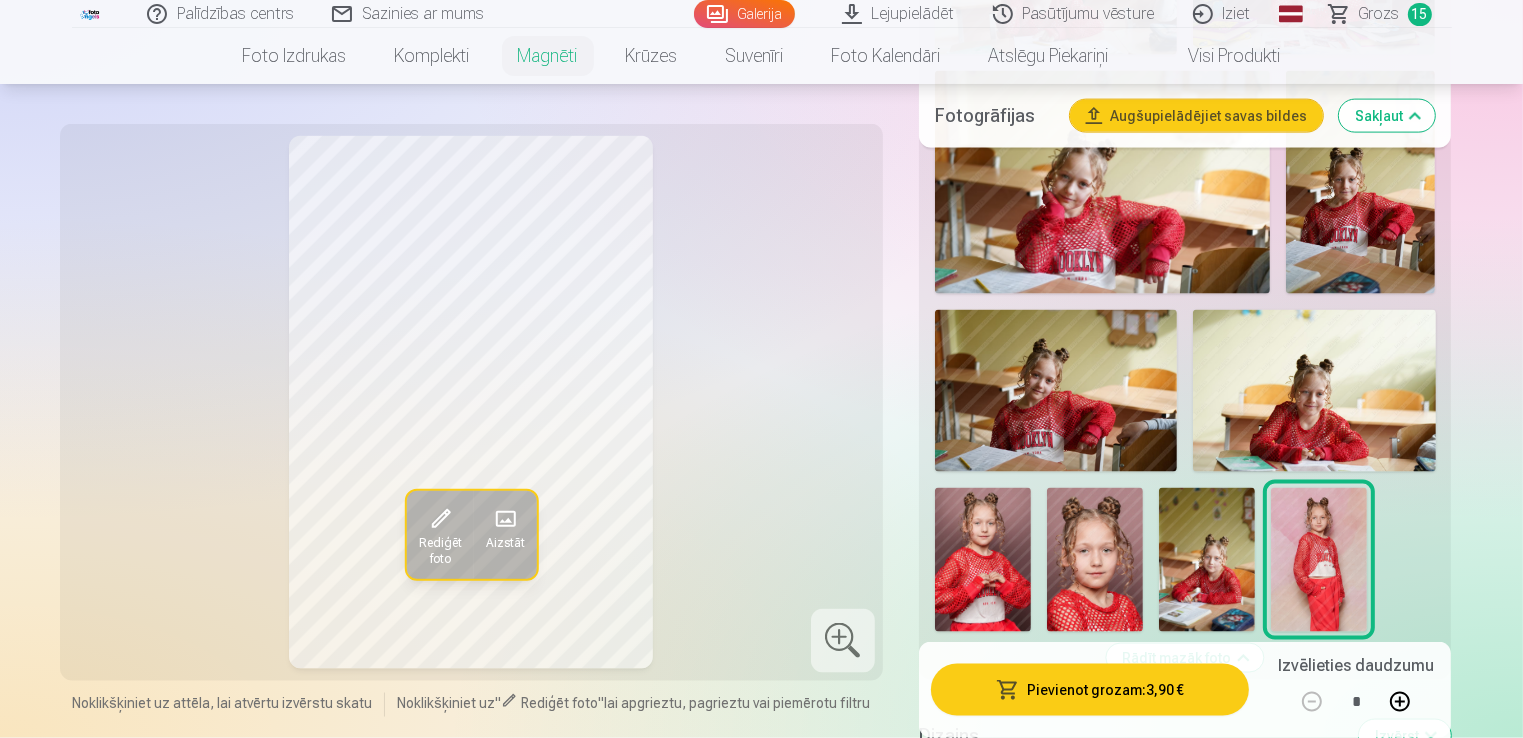 click at bounding box center [1103, 183] 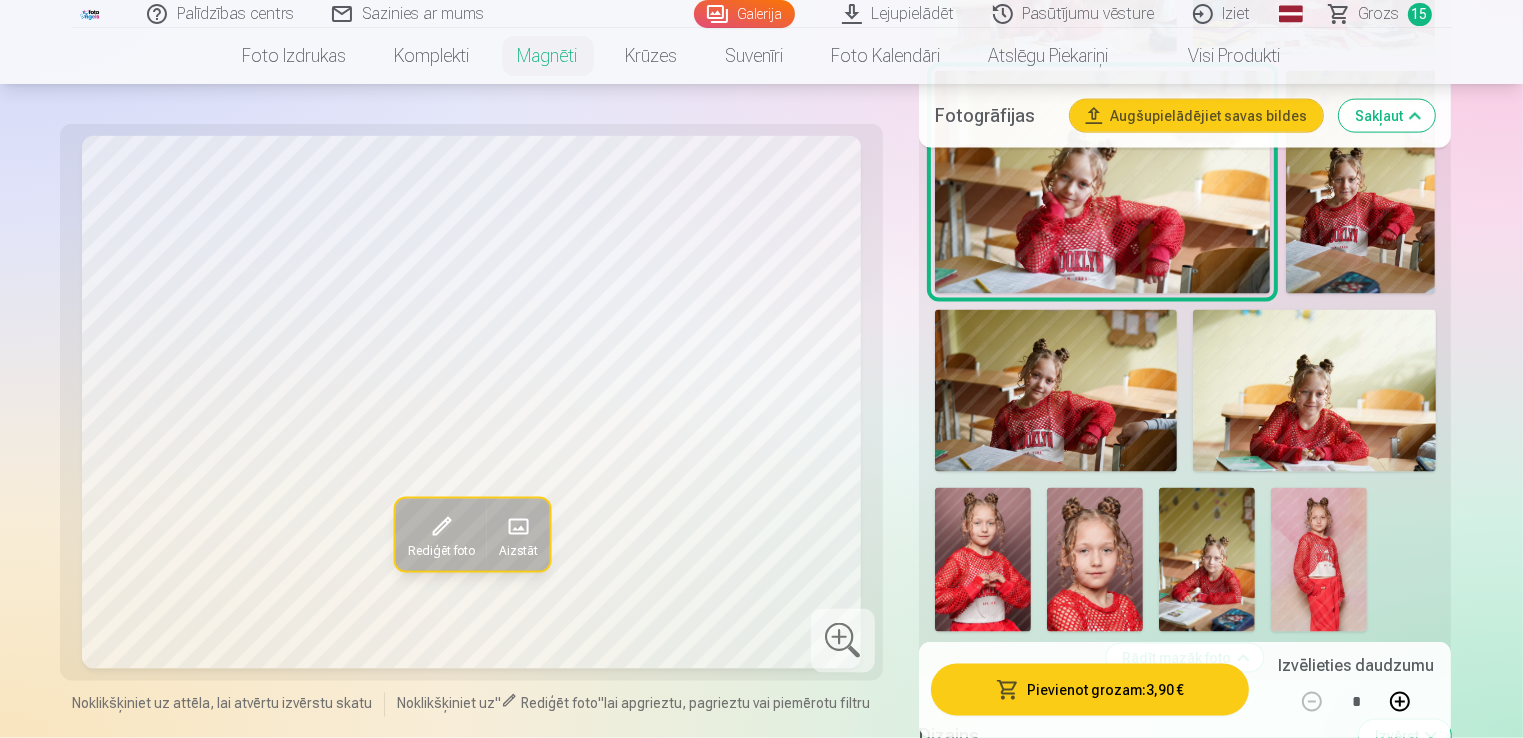 click at bounding box center (517, 528) 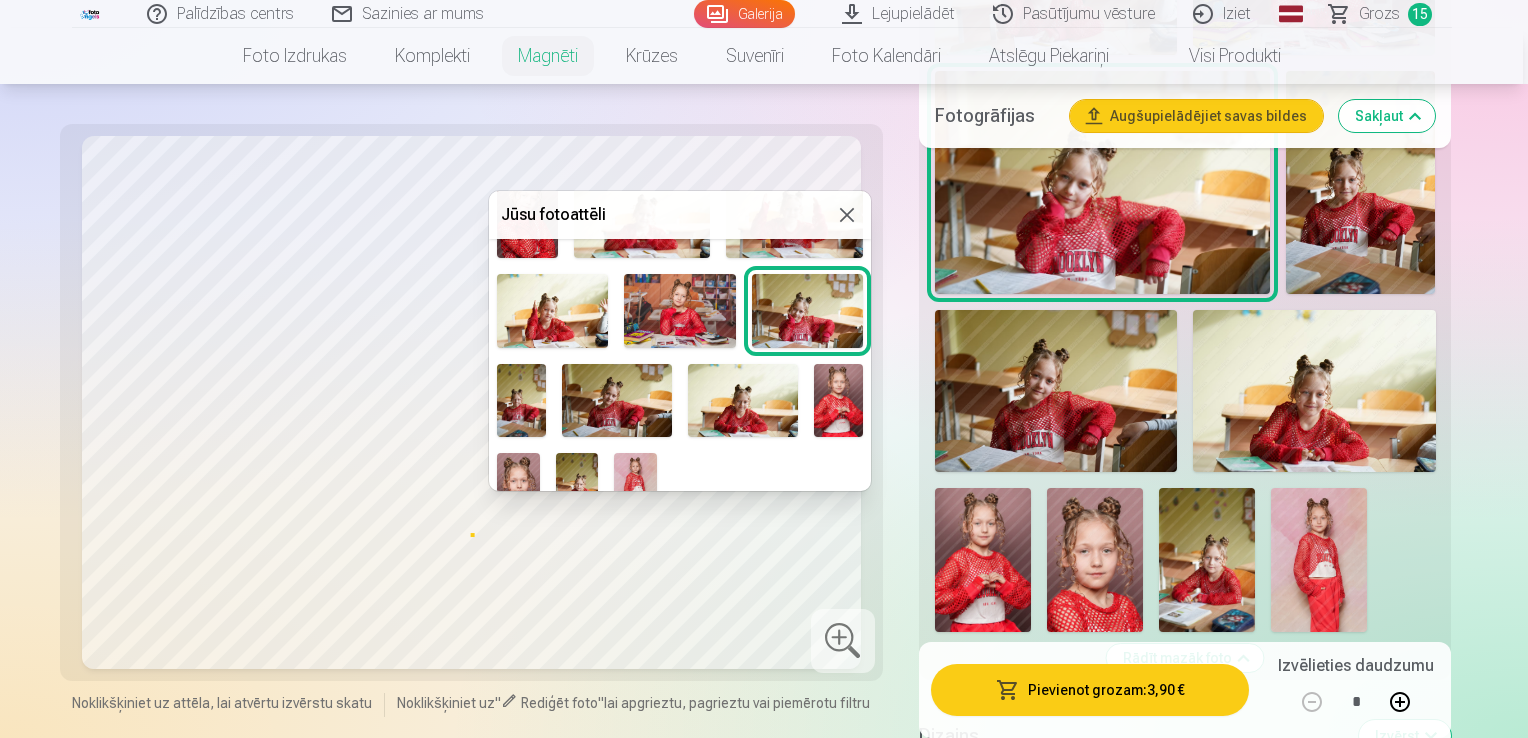 scroll, scrollTop: 553, scrollLeft: 0, axis: vertical 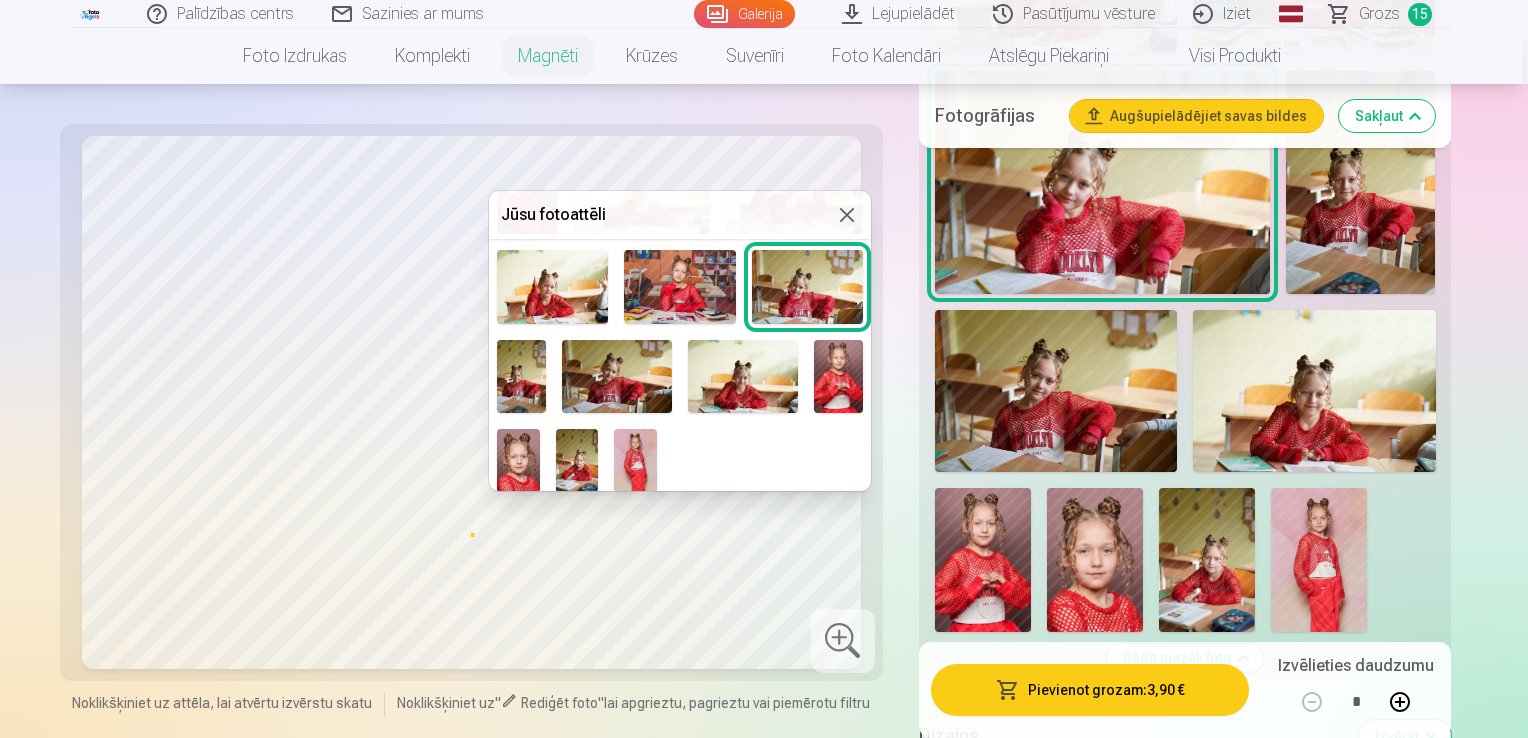 click at bounding box center (764, 369) 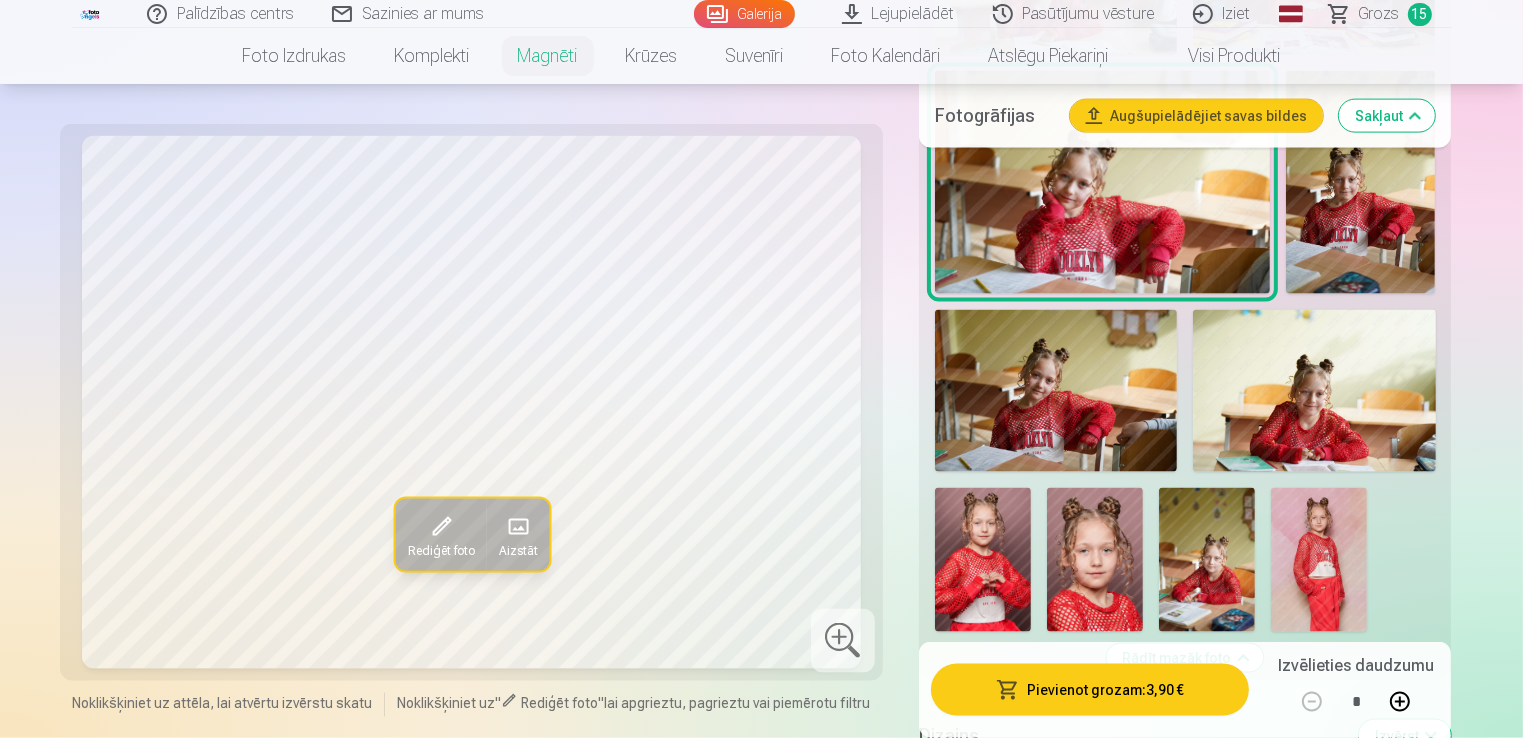 click at bounding box center [517, 528] 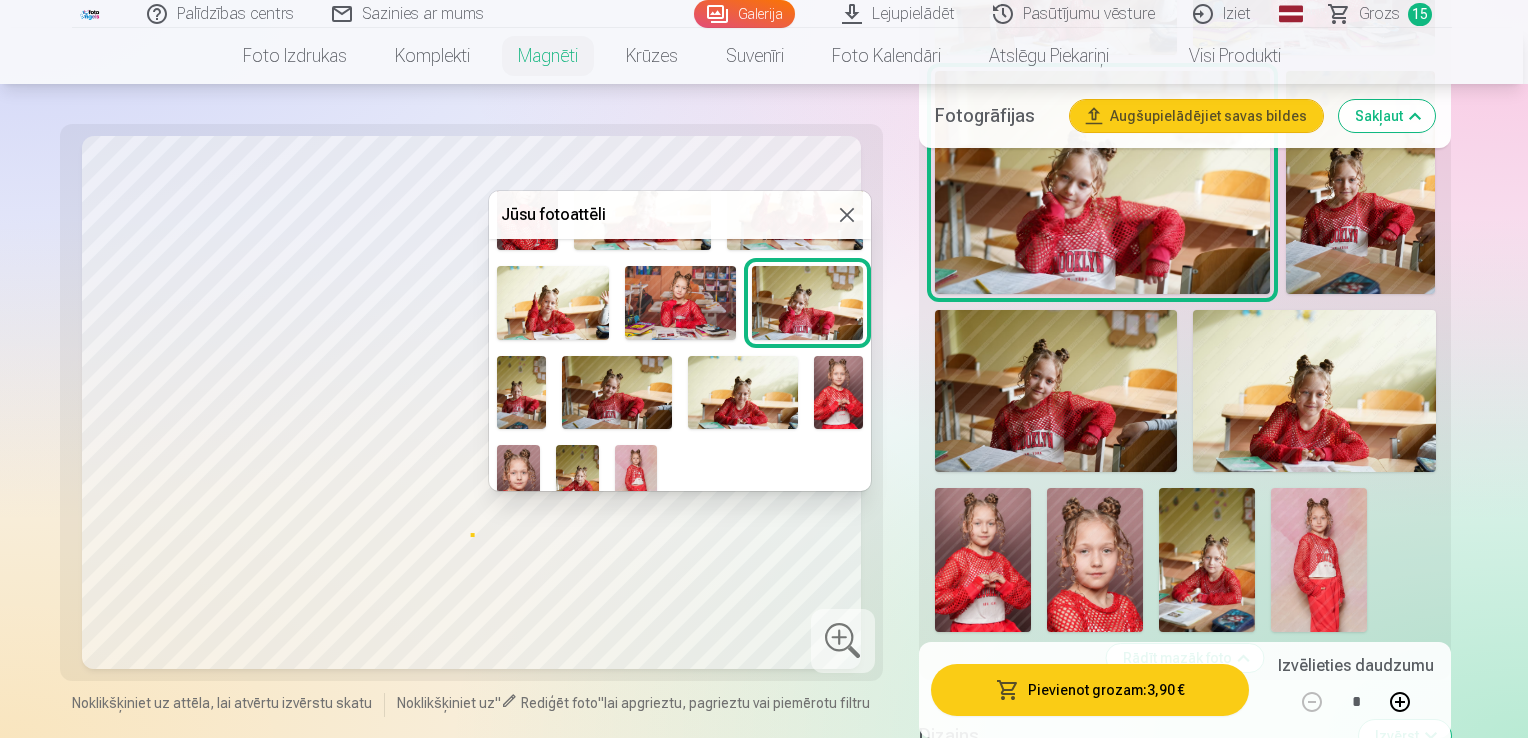 scroll, scrollTop: 553, scrollLeft: 0, axis: vertical 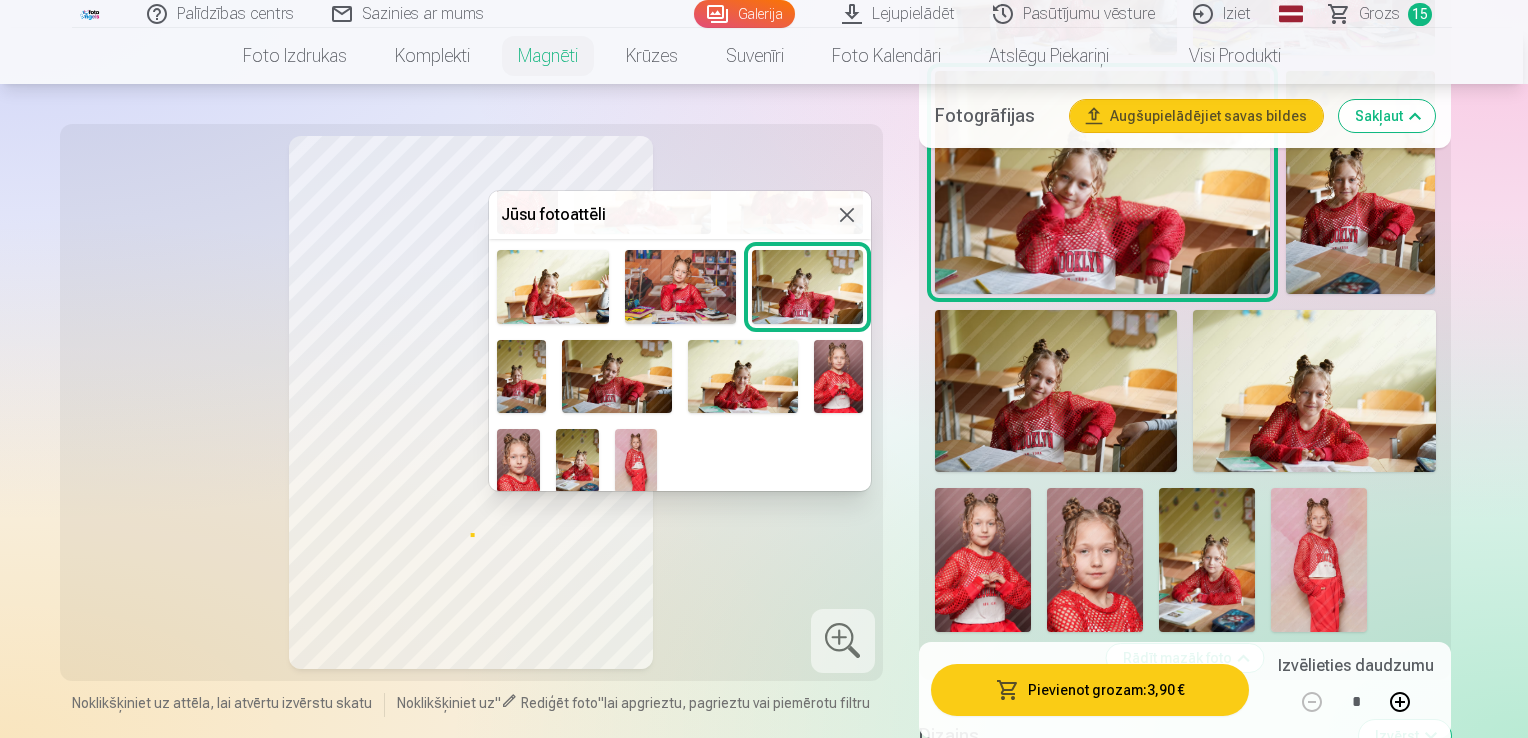 click at bounding box center (838, 376) 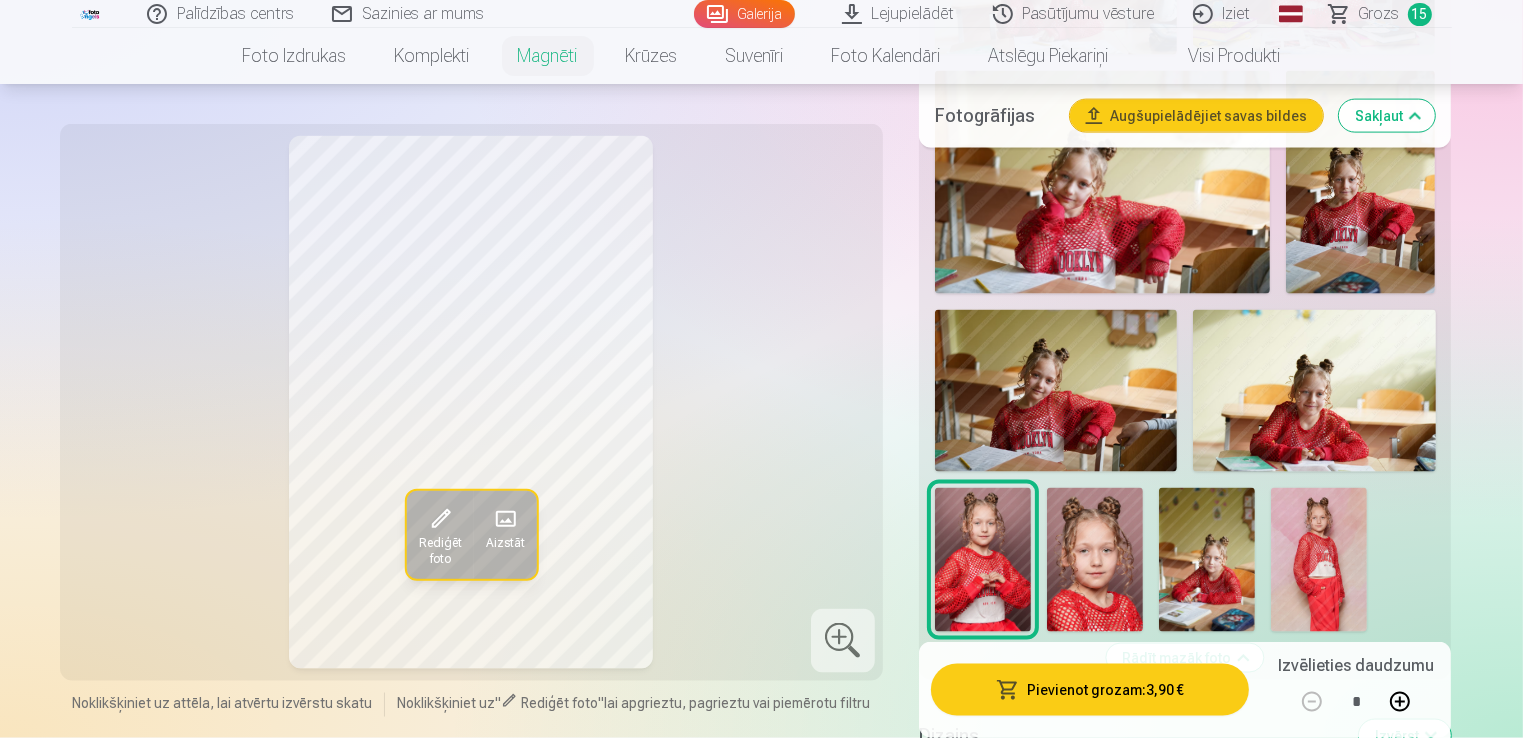 click on "Pievienot grozam :  3,90 €" at bounding box center [1090, 690] 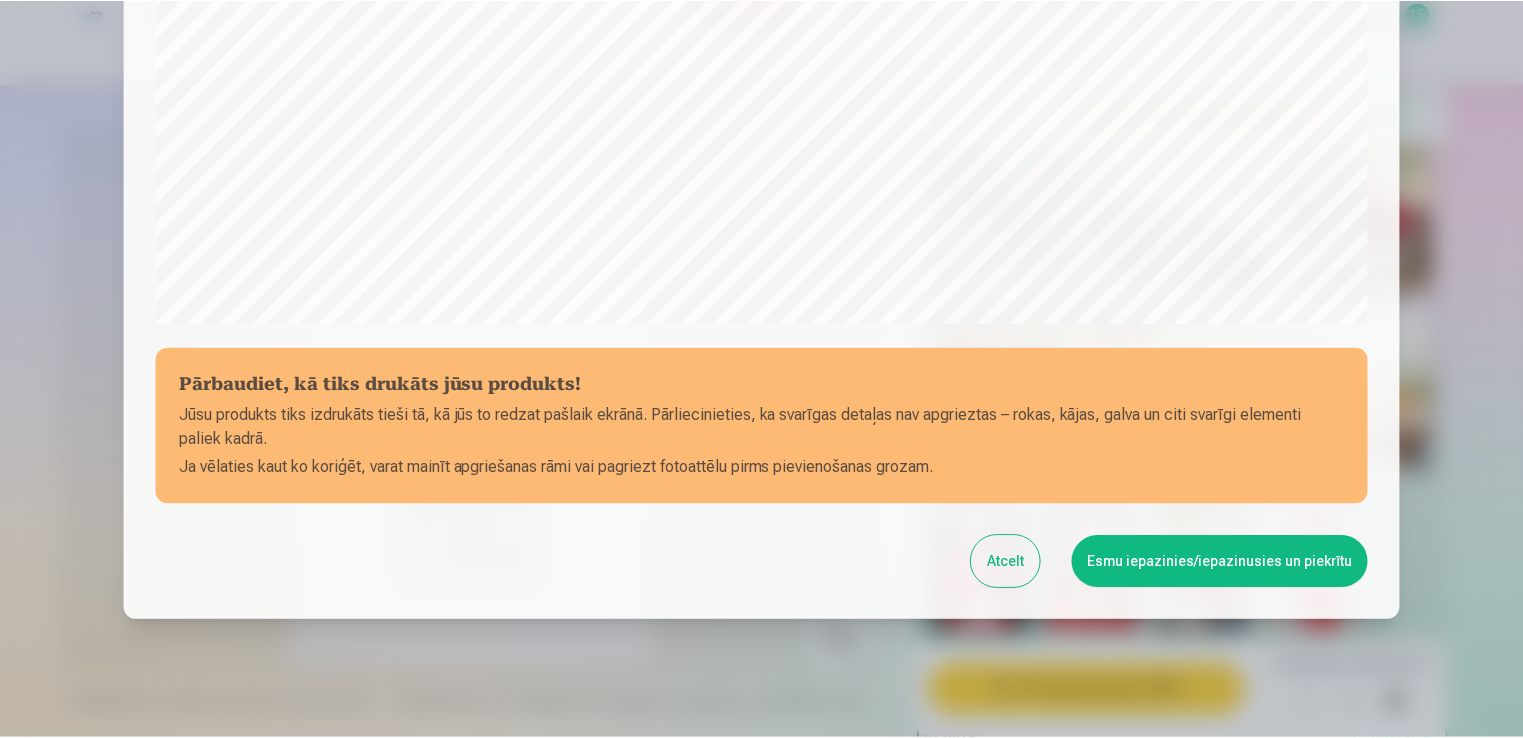 scroll, scrollTop: 700, scrollLeft: 0, axis: vertical 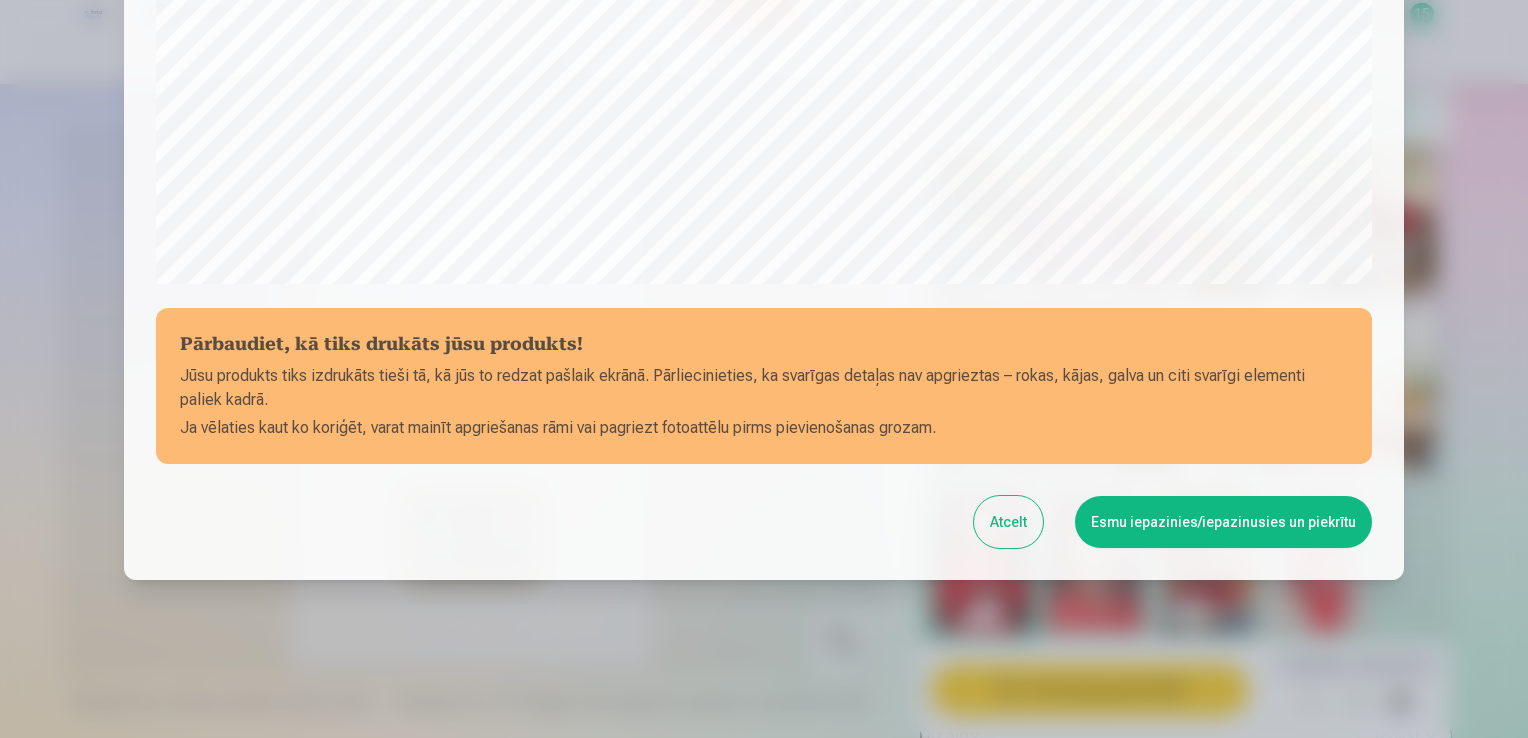 click on "Esmu iepazinies/iepazinusies un piekrītu" at bounding box center [1223, 522] 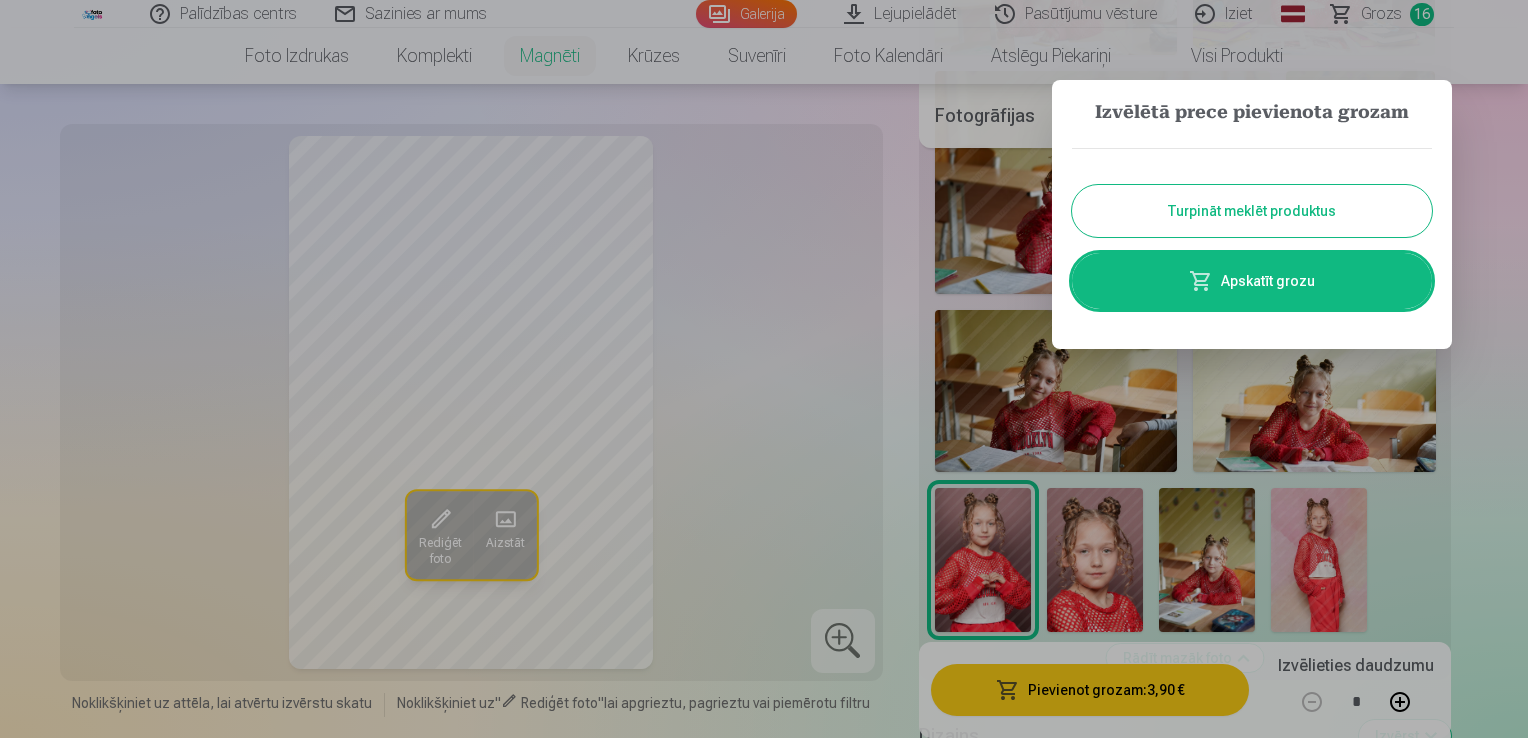 click on "Turpināt meklēt produktus" at bounding box center (1252, 211) 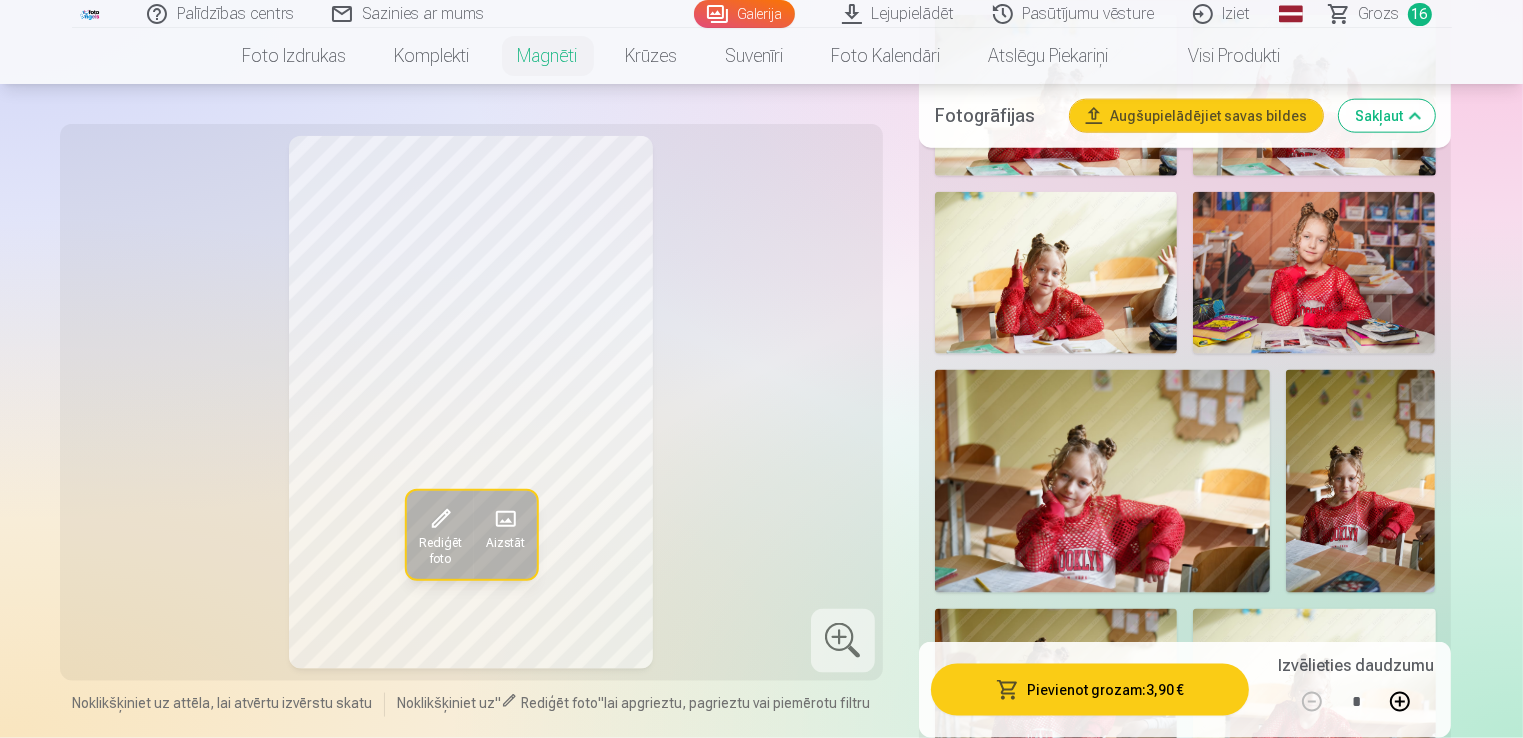 scroll, scrollTop: 2600, scrollLeft: 0, axis: vertical 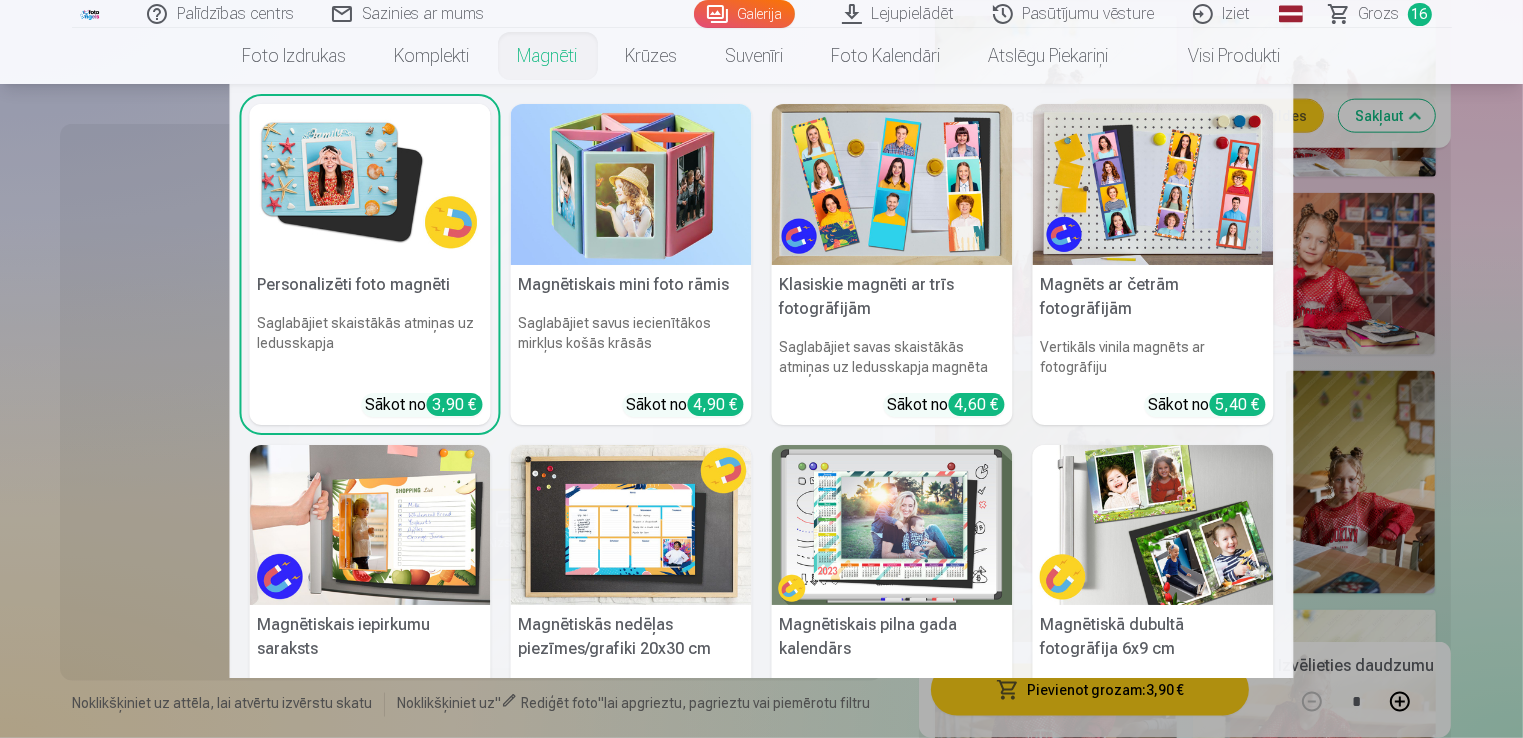 click on "Magnēti" at bounding box center (548, 56) 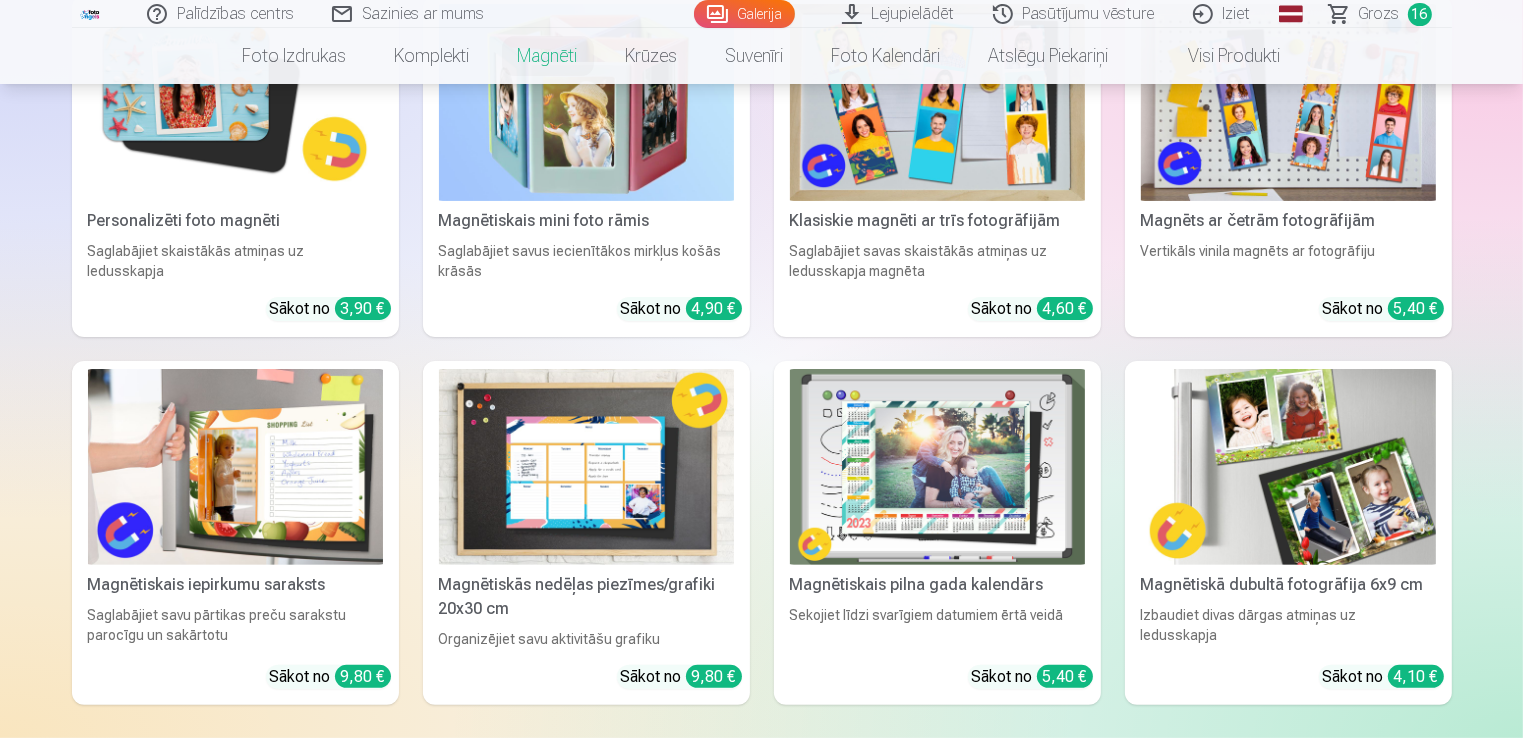 scroll, scrollTop: 300, scrollLeft: 0, axis: vertical 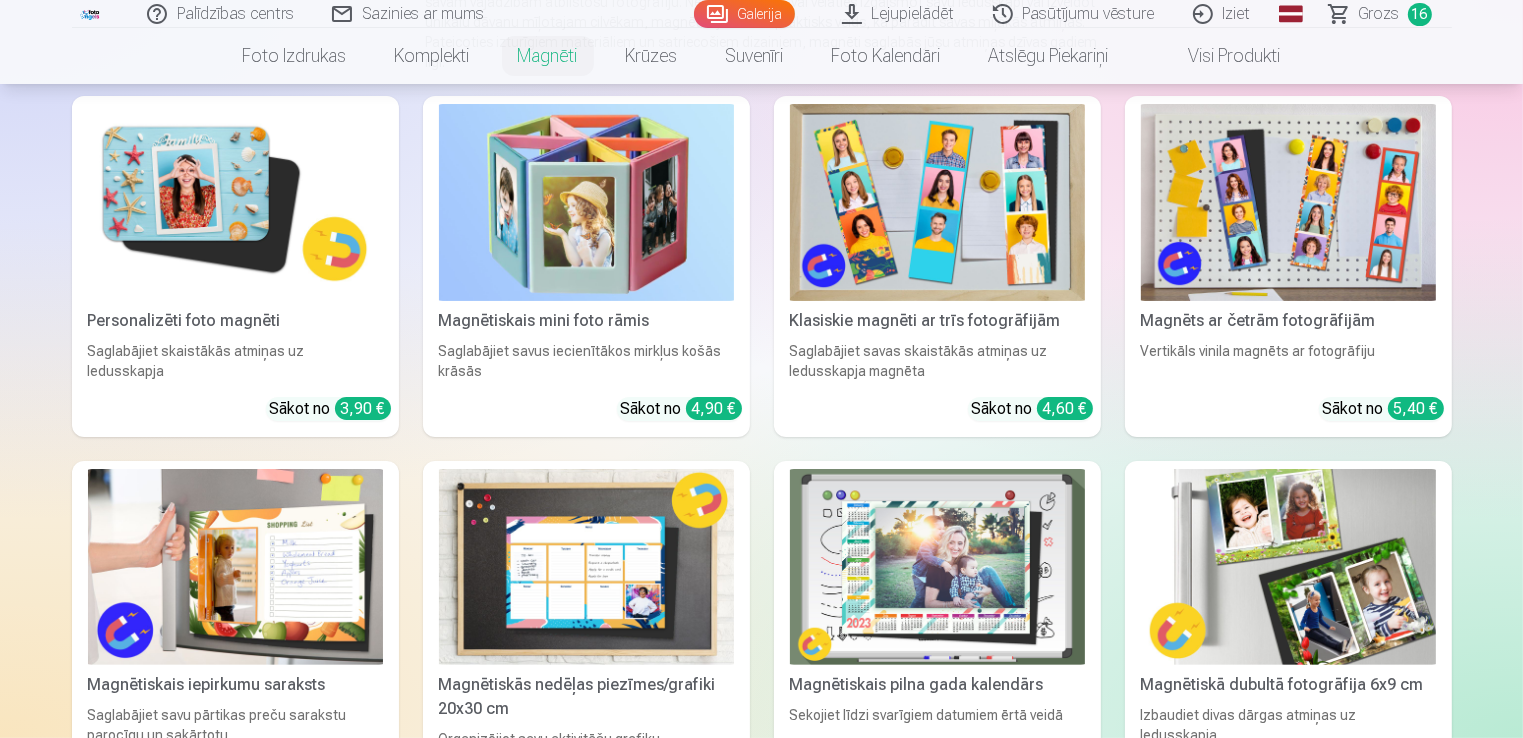 click at bounding box center [937, 202] 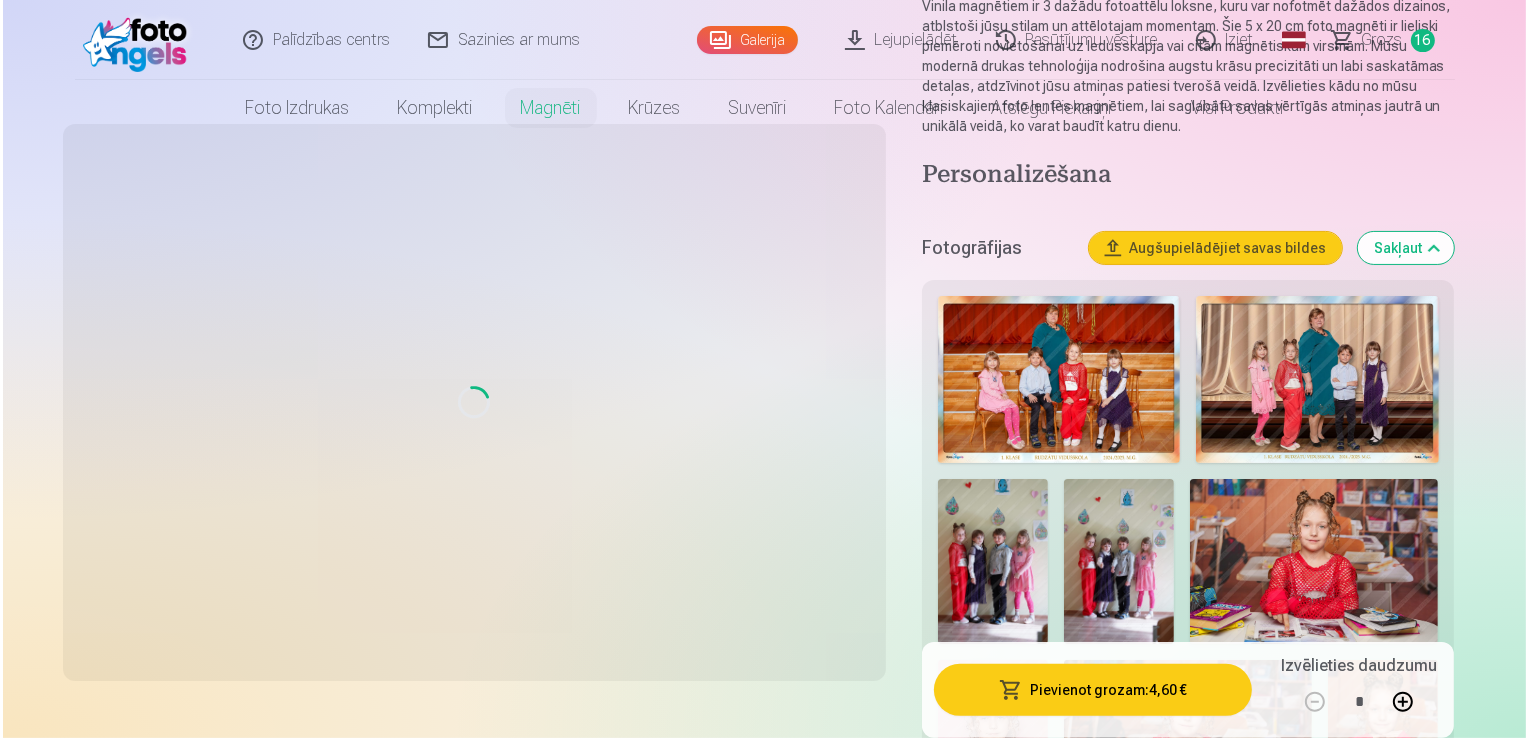 scroll, scrollTop: 0, scrollLeft: 0, axis: both 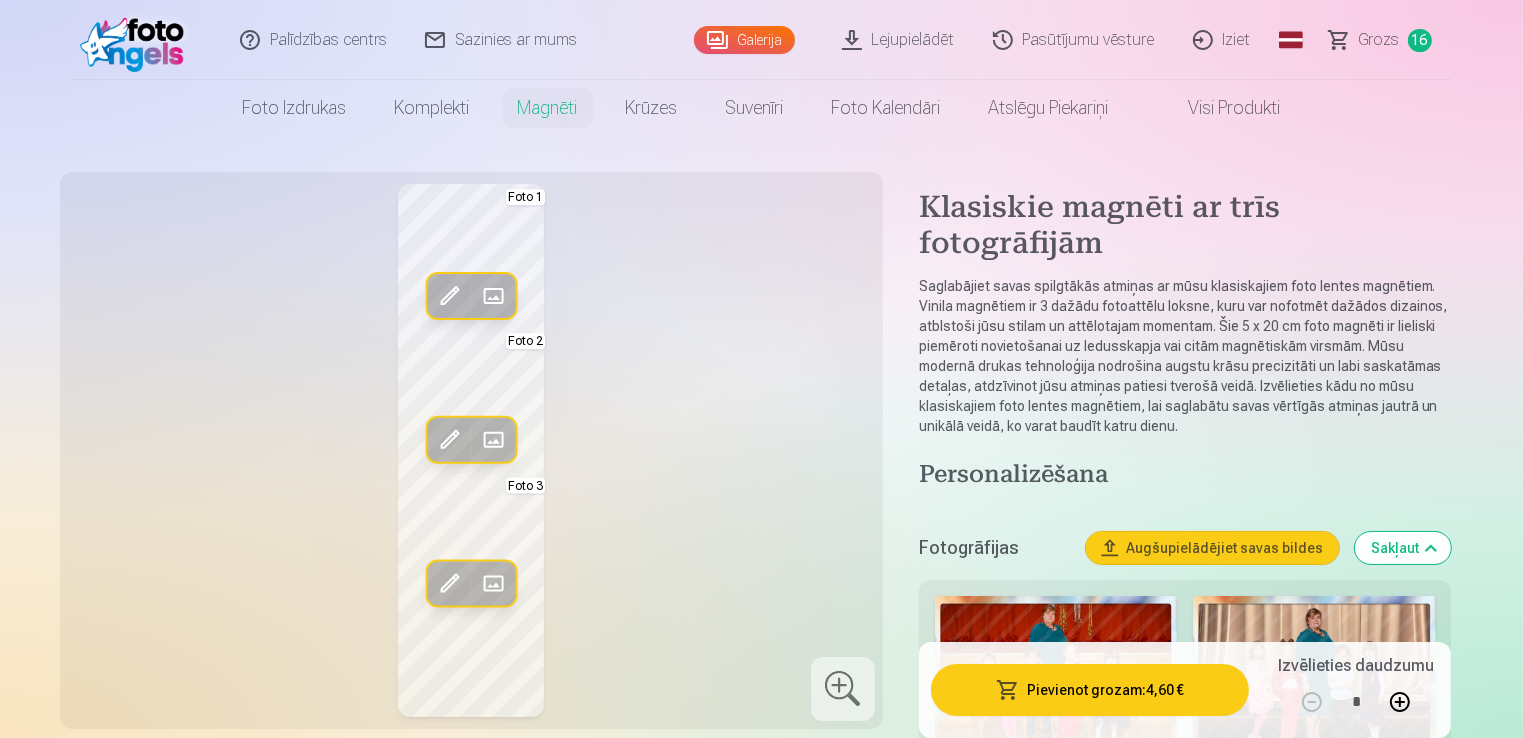 click at bounding box center (493, 296) 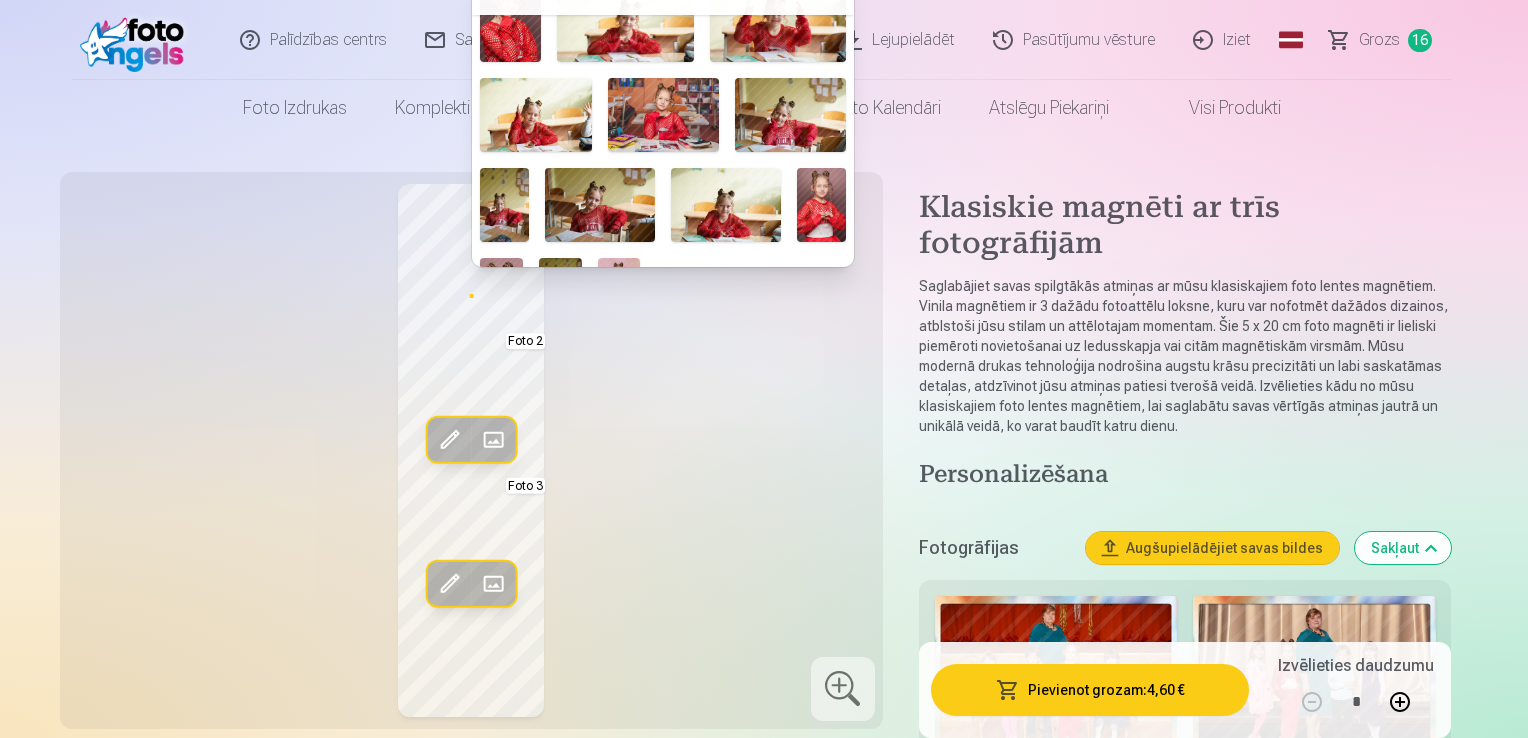 scroll, scrollTop: 553, scrollLeft: 0, axis: vertical 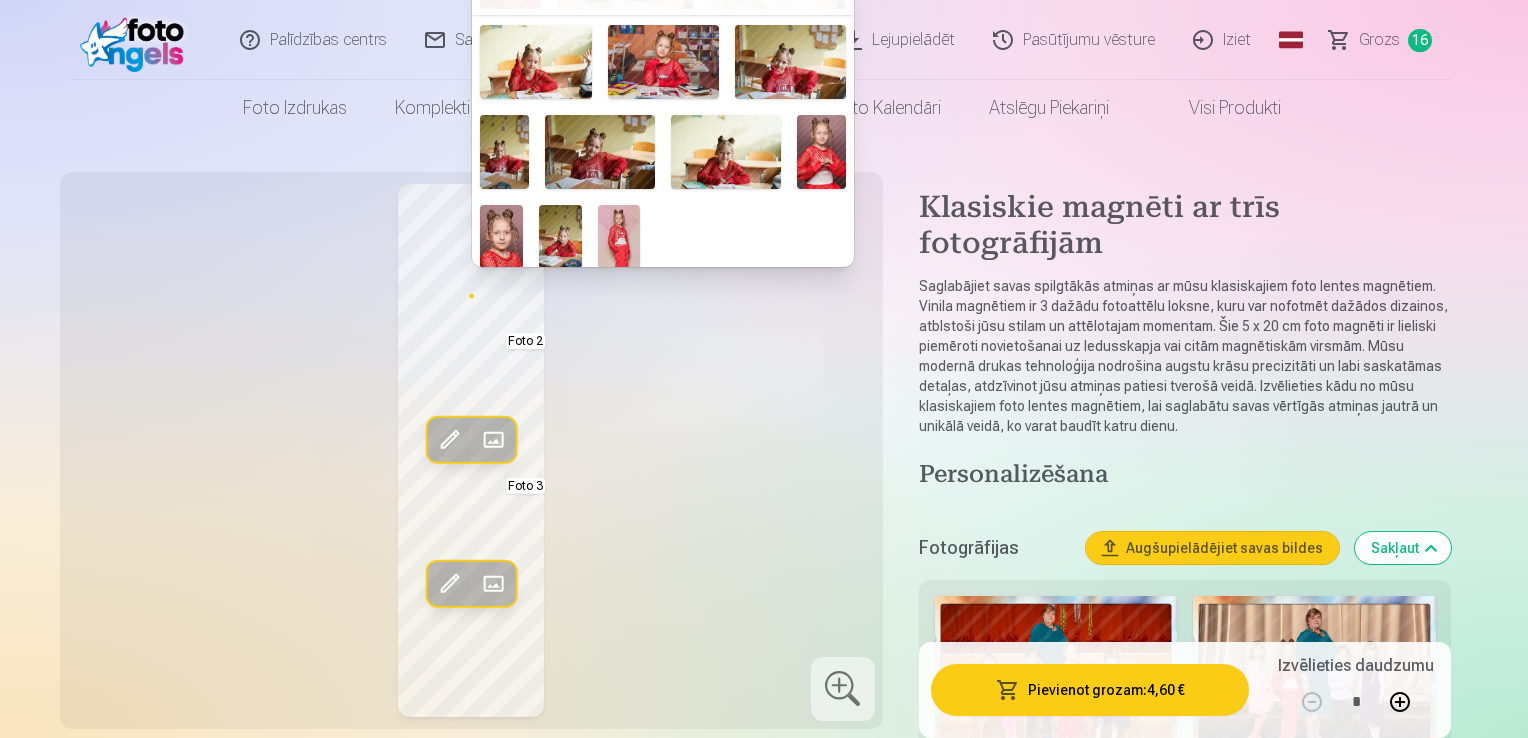 click at bounding box center [619, 237] 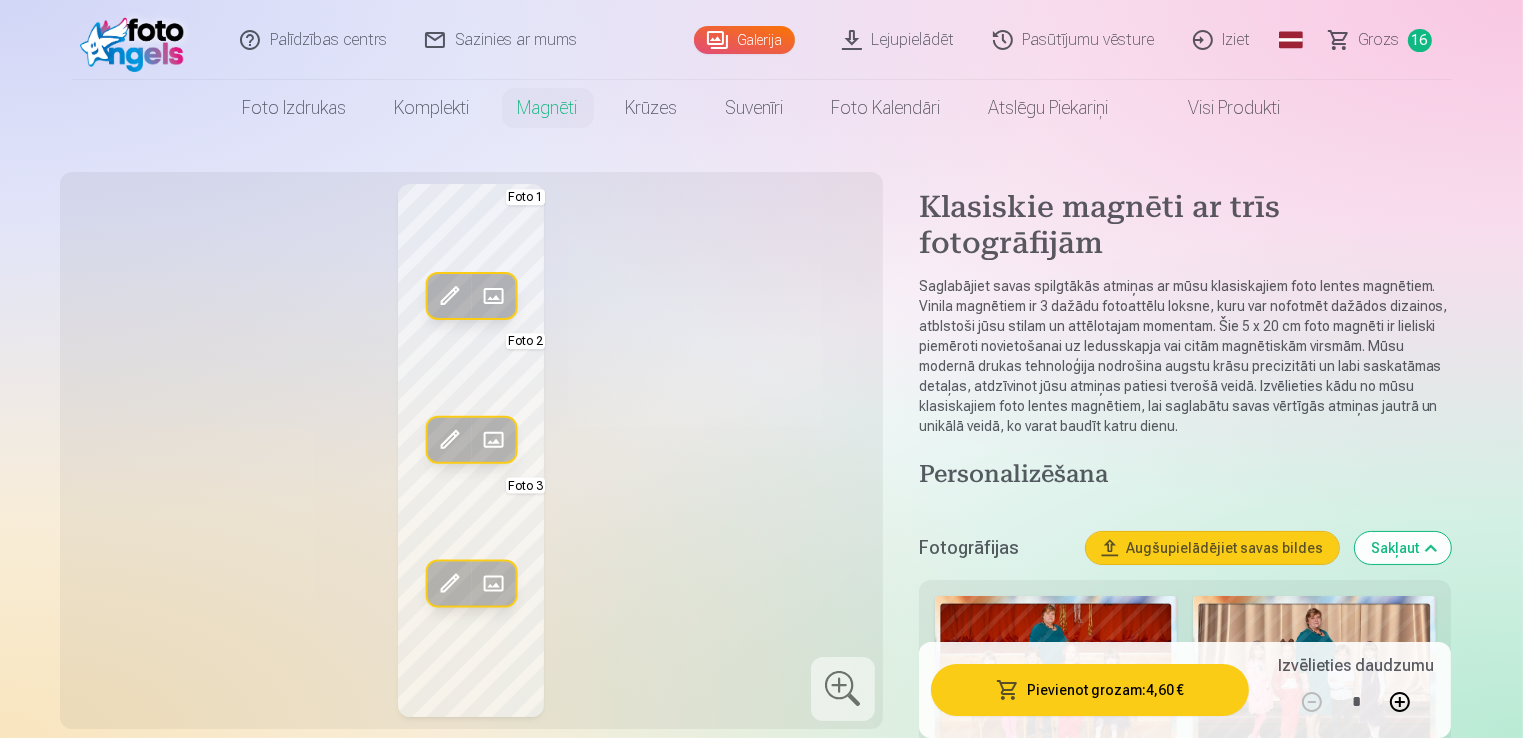 click at bounding box center (493, 440) 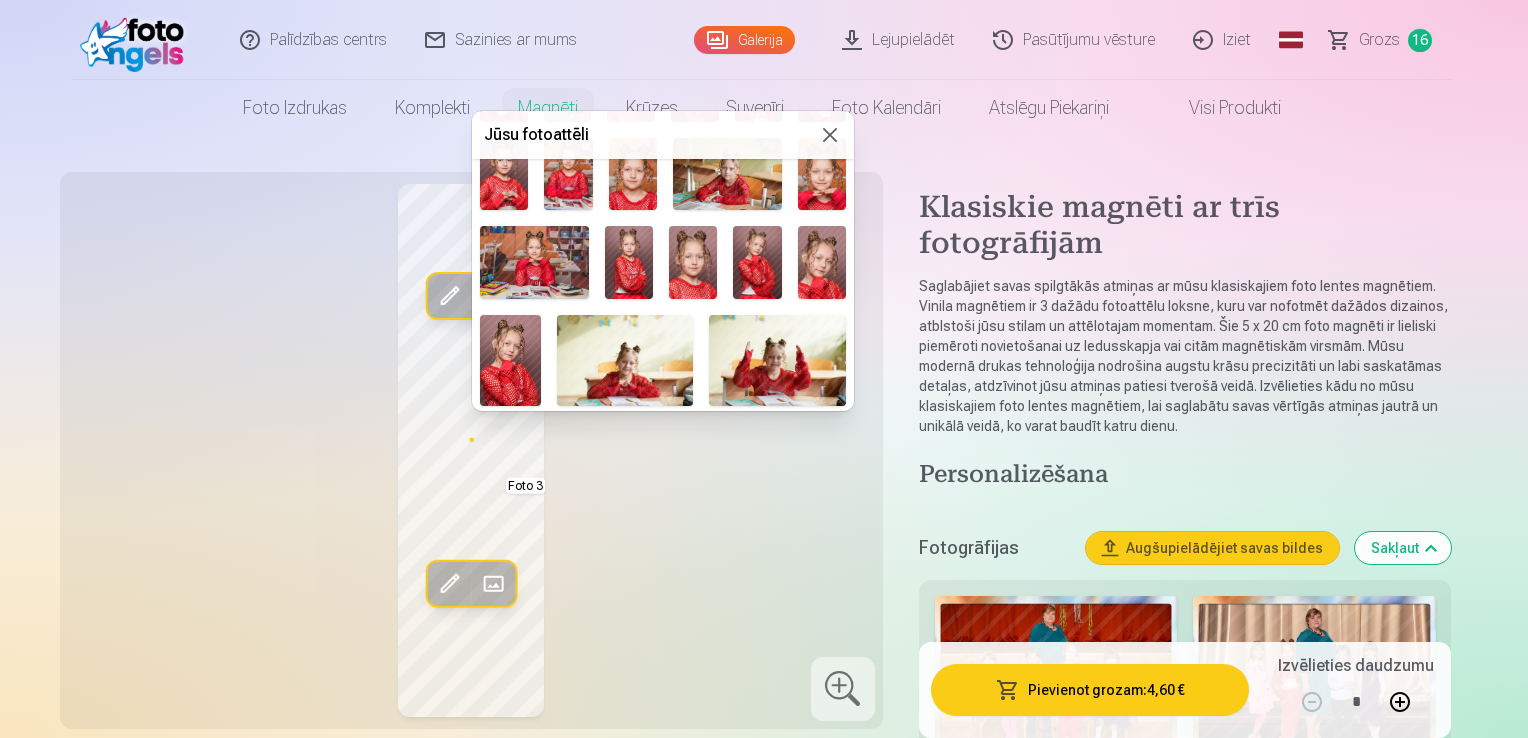 scroll, scrollTop: 400, scrollLeft: 0, axis: vertical 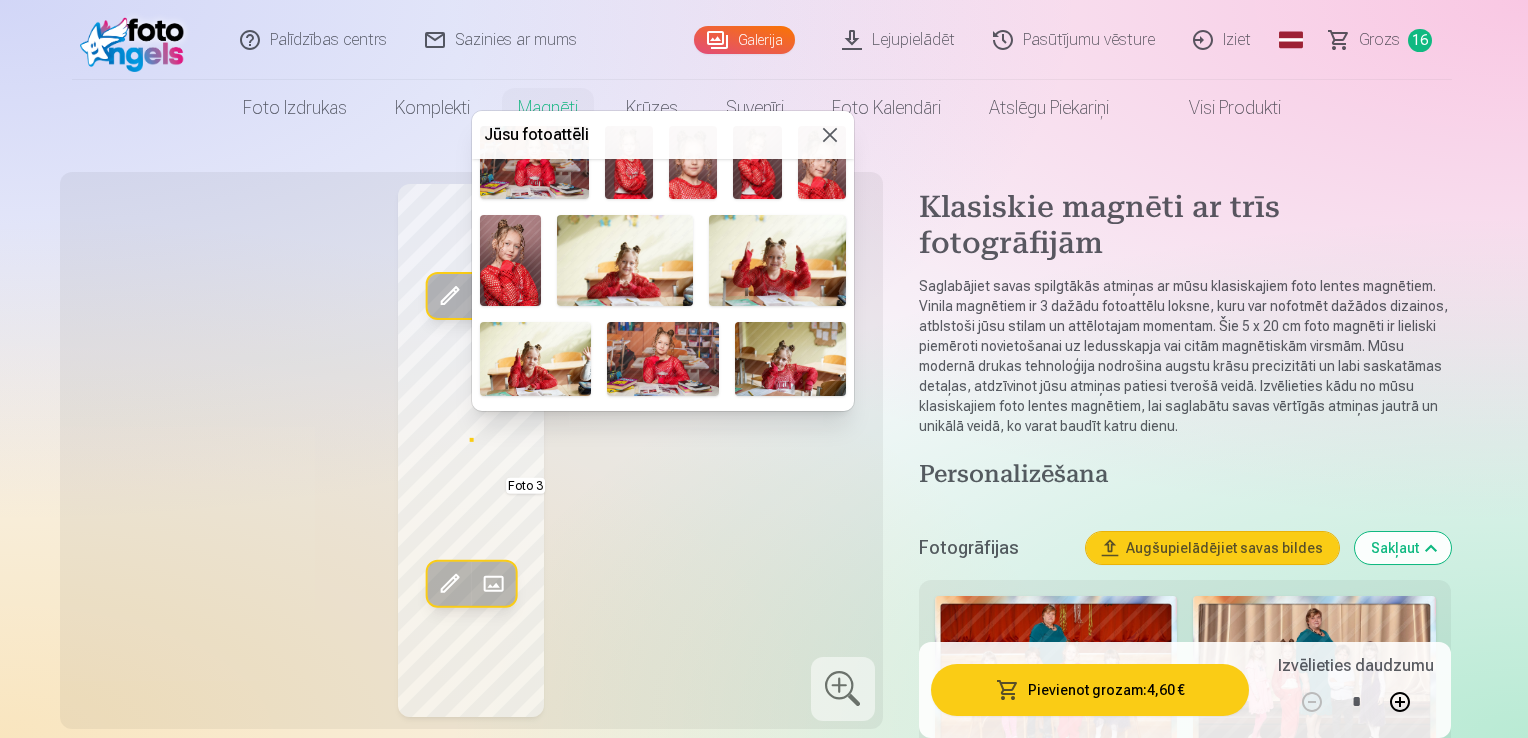 click at bounding box center [777, 260] 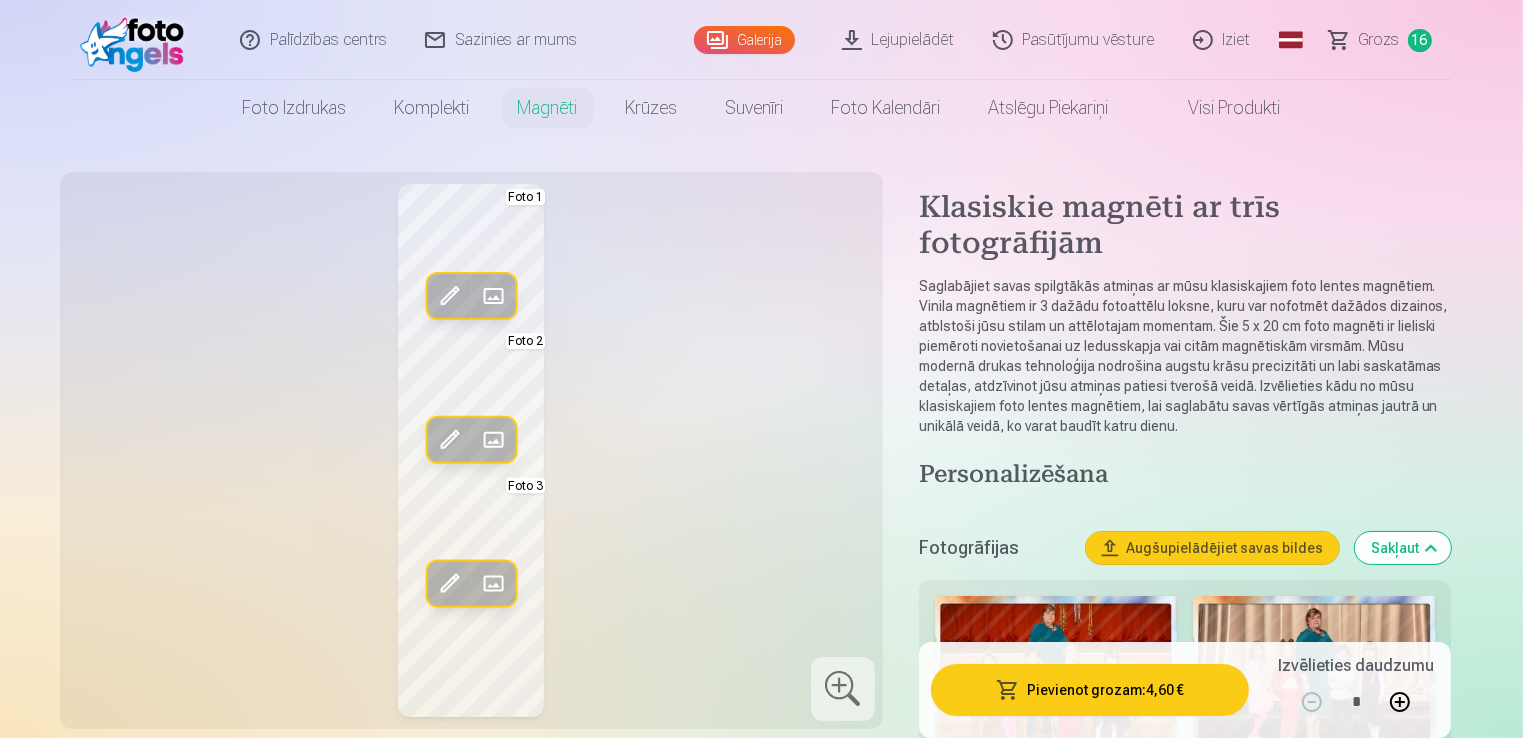 click at bounding box center [493, 440] 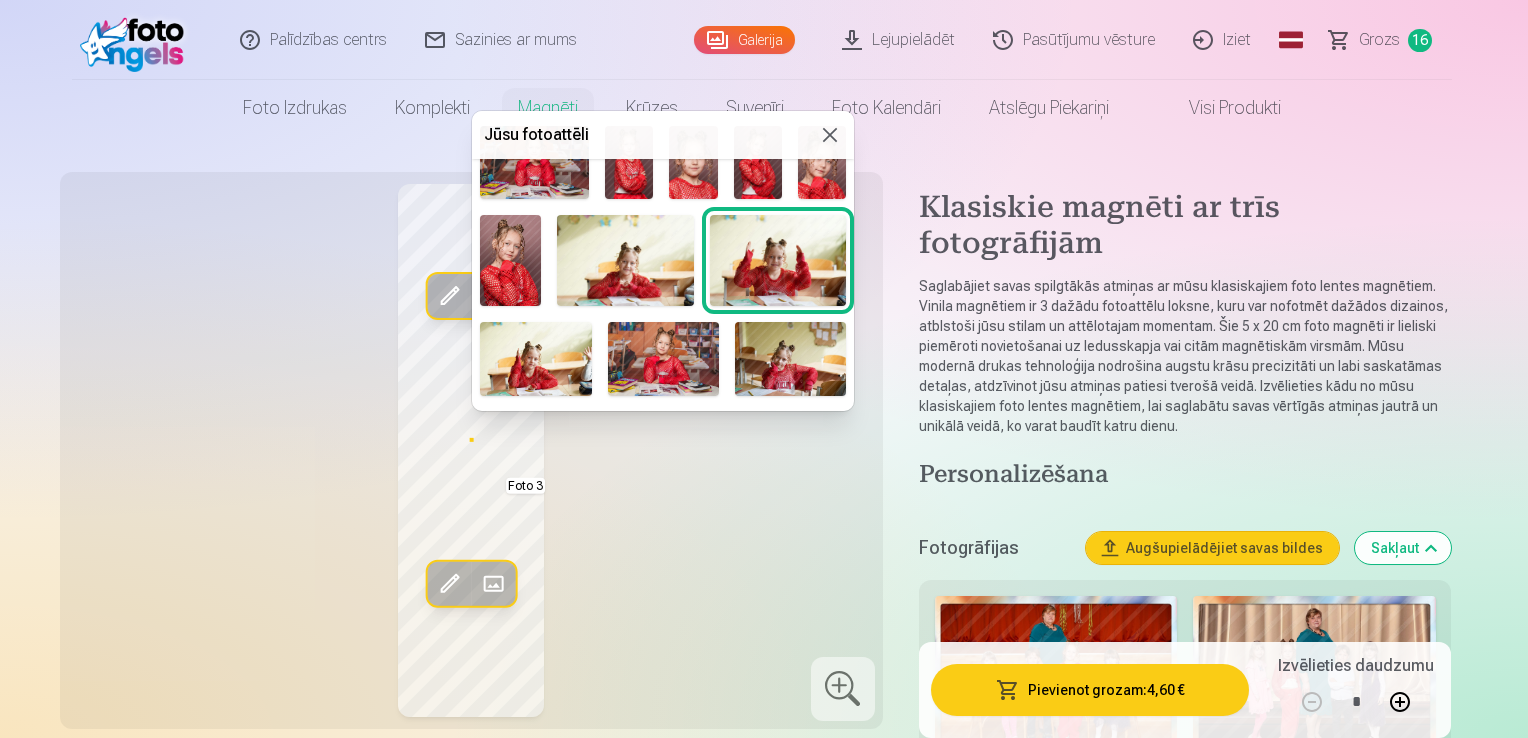 scroll, scrollTop: 500, scrollLeft: 0, axis: vertical 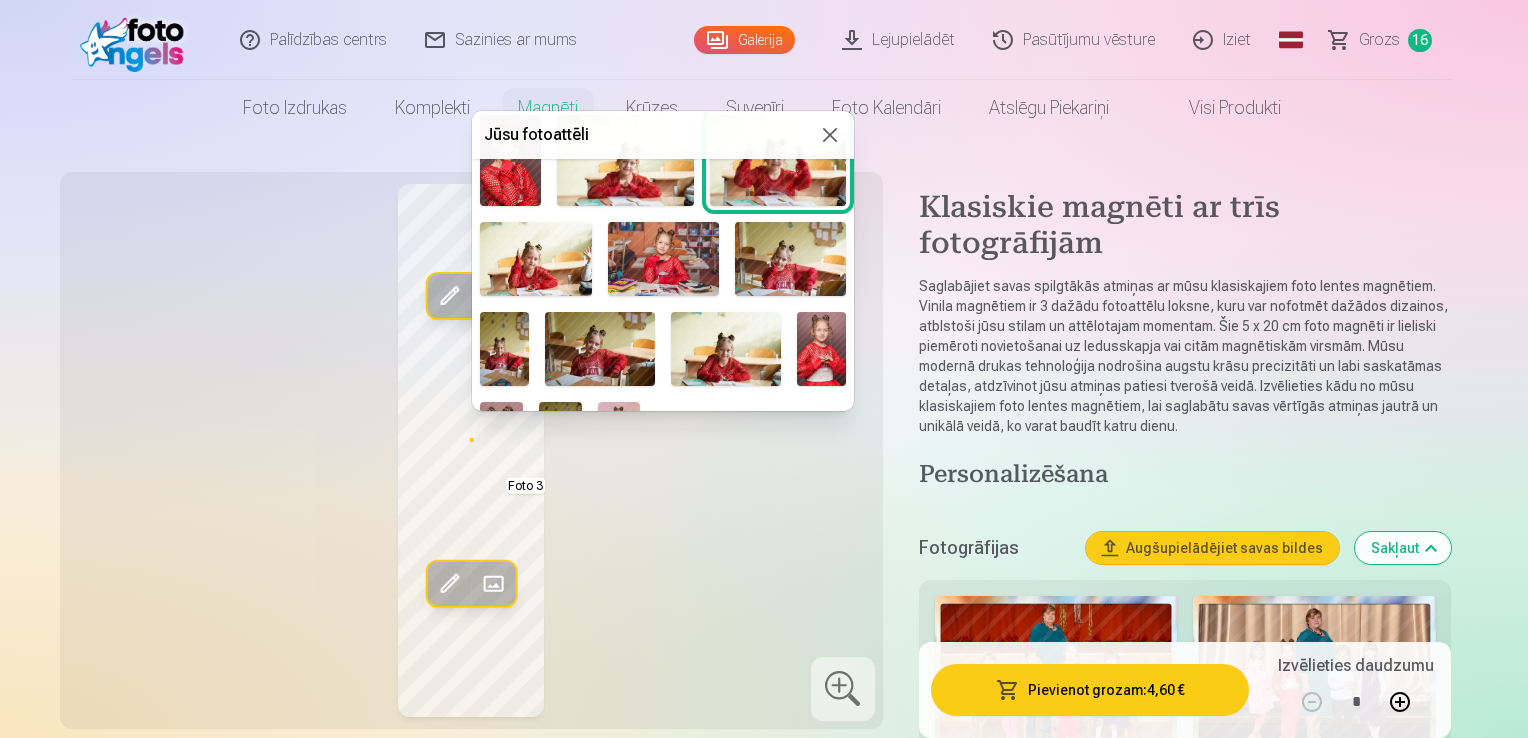 click at bounding box center [600, 348] 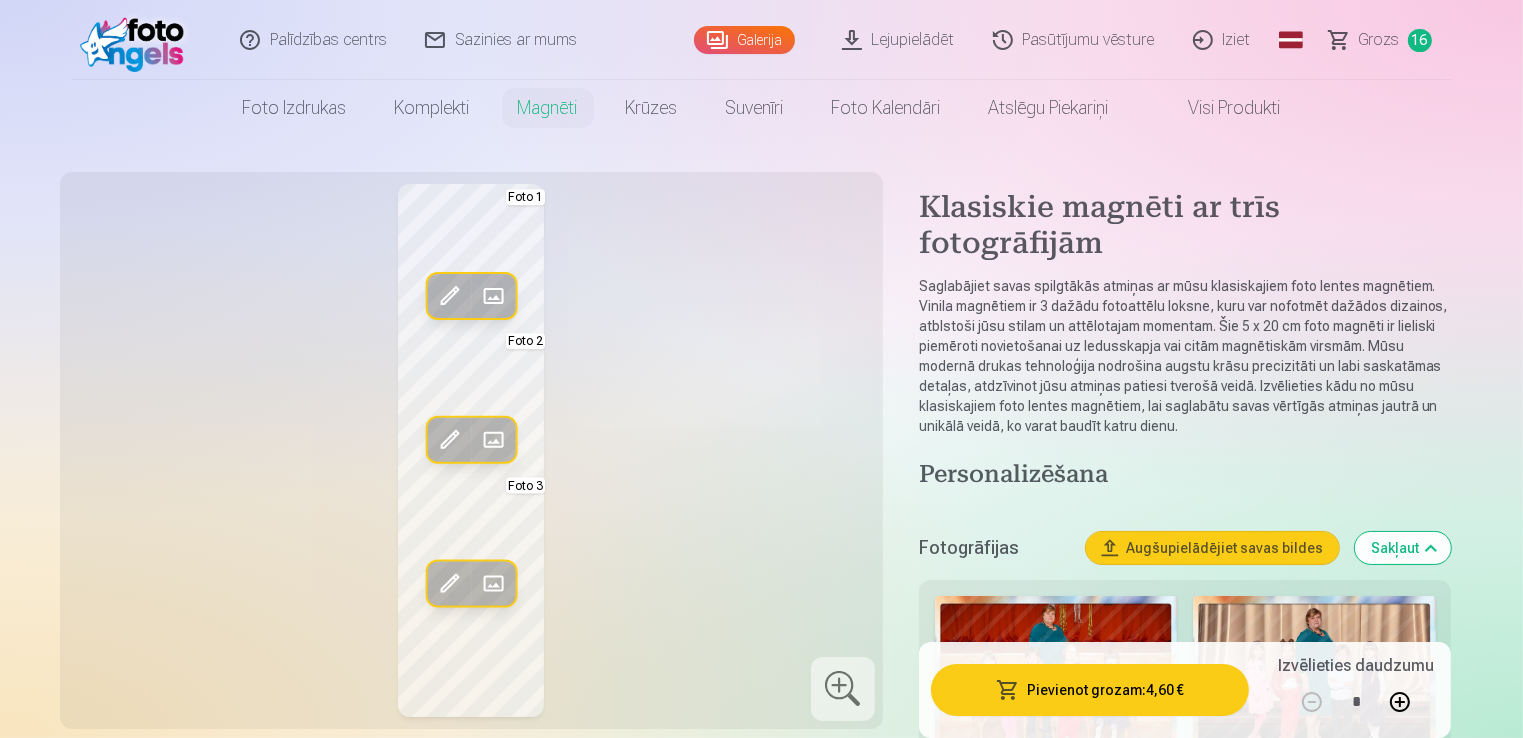 click at bounding box center [493, 440] 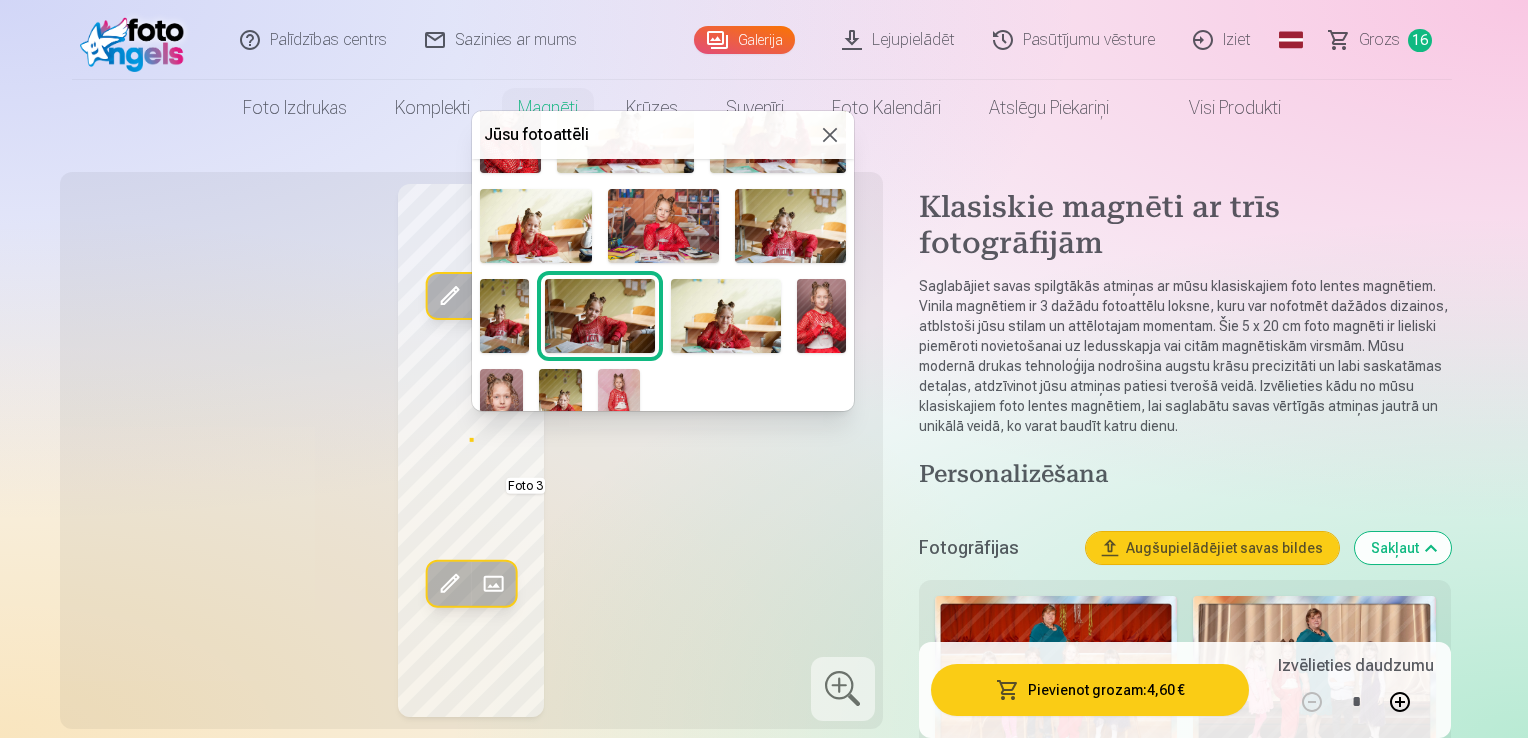 scroll, scrollTop: 553, scrollLeft: 0, axis: vertical 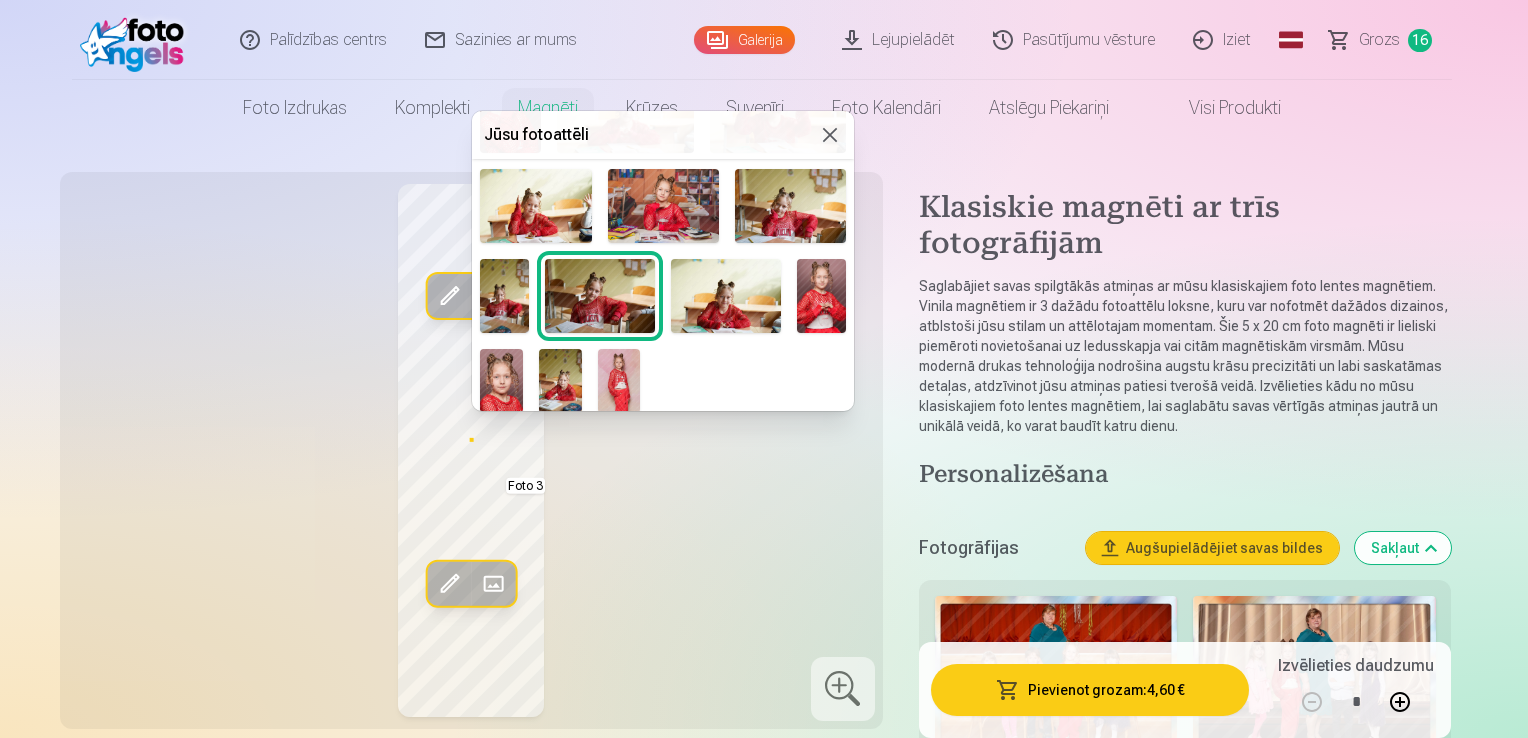 click at bounding box center (504, 295) 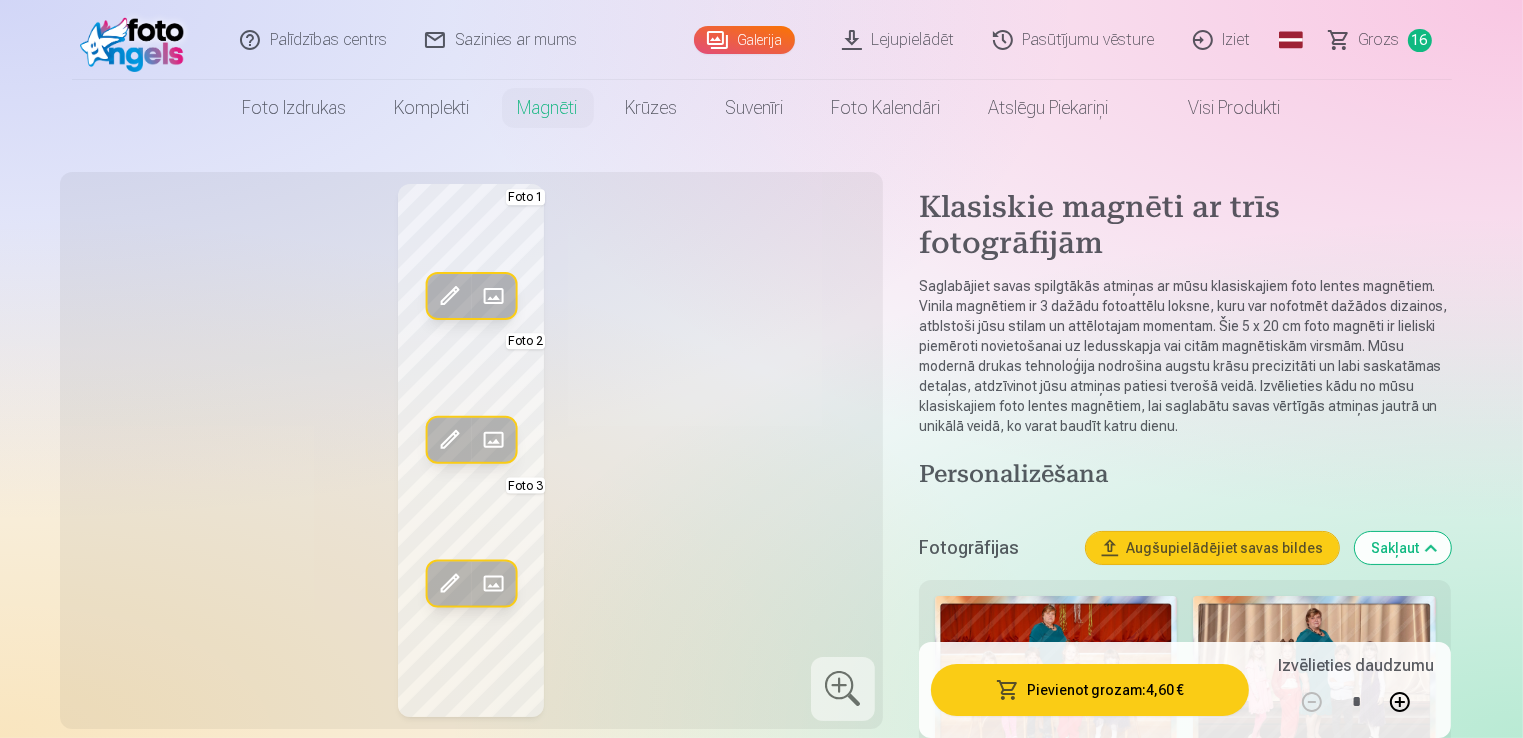click at bounding box center (493, 440) 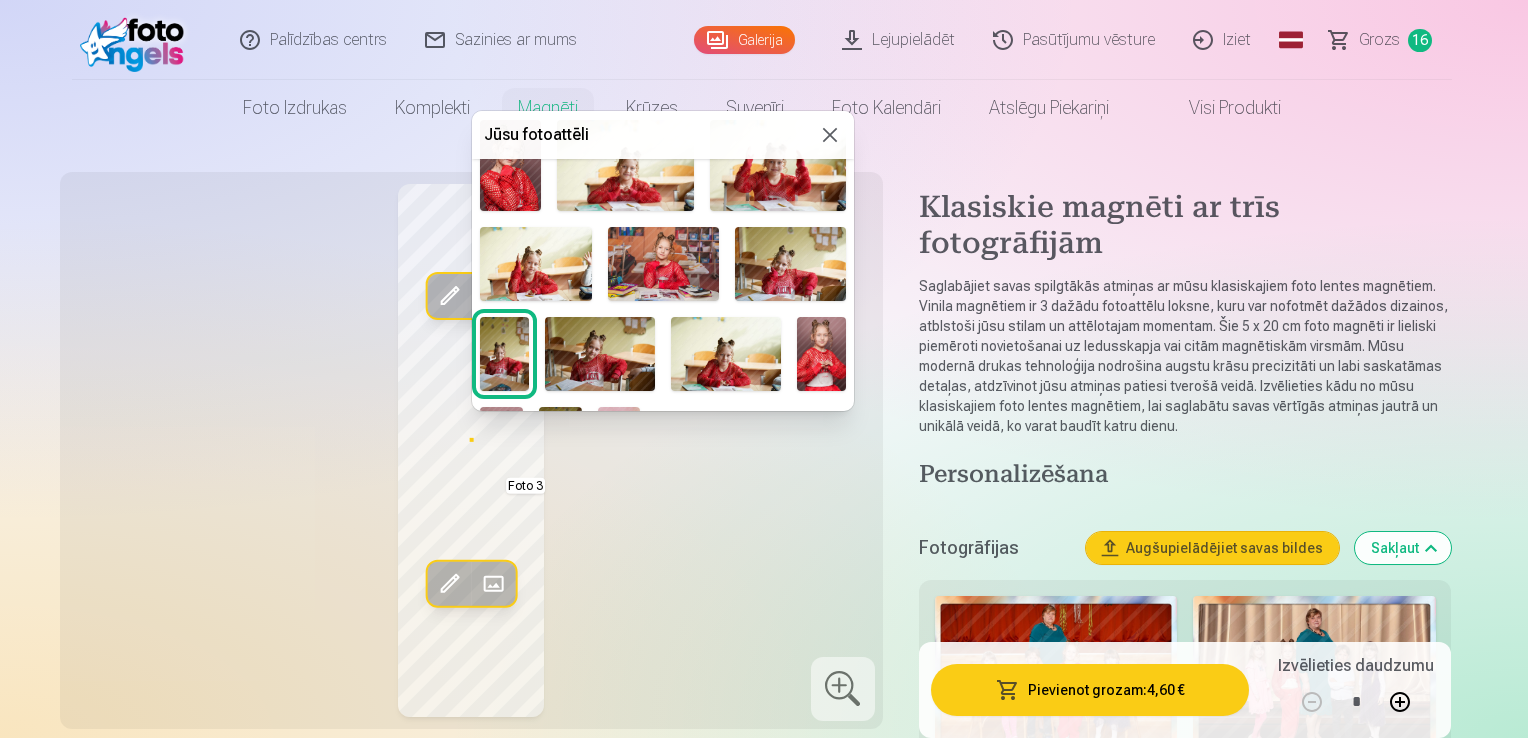 scroll, scrollTop: 553, scrollLeft: 0, axis: vertical 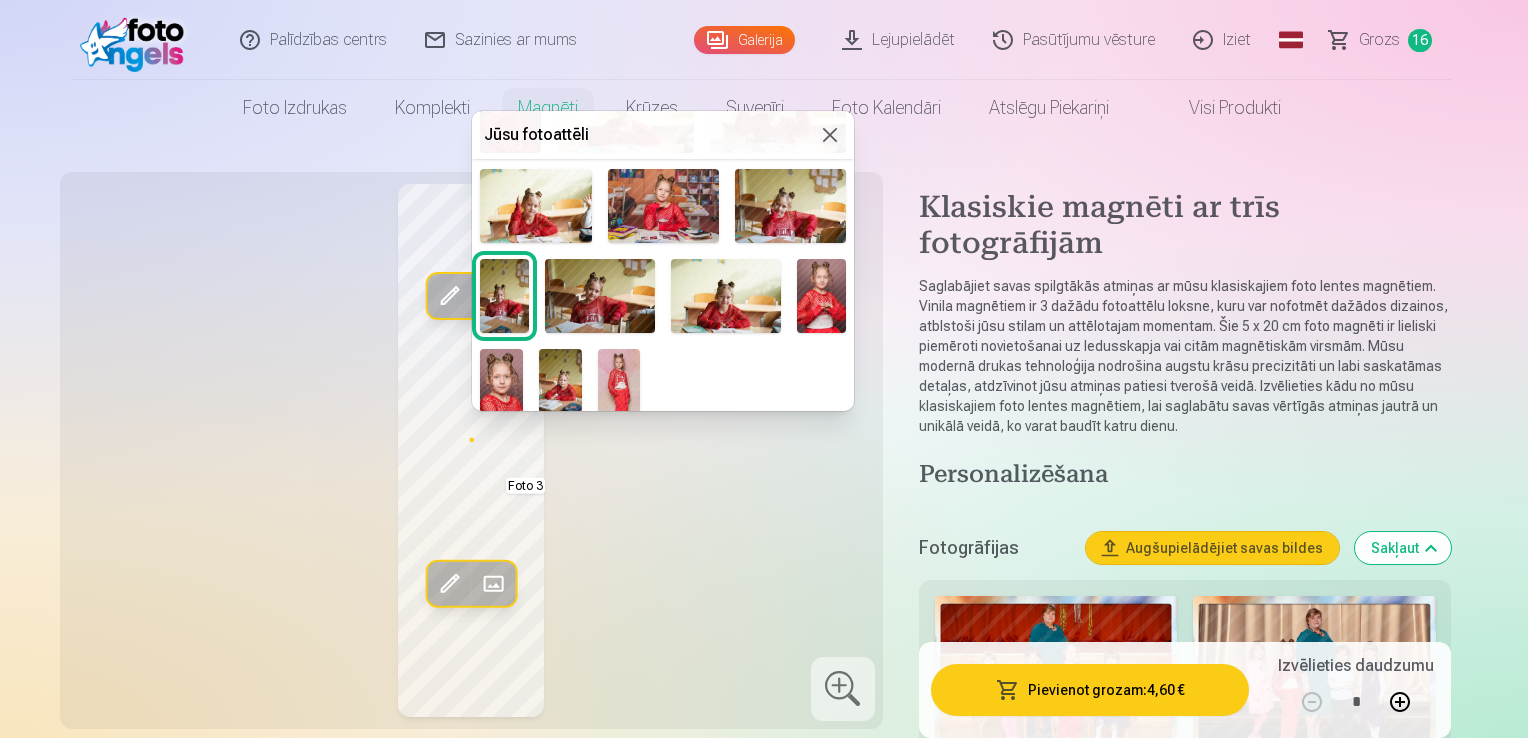 click at bounding box center [600, 295] 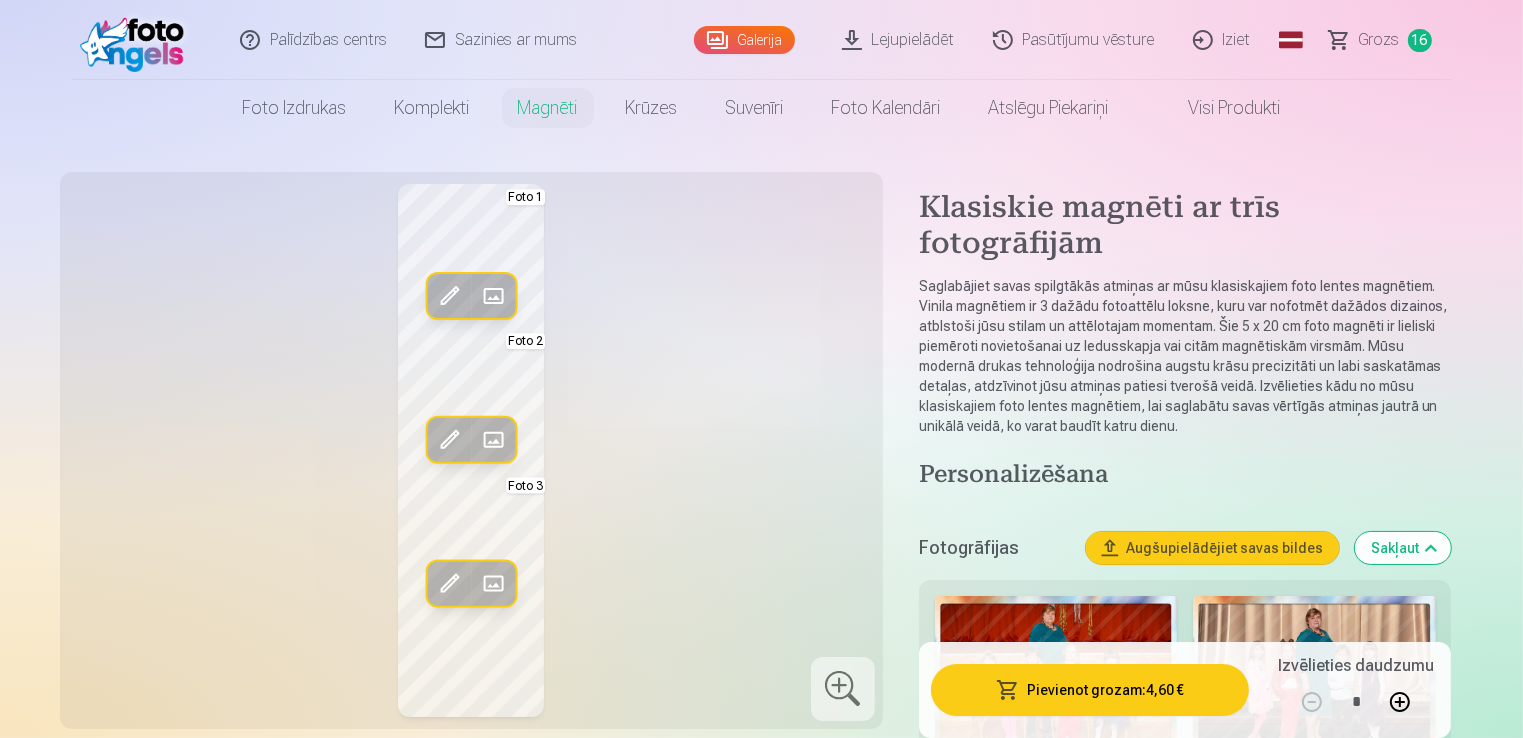 click at bounding box center (493, 584) 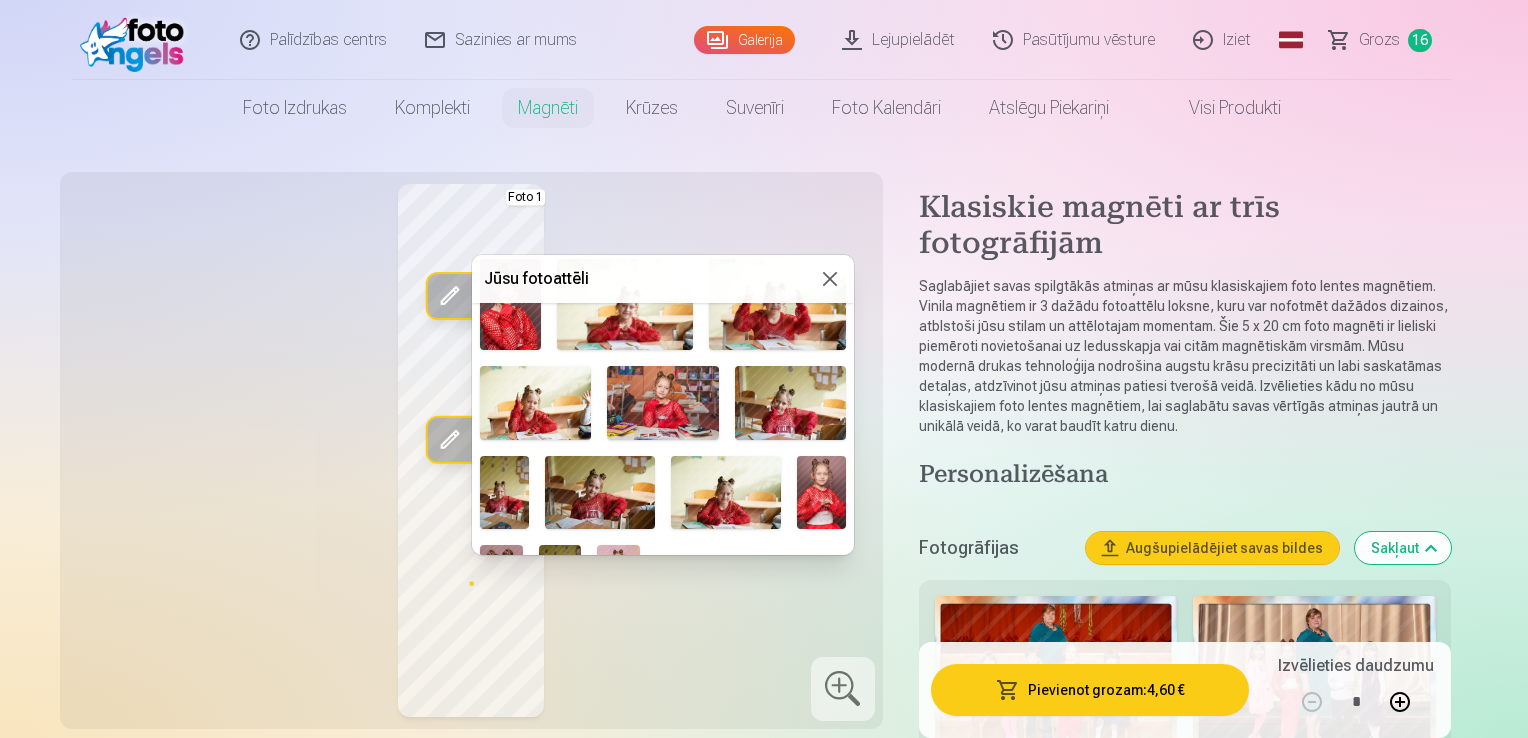 scroll, scrollTop: 553, scrollLeft: 0, axis: vertical 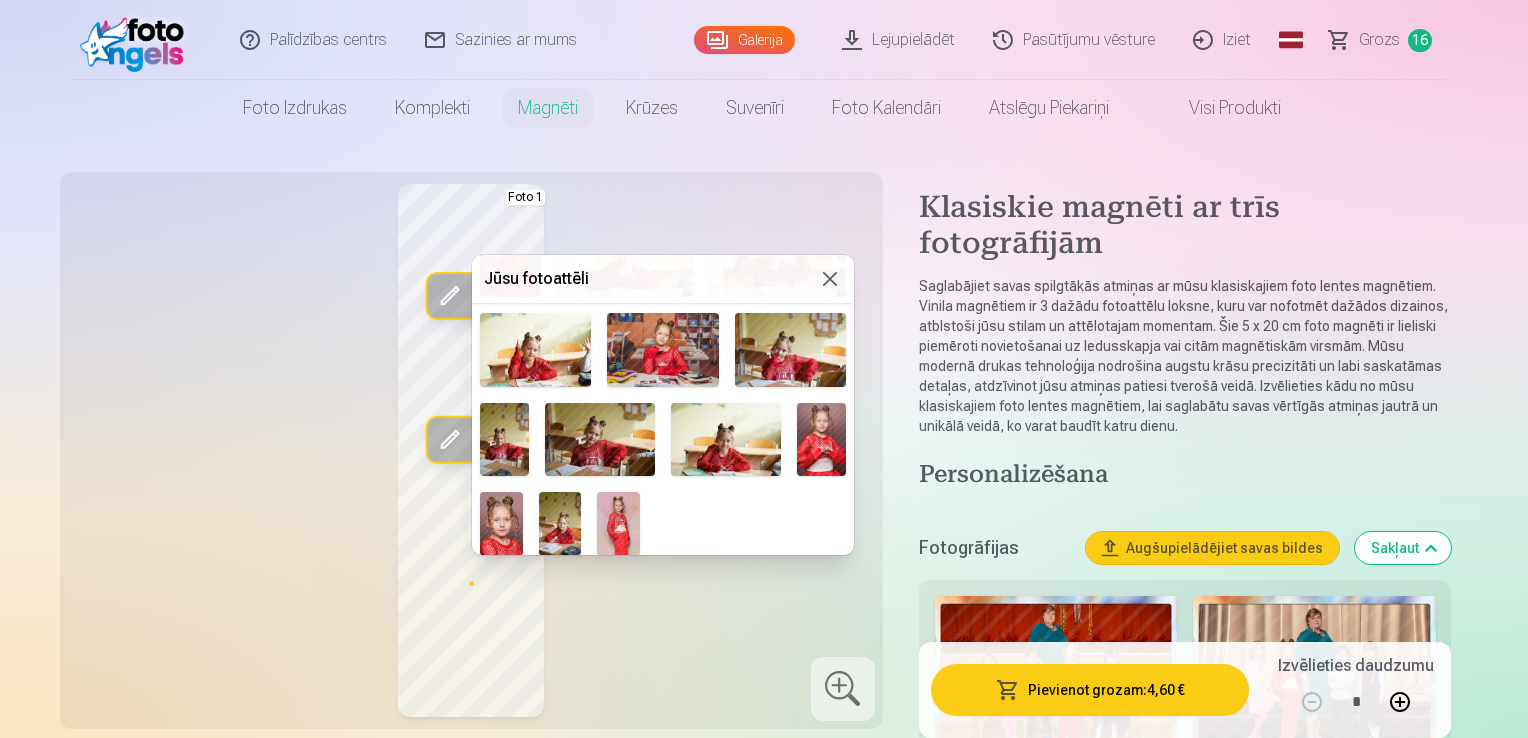 click at bounding box center (535, 350) 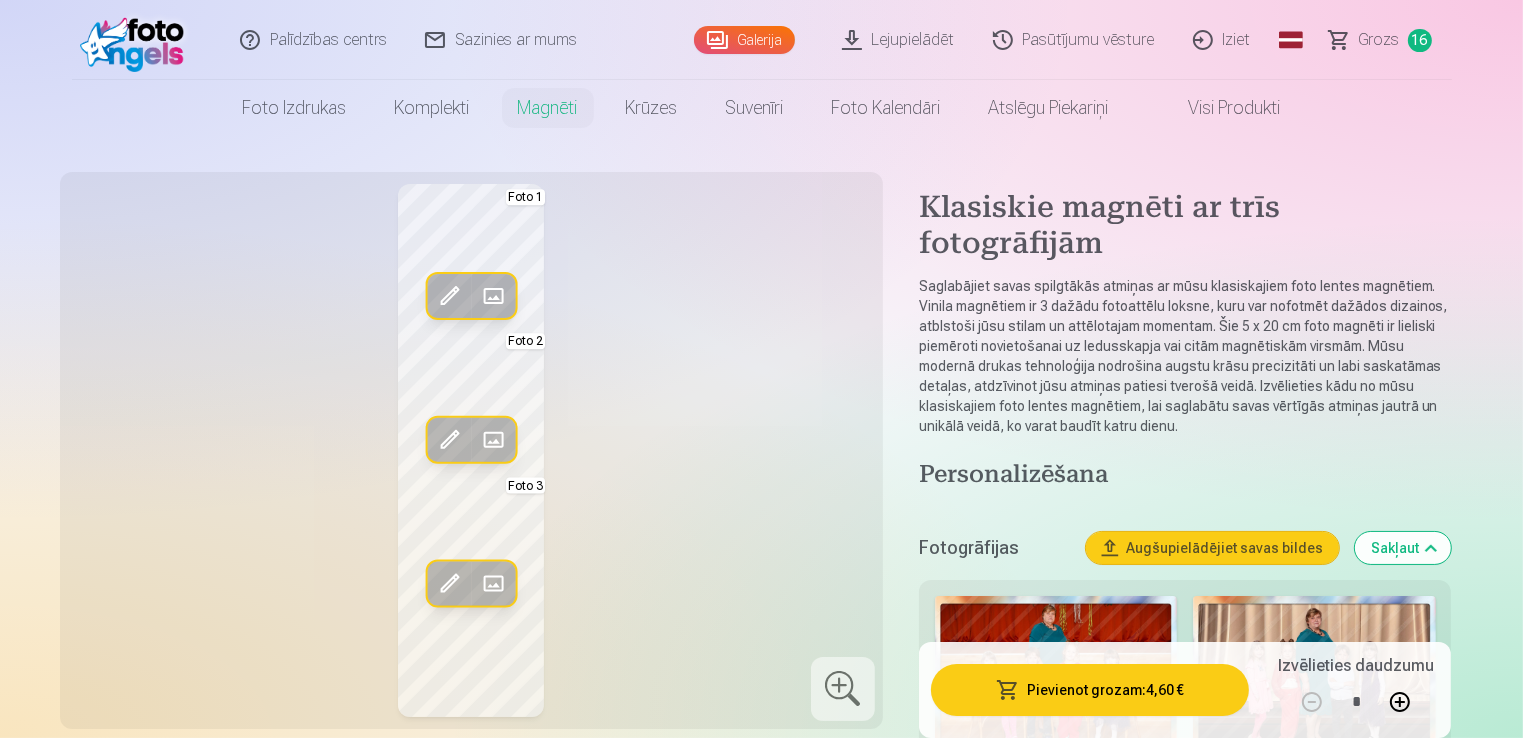 click at bounding box center [493, 584] 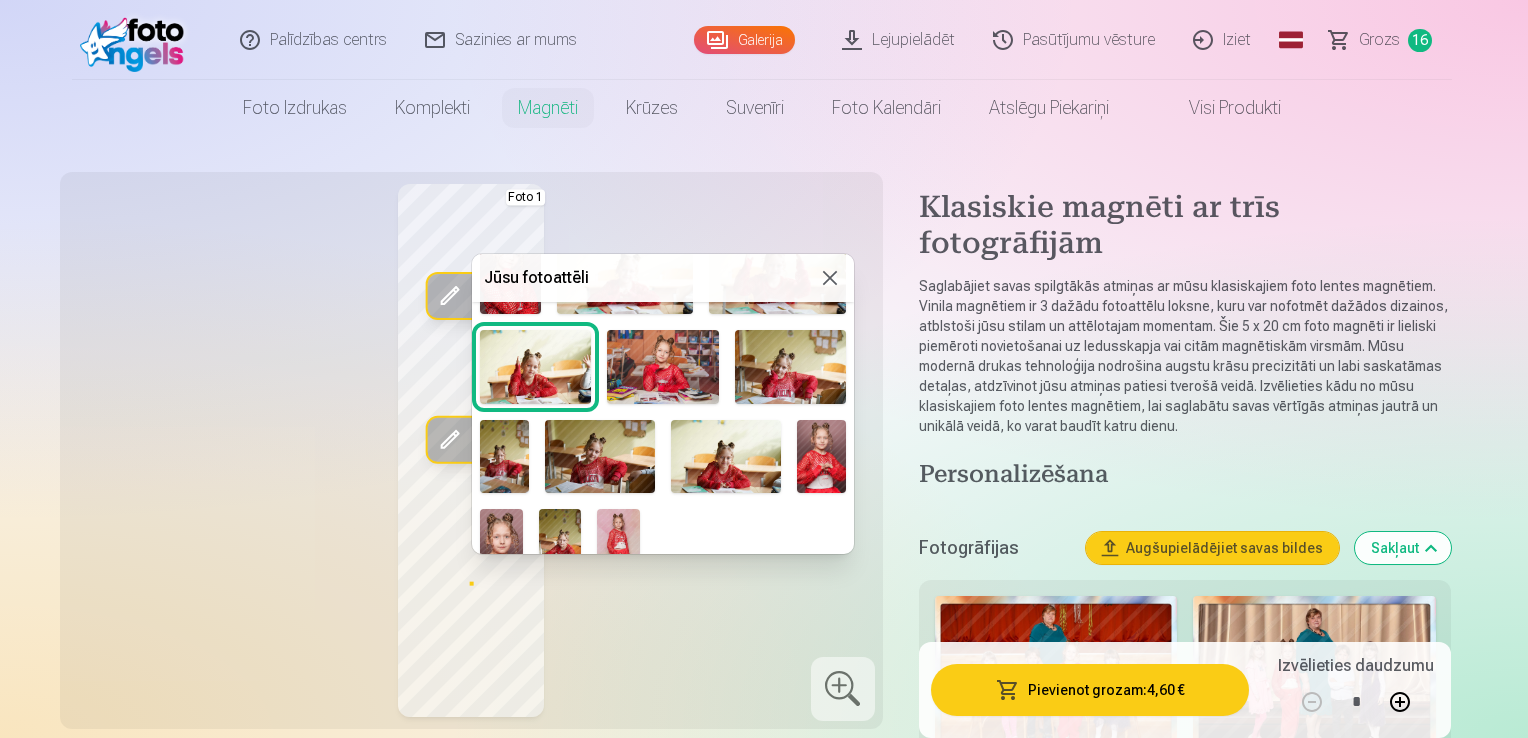 scroll, scrollTop: 553, scrollLeft: 0, axis: vertical 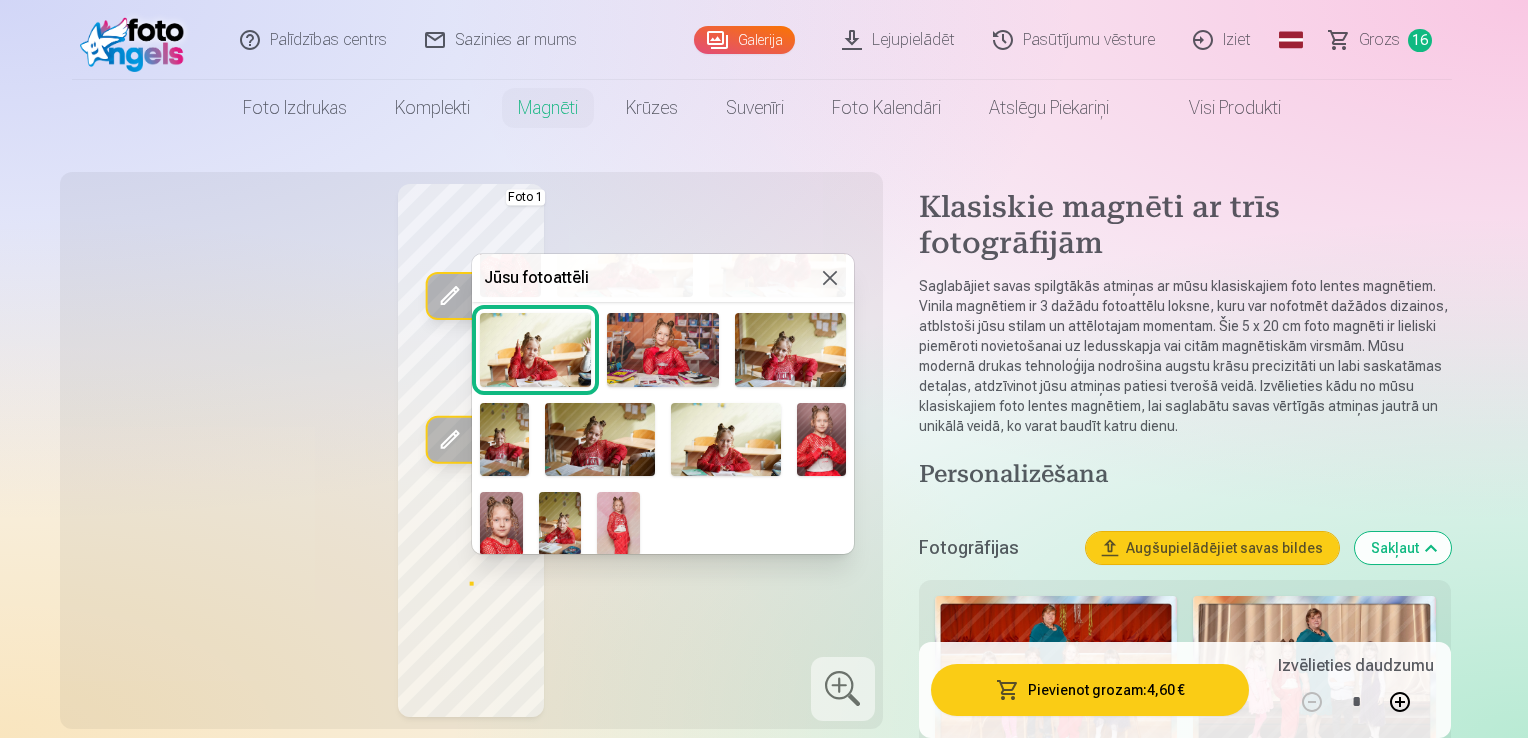 click at bounding box center (560, 524) 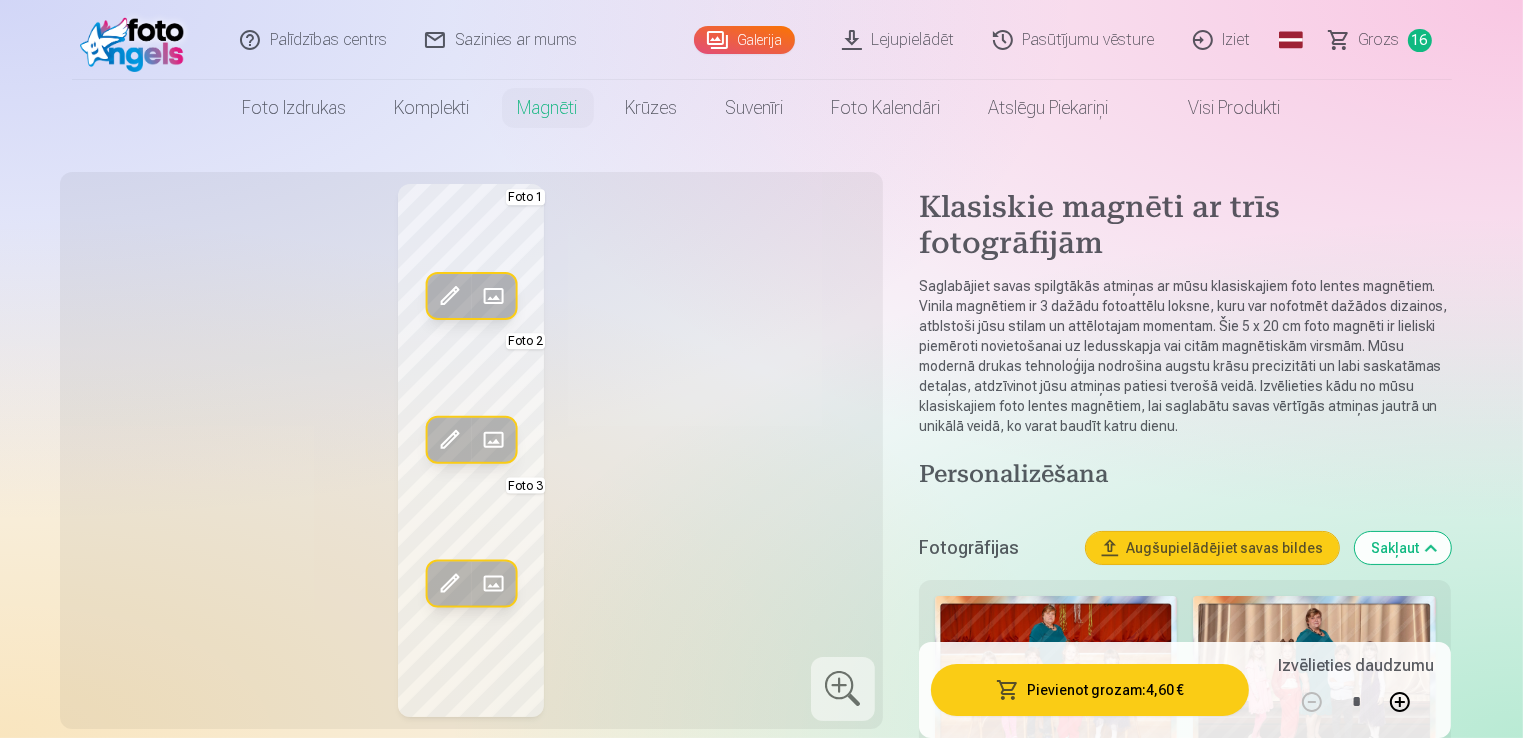 click at bounding box center [493, 584] 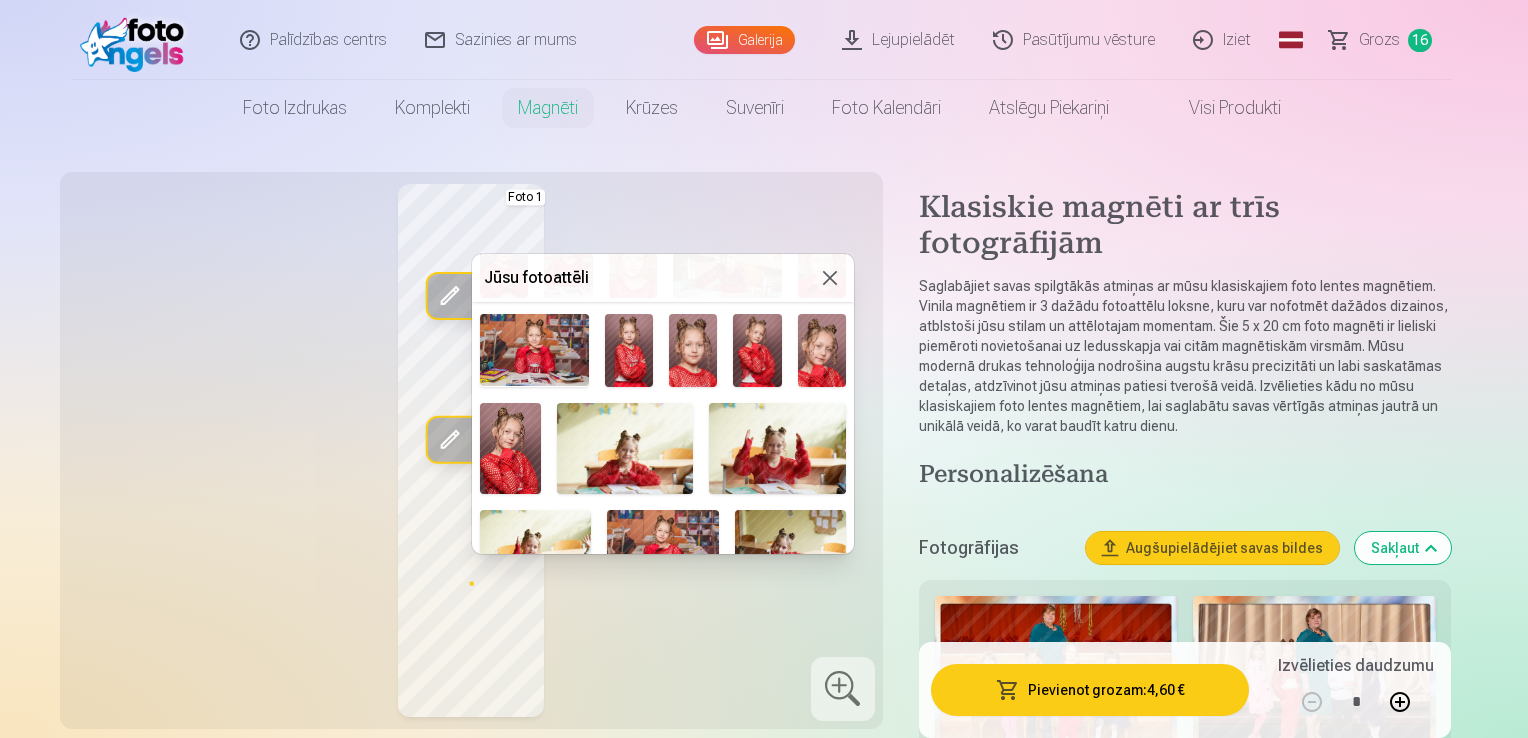 scroll, scrollTop: 400, scrollLeft: 0, axis: vertical 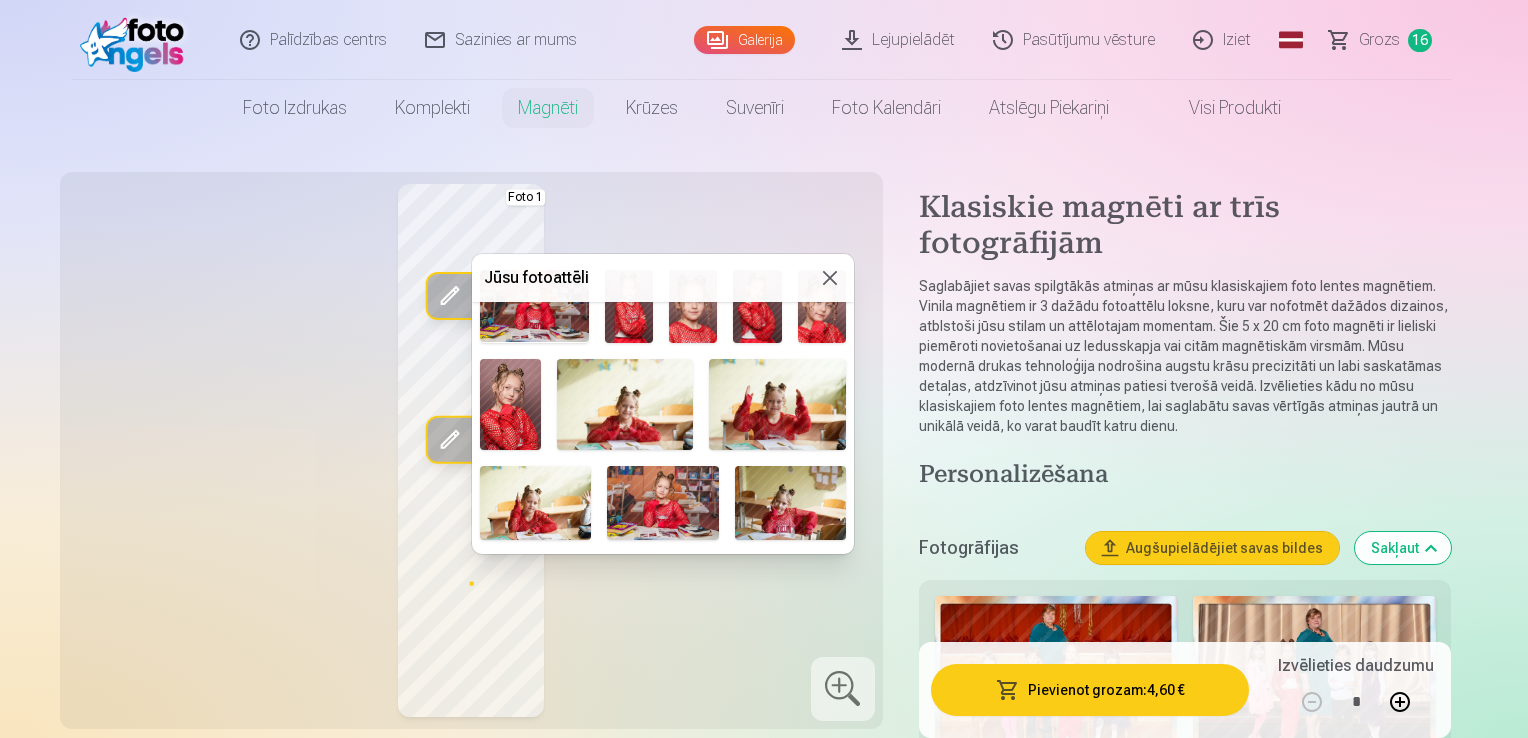 click at bounding box center (625, 404) 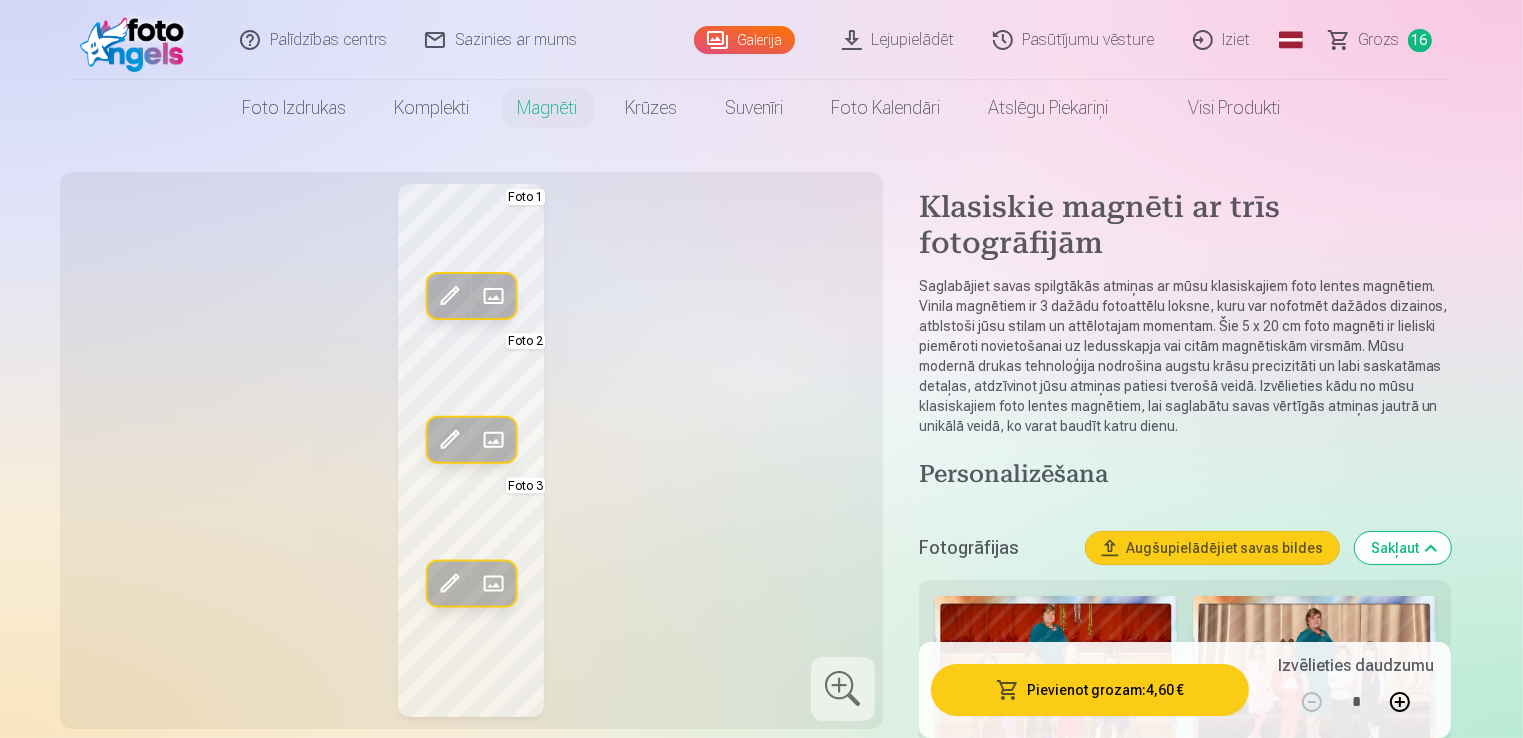 click at bounding box center (449, 584) 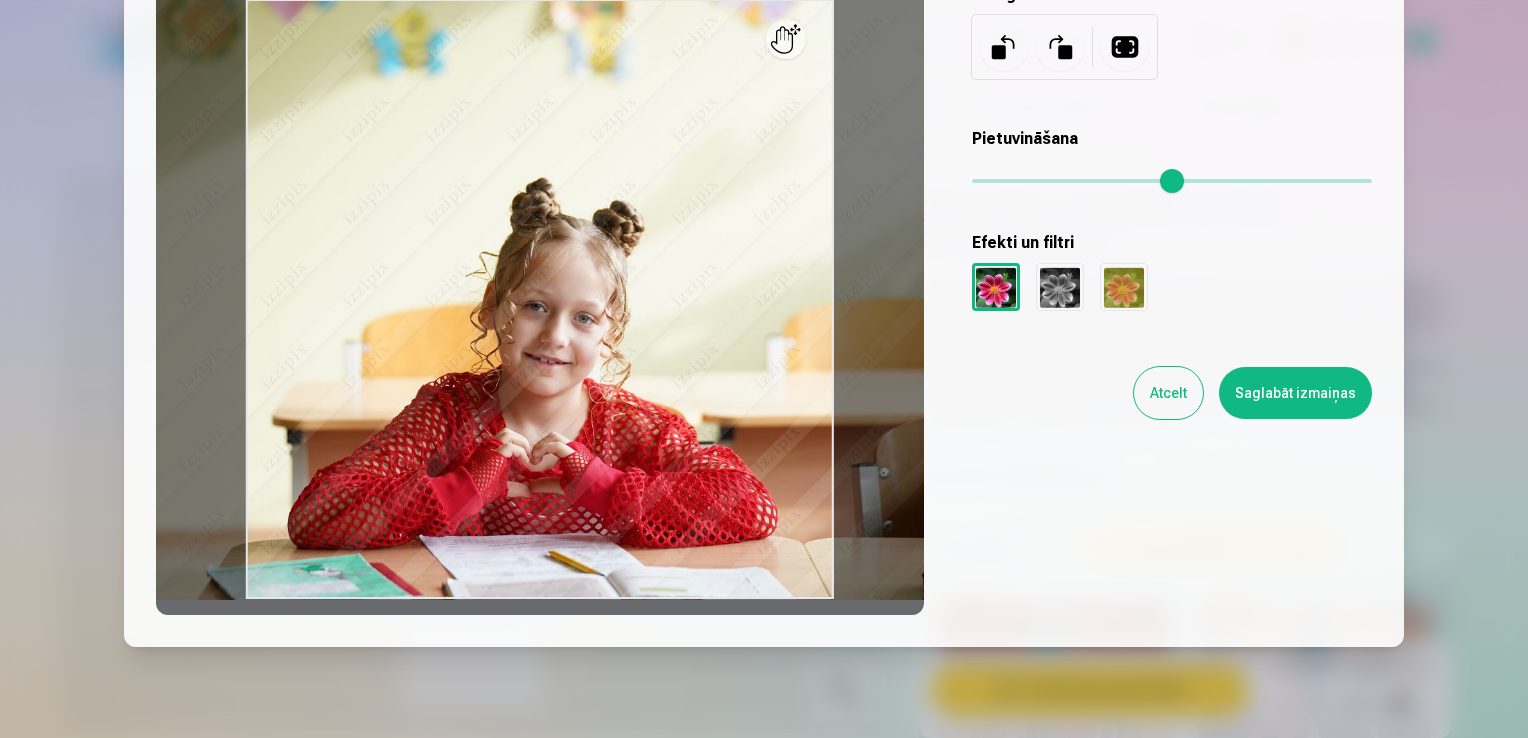 scroll, scrollTop: 276, scrollLeft: 0, axis: vertical 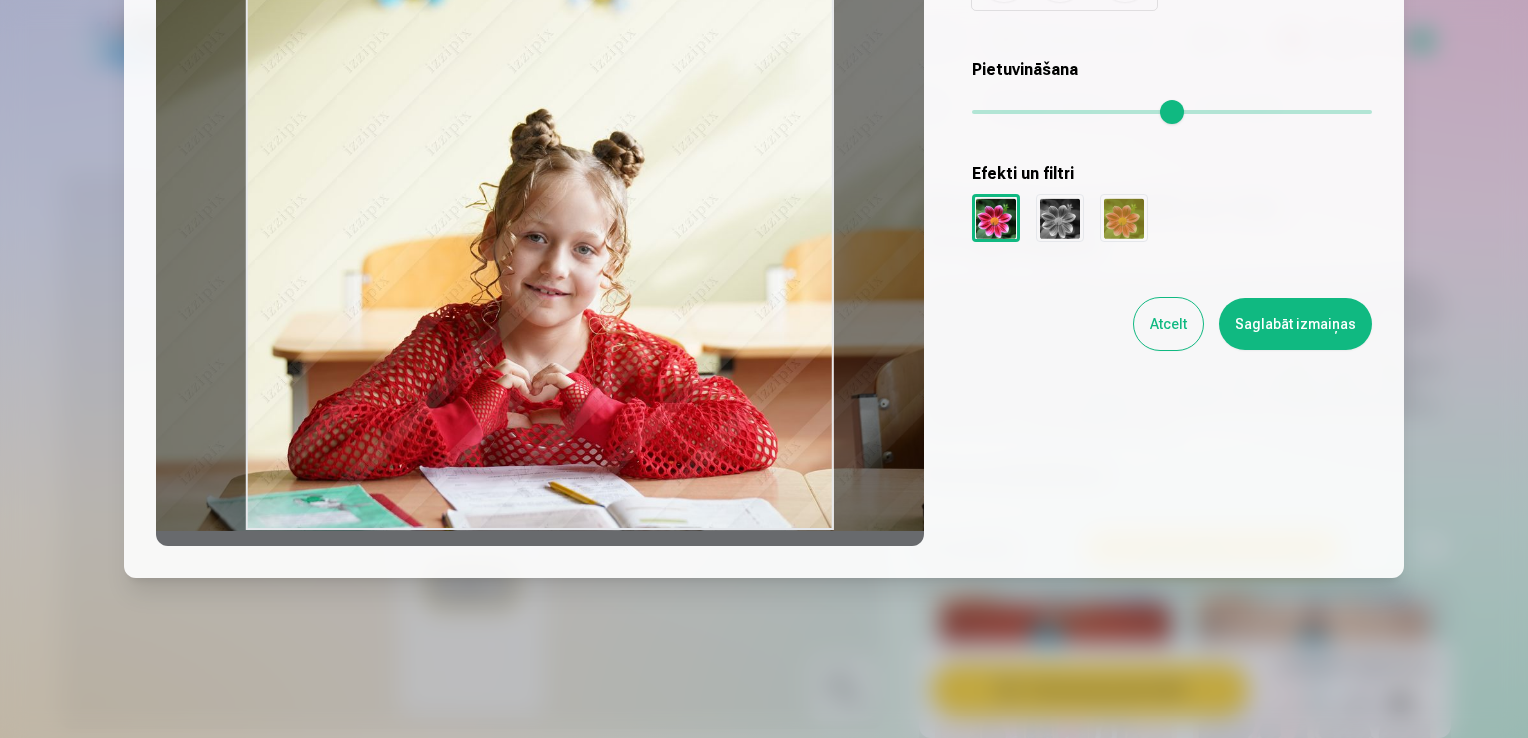 click at bounding box center [1124, 218] 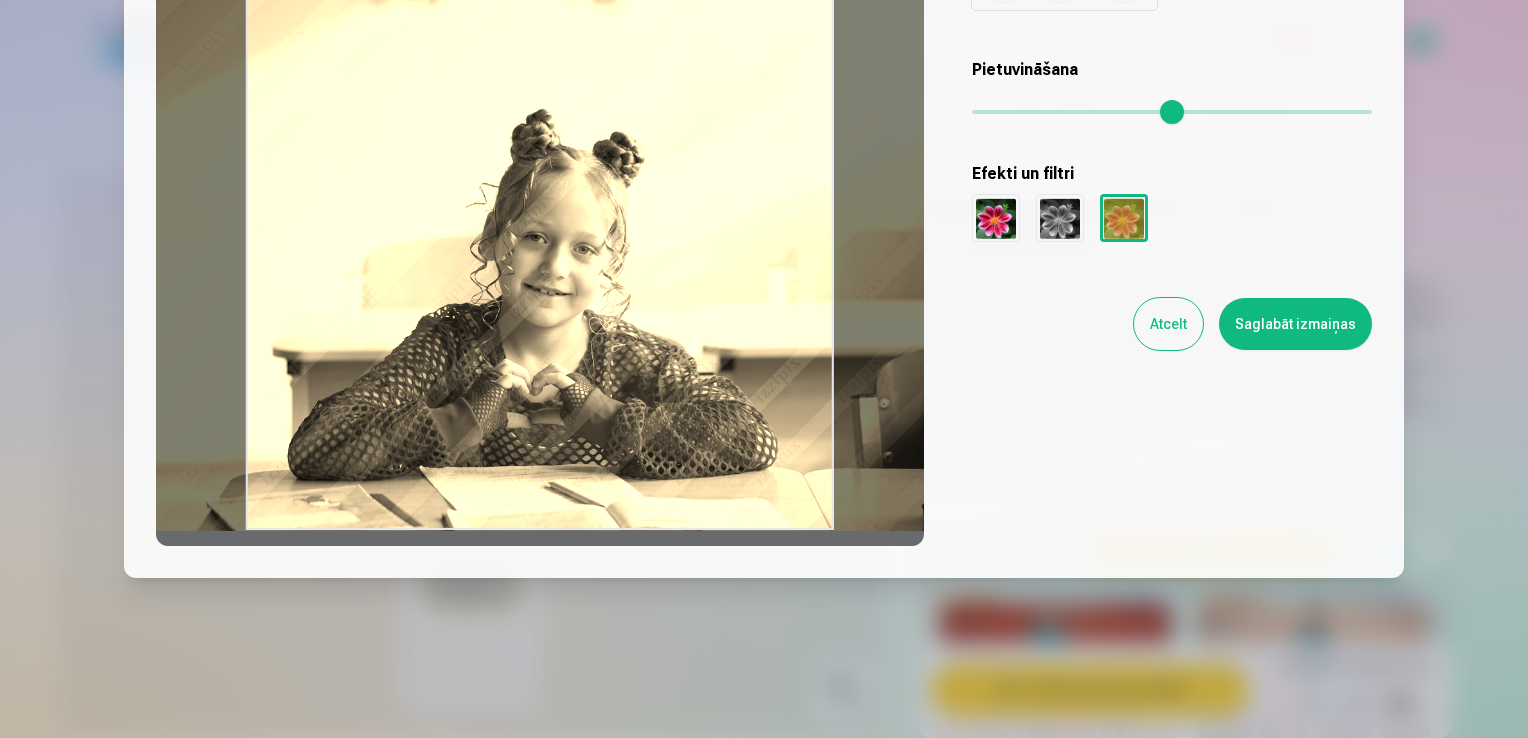click at bounding box center [1060, 218] 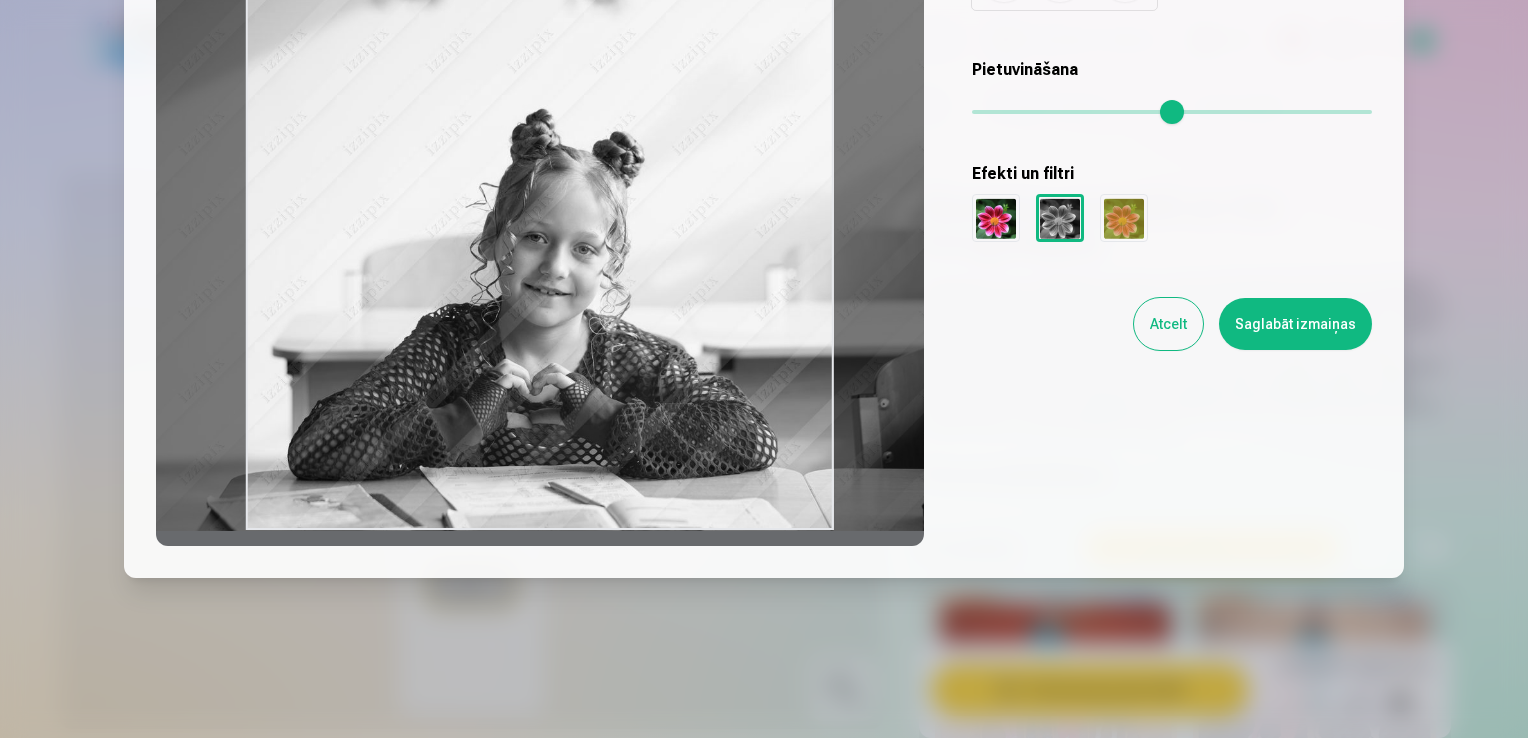 click at bounding box center [996, 218] 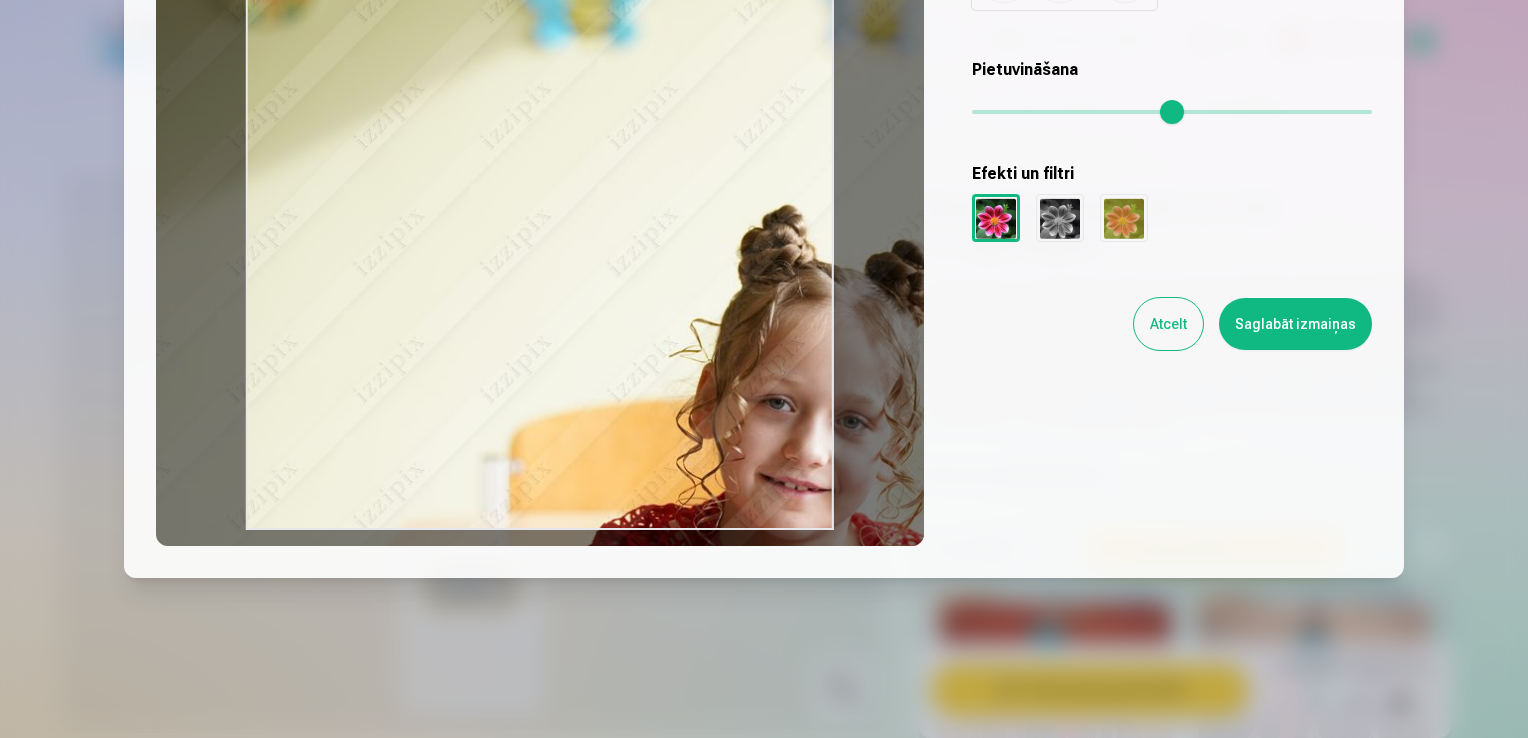 type on "*" 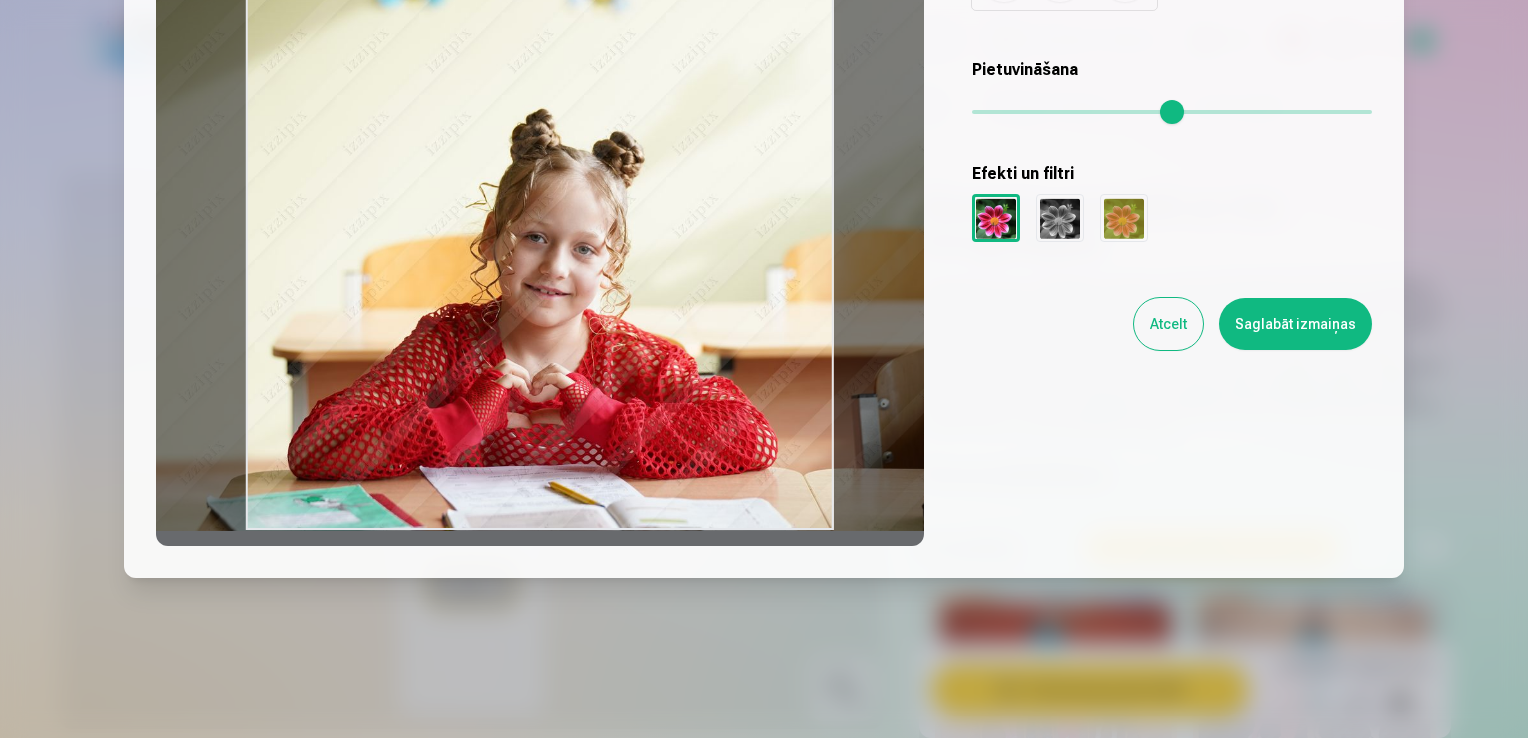 drag, startPoint x: 995, startPoint y: 112, endPoint x: 972, endPoint y: 114, distance: 23.086792 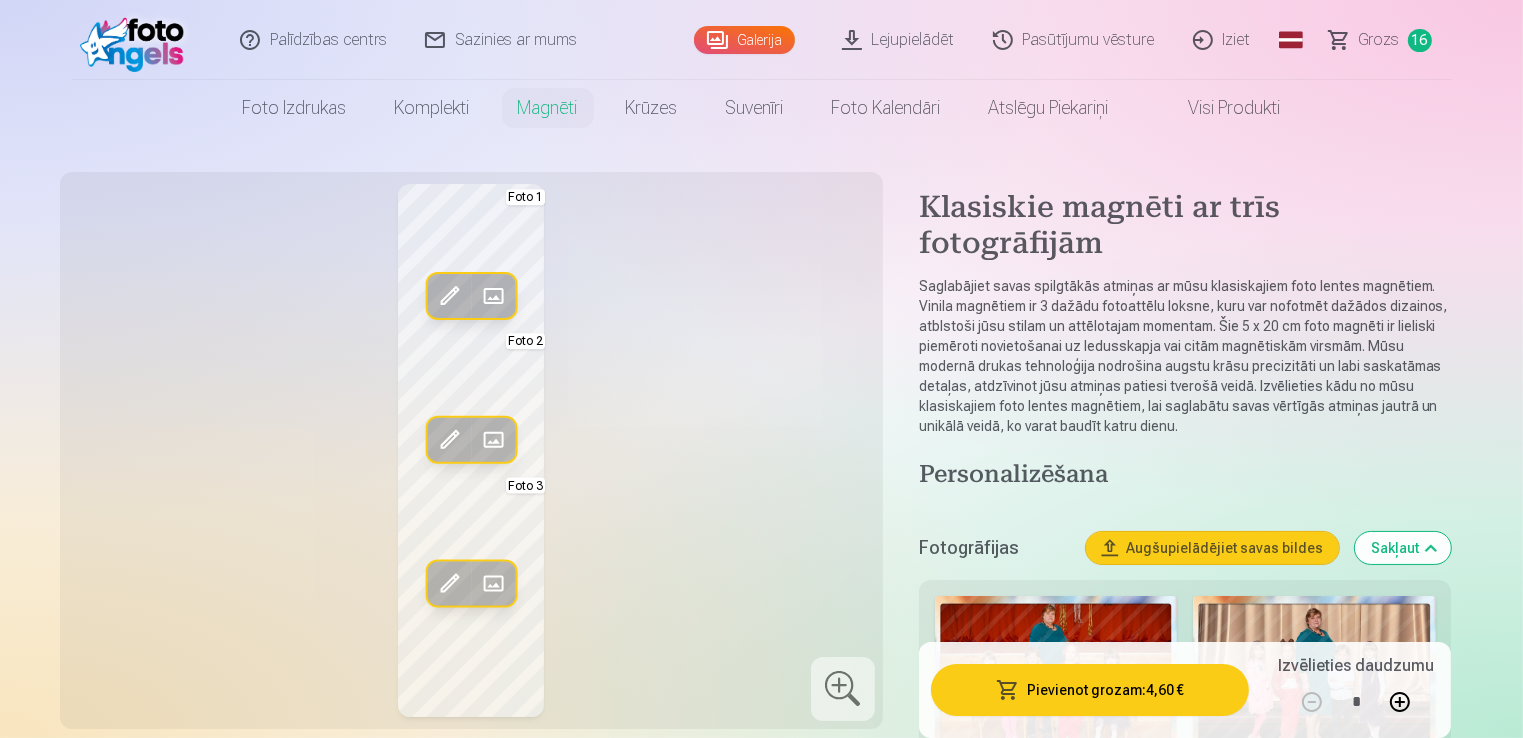 click on "Pievienot grozam :  4,60 €" at bounding box center (1090, 690) 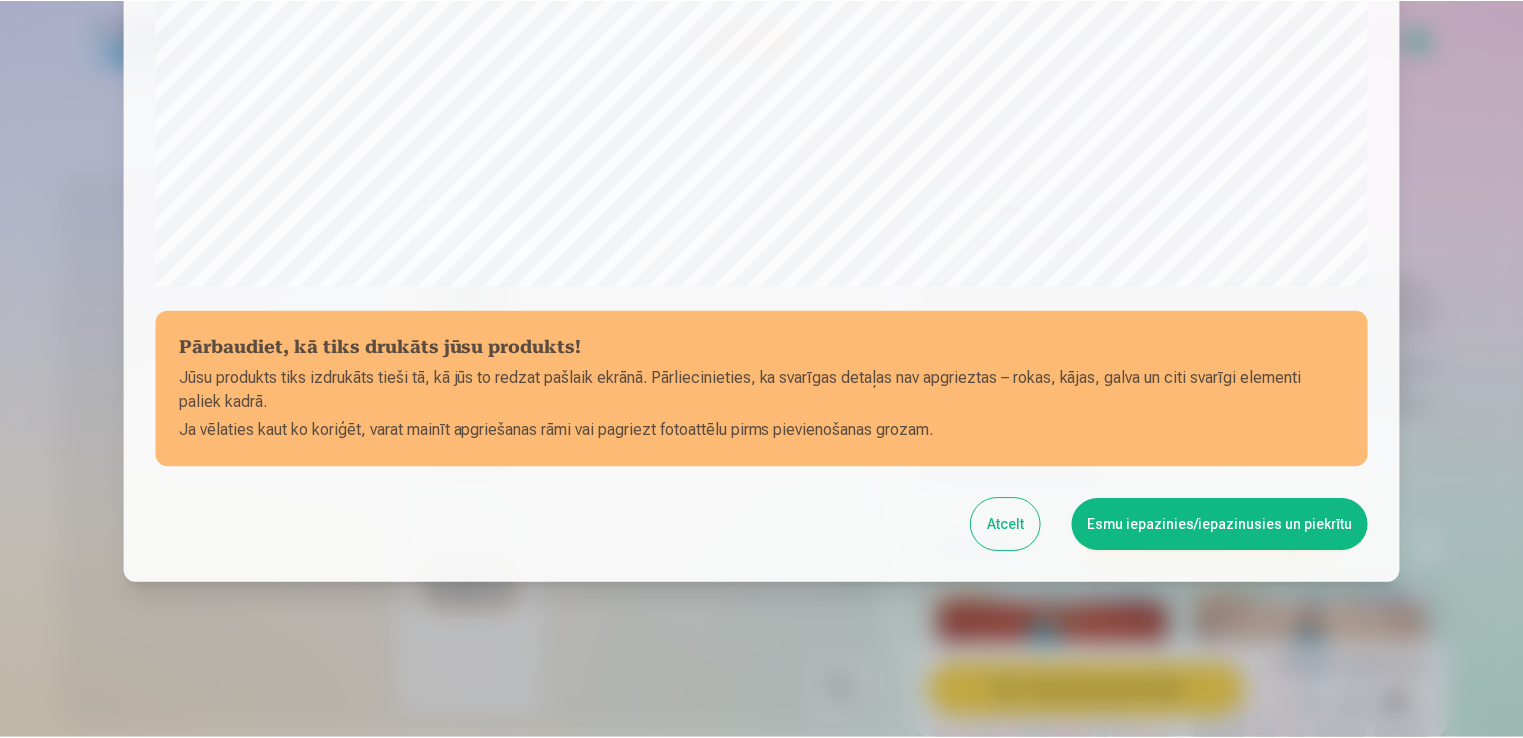 scroll, scrollTop: 701, scrollLeft: 0, axis: vertical 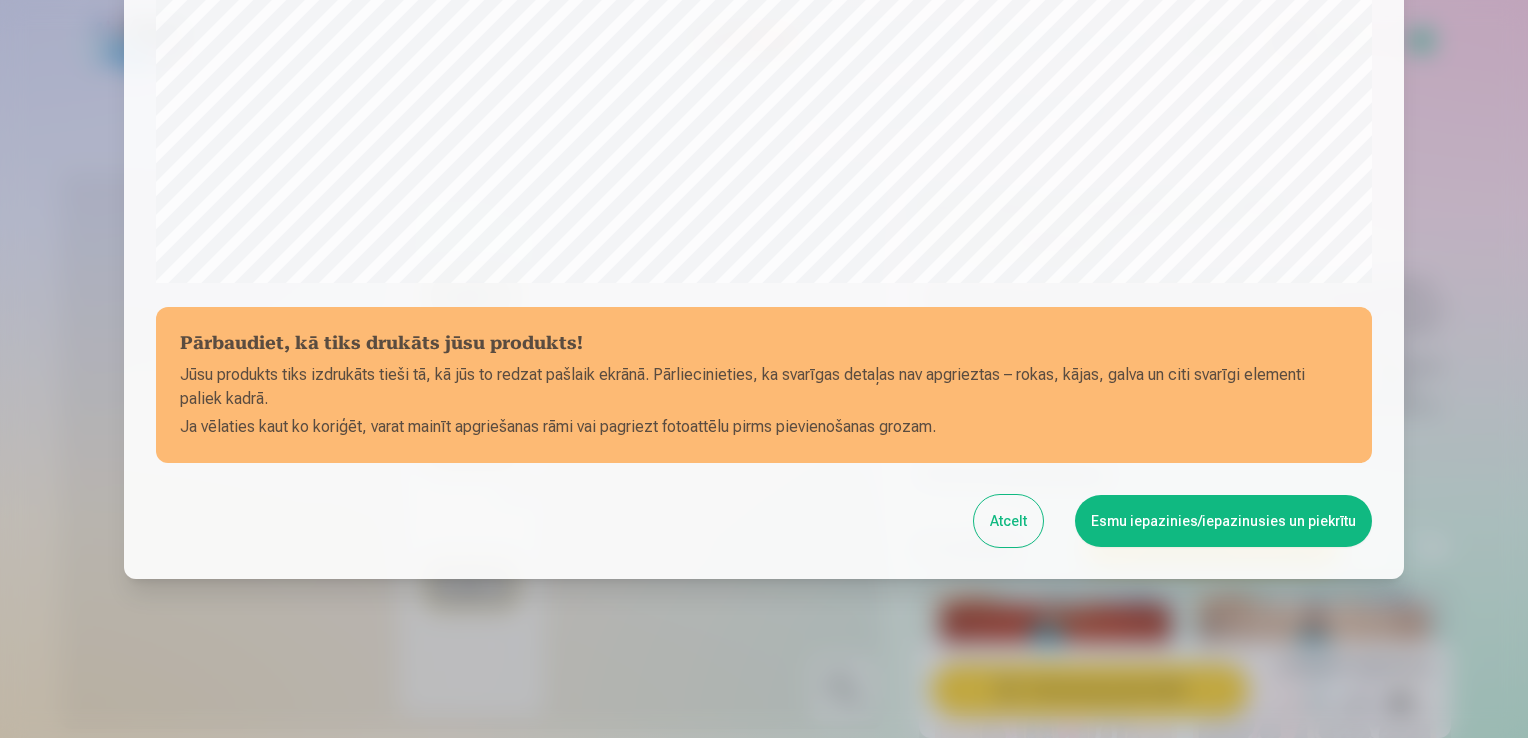click on "Esmu iepazinies/iepazinusies un piekrītu" at bounding box center (1223, 521) 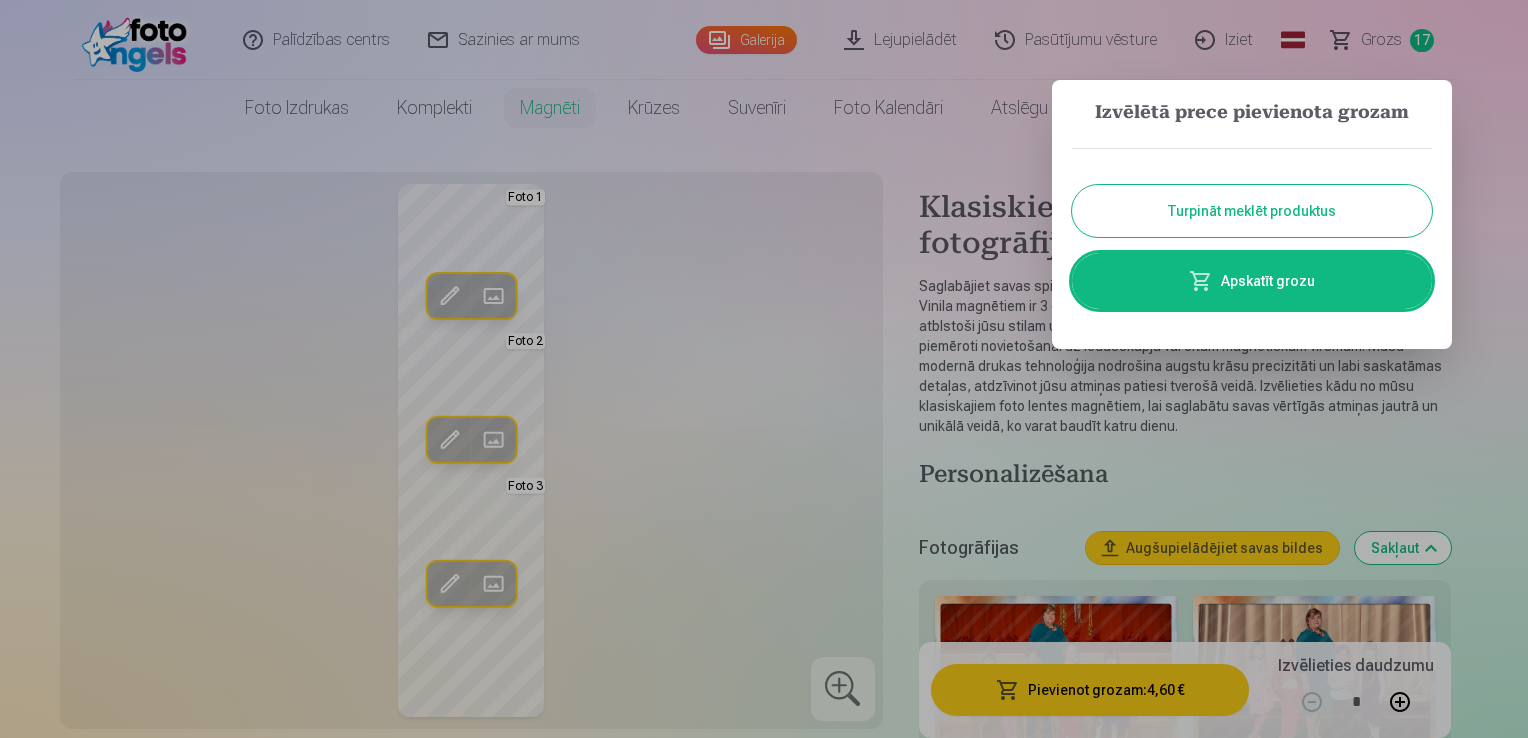 click on "Turpināt meklēt produktus" at bounding box center [1252, 211] 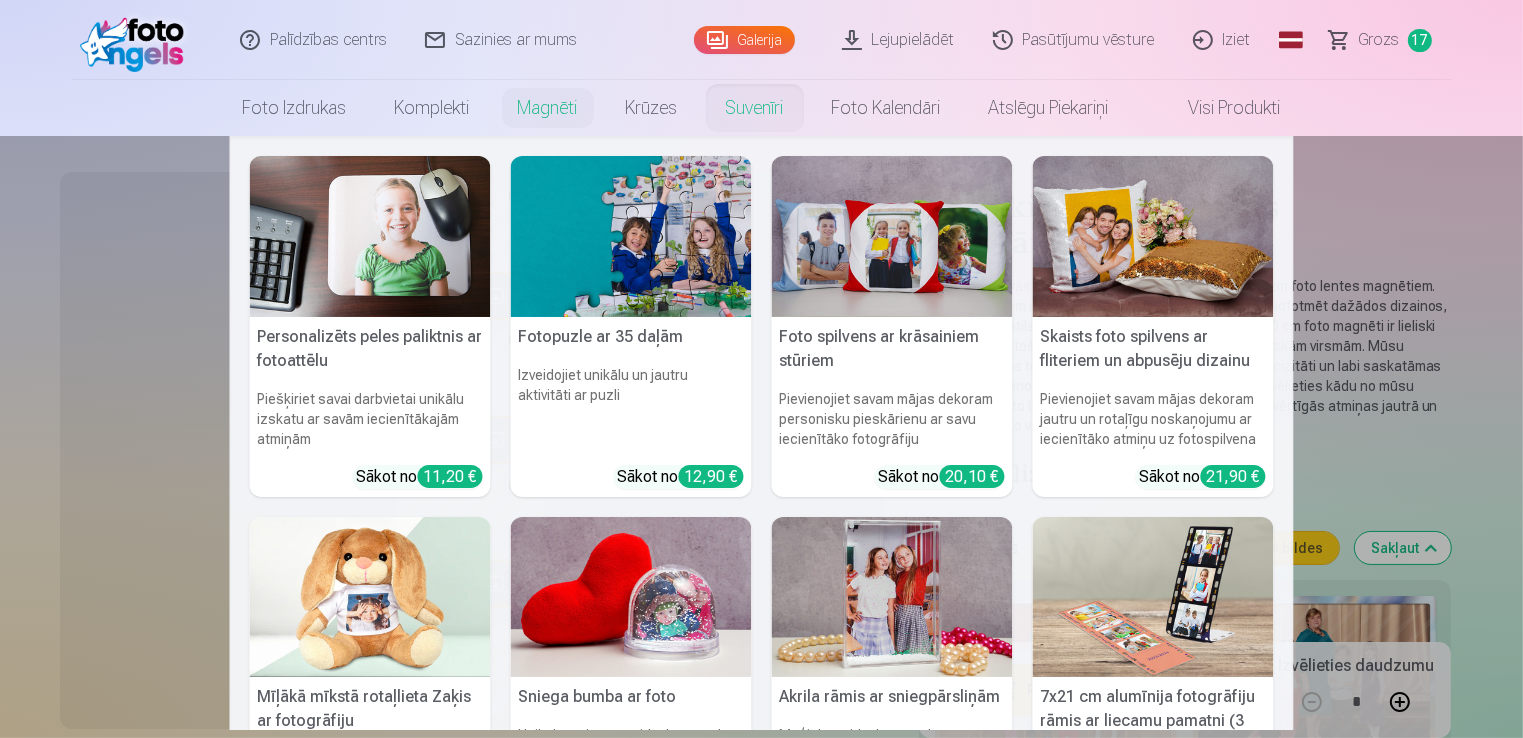 click on "Suvenīri" at bounding box center [755, 108] 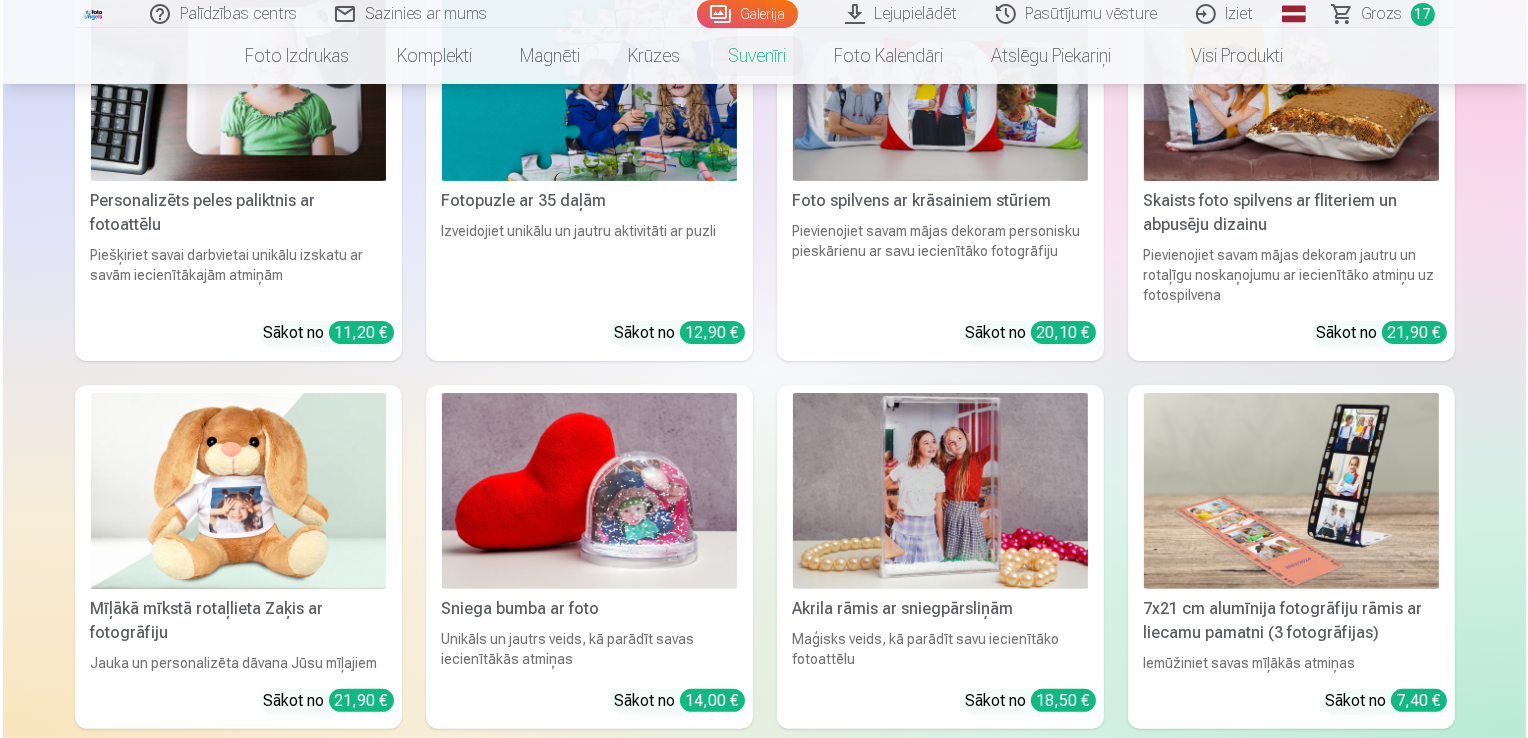 scroll, scrollTop: 0, scrollLeft: 0, axis: both 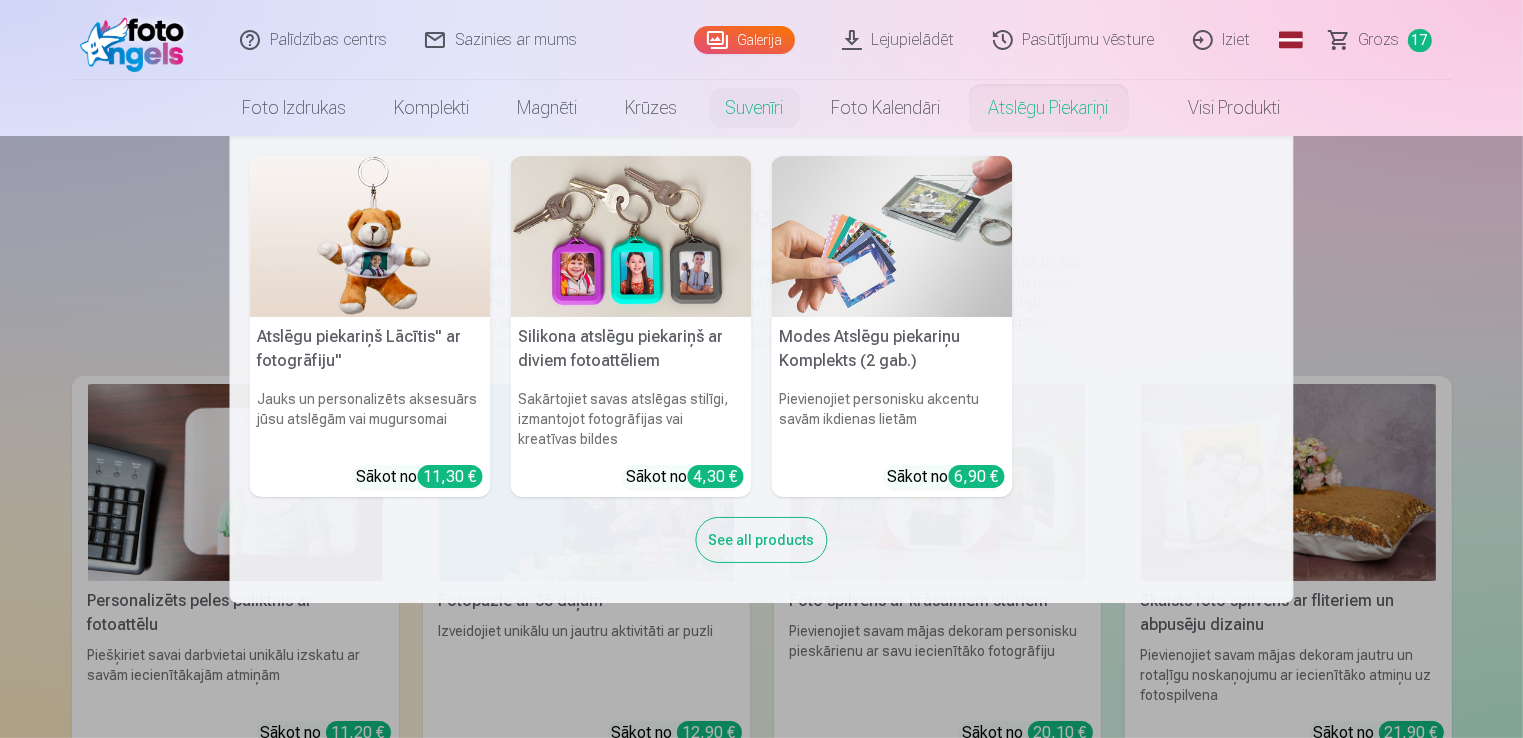 click at bounding box center (631, 236) 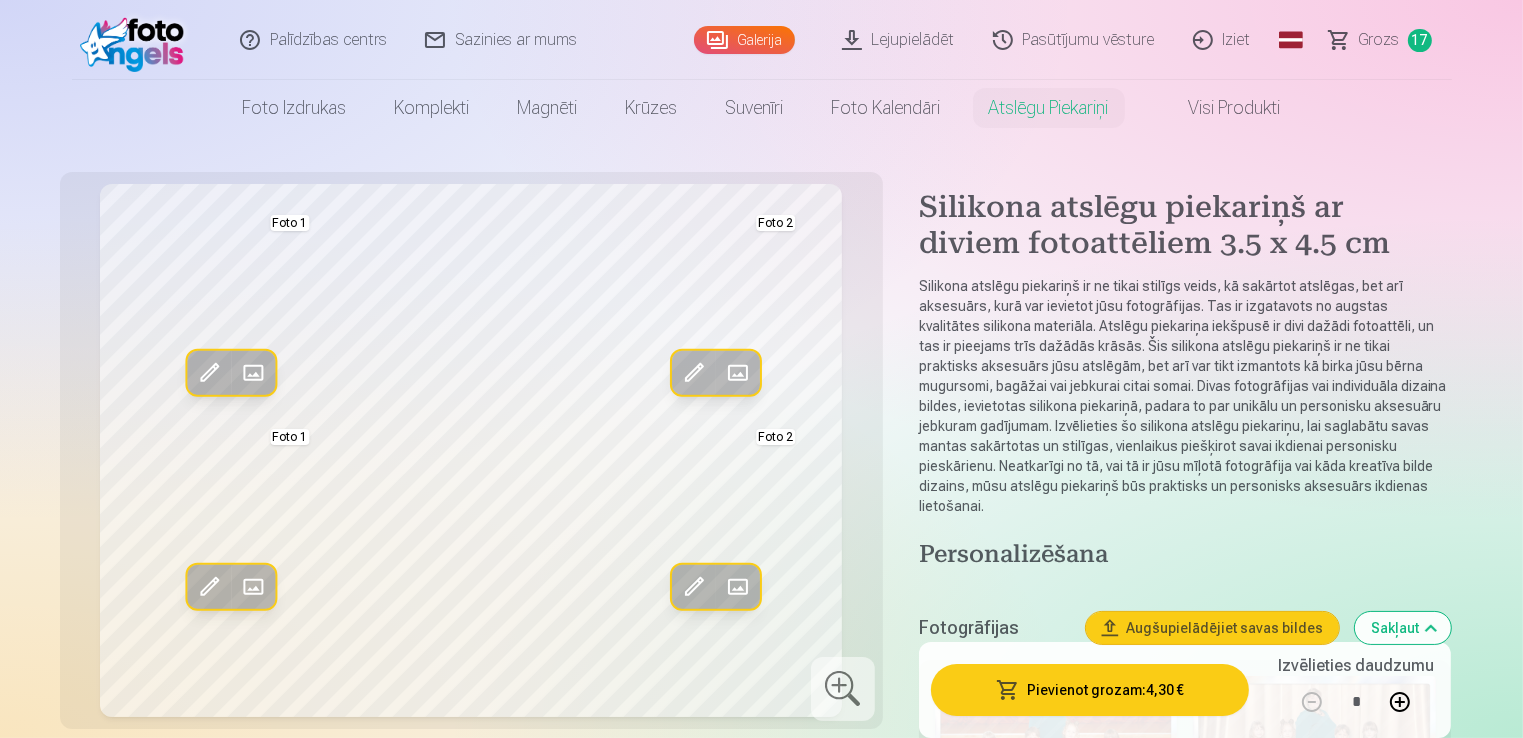 click at bounding box center [253, 587] 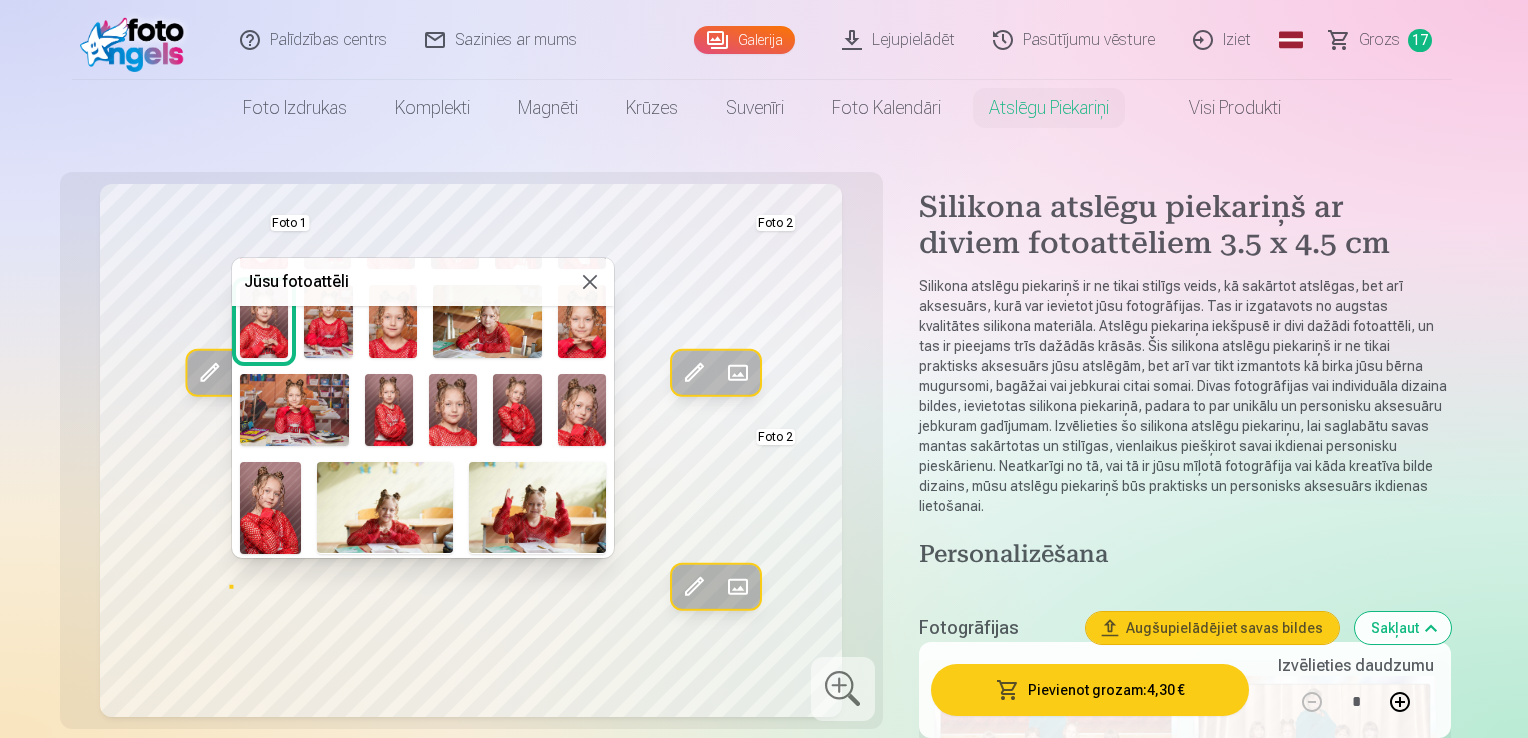 scroll, scrollTop: 400, scrollLeft: 0, axis: vertical 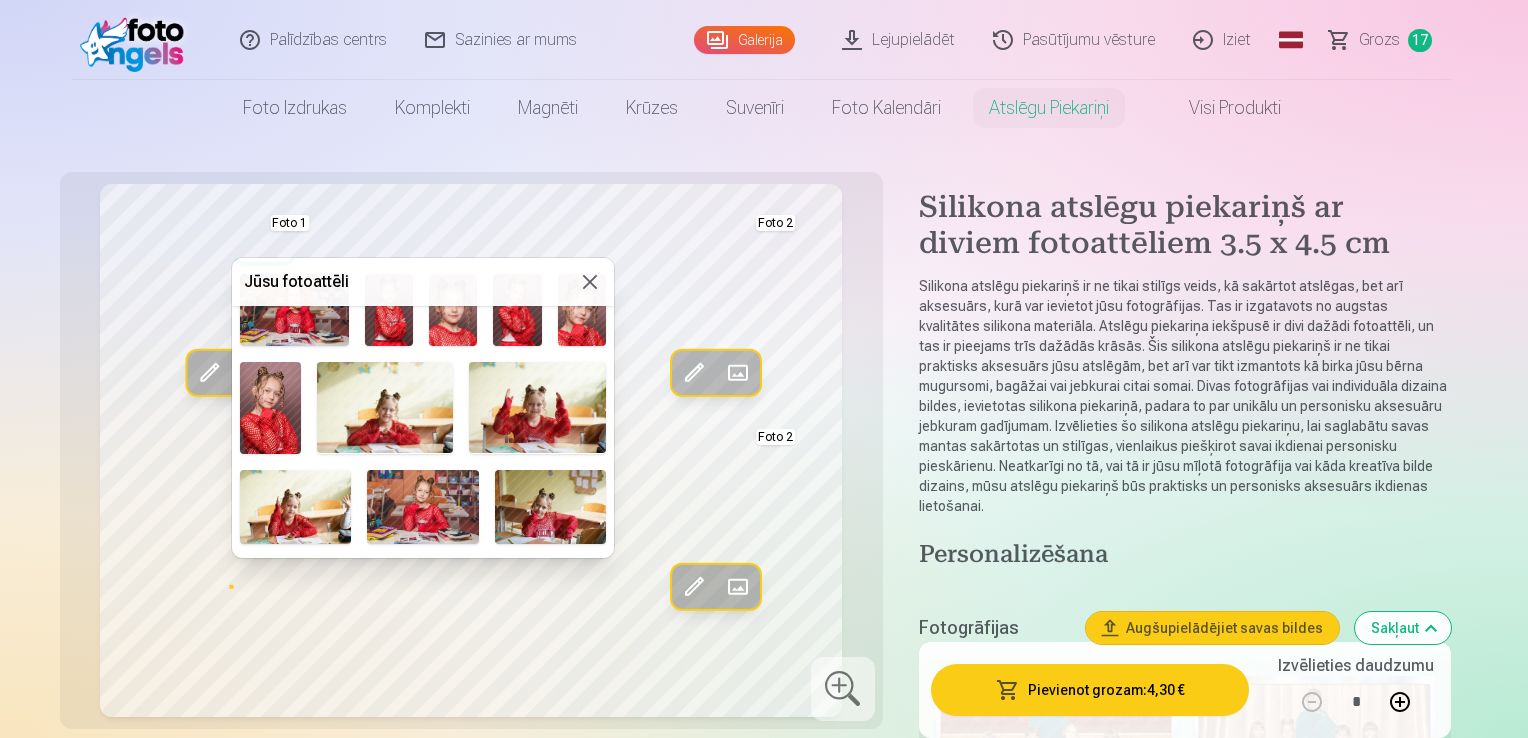 click at bounding box center (537, 407) 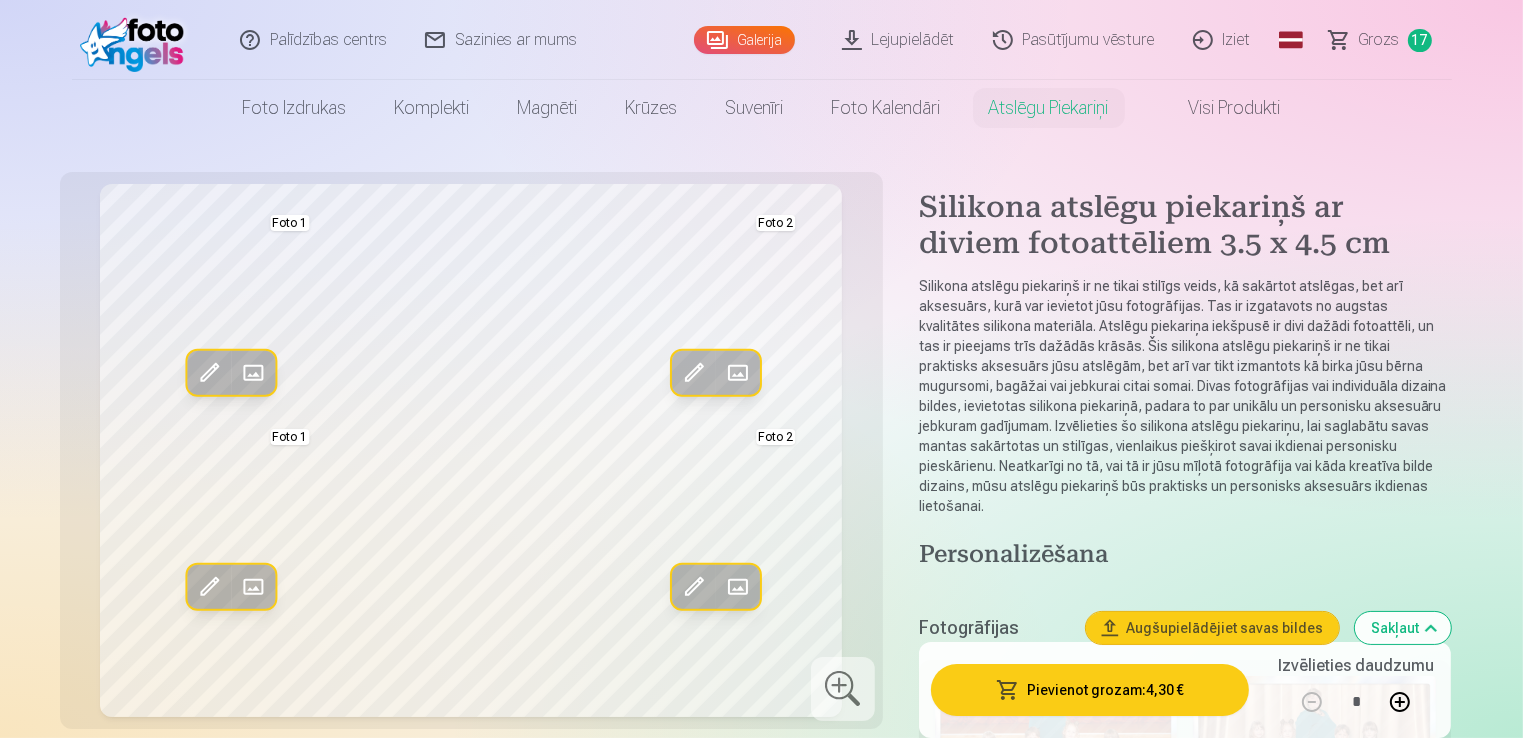 click at bounding box center (253, 587) 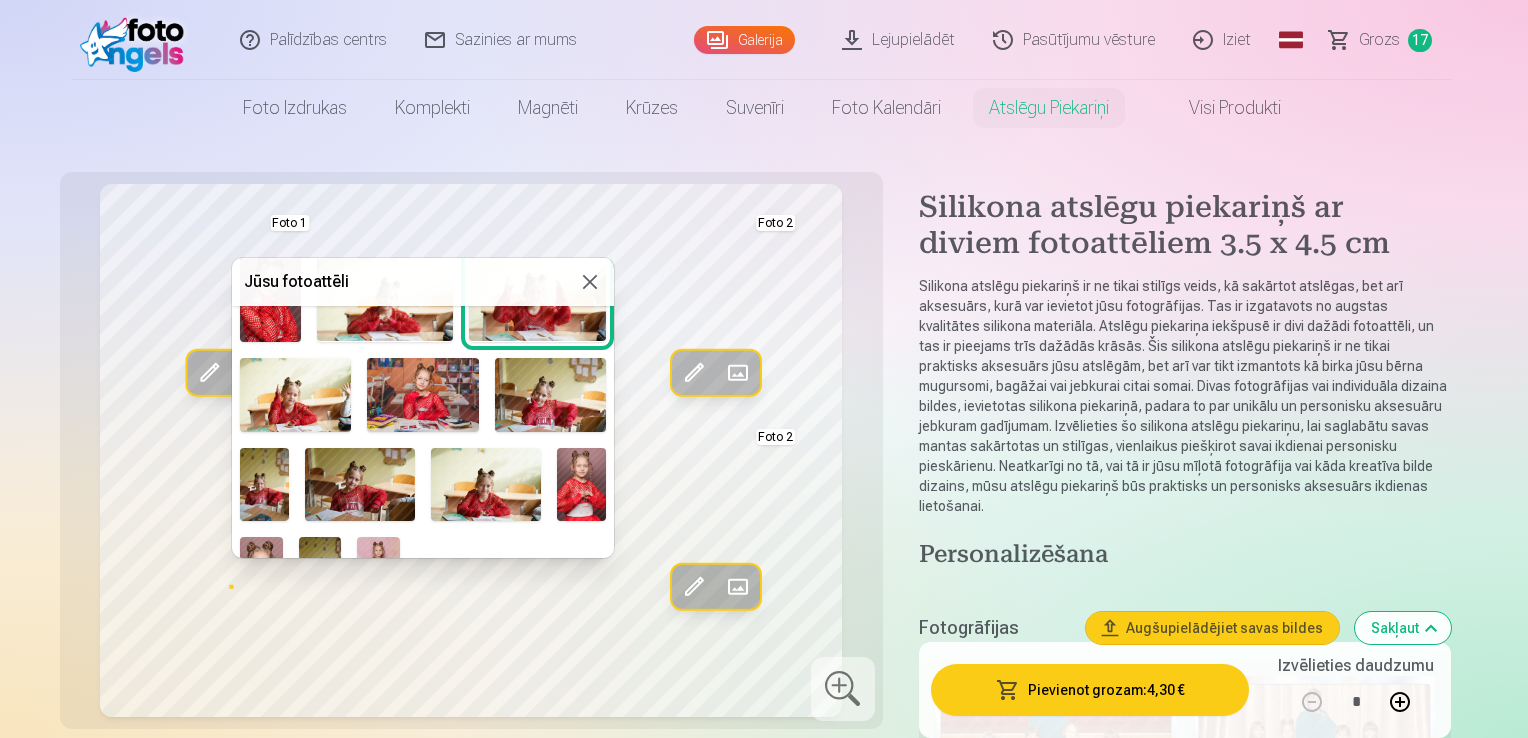 scroll, scrollTop: 553, scrollLeft: 0, axis: vertical 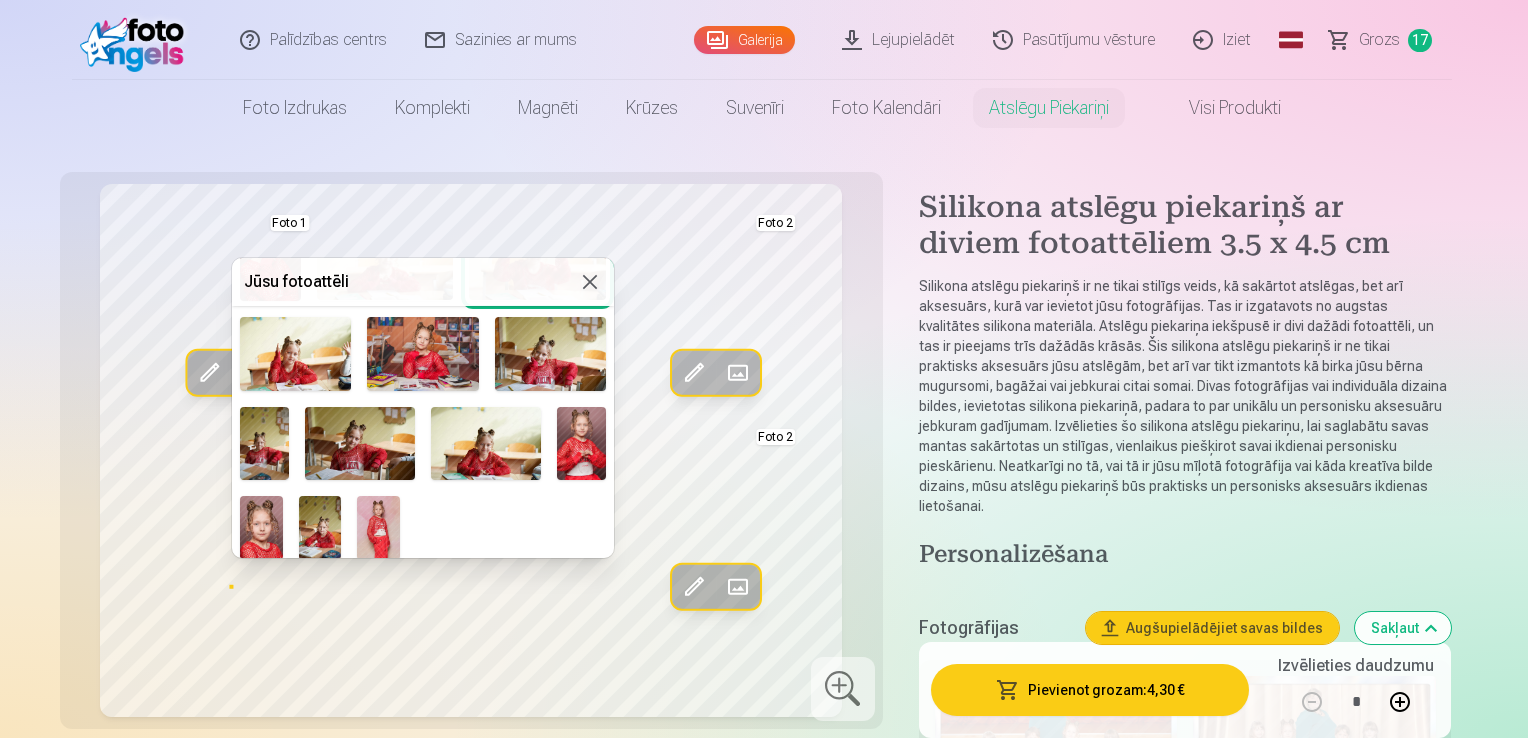 click at bounding box center [320, 528] 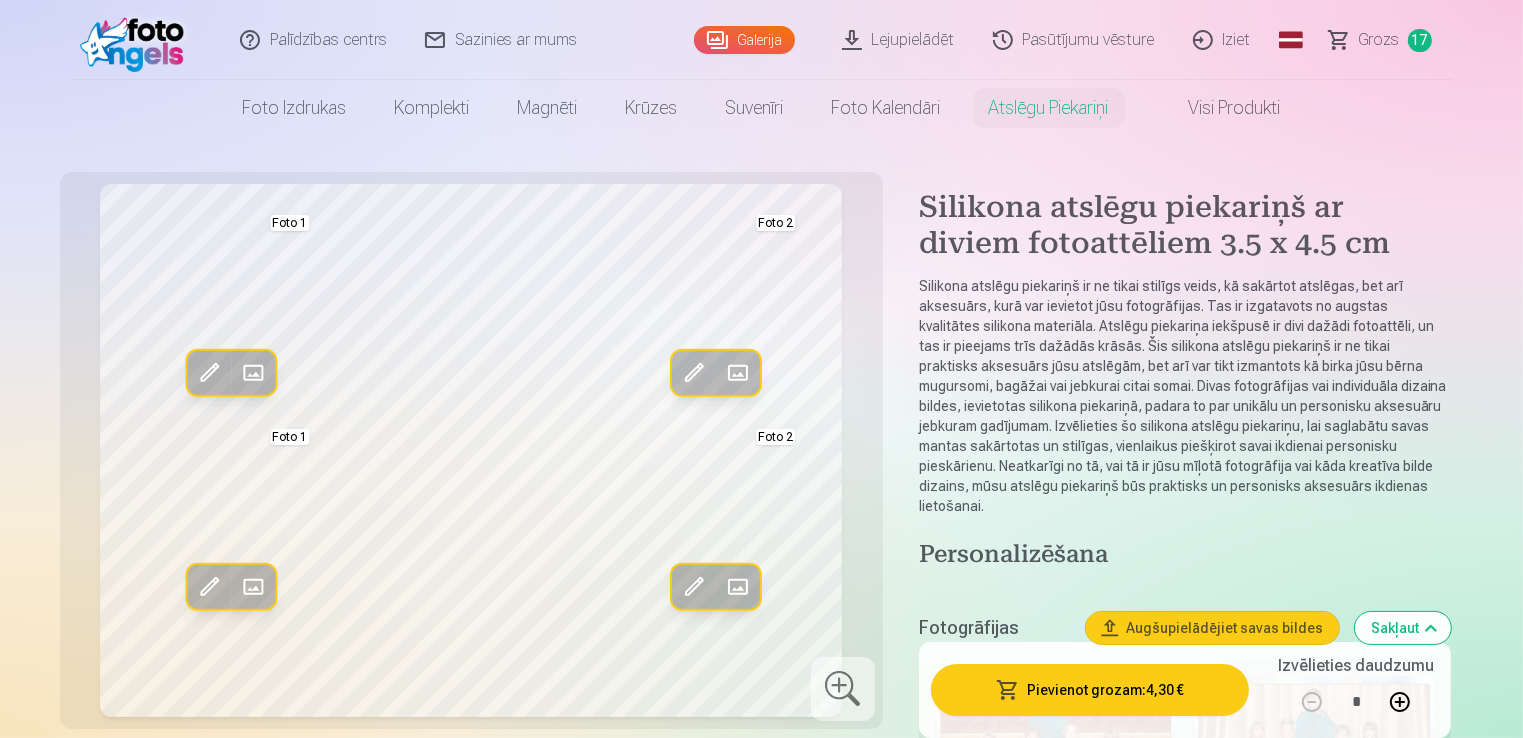 click at bounding box center (738, 373) 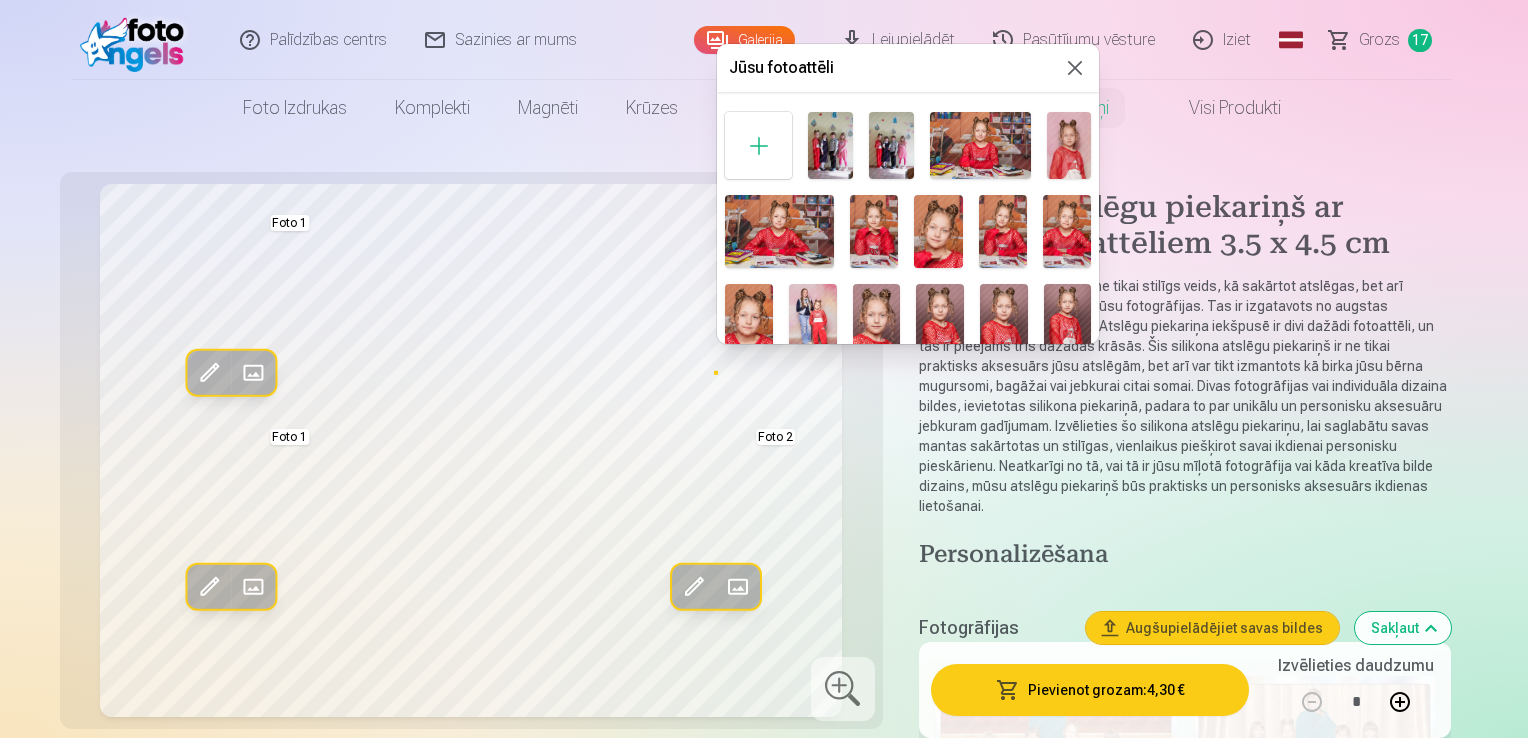 click at bounding box center [980, 145] 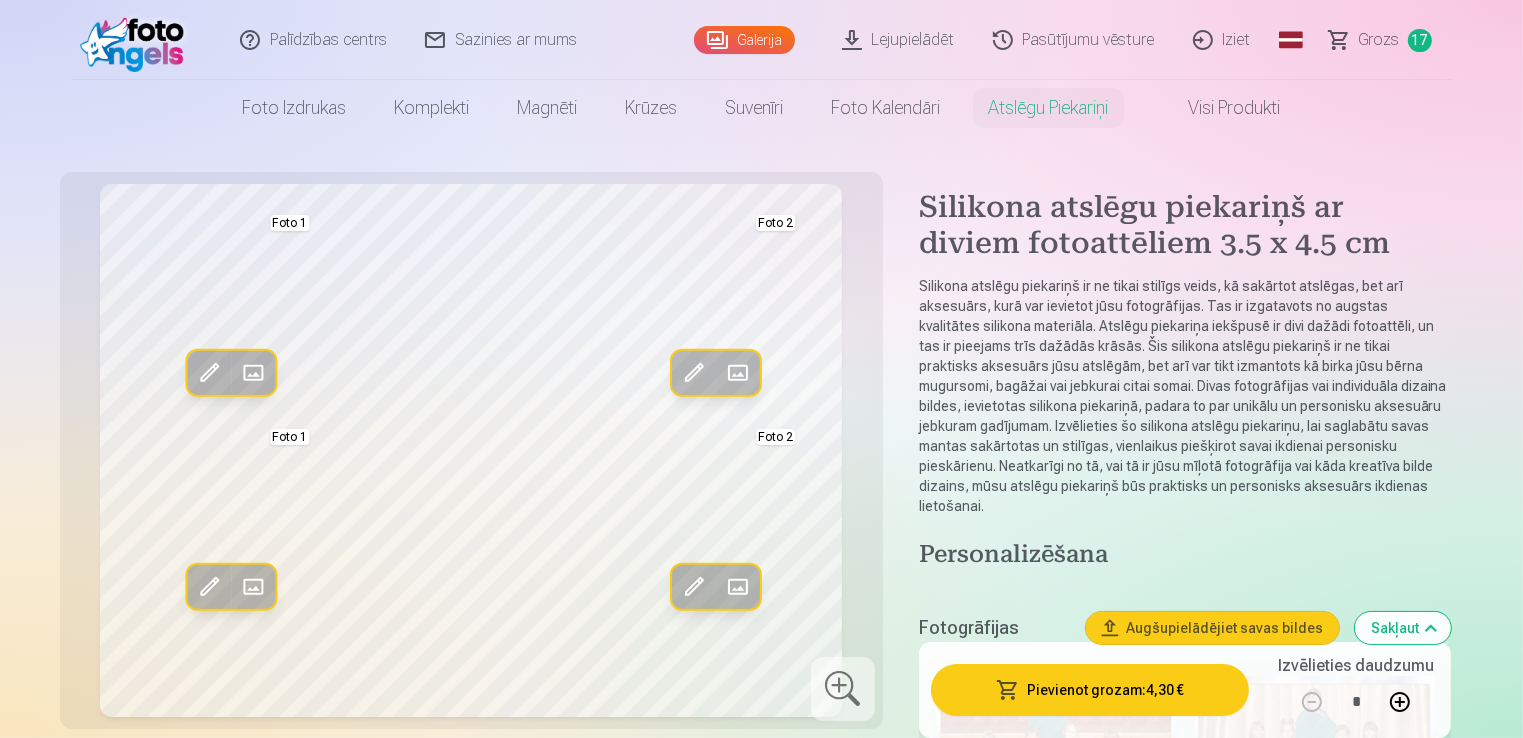 click at bounding box center (738, 373) 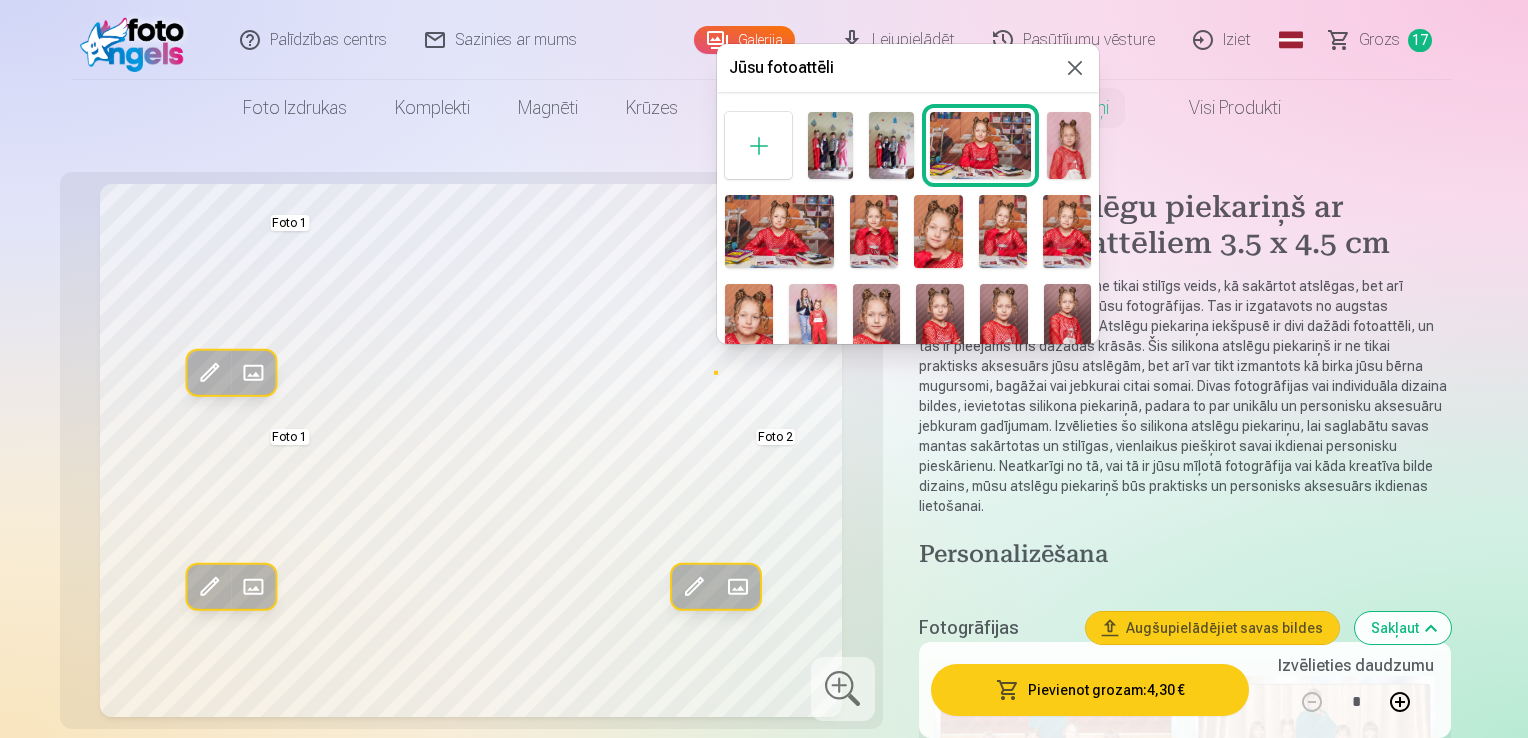 click at bounding box center (764, 369) 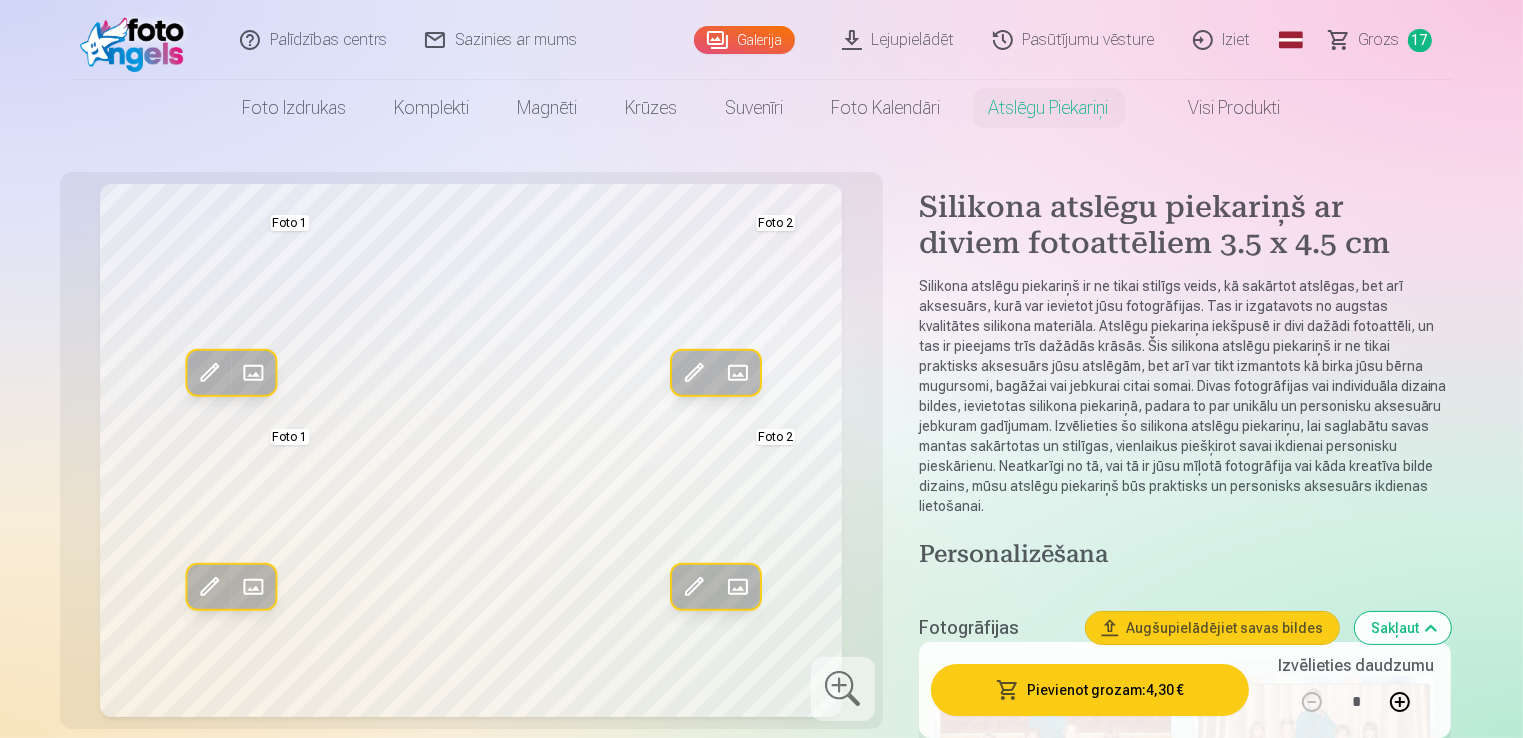 click on "Pievienot grozam :  4,30 €" at bounding box center (1090, 690) 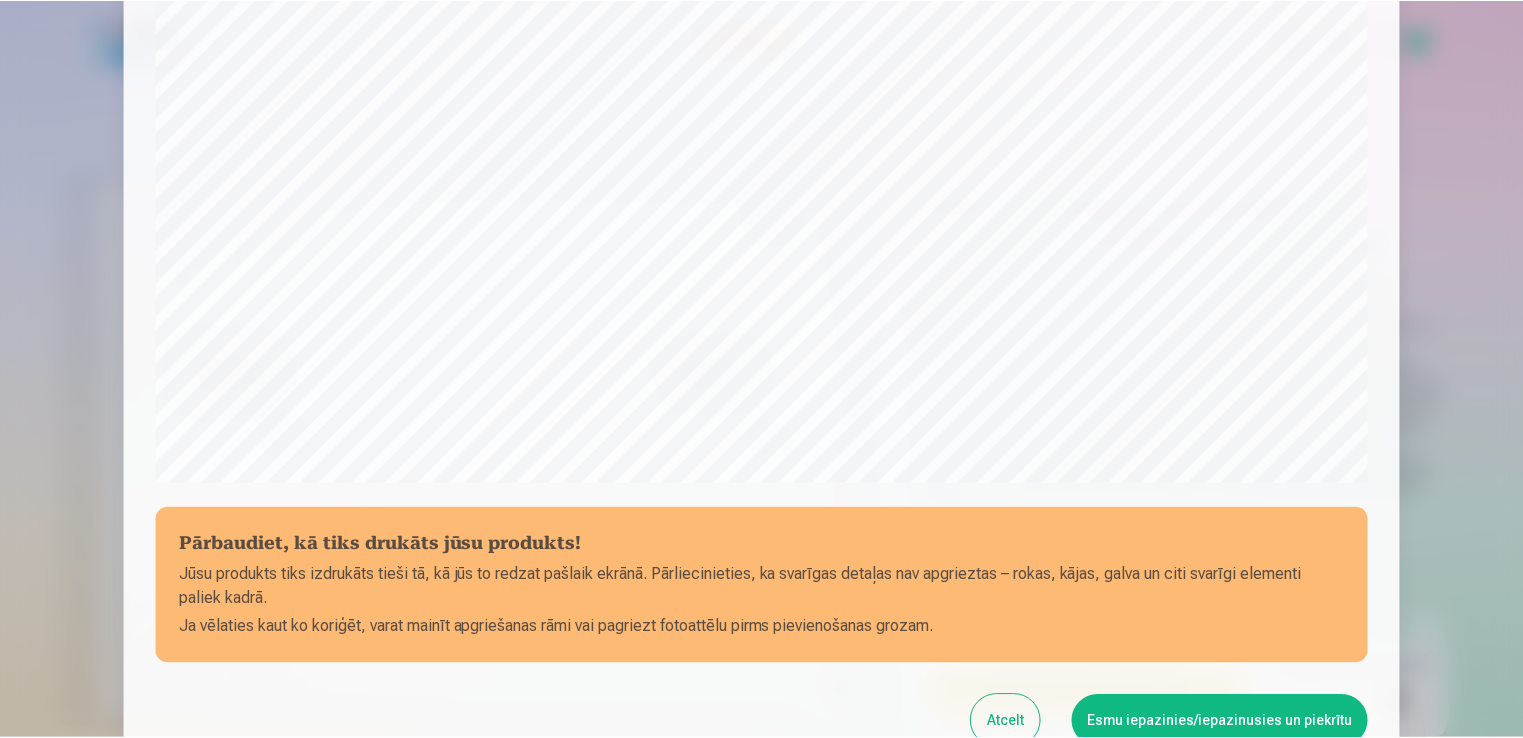 scroll, scrollTop: 701, scrollLeft: 0, axis: vertical 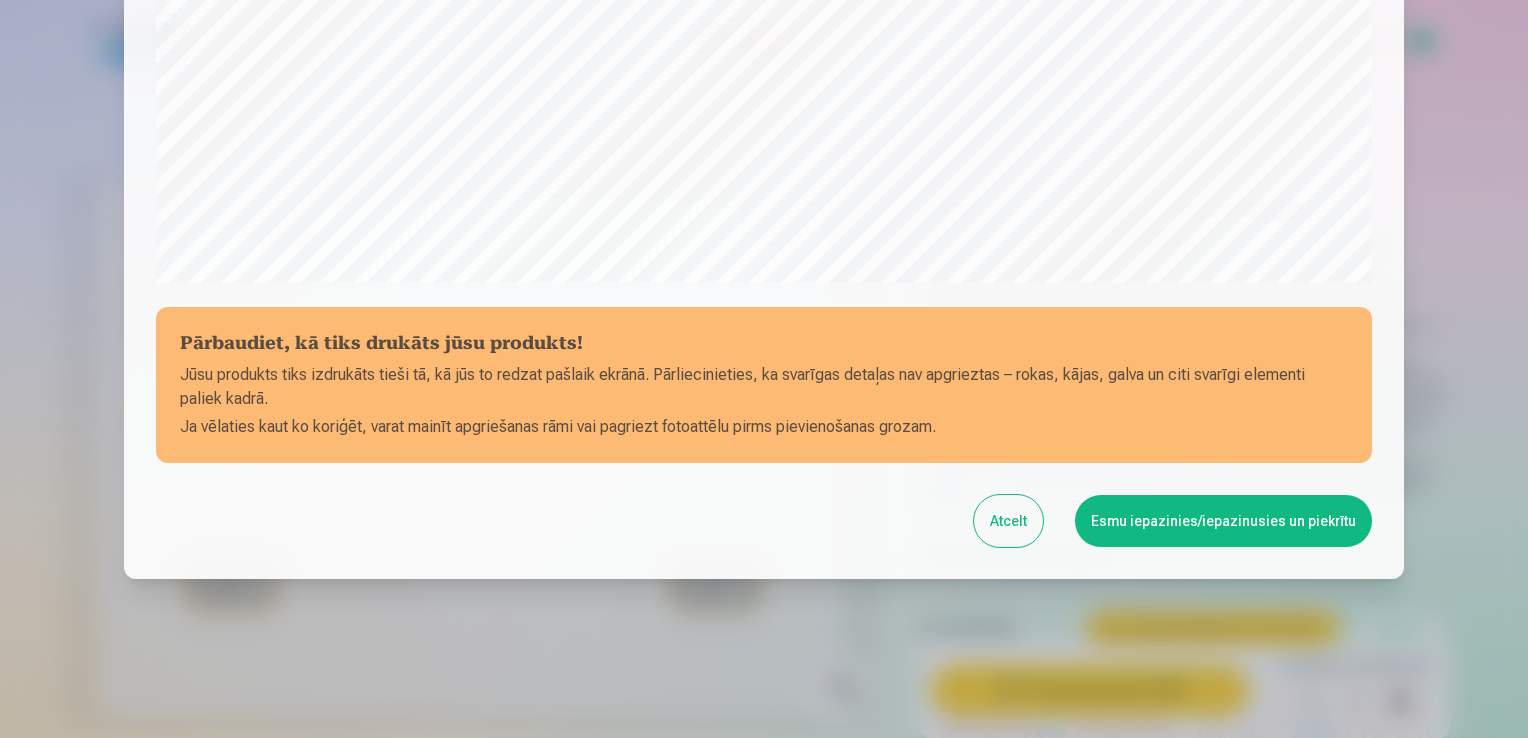 click on "Esmu iepazinies/iepazinusies un piekrītu" at bounding box center (1223, 521) 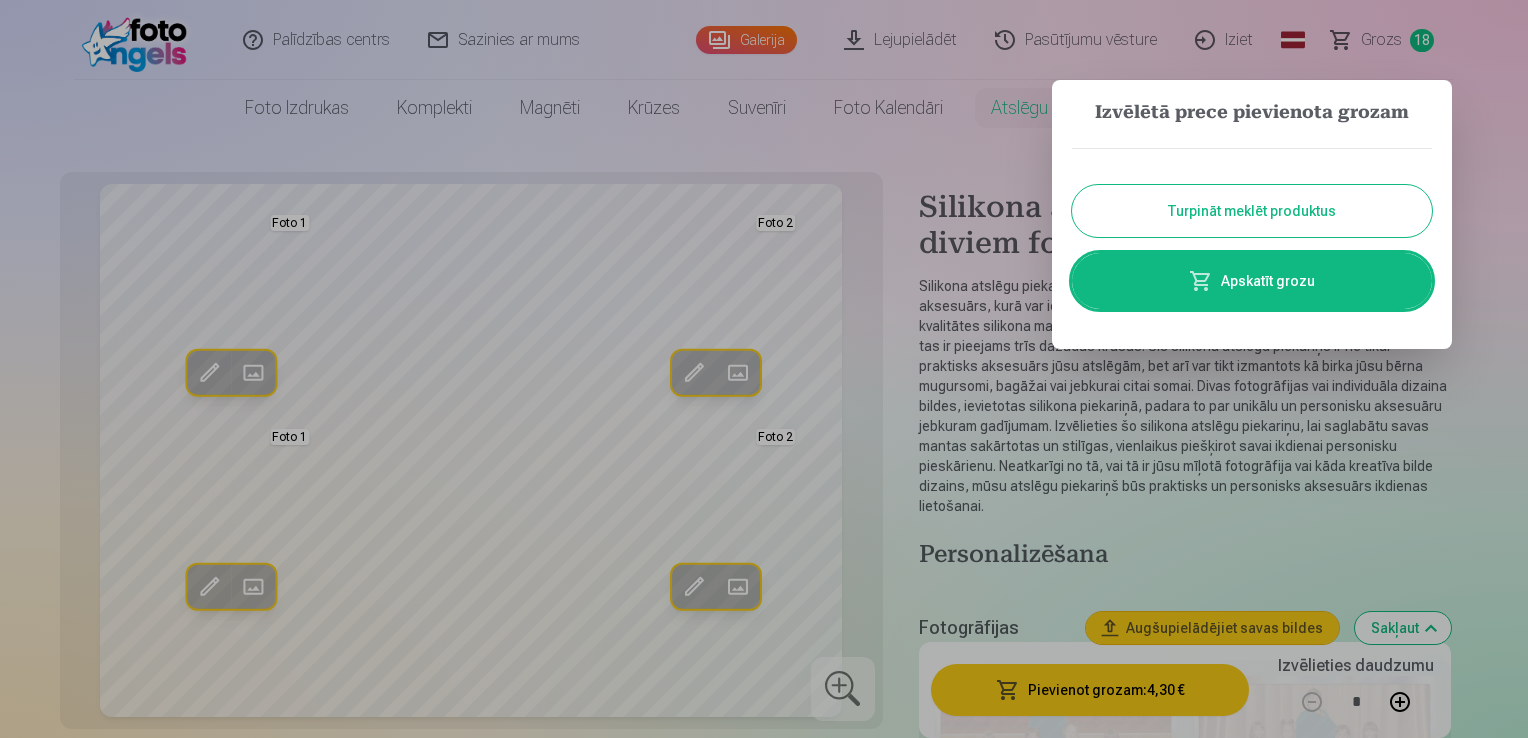 click on "Apskatīt grozu" at bounding box center (1252, 281) 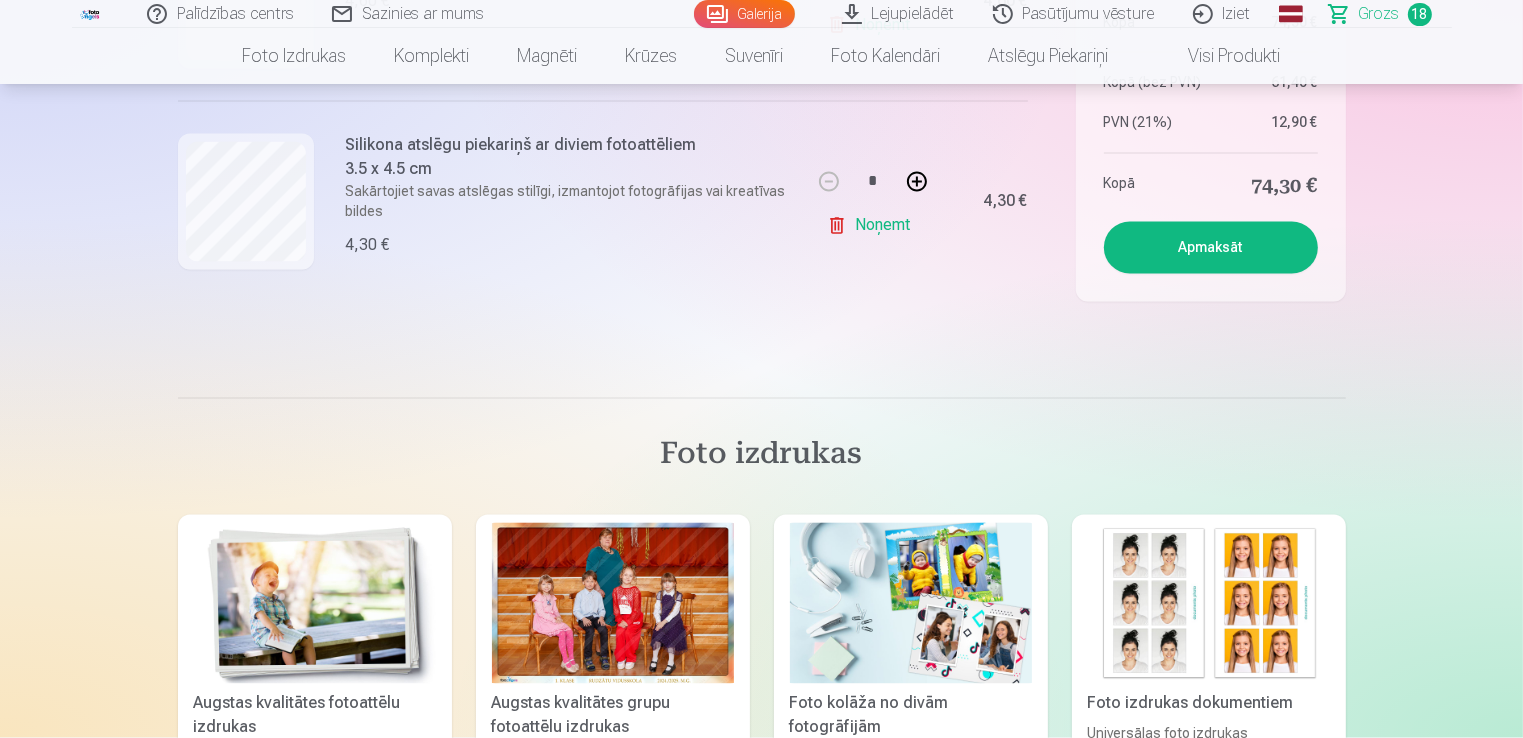 scroll, scrollTop: 3800, scrollLeft: 0, axis: vertical 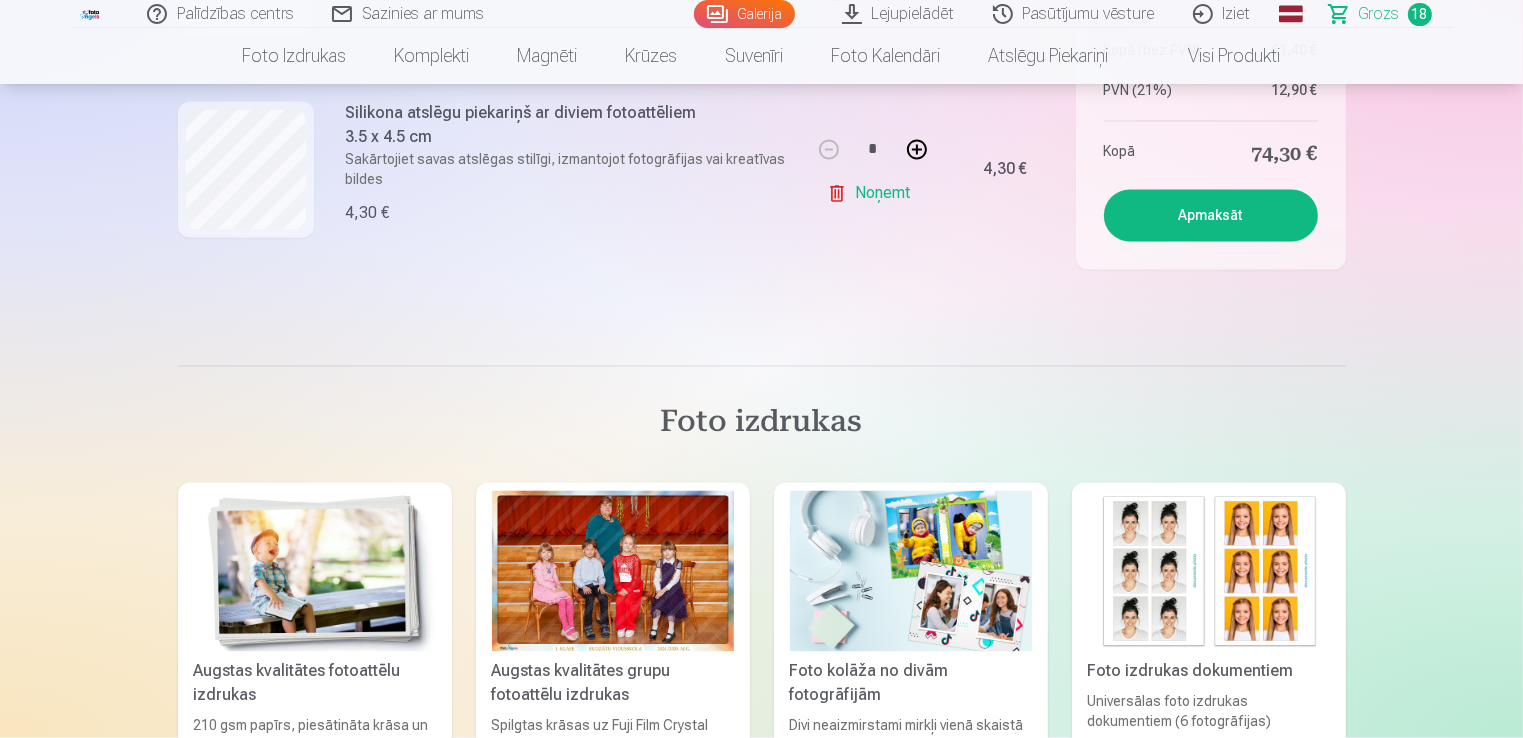 click on "Apmaksāt" at bounding box center [1211, 216] 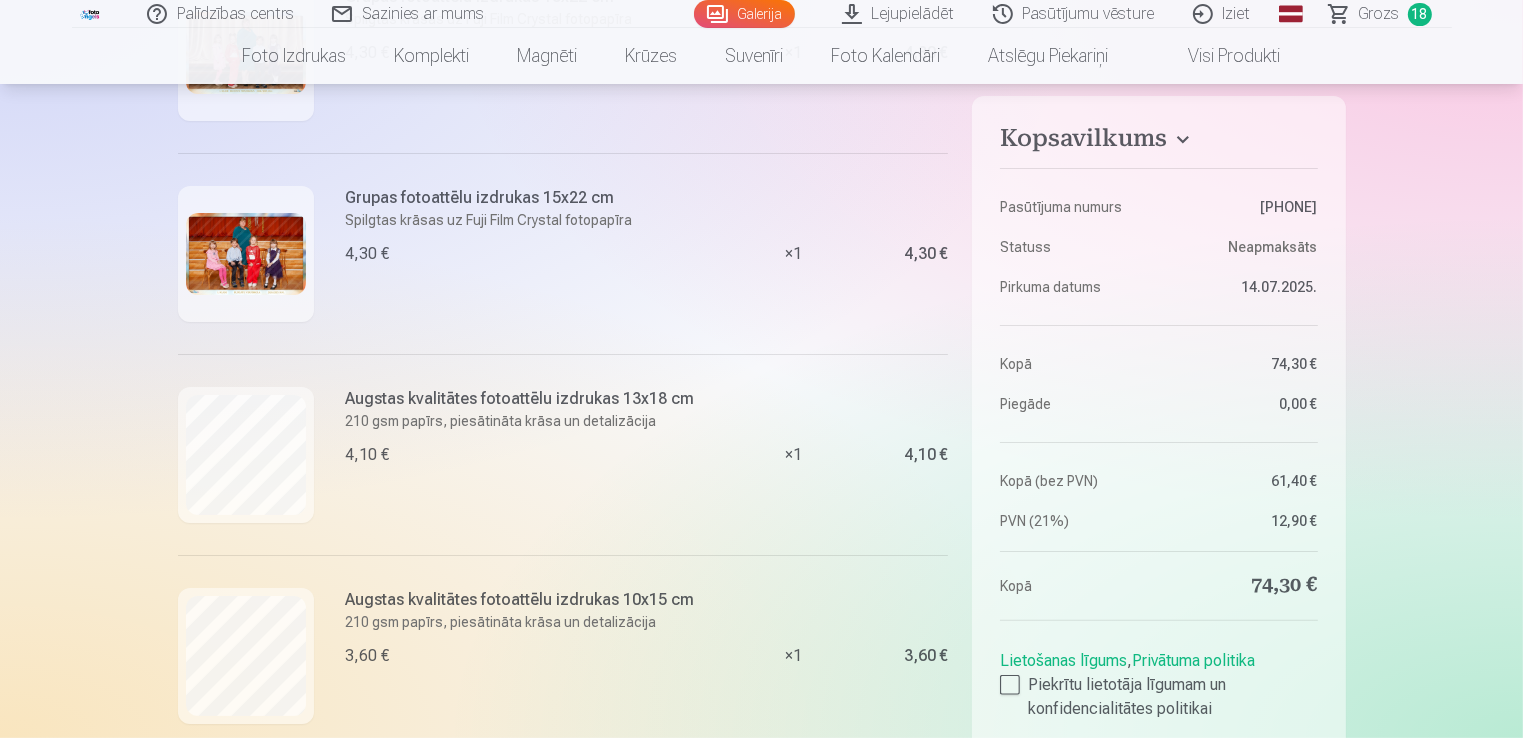 scroll, scrollTop: 400, scrollLeft: 0, axis: vertical 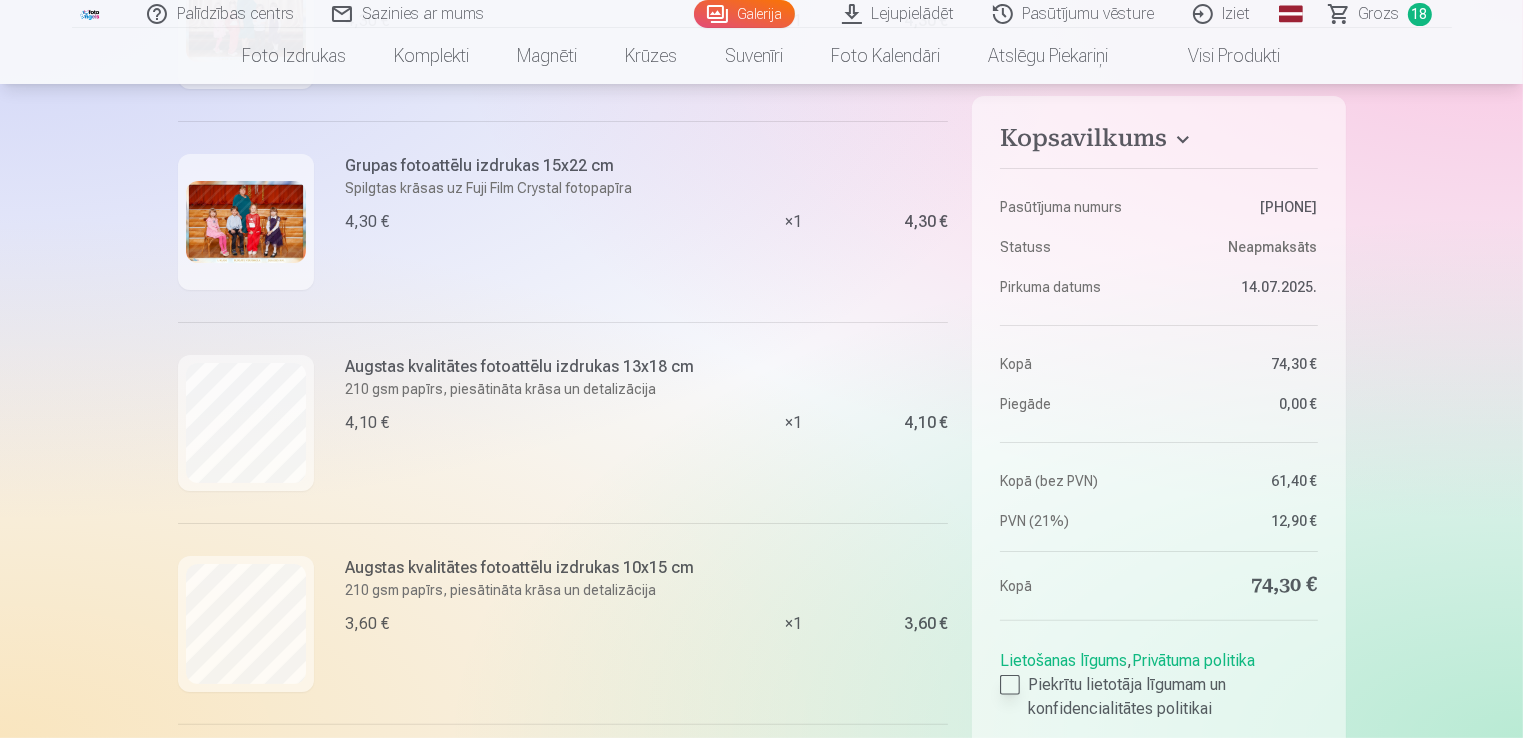 click at bounding box center [1010, 685] 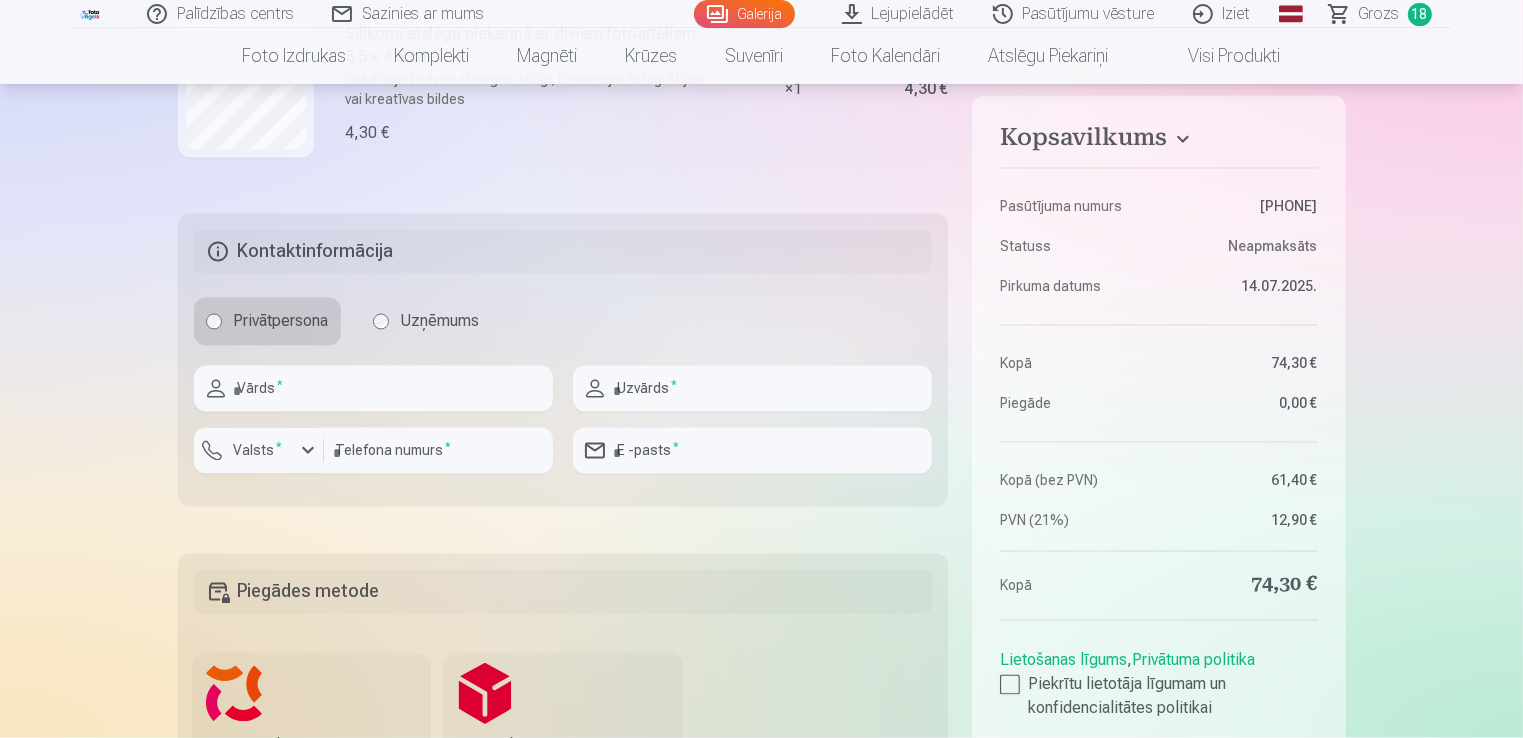 scroll, scrollTop: 3800, scrollLeft: 0, axis: vertical 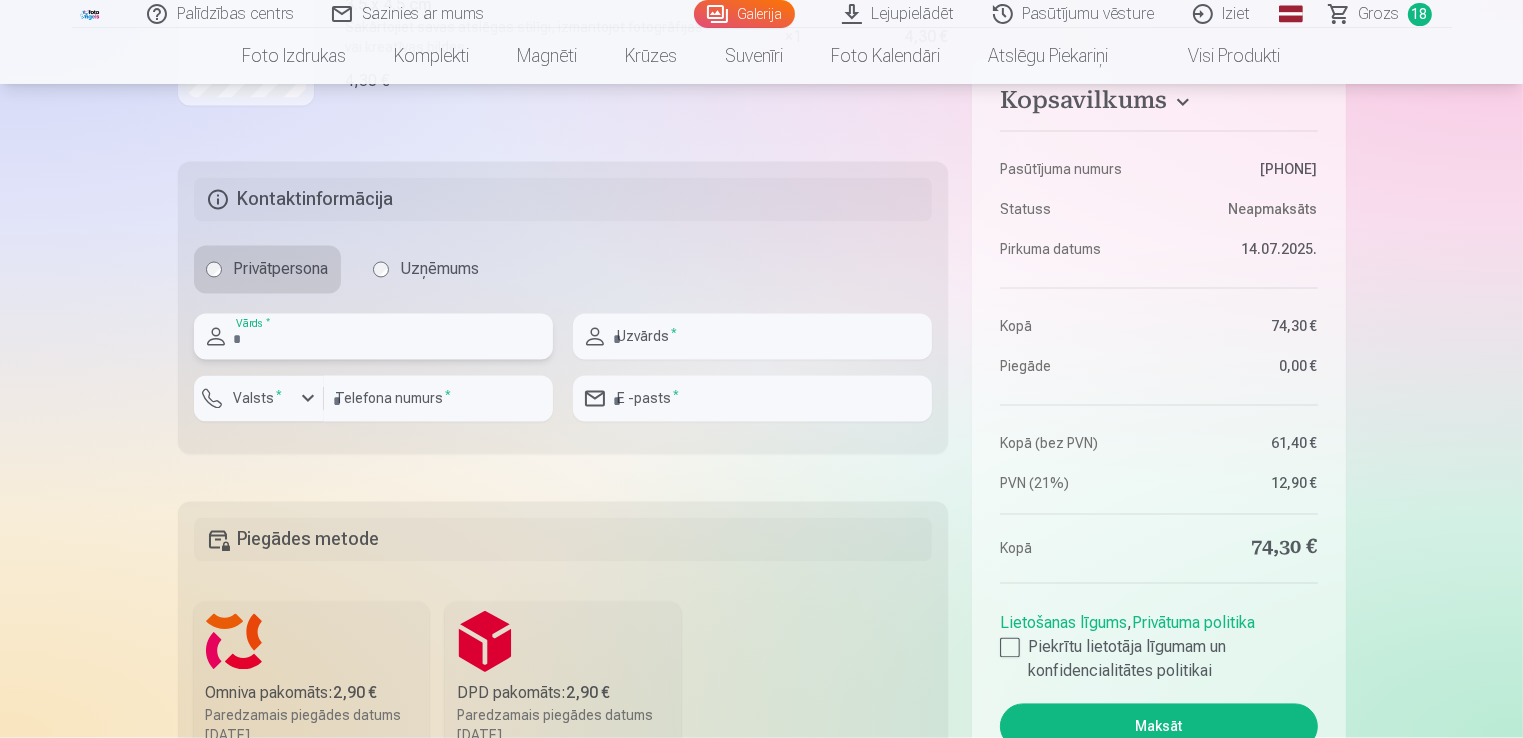 click at bounding box center (373, 337) 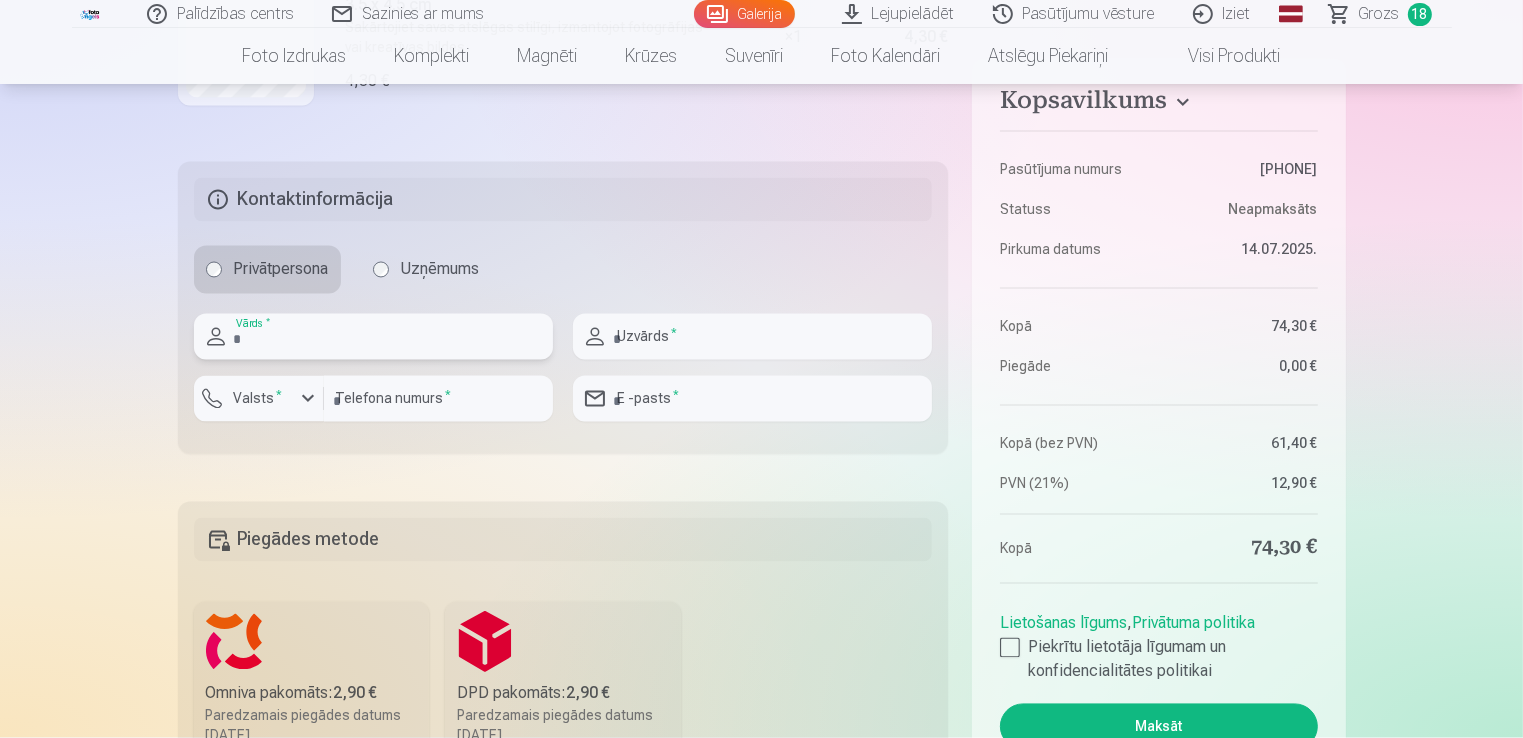 type on "*******" 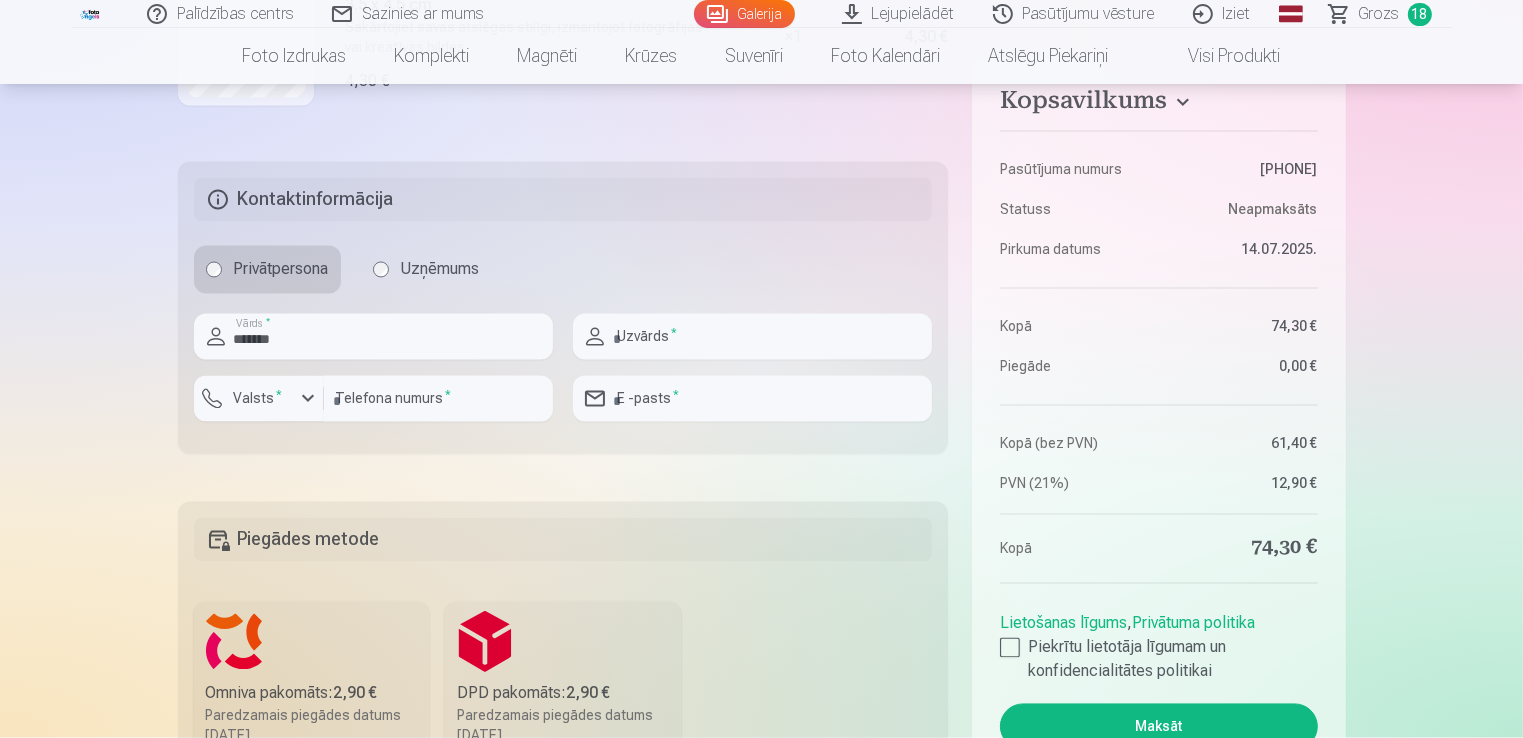 type on "******" 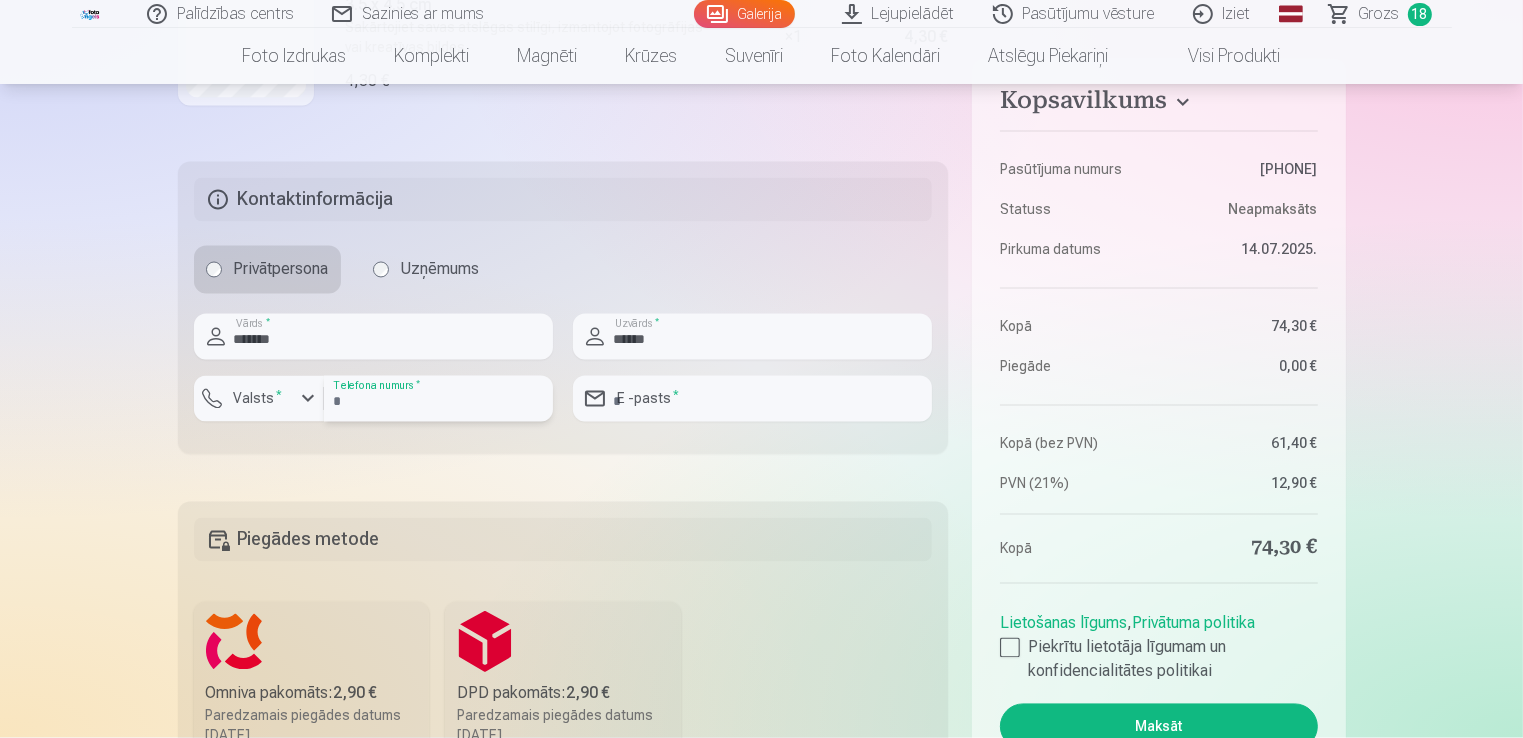 type on "********" 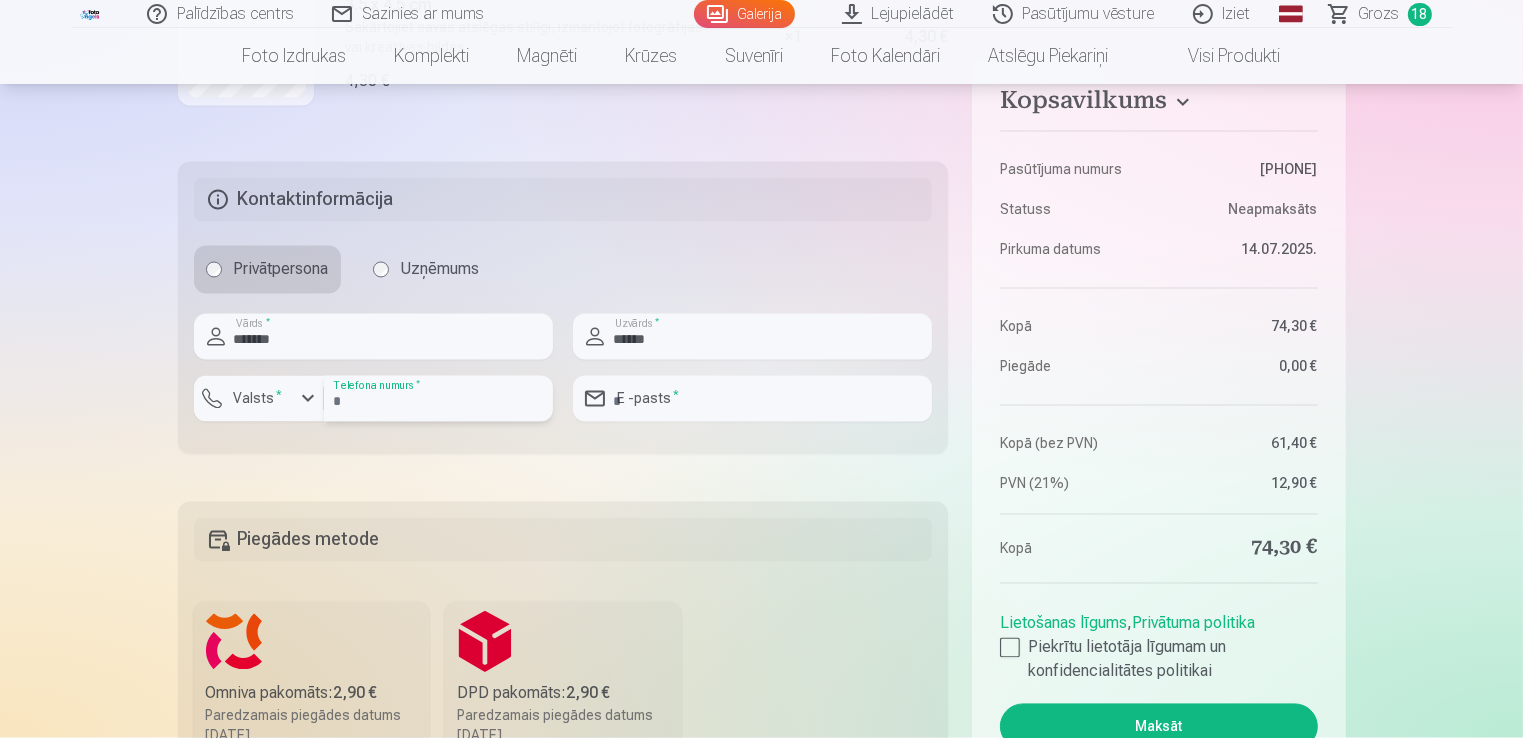 type on "**********" 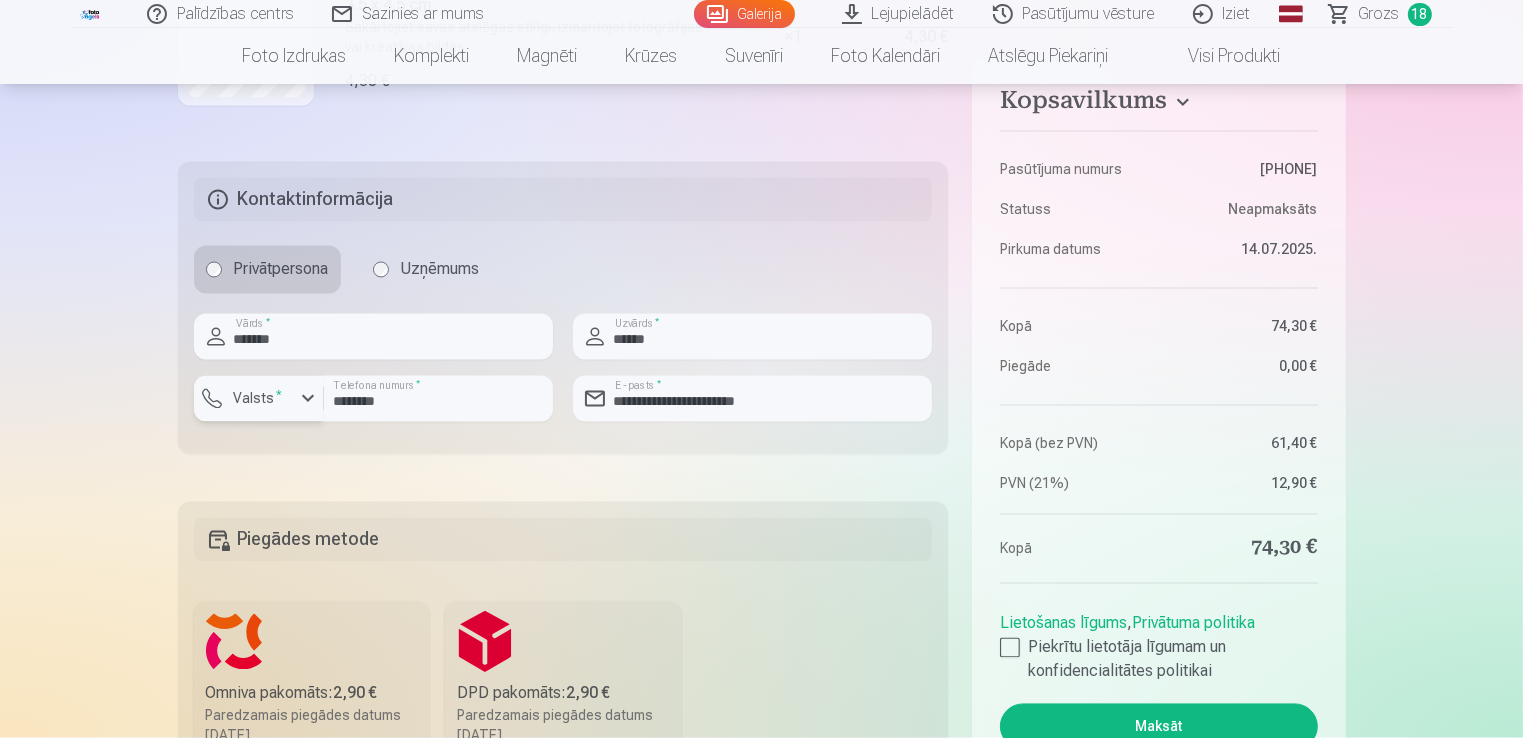 click at bounding box center [308, 399] 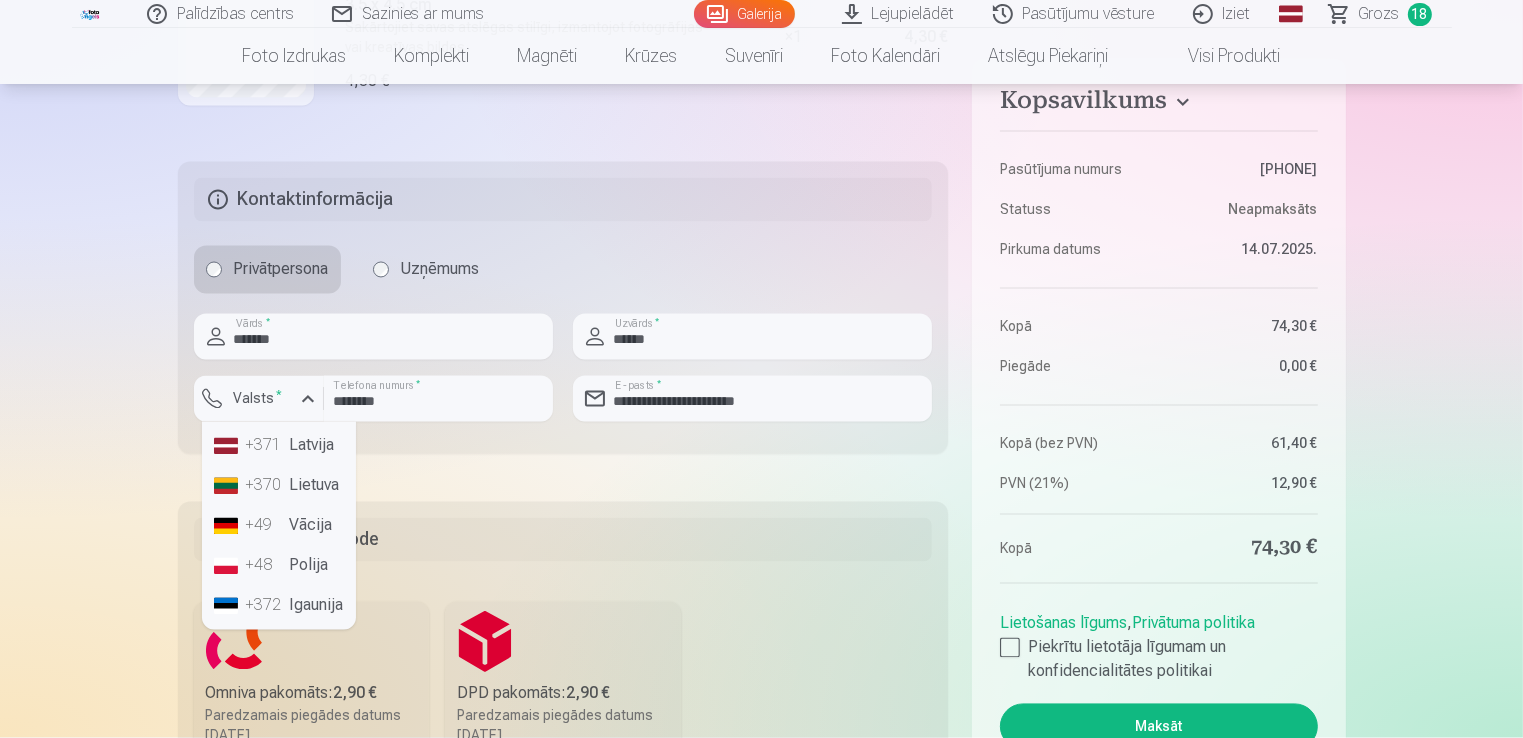 click on "+371 [COUNTRY]" at bounding box center [279, 446] 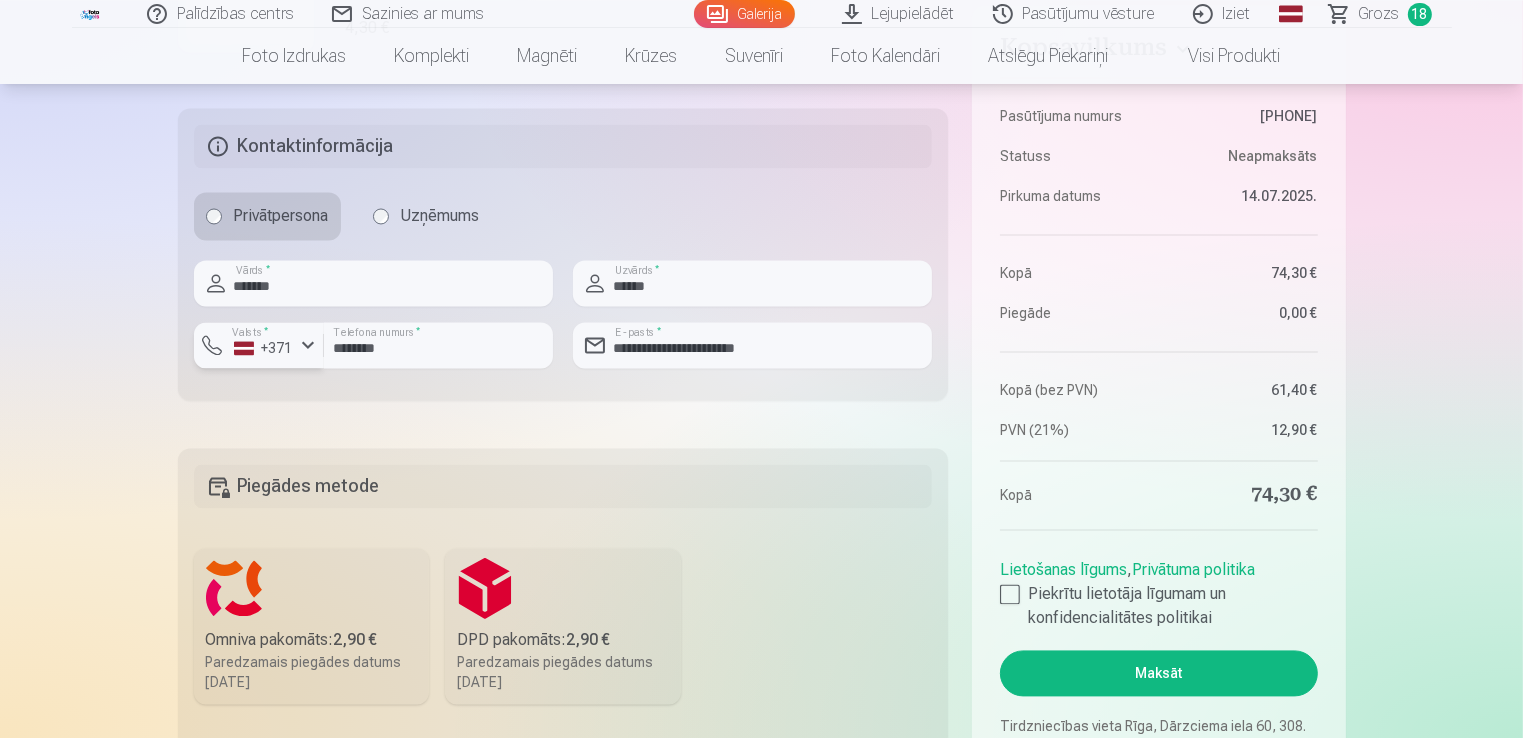 scroll, scrollTop: 4000, scrollLeft: 0, axis: vertical 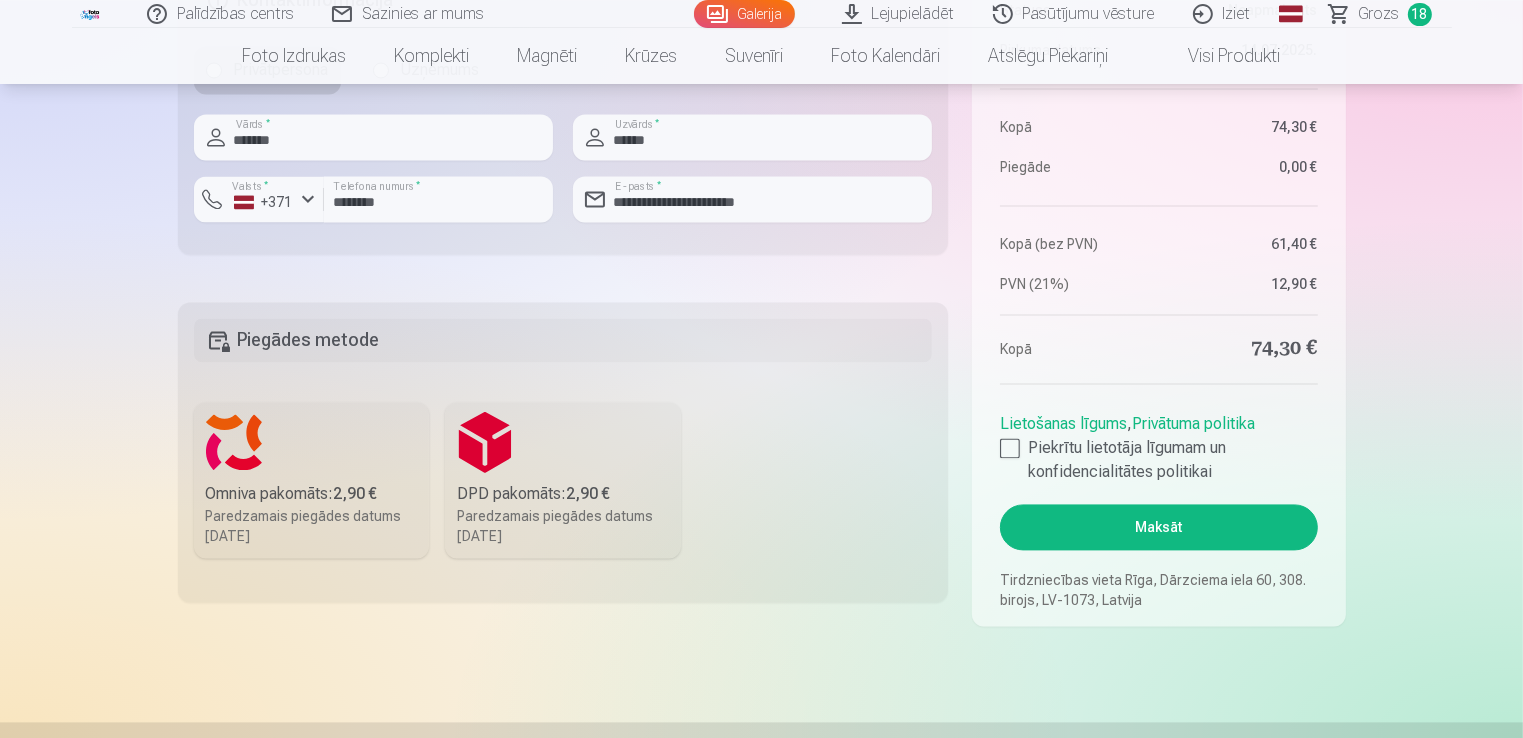 click on "Omniva pakomāts :  2,90 €" at bounding box center [312, 494] 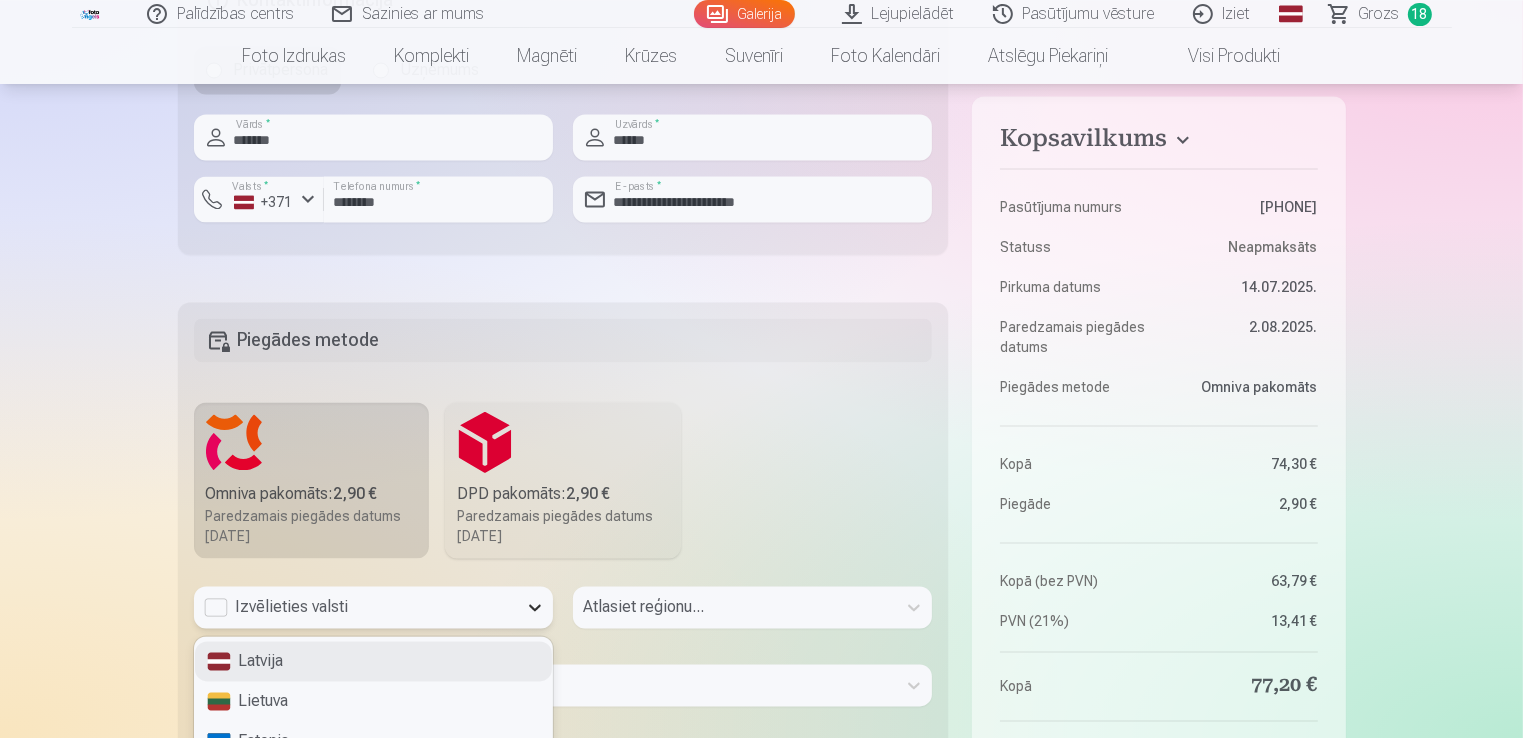 scroll, scrollTop: 4032, scrollLeft: 0, axis: vertical 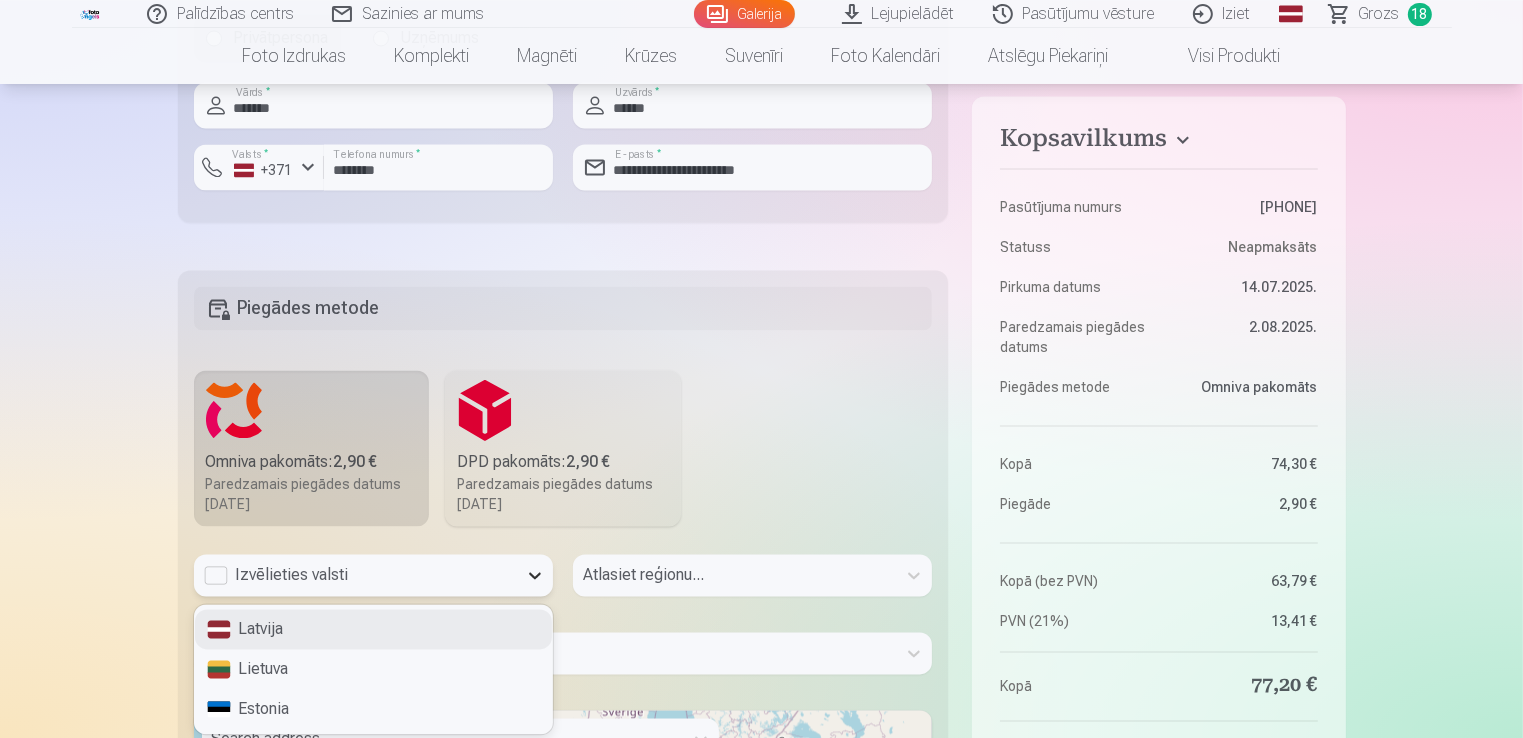 click on "3 results available. Use Up and Down to choose options, press Enter to select the currently focused option, press Escape to exit the menu, press Tab to select the option and exit the menu. Izvēlieties valsti Latvija Lietuva Estonia" at bounding box center (373, 575) 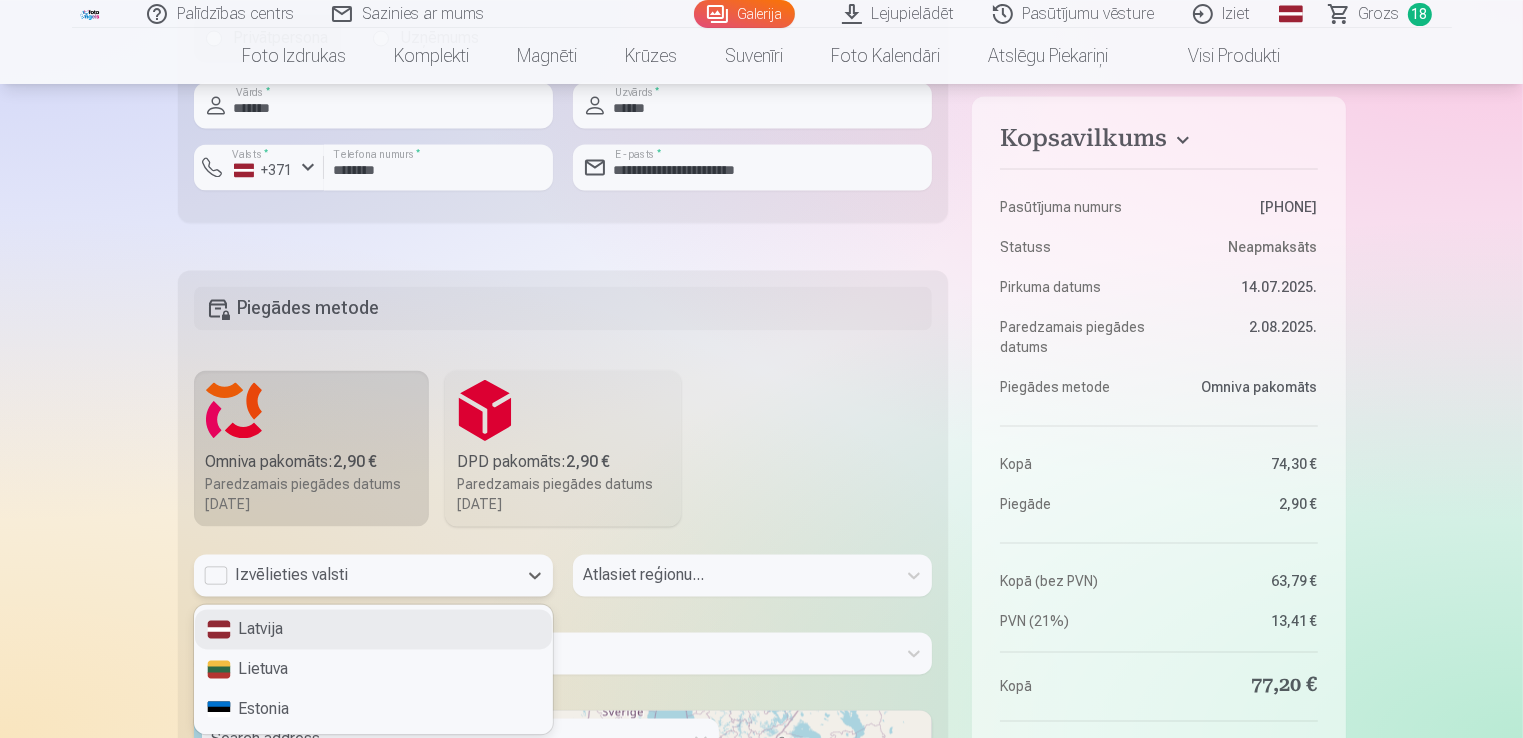 click on "Latvija" at bounding box center (373, 629) 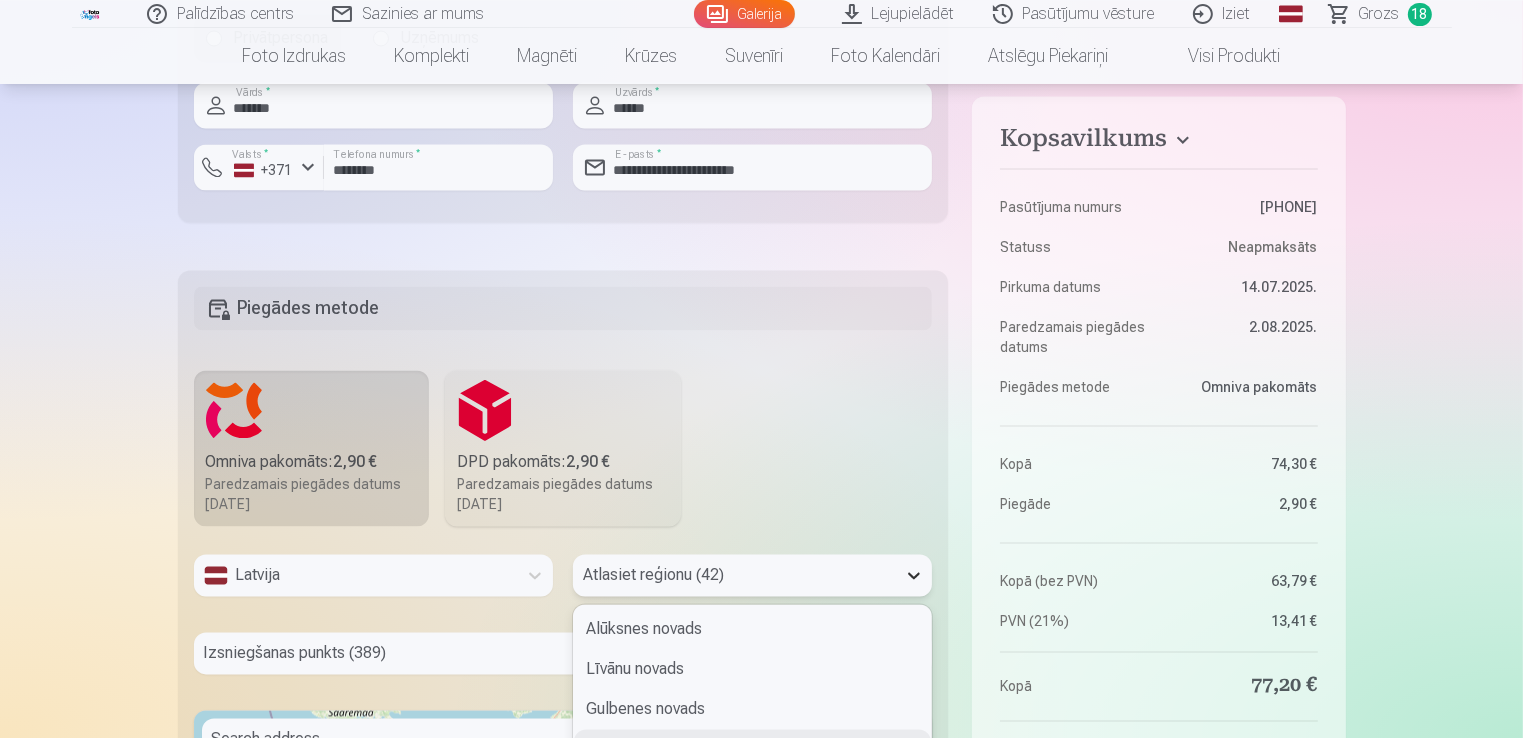 scroll, scrollTop: 4204, scrollLeft: 0, axis: vertical 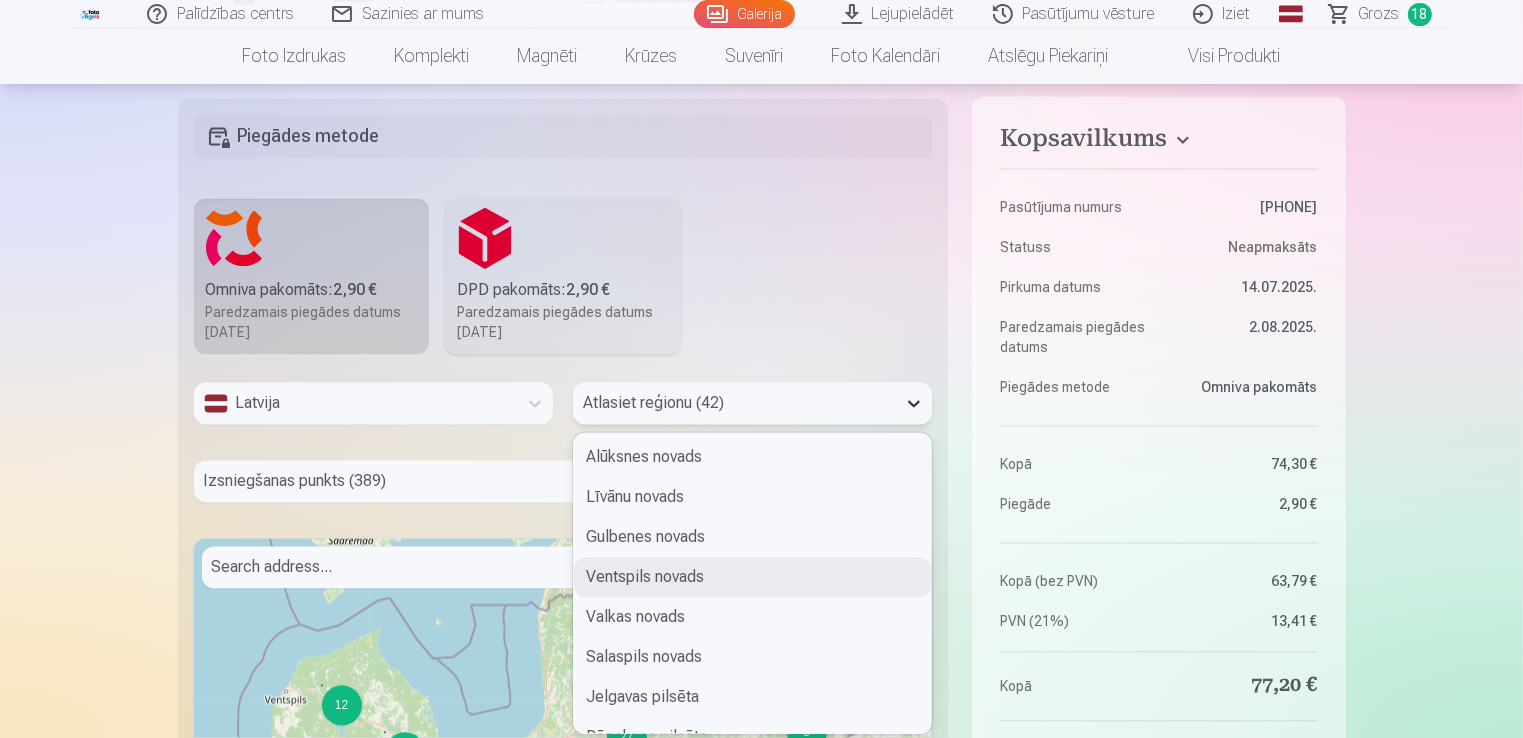 click on "42 results available. Use Up and Down to choose options, press Enter to select the currently focused option, press Escape to exit the menu, press Tab to select the option and exit the menu. Atlasiet reģionu (42) Alūksnes novads Līvānu novads Gulbenes novads Ventspils novads Valkas novads Salaspils novads Jelgavas pilsēta Rēzeknes pilsēta Jūrmalas pilsēta Ventspils pilsēta Rīgas pilsēta Liepājas pilsēta Dienvidkurzemes novads Kuldīgas novads Saldus novads Talsu novads Tukuma novads Dobeles novads Jelgavas novads Mārupes novads Bauskas novads Ogres novads Aizkraukles novads Jēkabpils novads Ludzas novads Rēzeknes novads Balvu novads Madonas novads Smiltenes novads Cēsu novads Valmieras novads Ādažu novads Ropažu novads Siguldas novads Preiļu novads Krāslavas novads Ķekavas novads Olaines novads Saulkrastu novads Limbažu novads Augšdaugavas novads Varakļānu novads" at bounding box center [752, 403] 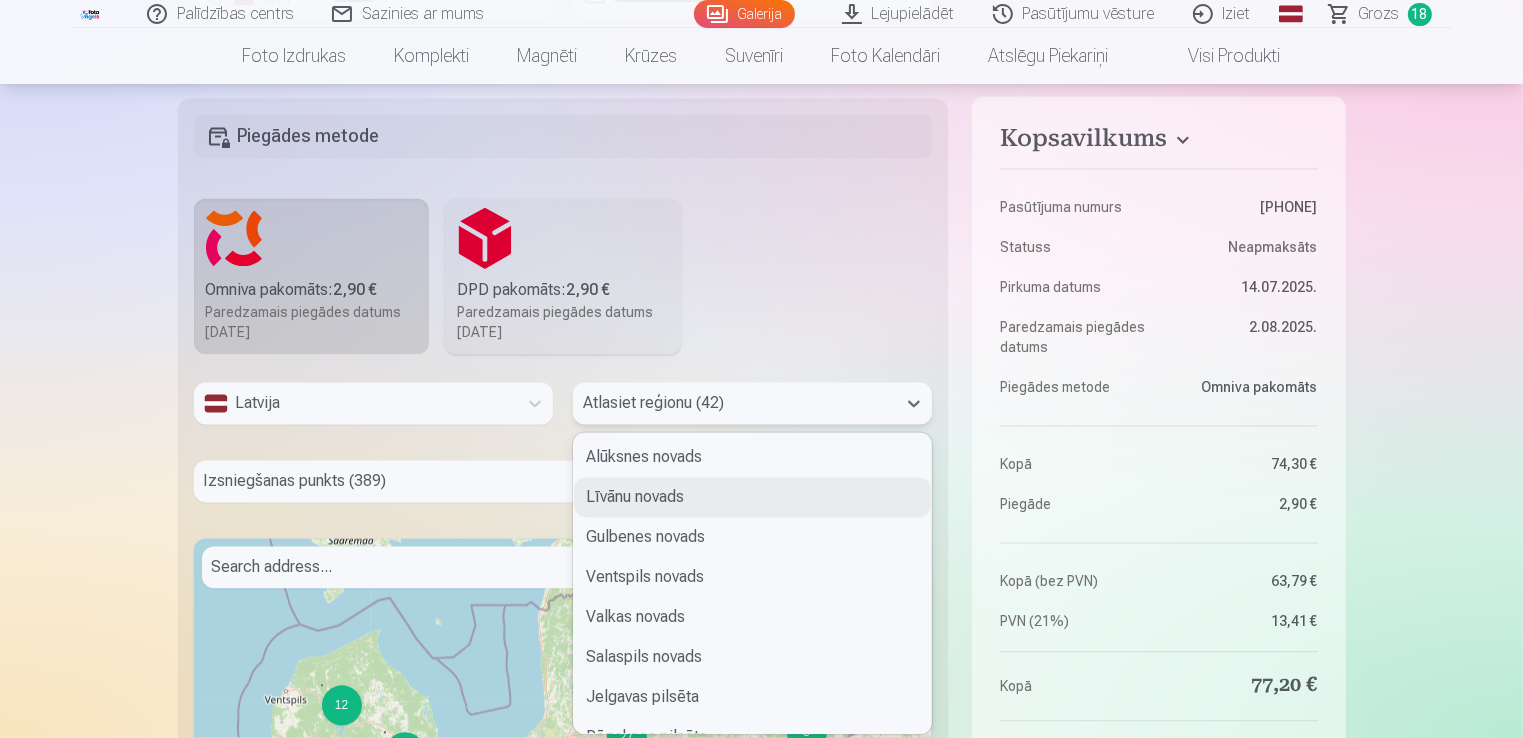 click on "Līvānu novads" at bounding box center (752, 497) 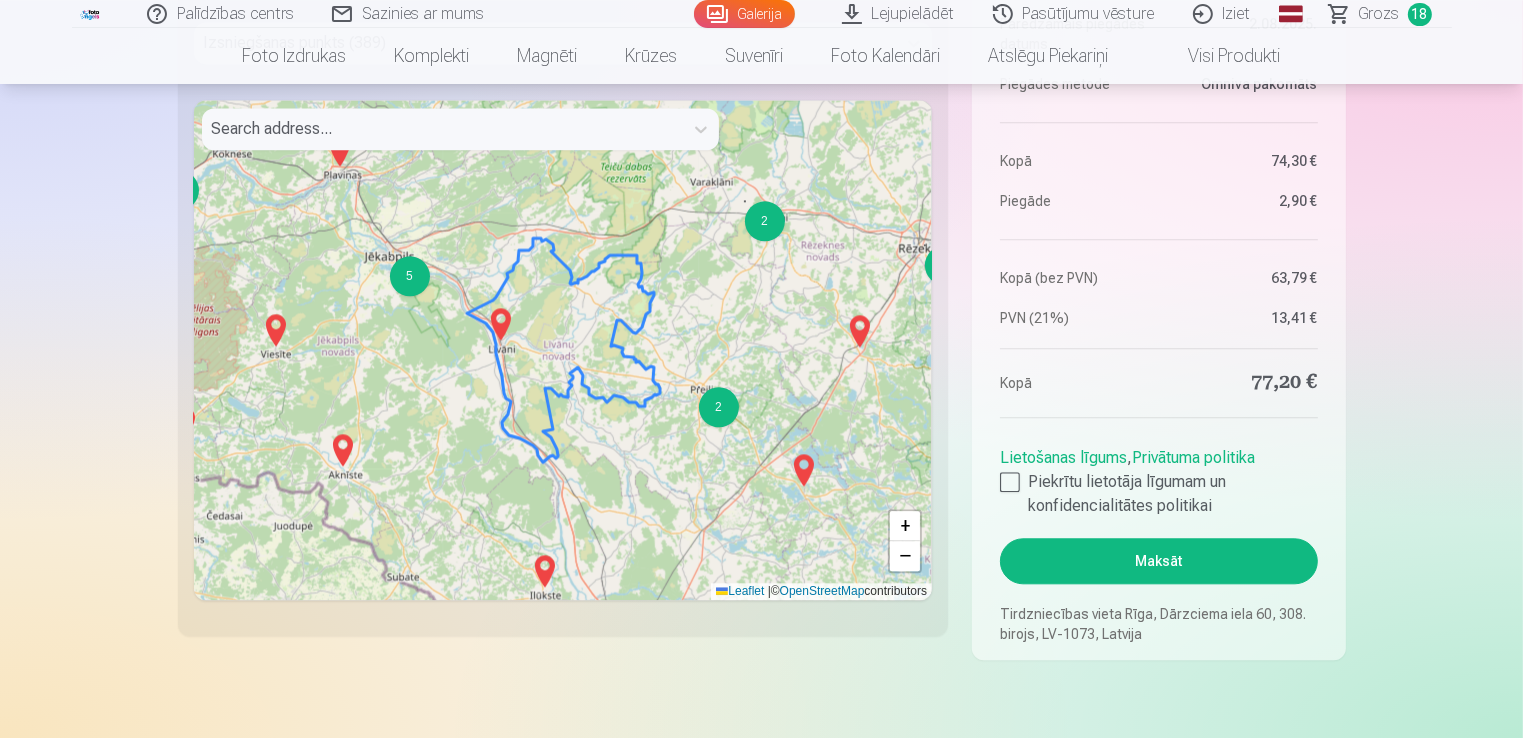 scroll, scrollTop: 4704, scrollLeft: 0, axis: vertical 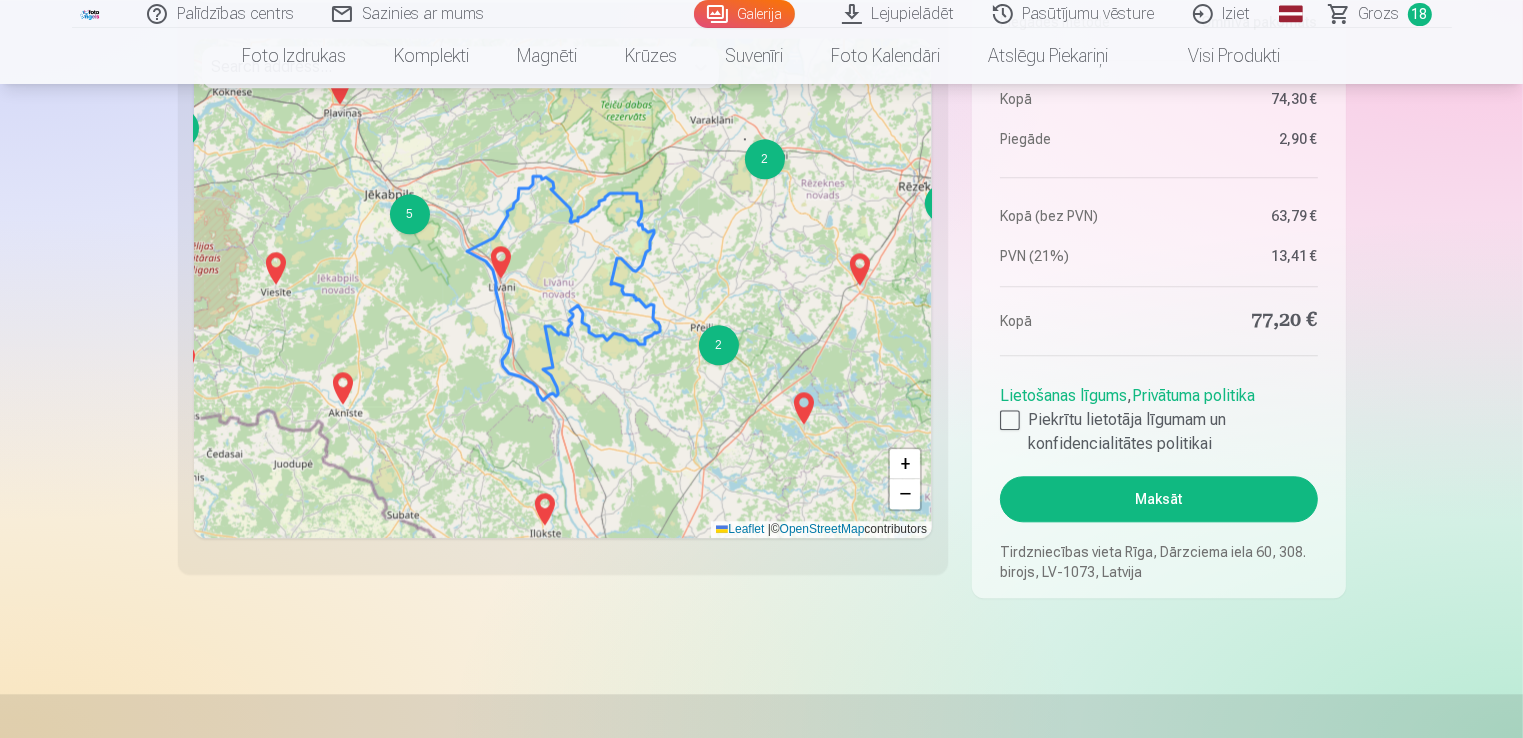 click on "Maksāt" at bounding box center (1158, 499) 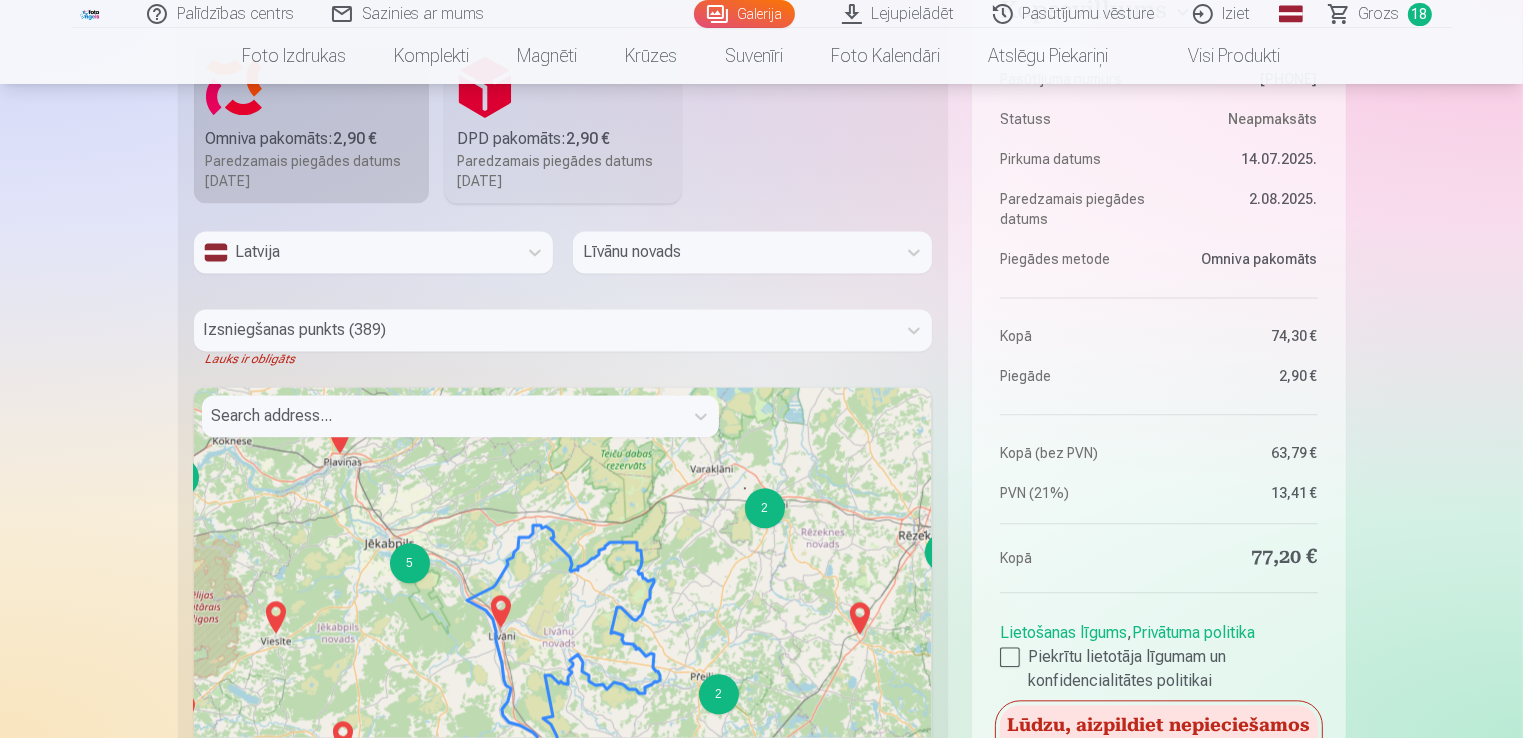 scroll, scrollTop: 4304, scrollLeft: 0, axis: vertical 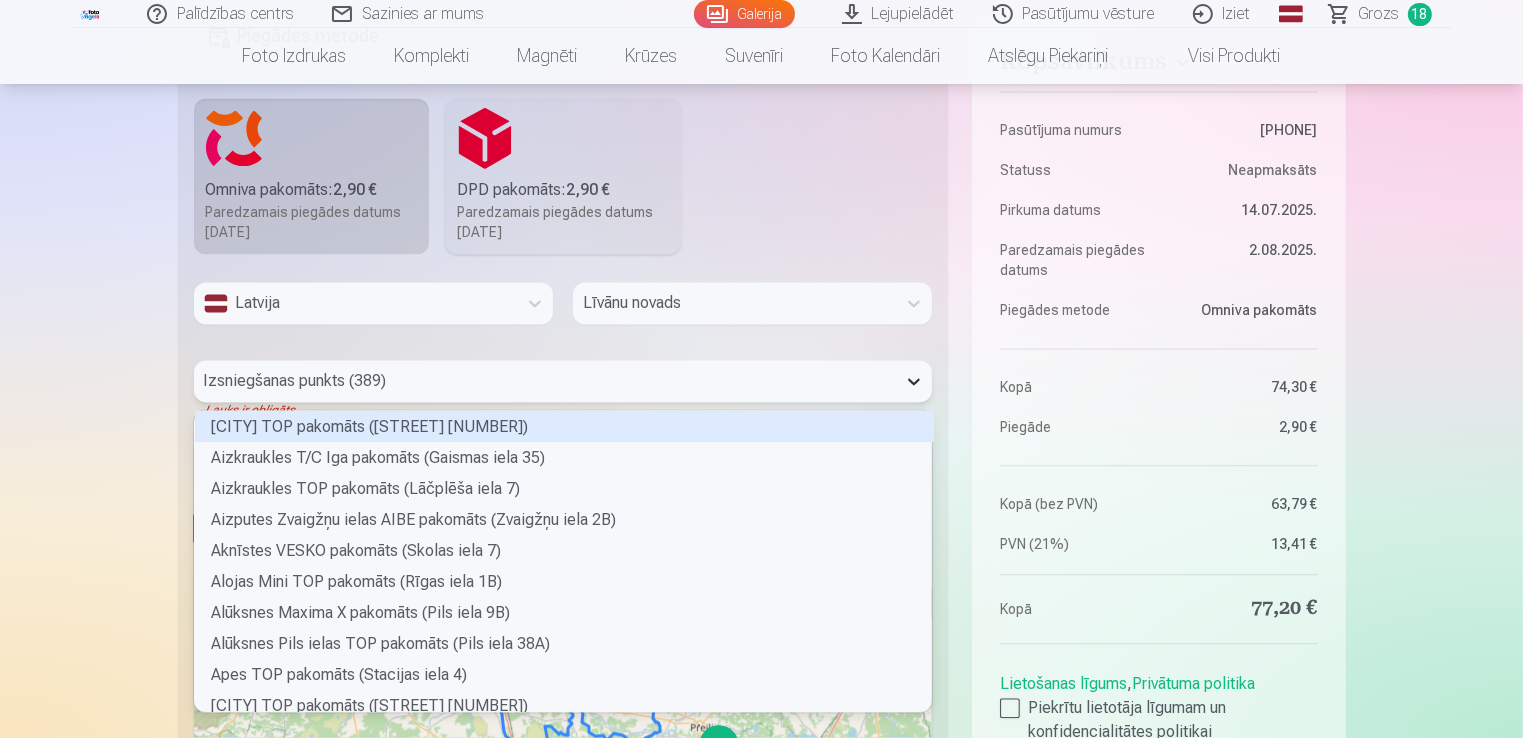 click 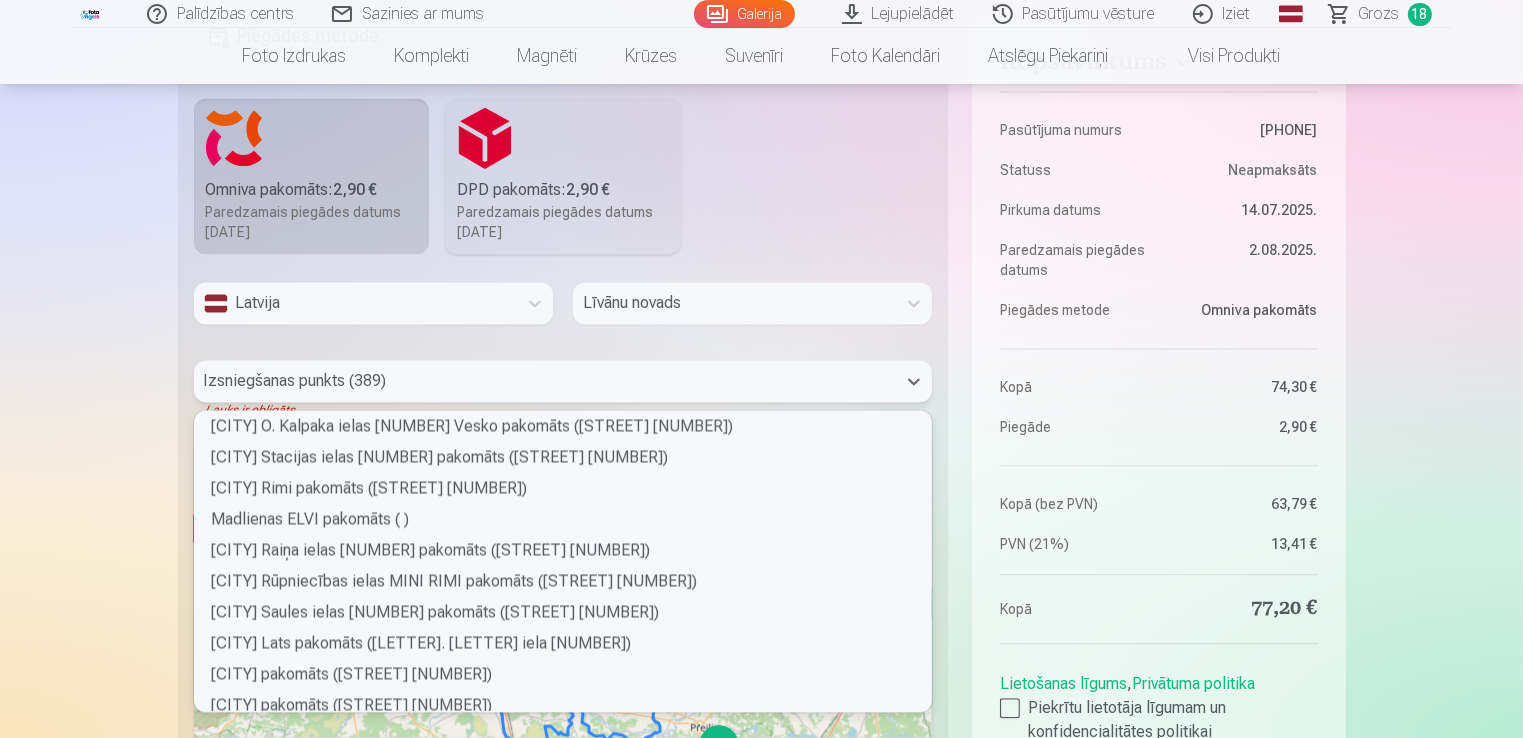 scroll, scrollTop: 3900, scrollLeft: 0, axis: vertical 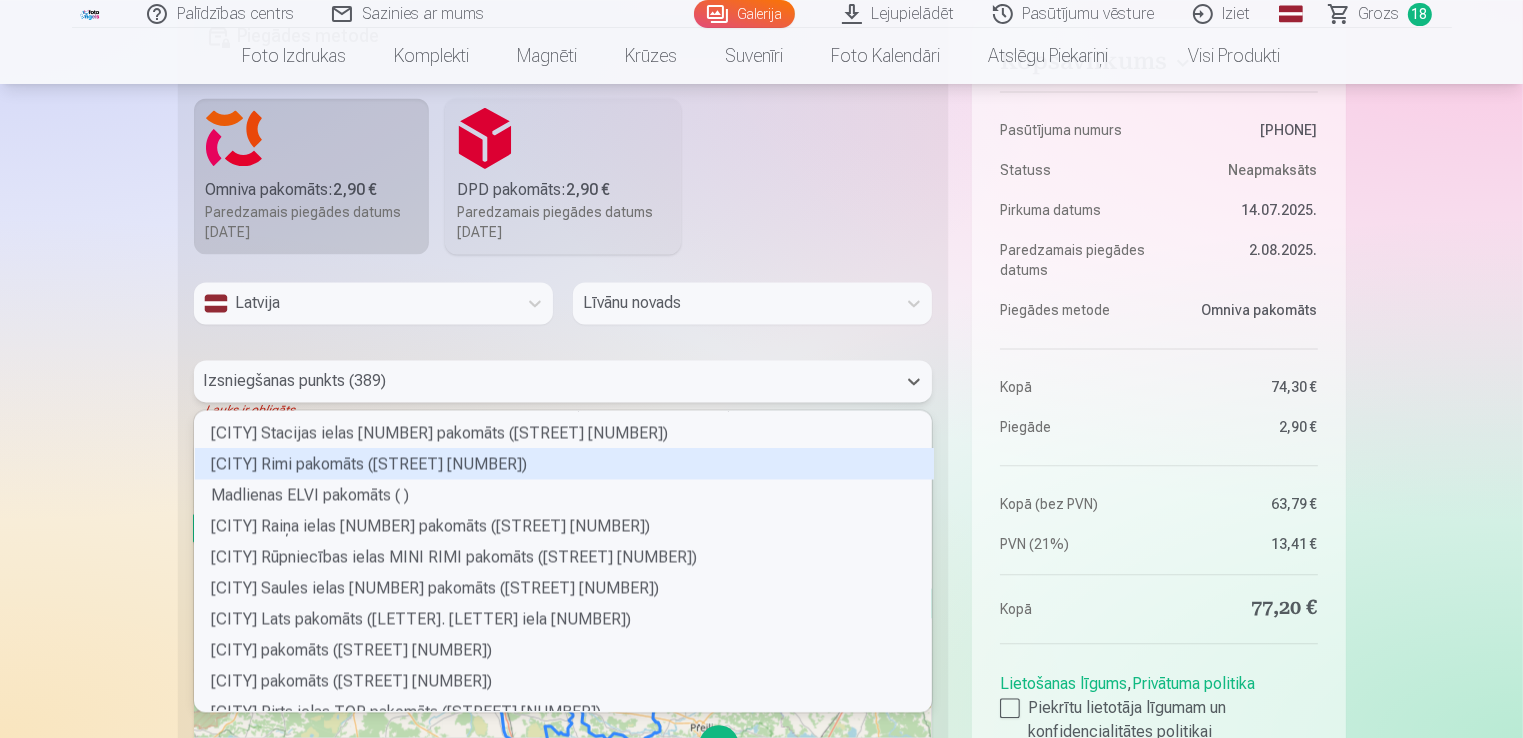 click on "[CITY] Rimi pakomāts ([STREET] [NUMBER])" at bounding box center (564, 463) 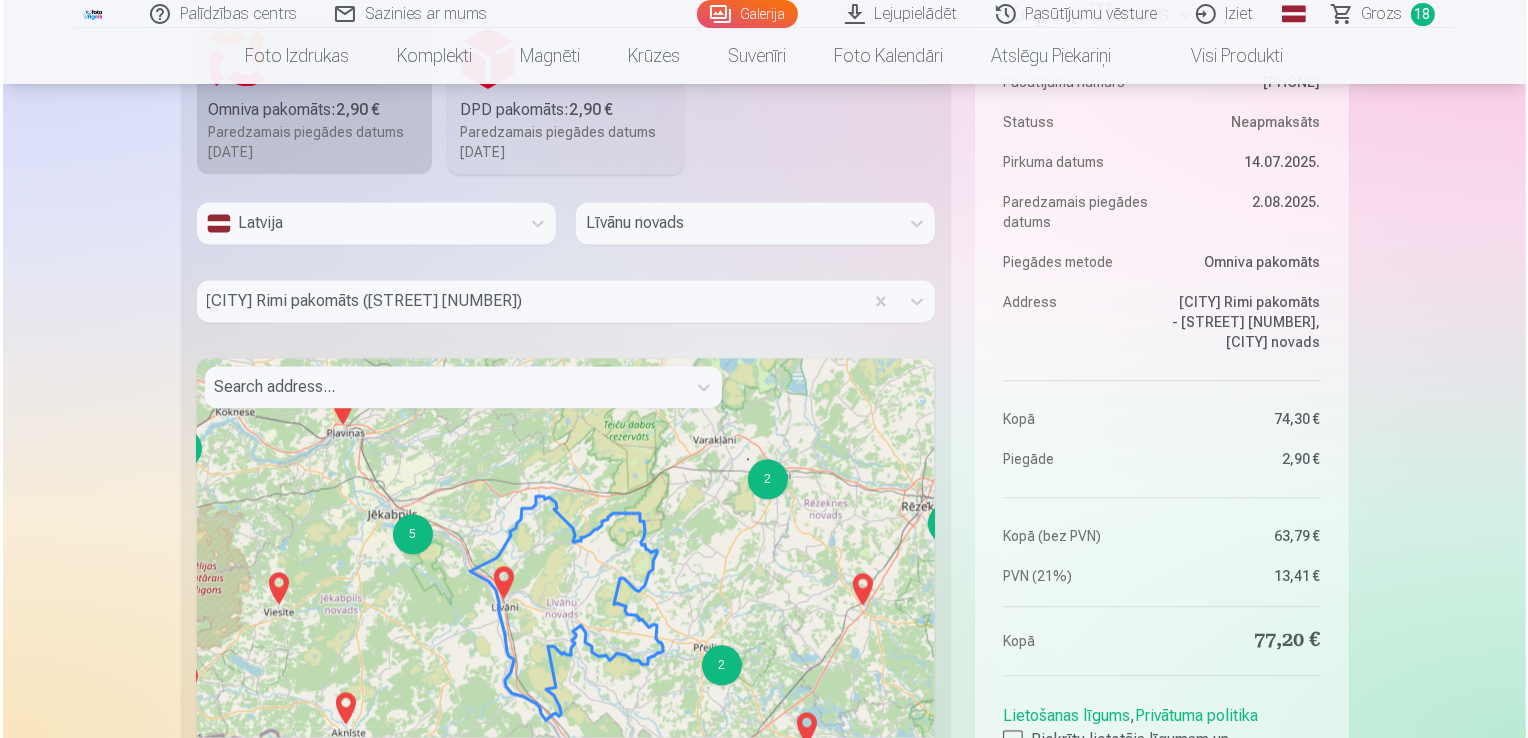 scroll, scrollTop: 4604, scrollLeft: 0, axis: vertical 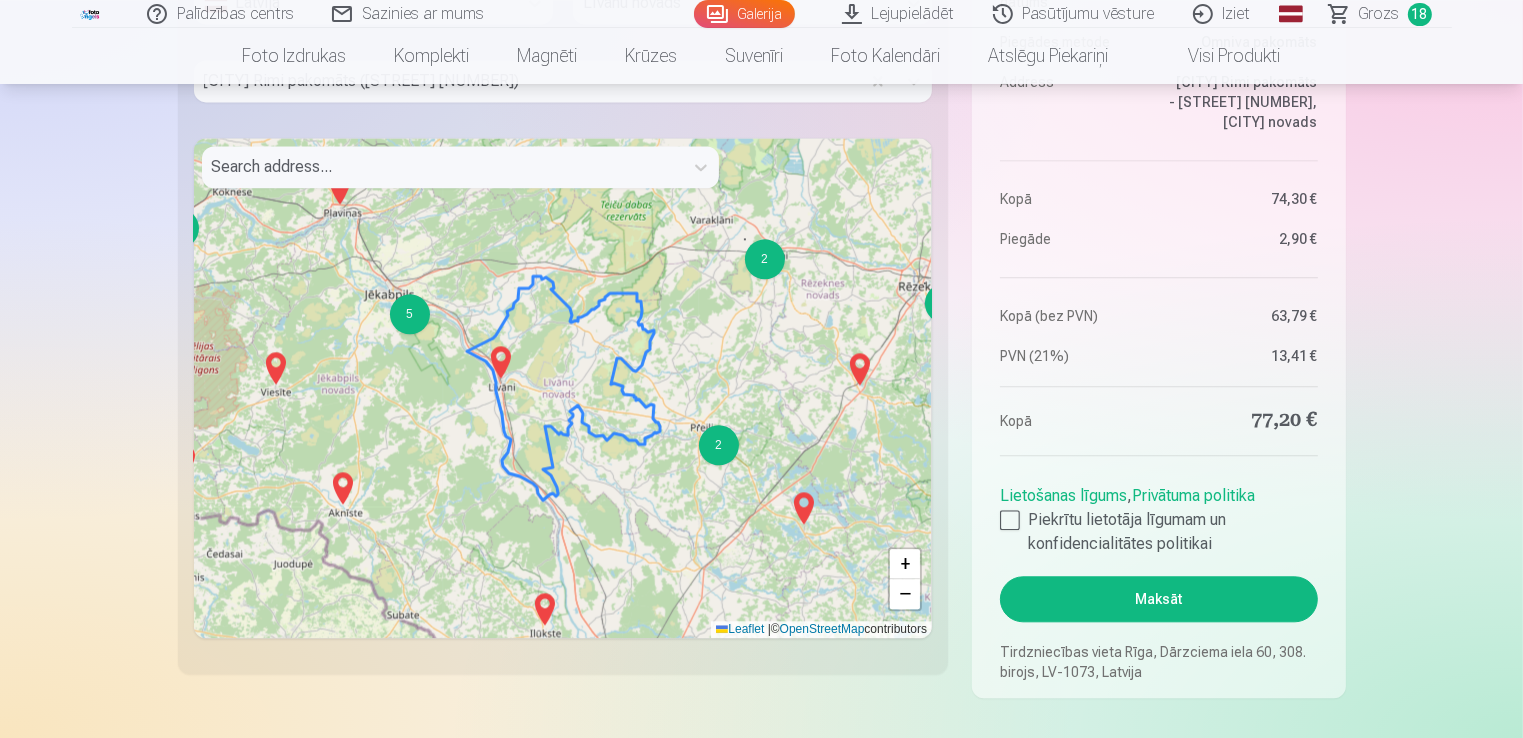 click on "Maksāt" at bounding box center [1158, 599] 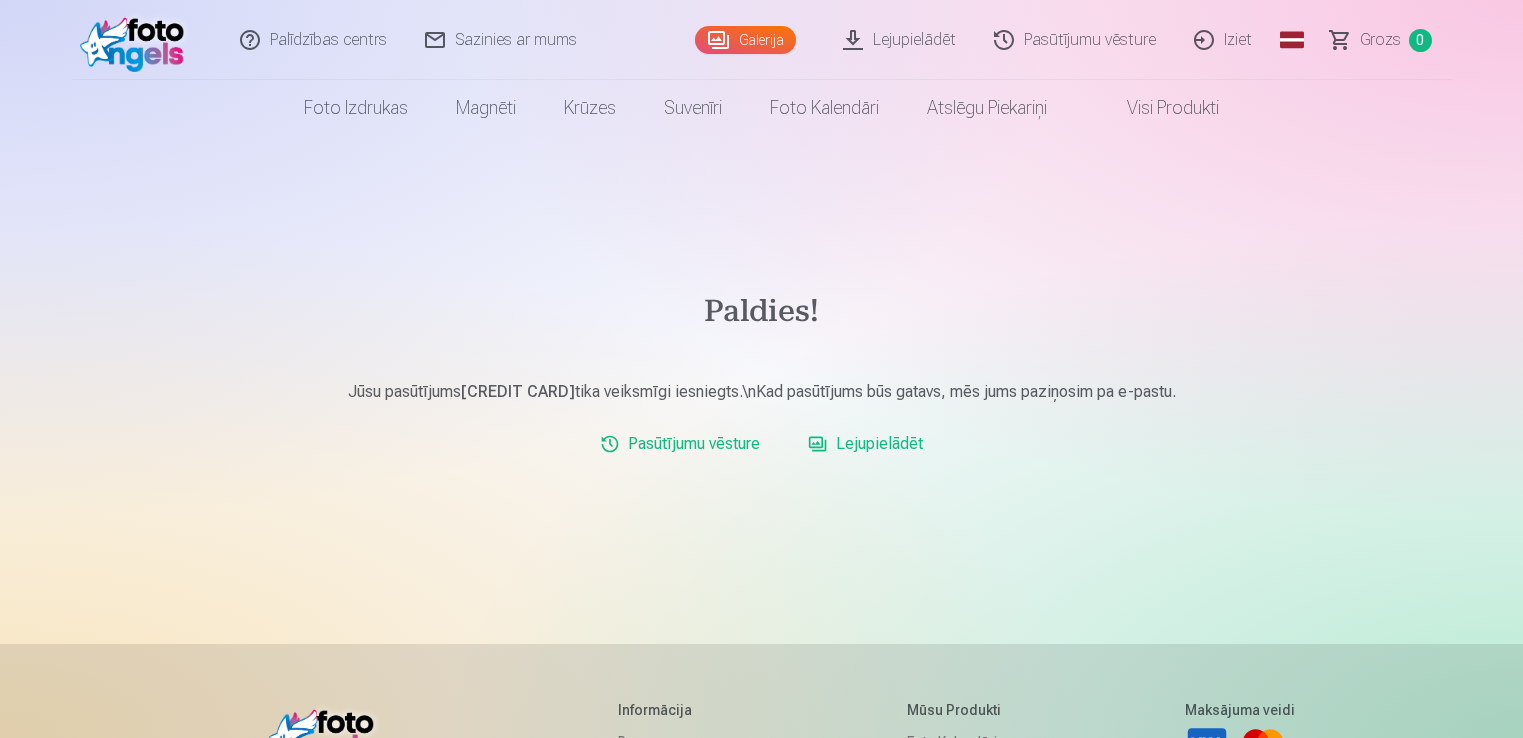 scroll, scrollTop: 0, scrollLeft: 0, axis: both 